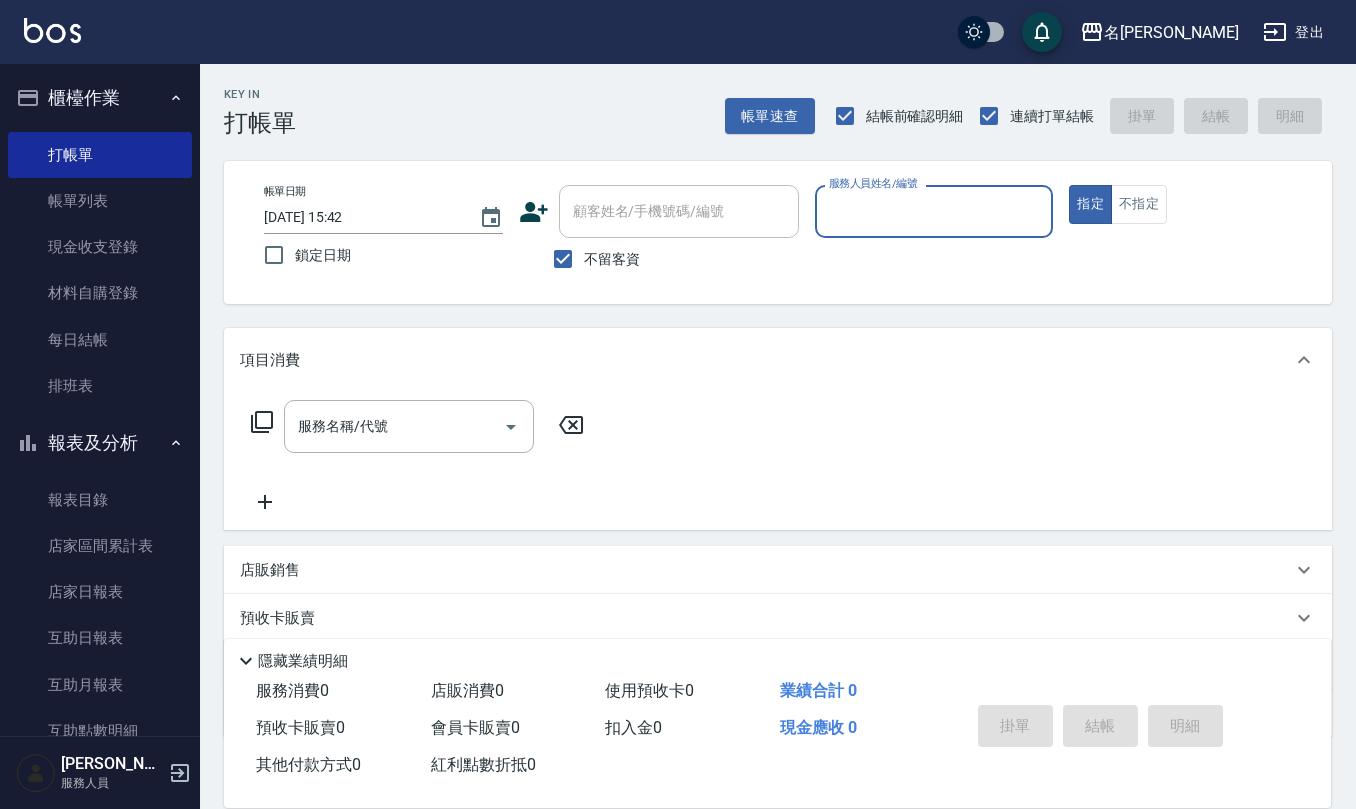 scroll, scrollTop: 0, scrollLeft: 0, axis: both 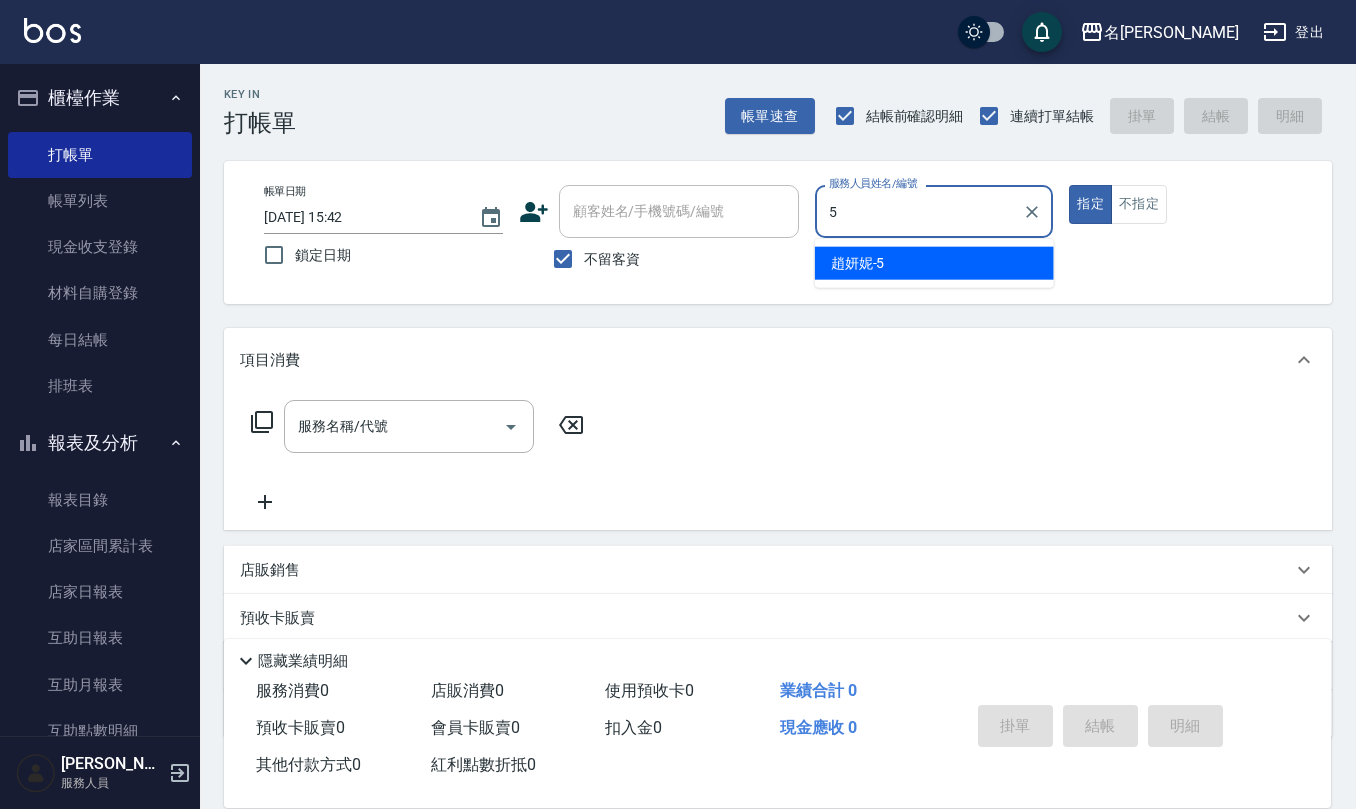 type on "[PERSON_NAME]5" 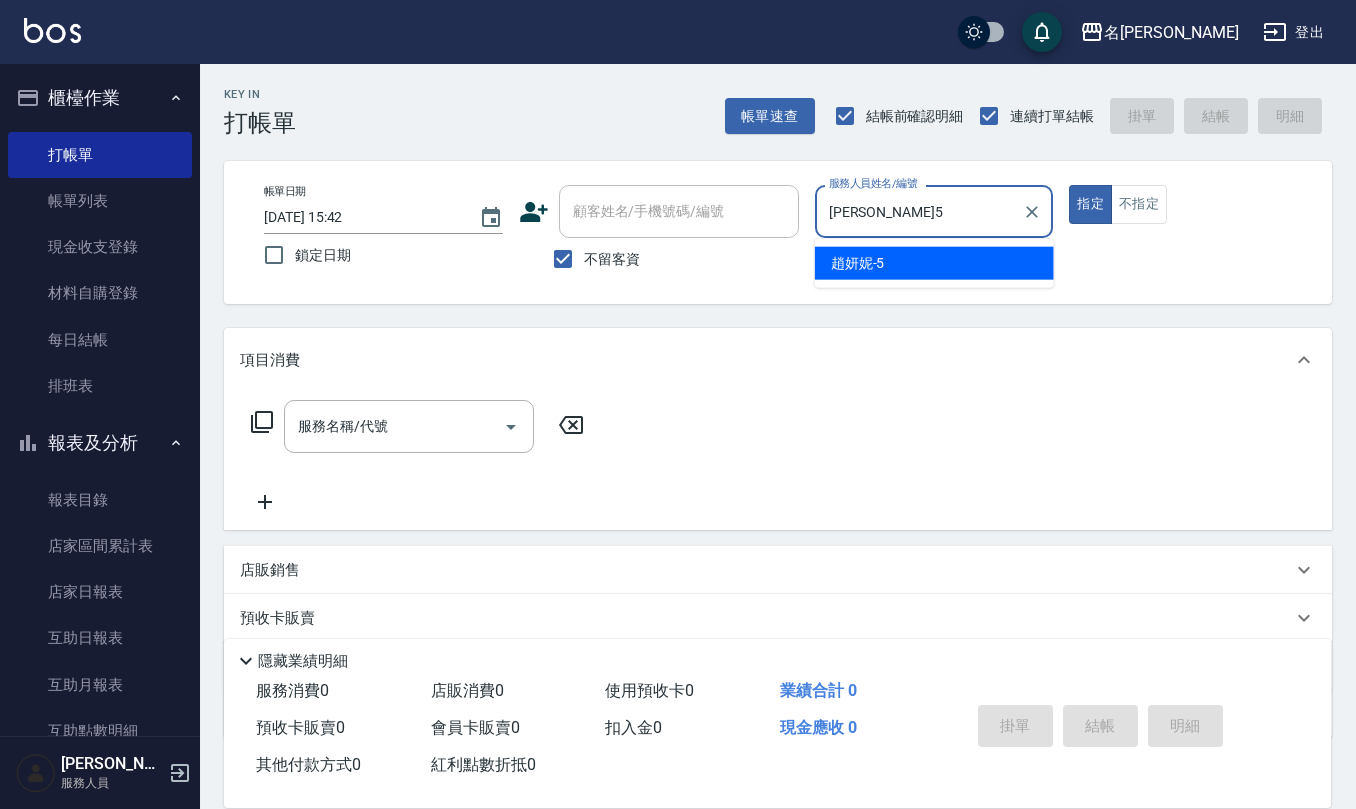 type on "true" 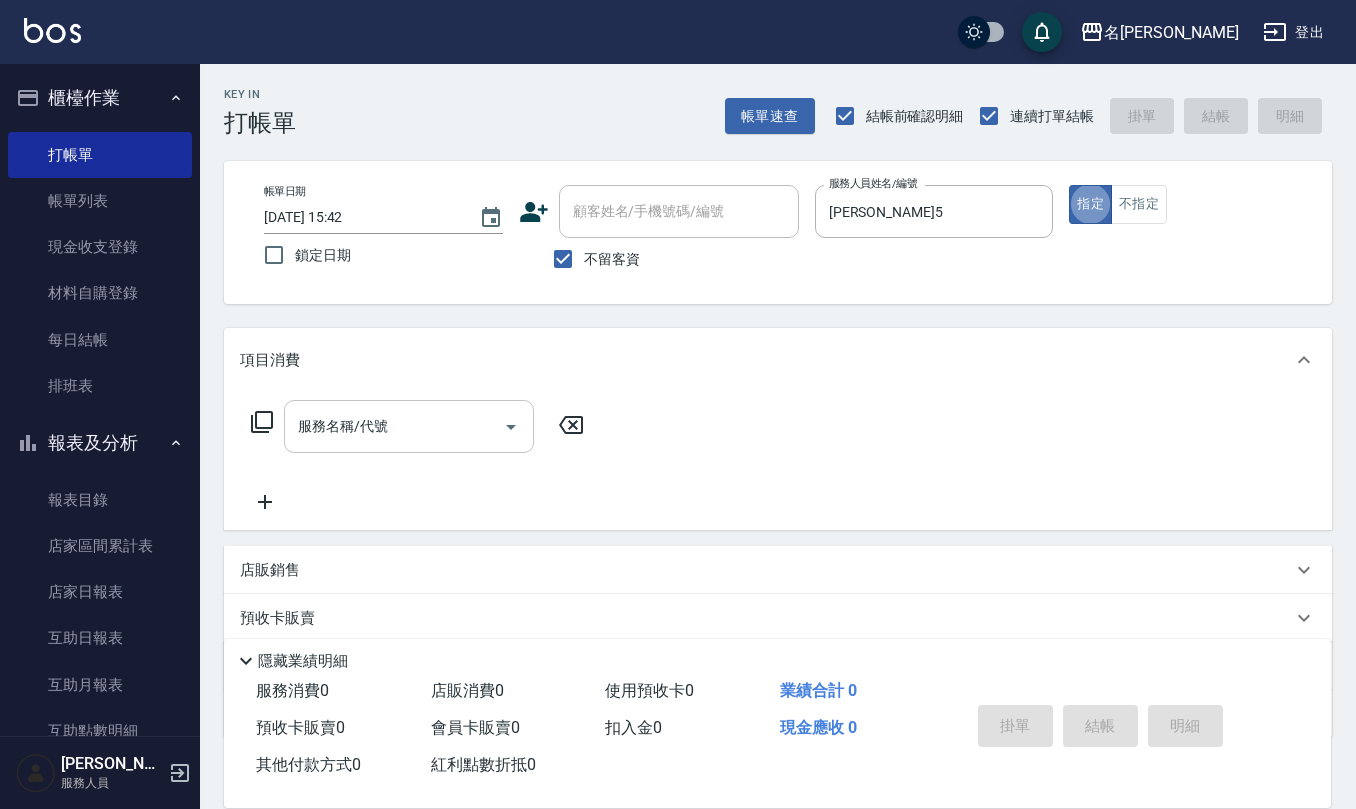 click on "服務名稱/代號" at bounding box center (394, 426) 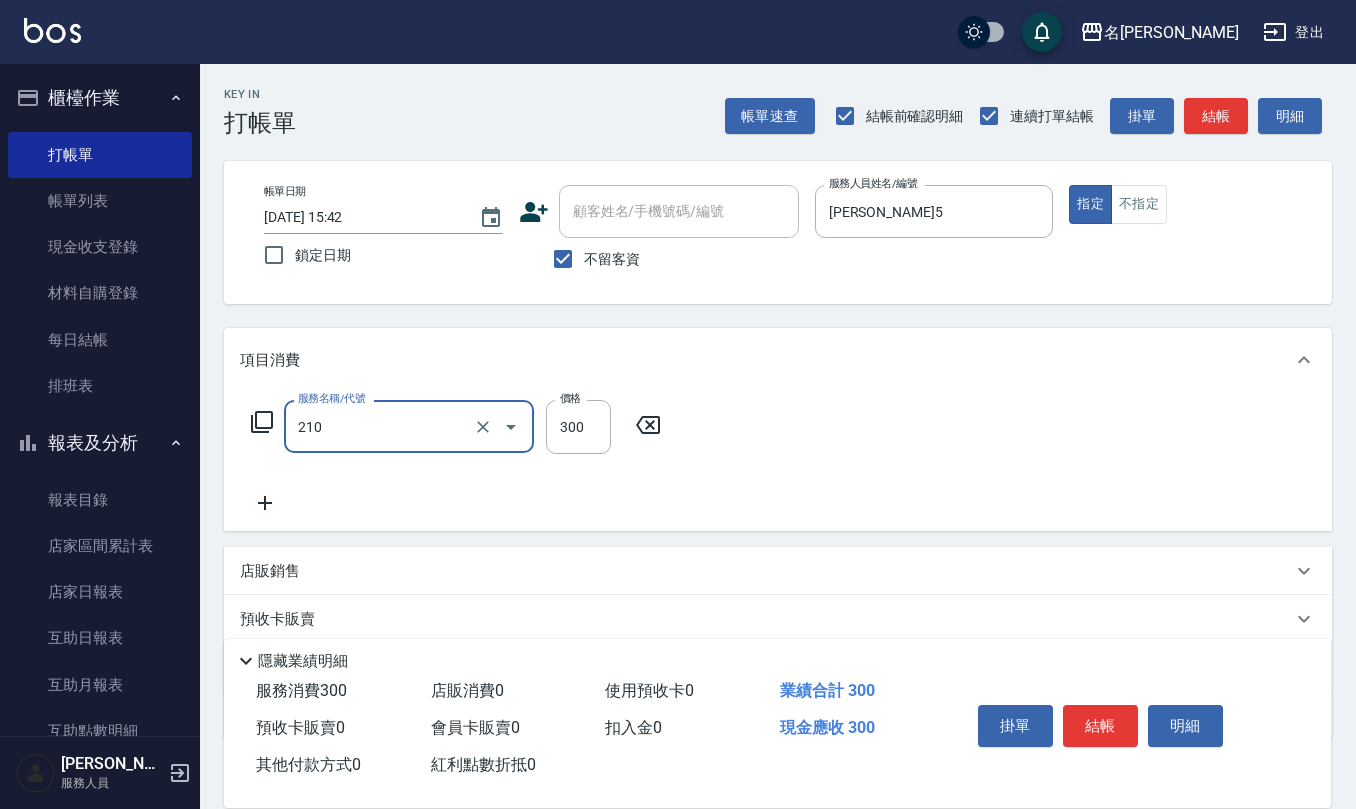 type on "[PERSON_NAME]洗髮精(210)" 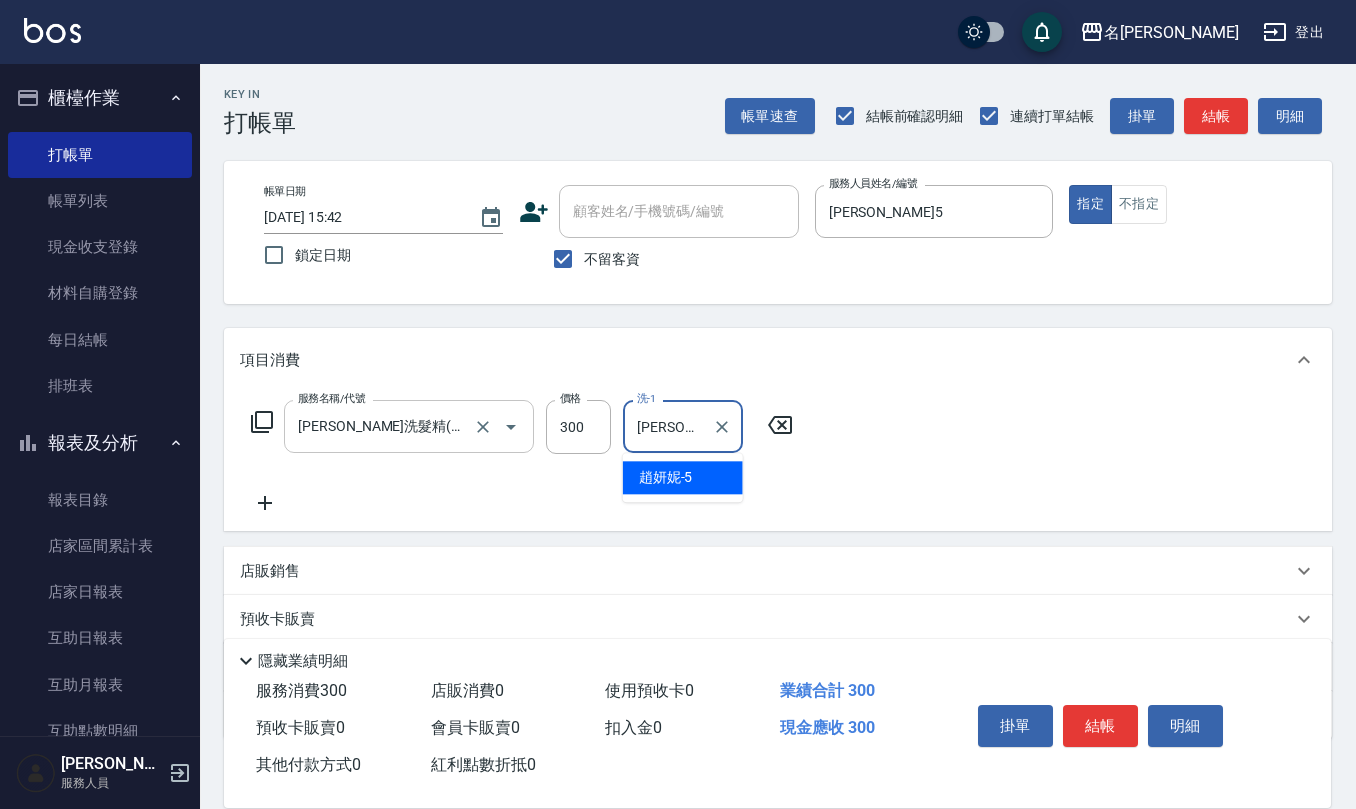 type on "[PERSON_NAME]5" 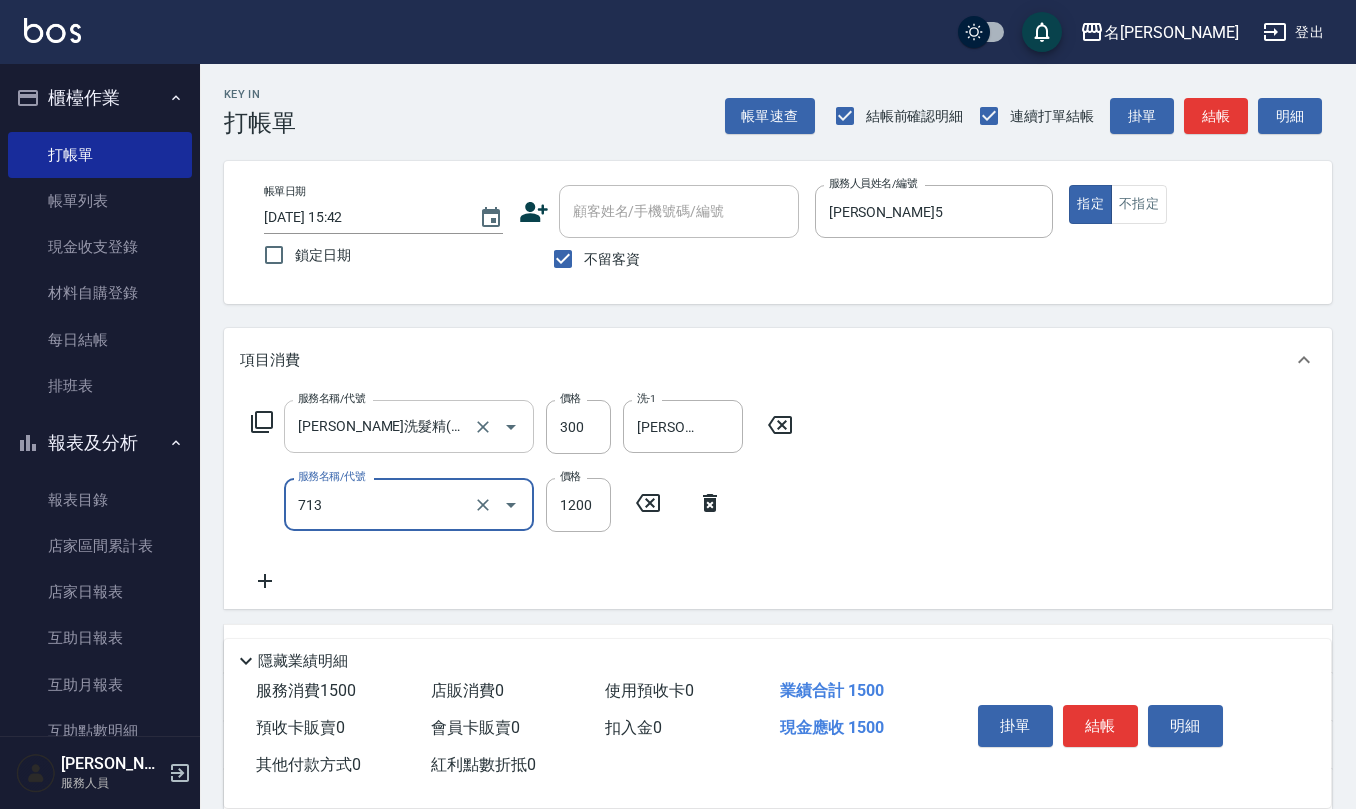 type on "水樣結構式1200(713)" 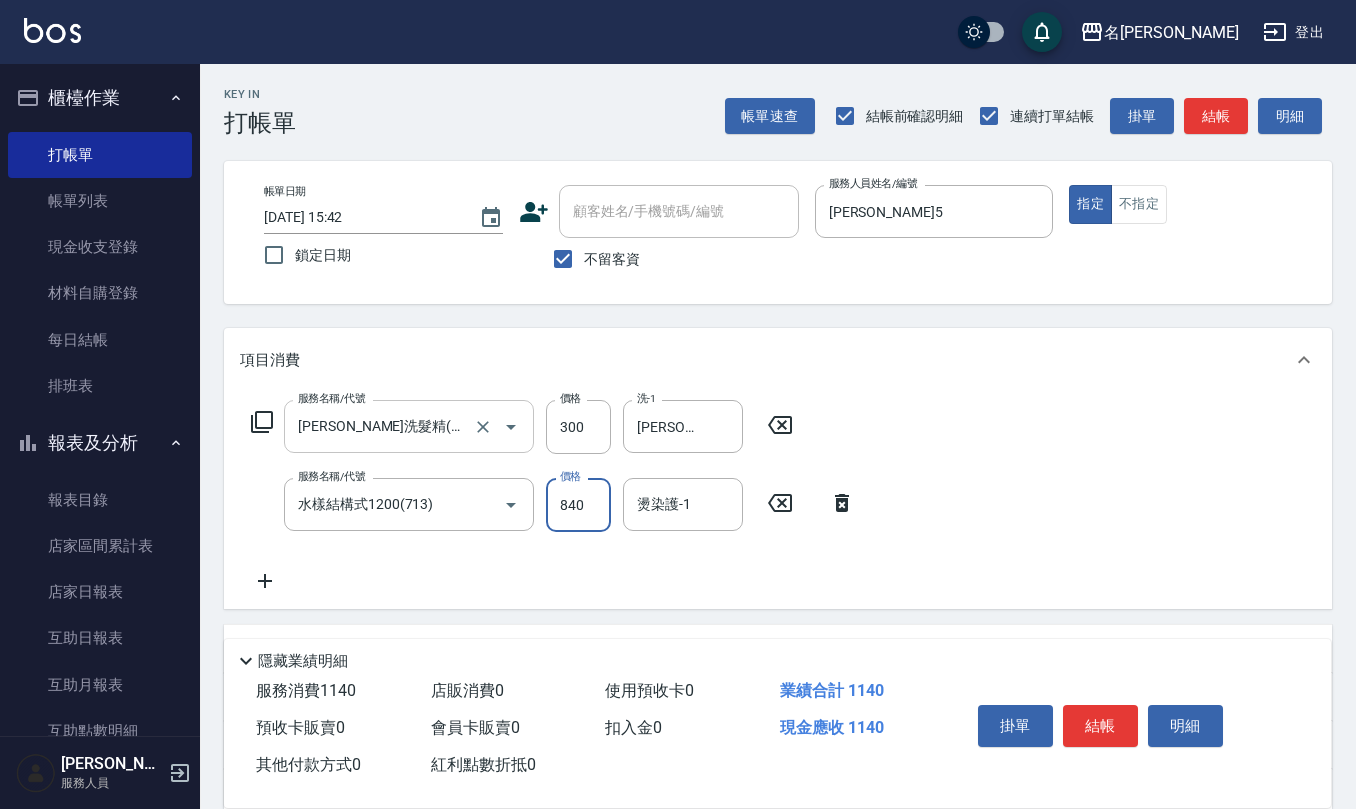 type on "840" 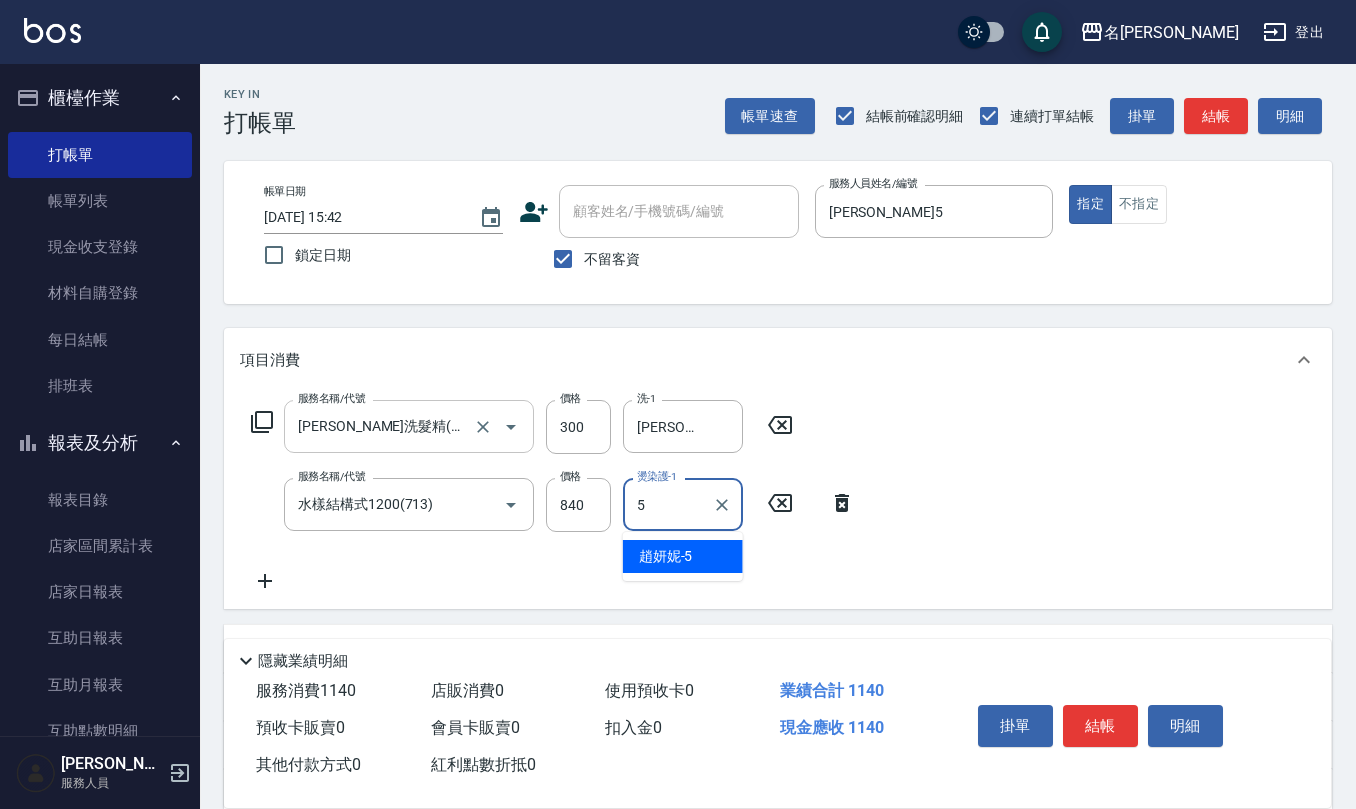 type on "[PERSON_NAME]5" 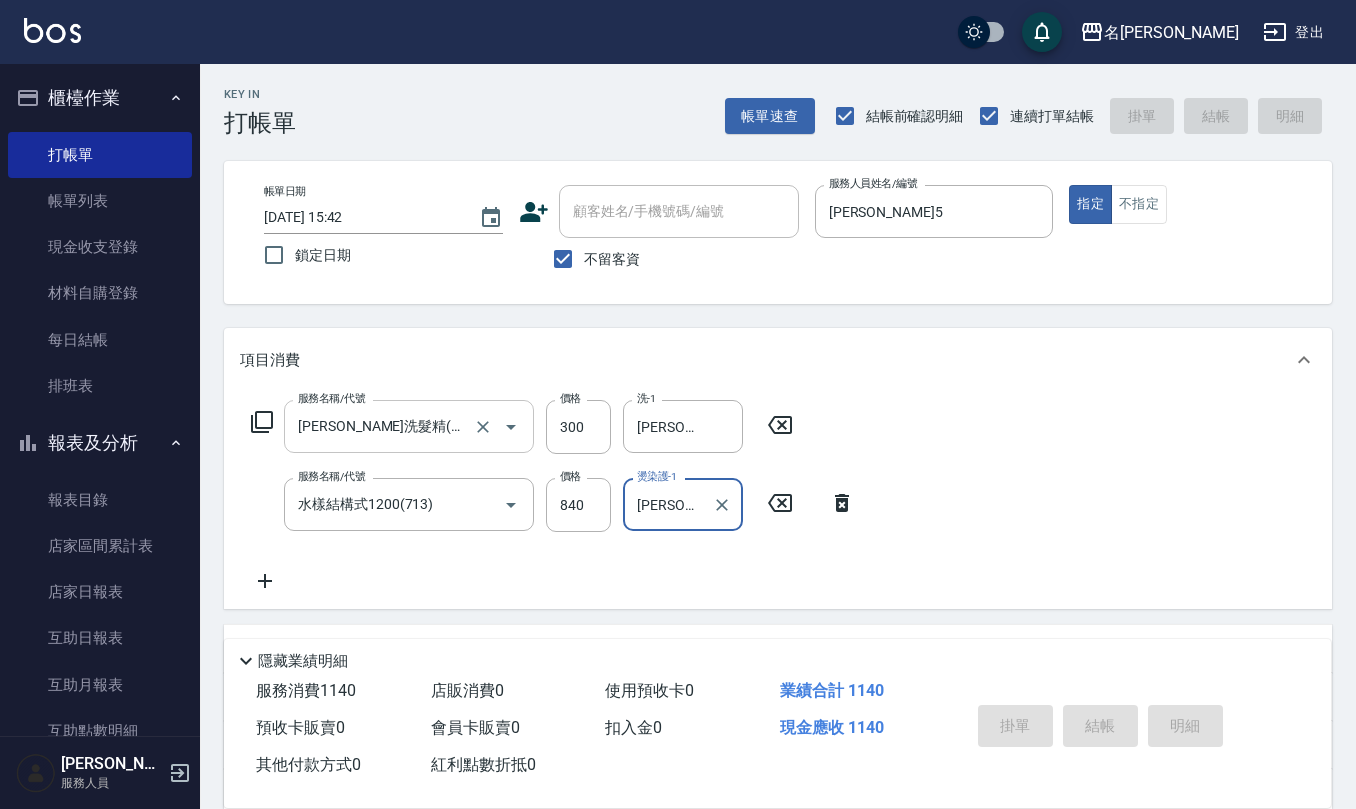 type on "[DATE] 18:31" 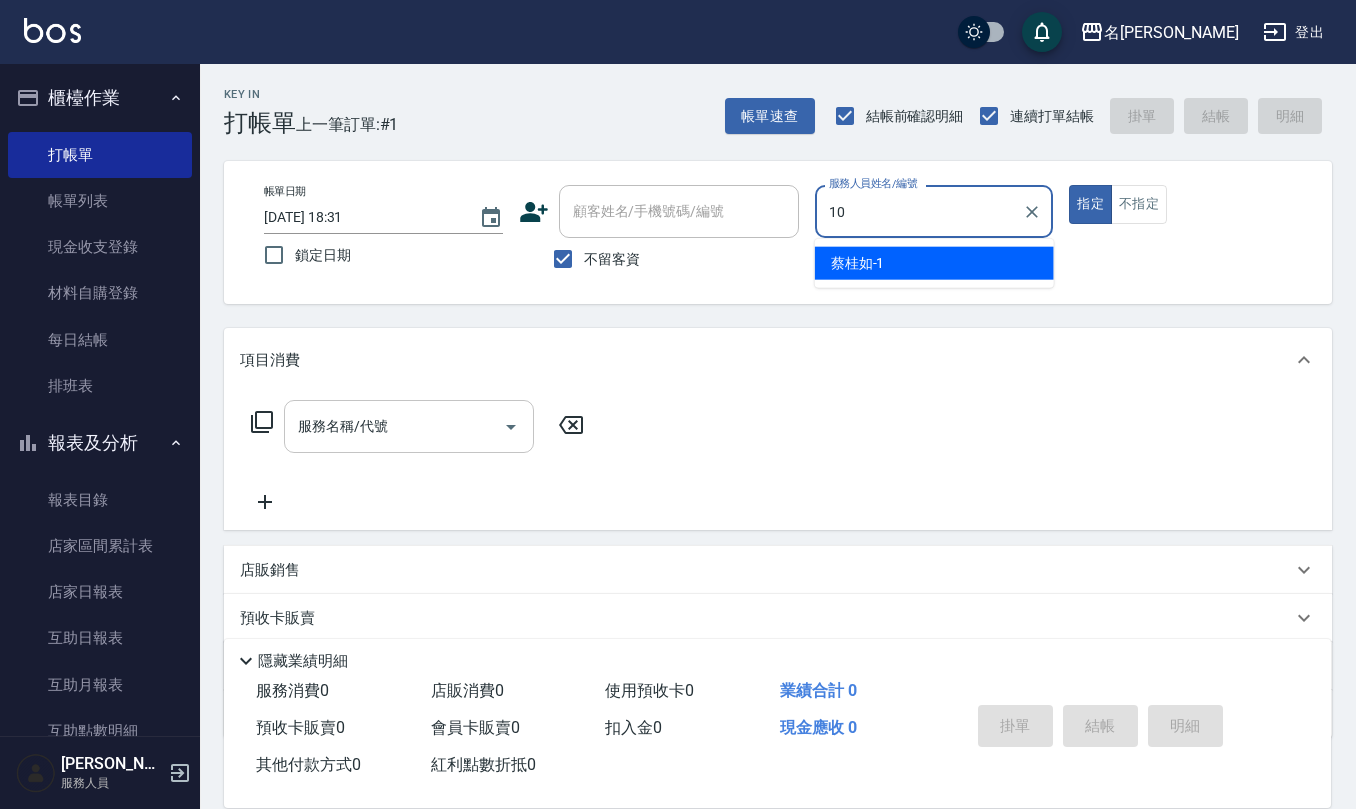 type on "[PERSON_NAME]-10" 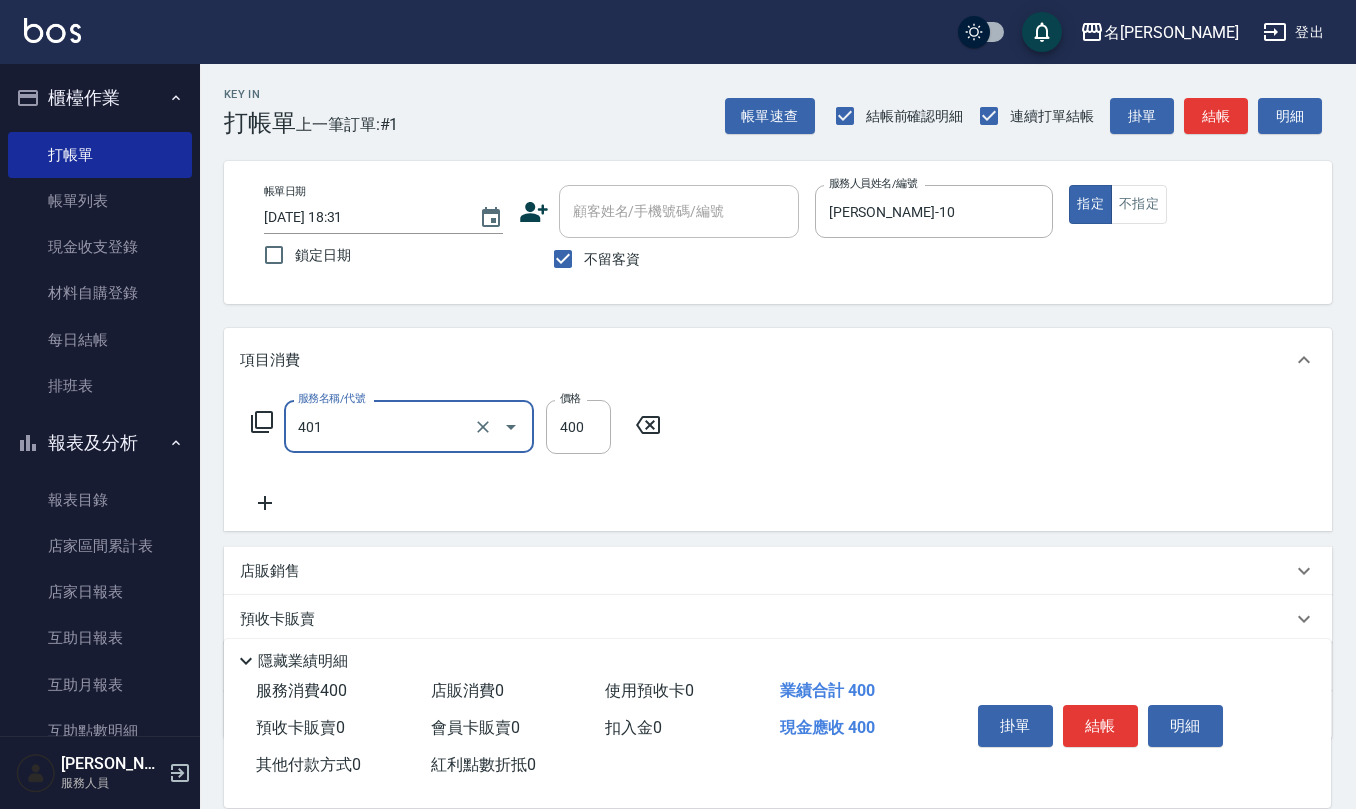 type on "剪髮(401)" 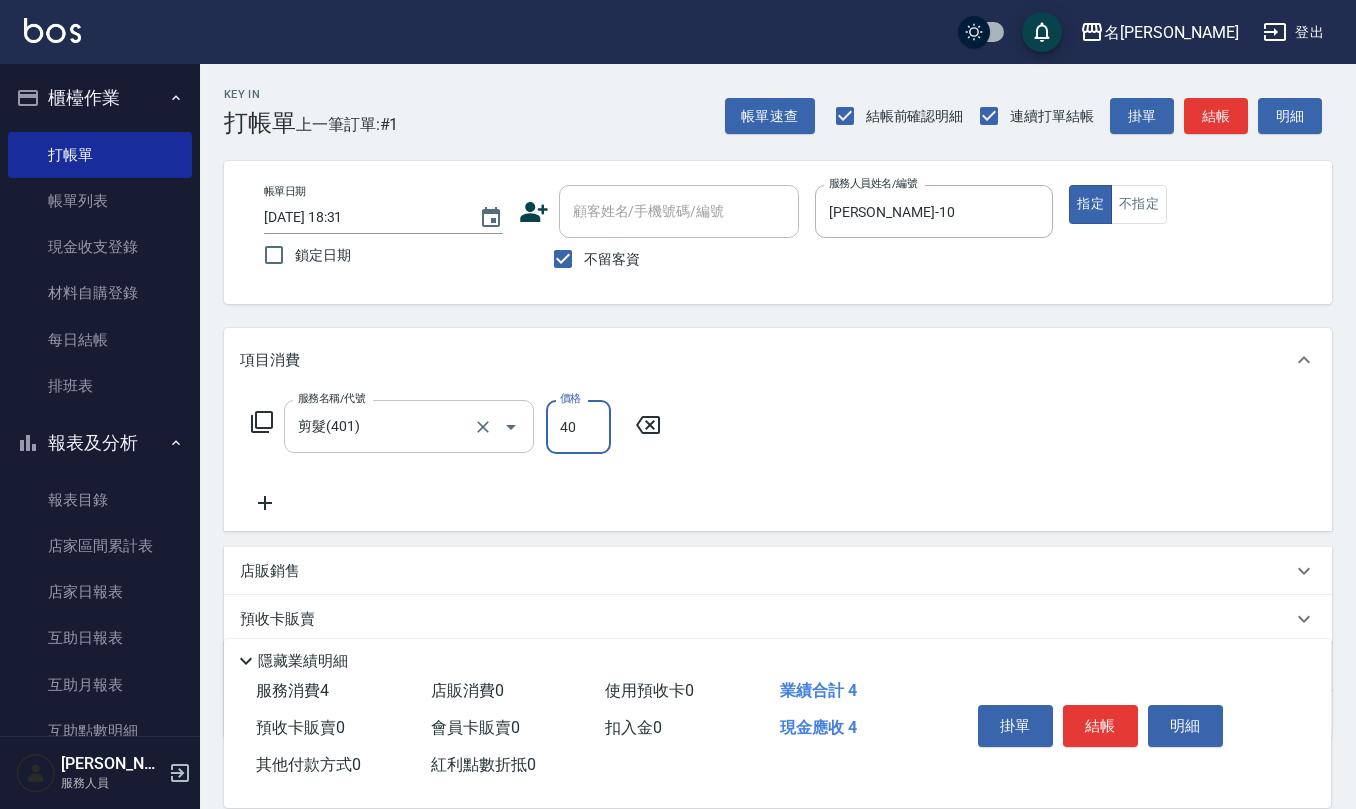 type on "400" 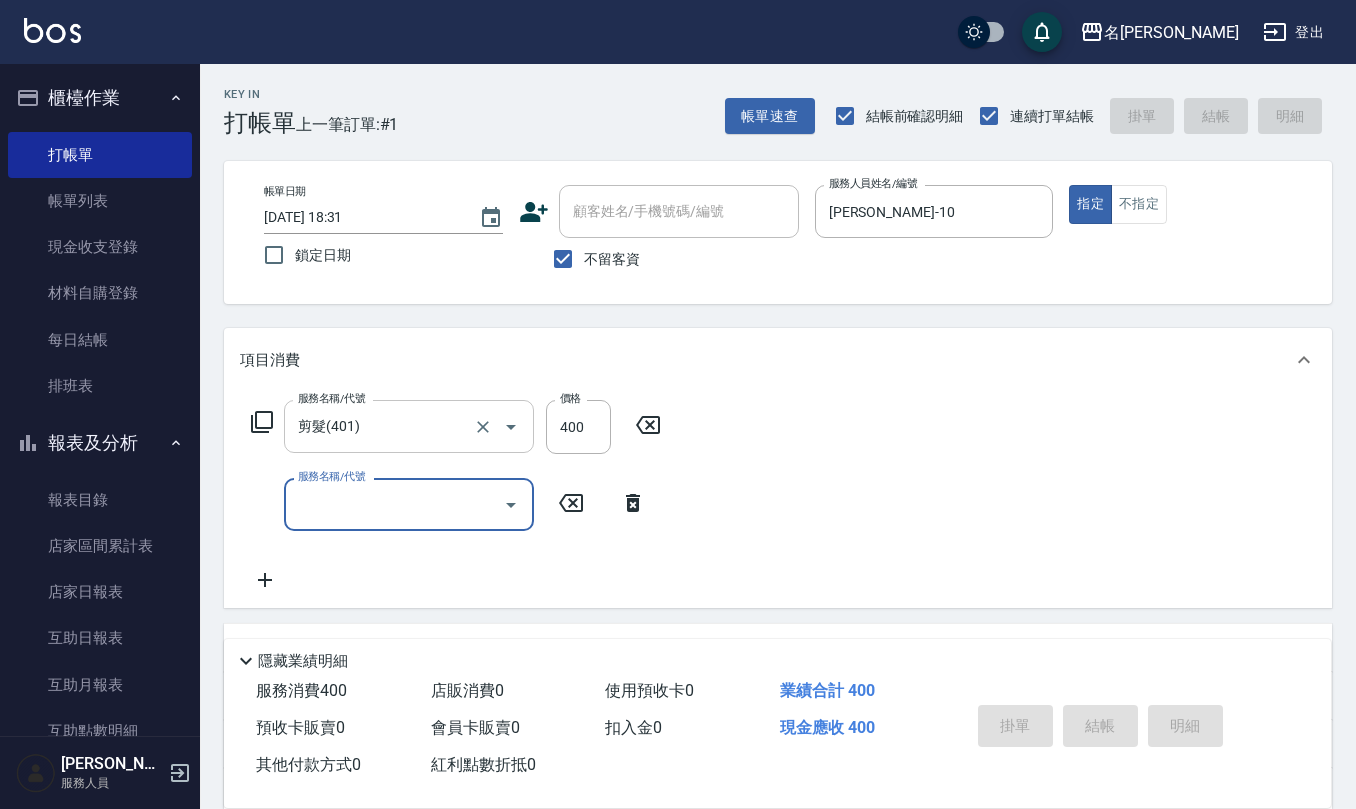 type 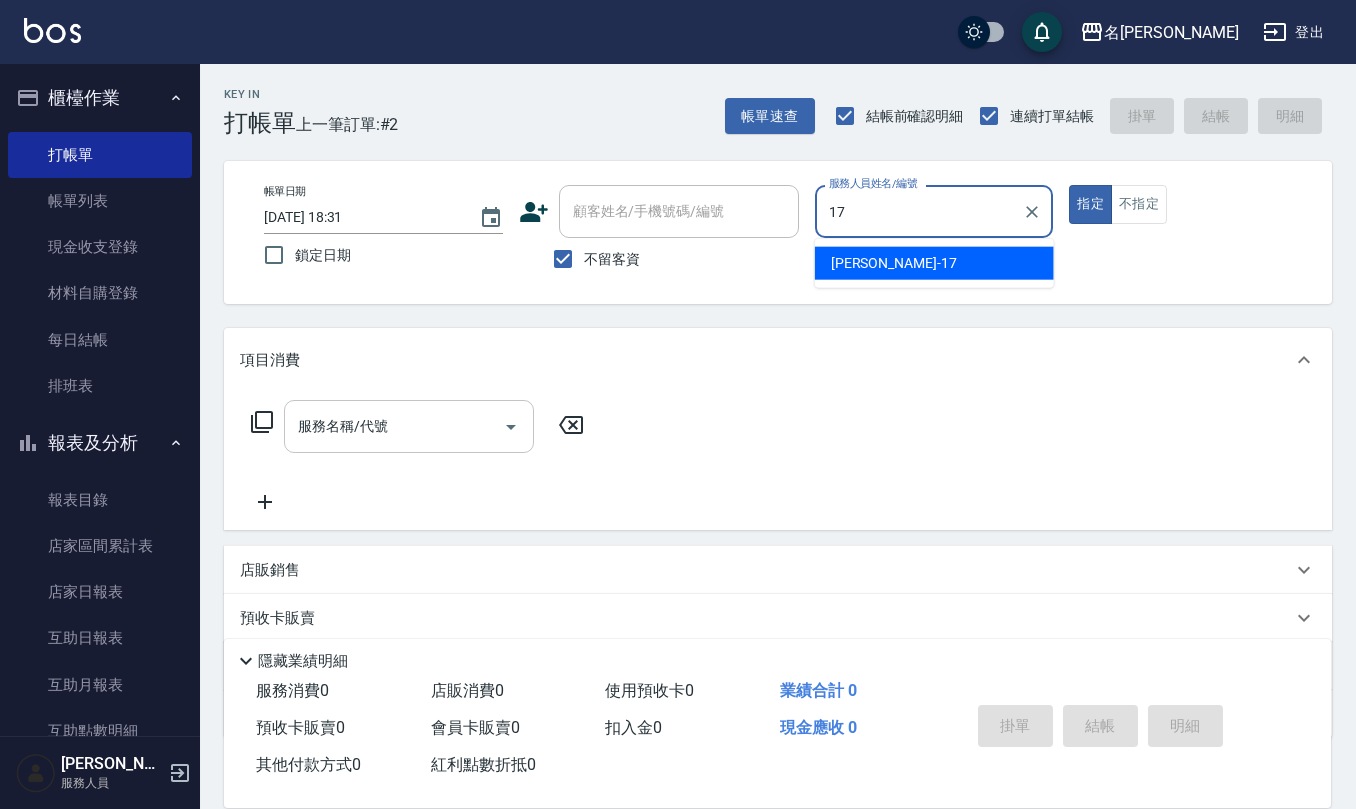type on "[PERSON_NAME]-17" 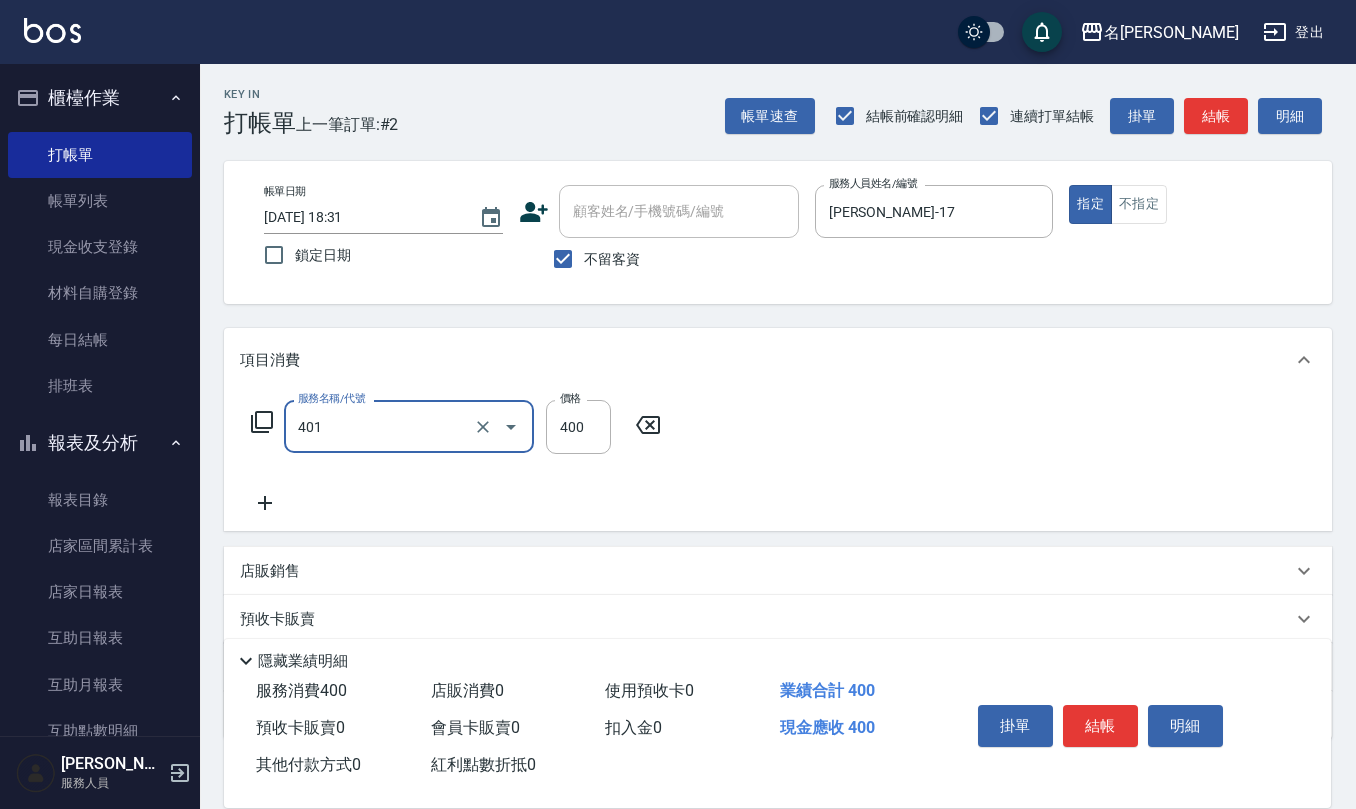 type on "剪髮(401)" 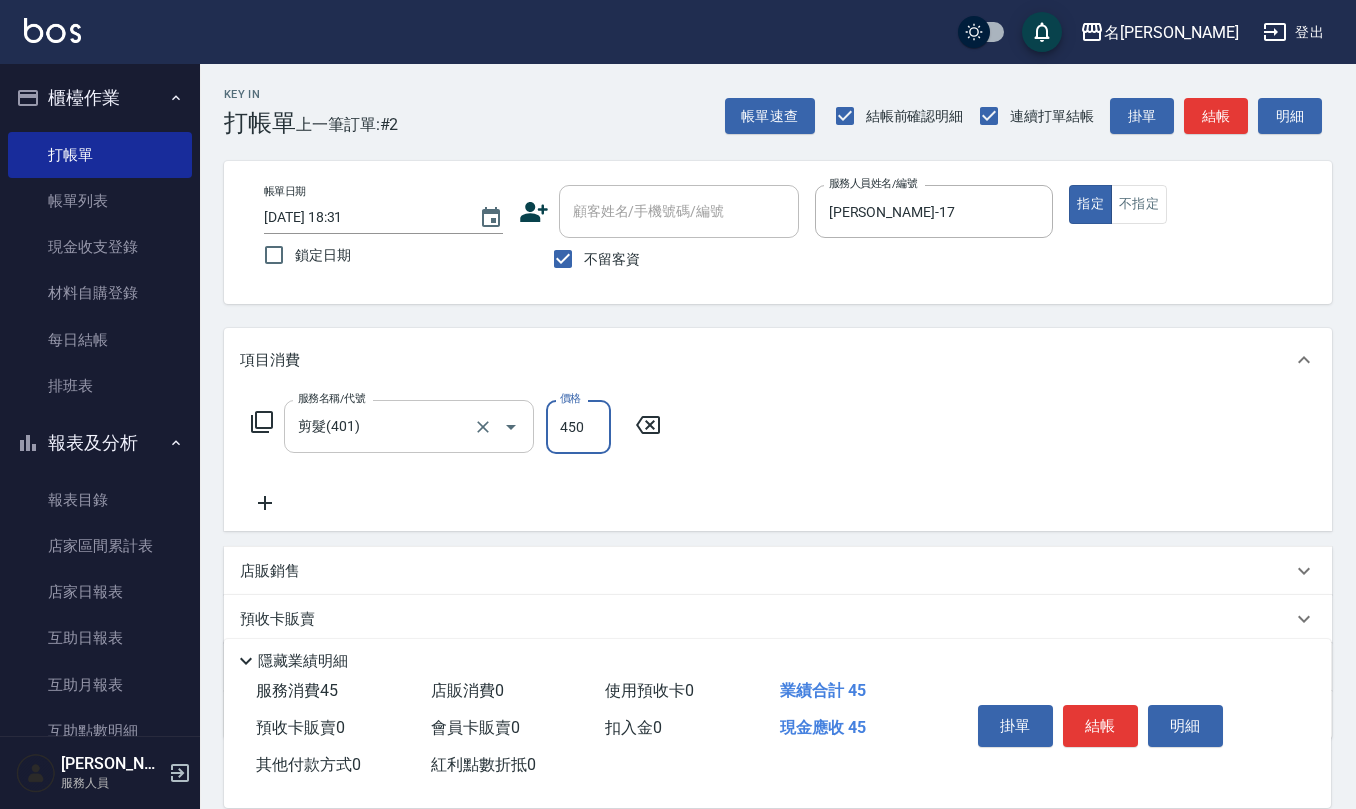 type on "450" 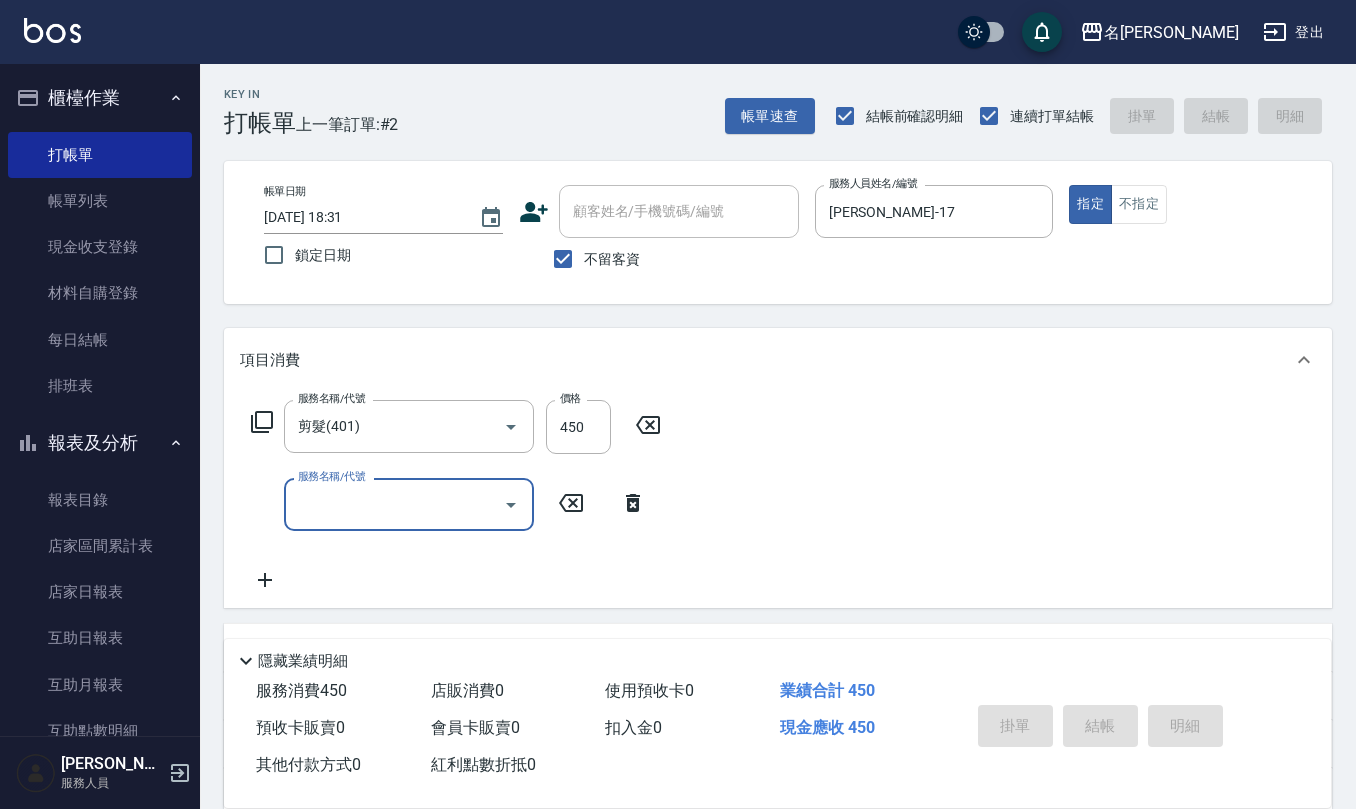 type 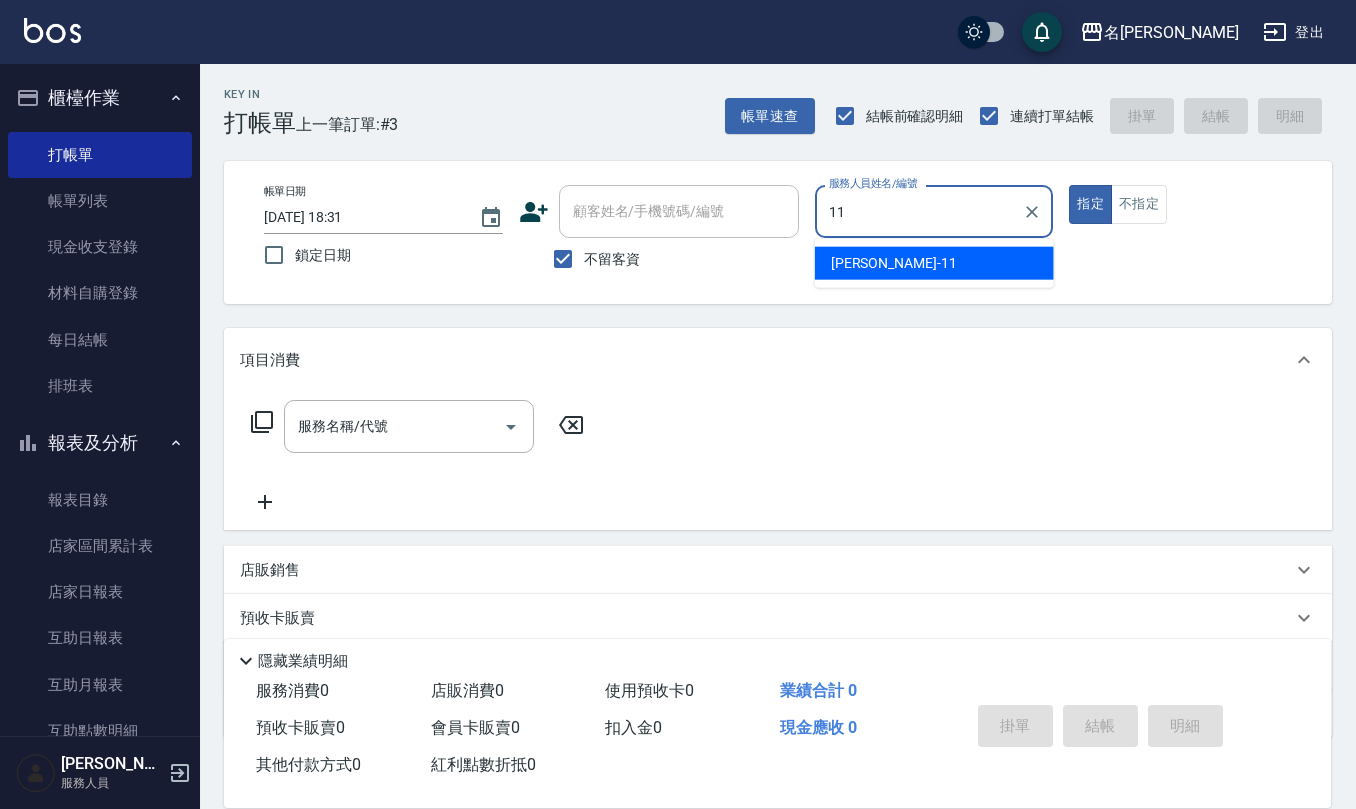 type on "[PERSON_NAME]橙-11" 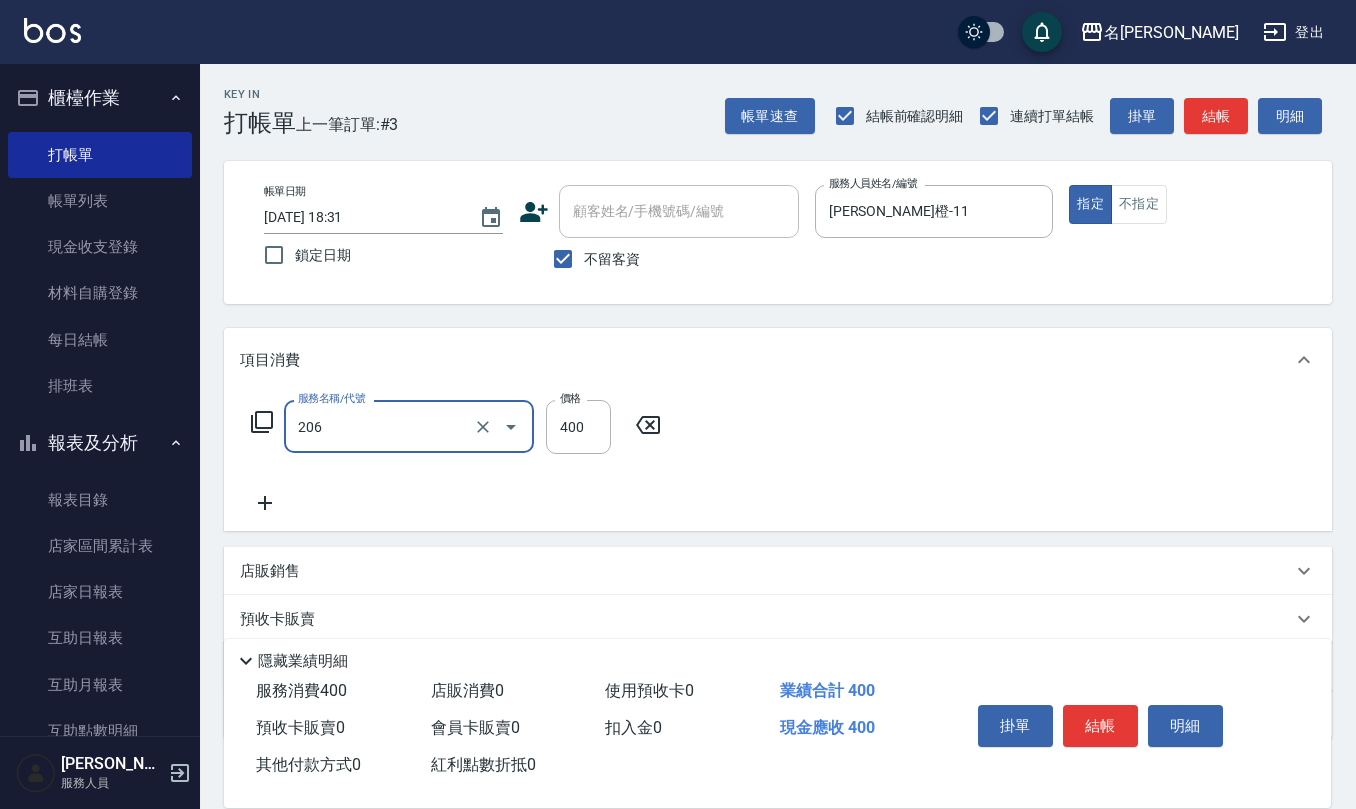 type on "健康洗(206)" 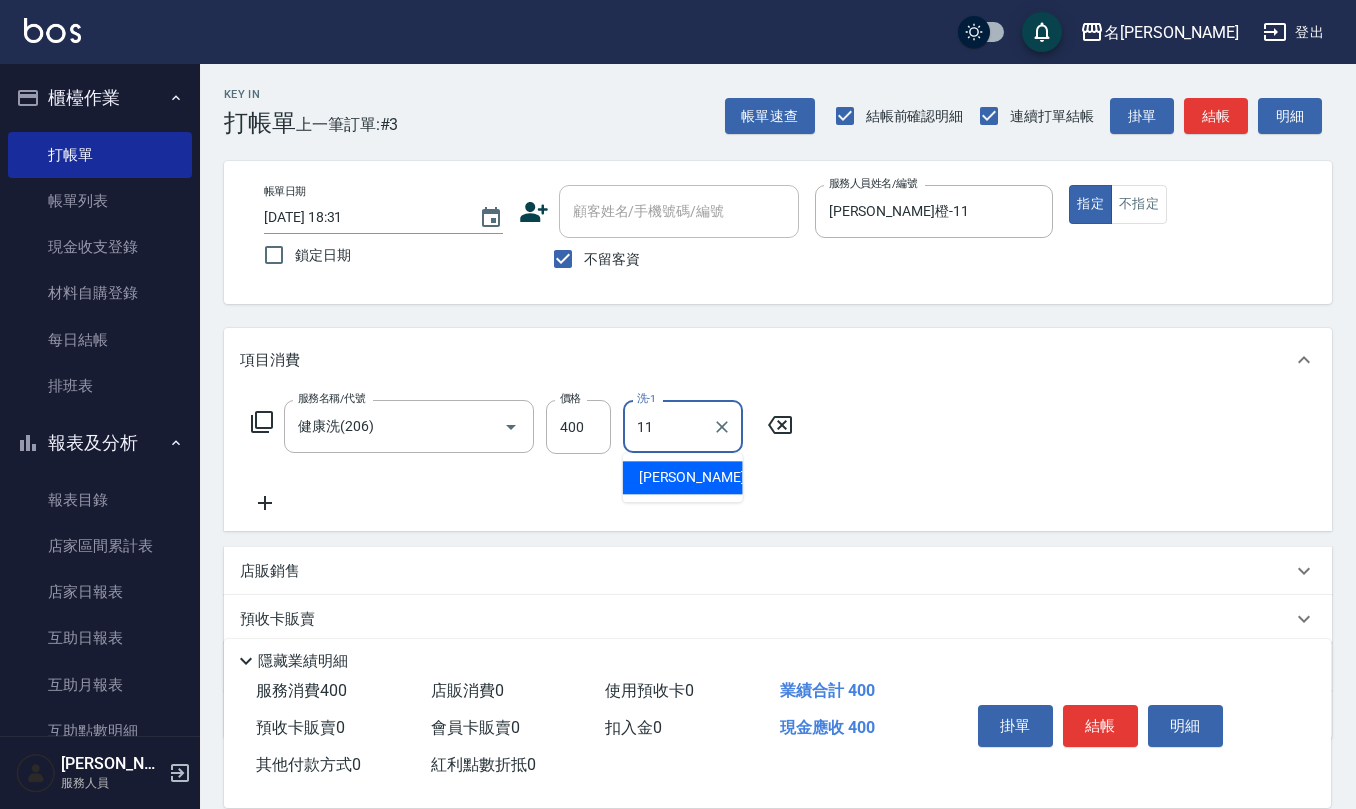 type on "[PERSON_NAME]橙-11" 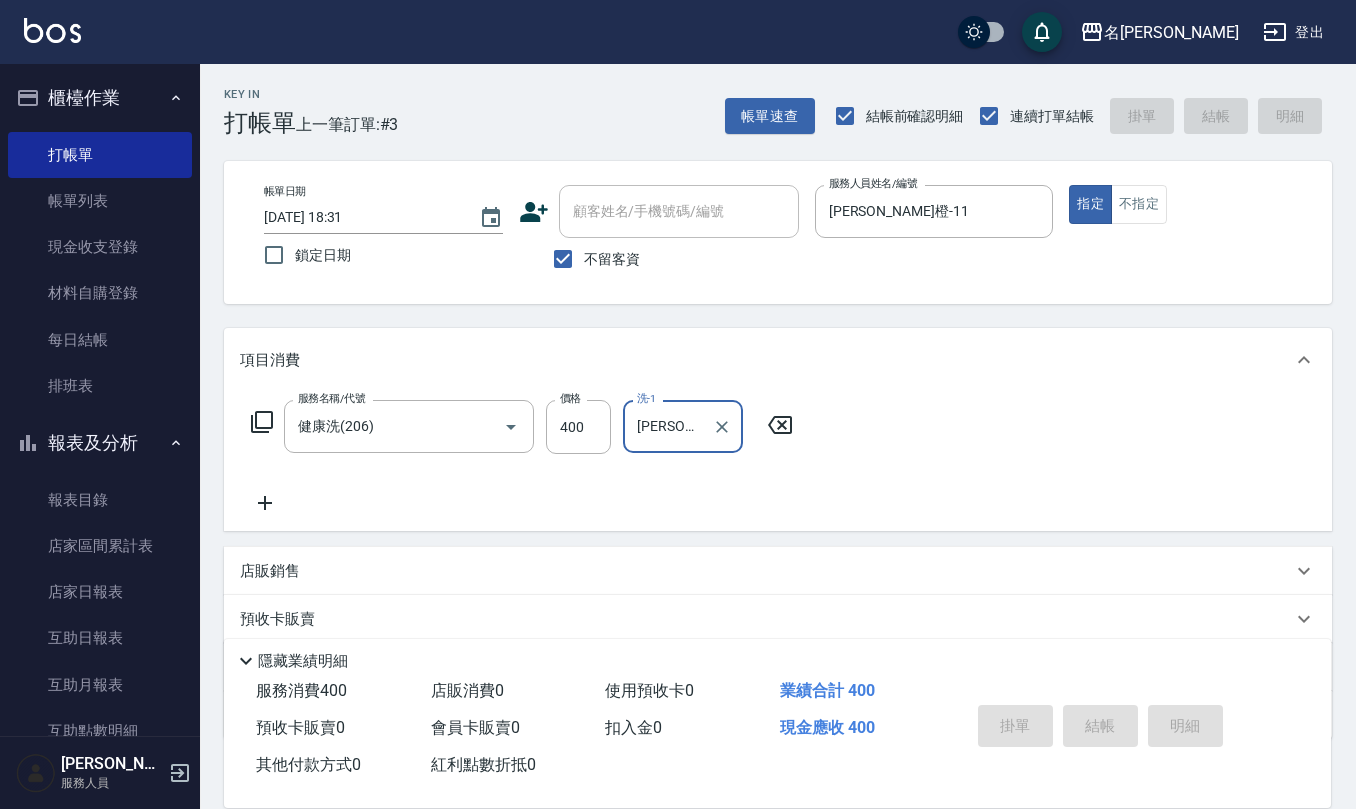 type 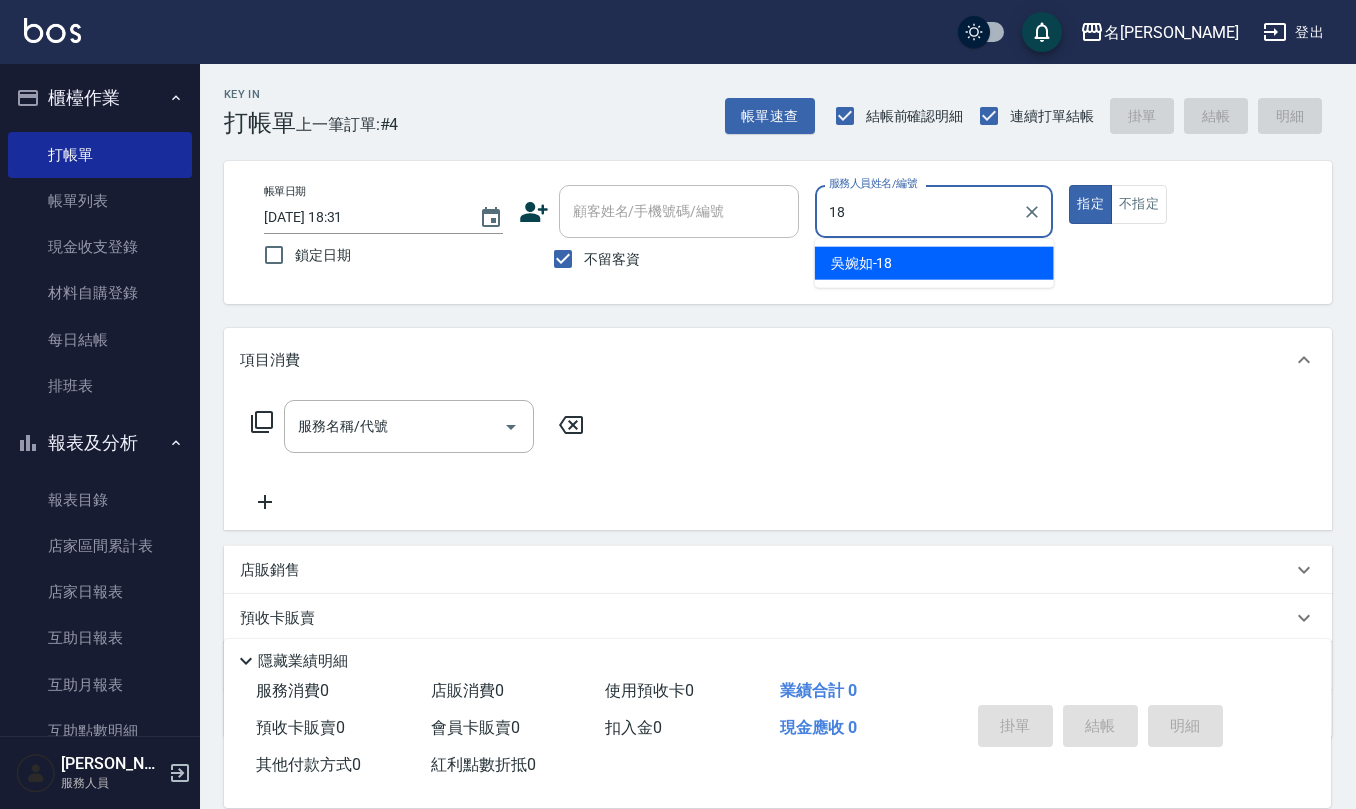 type on "[PERSON_NAME]-18" 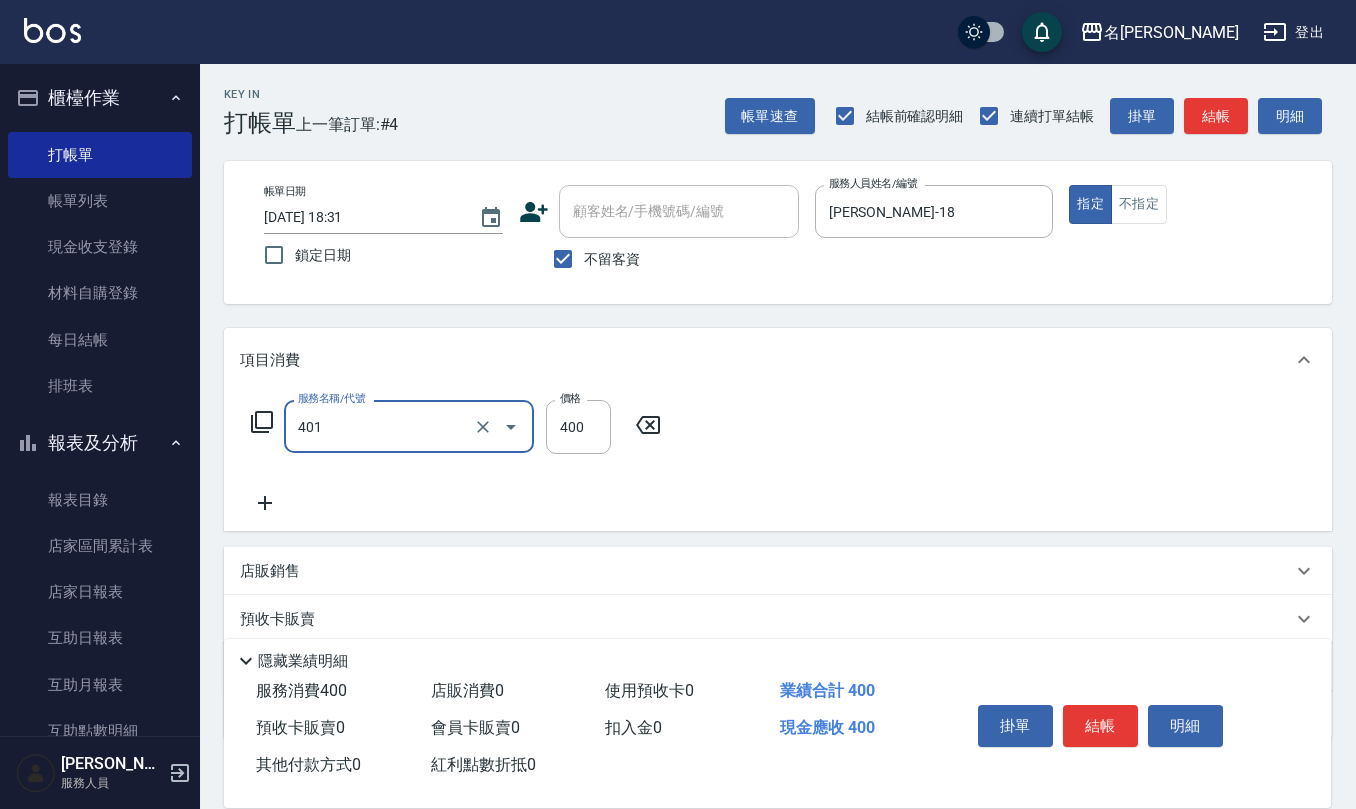type on "剪髮(401)" 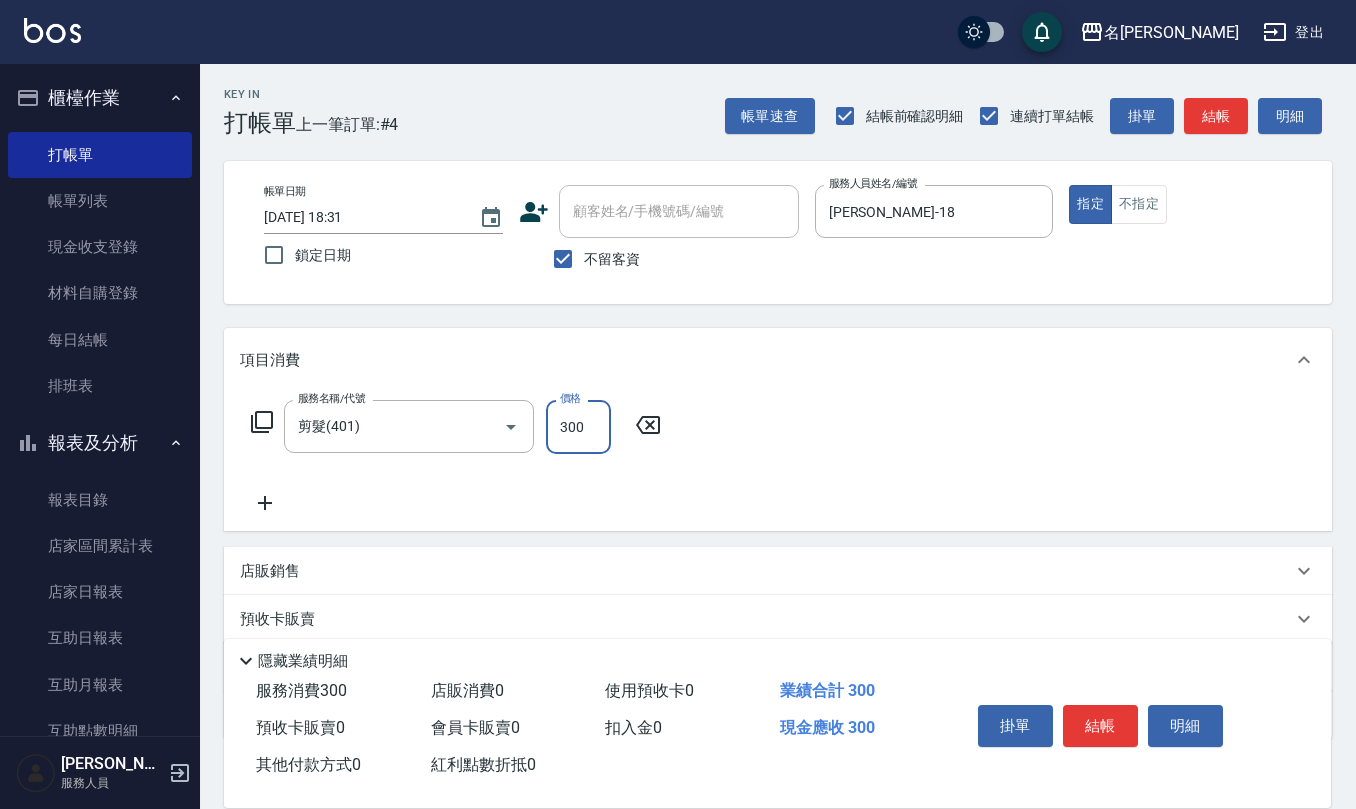 type on "300" 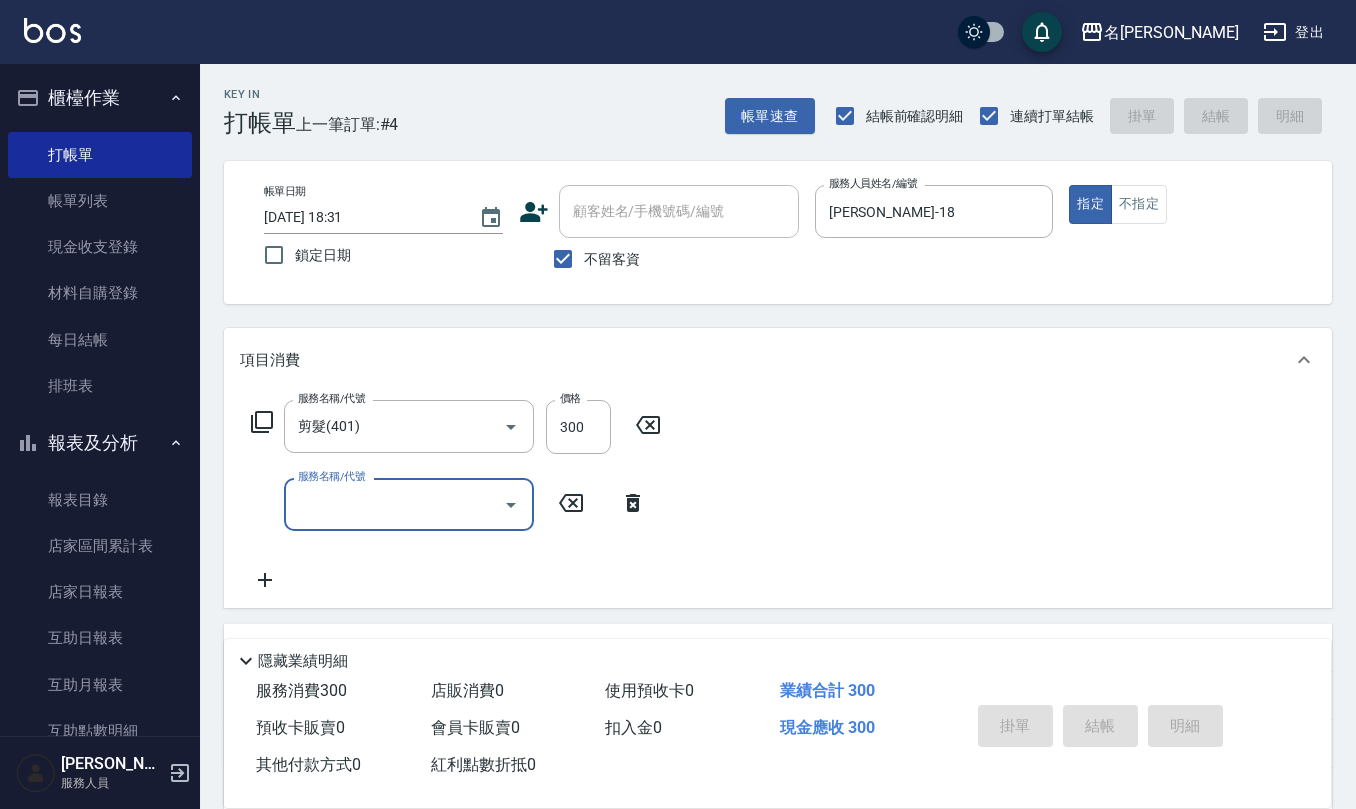 type on "[DATE] 18:32" 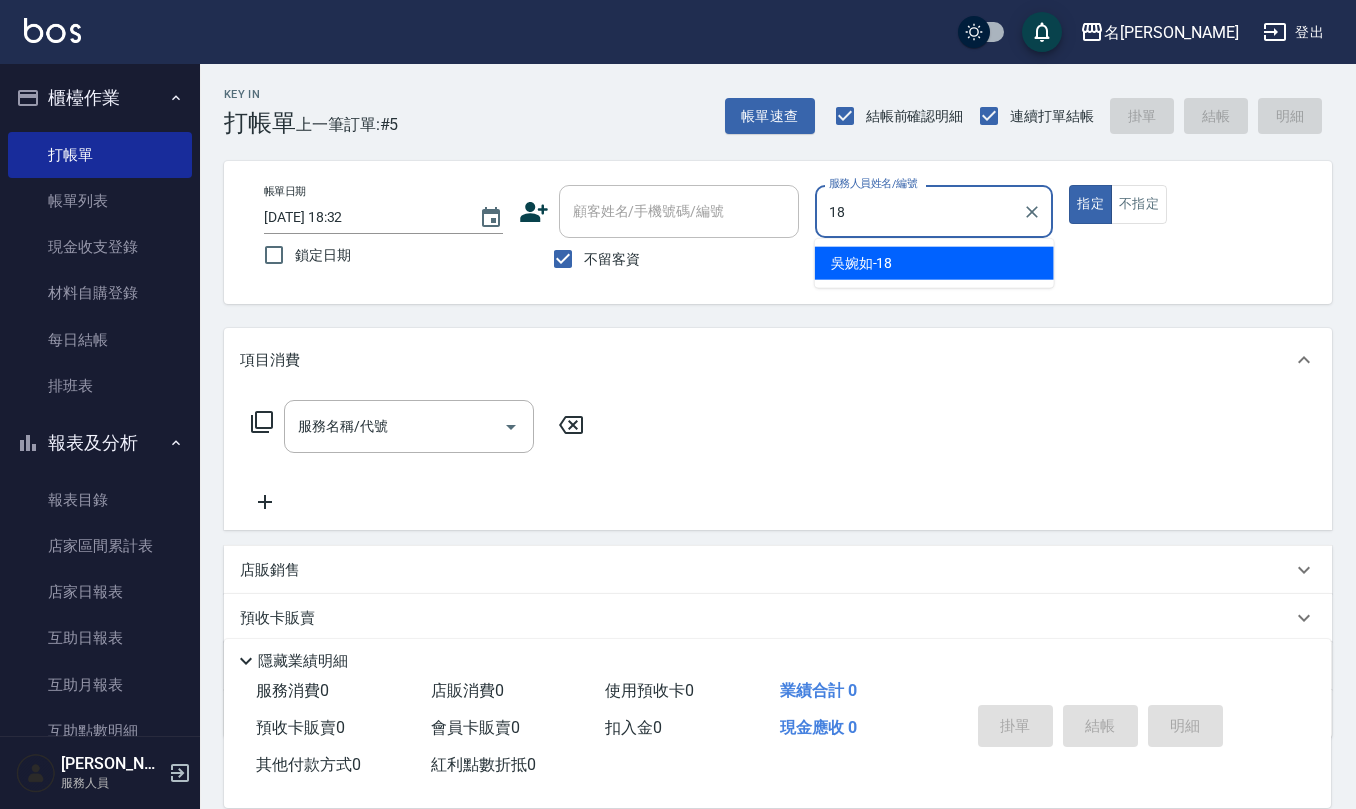 type on "[PERSON_NAME]-18" 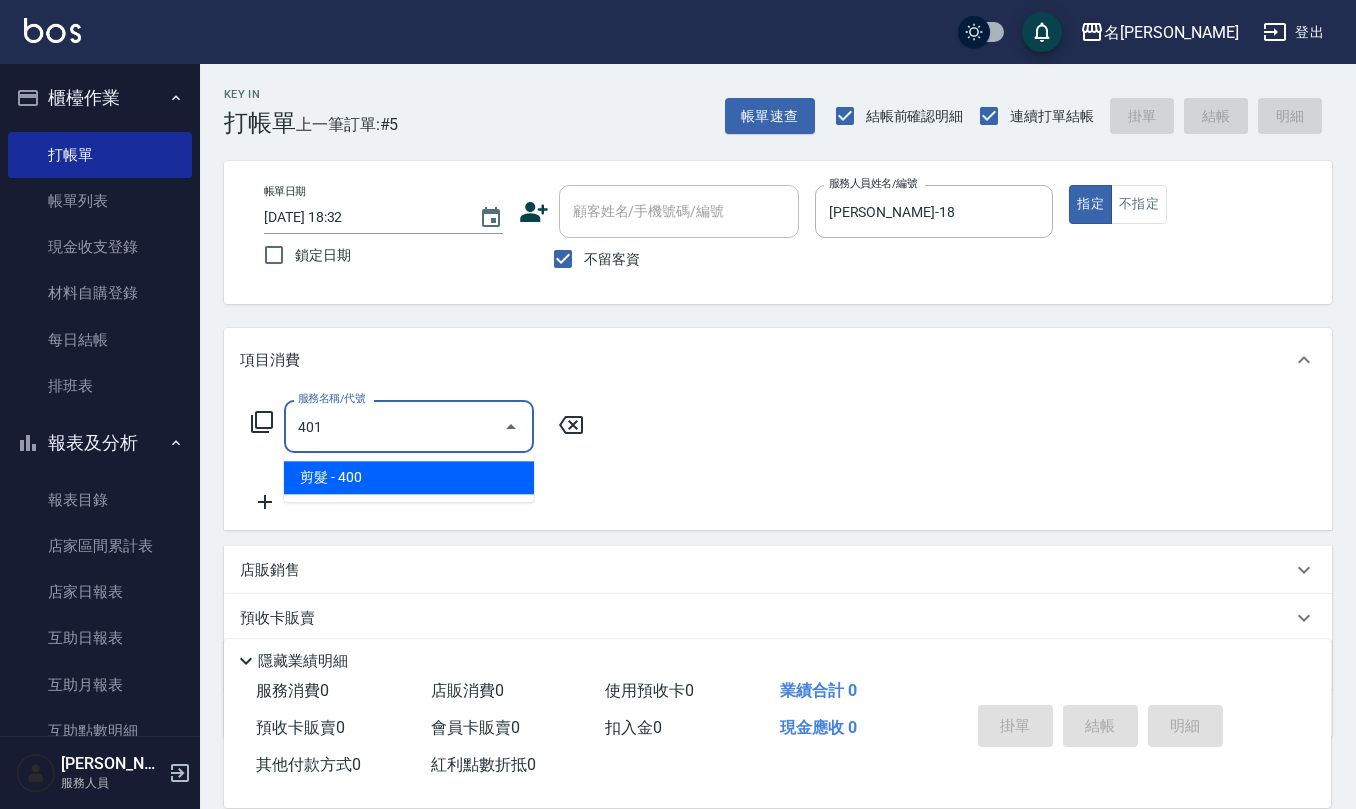 type on "剪髮(401)" 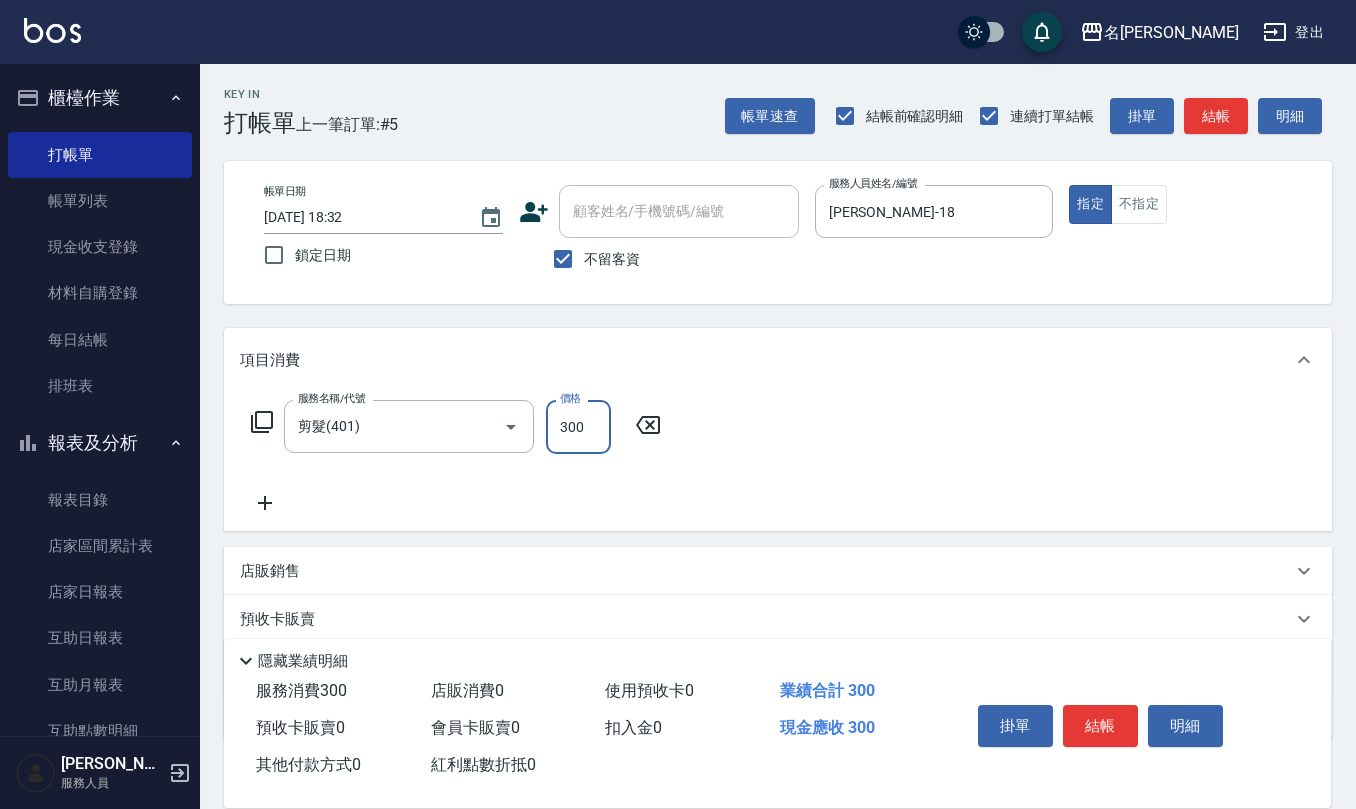 type on "300" 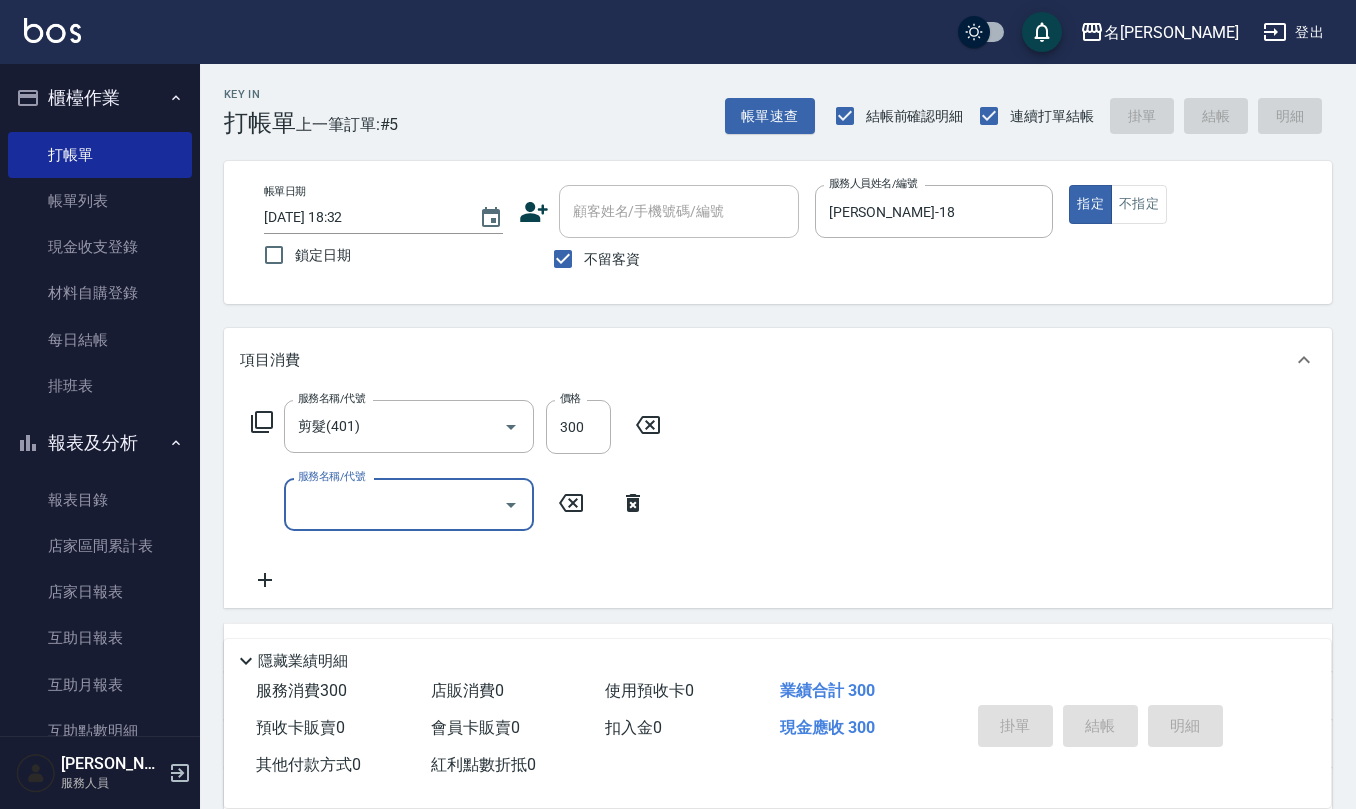 type 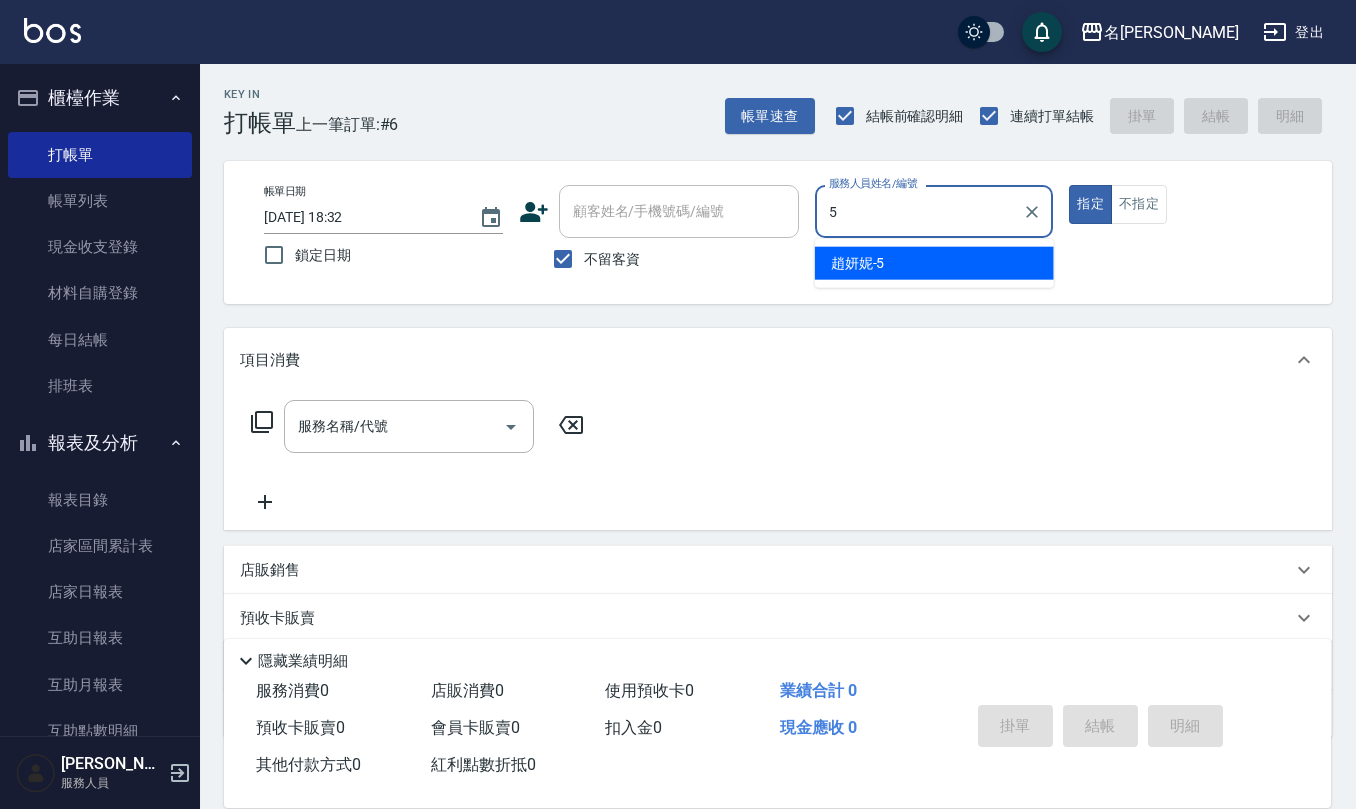 type on "[PERSON_NAME]5" 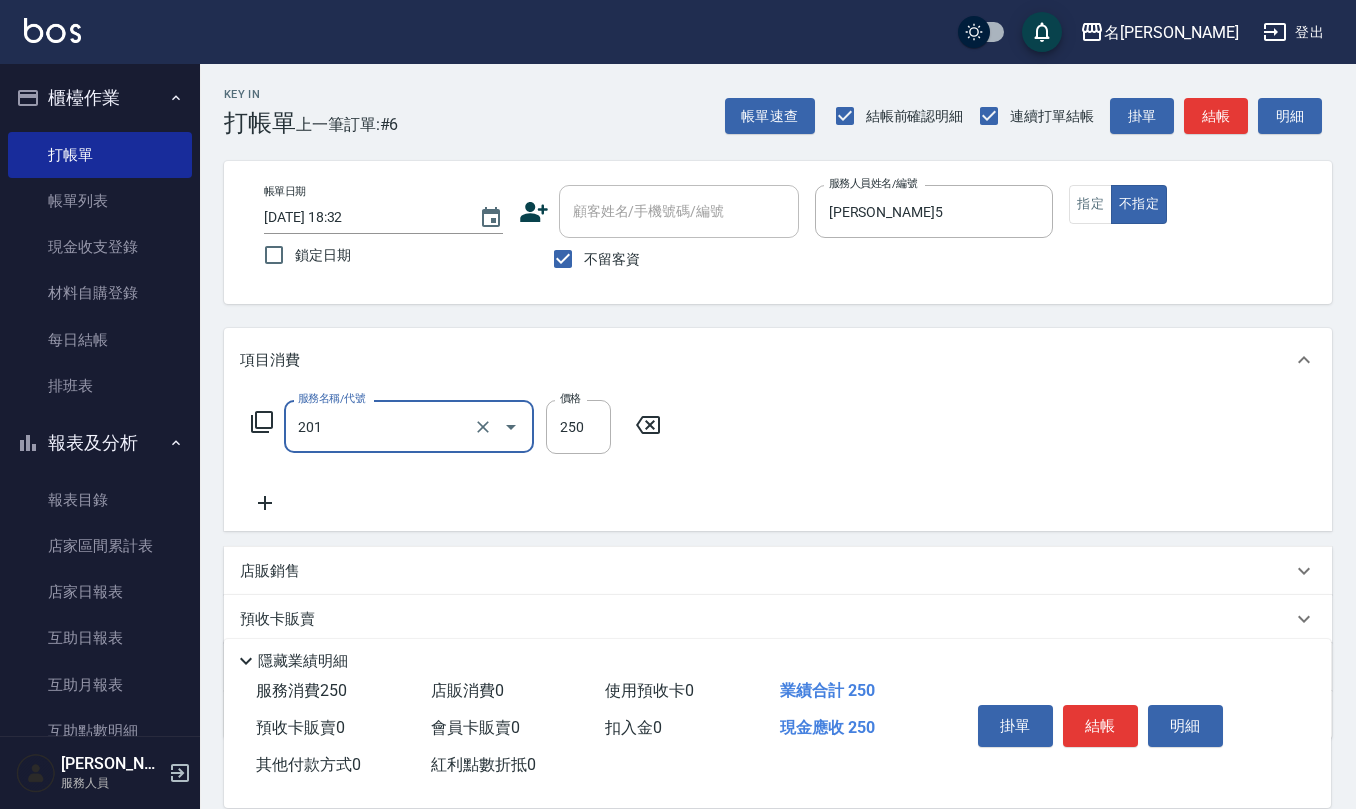 type on "洗髮(201)" 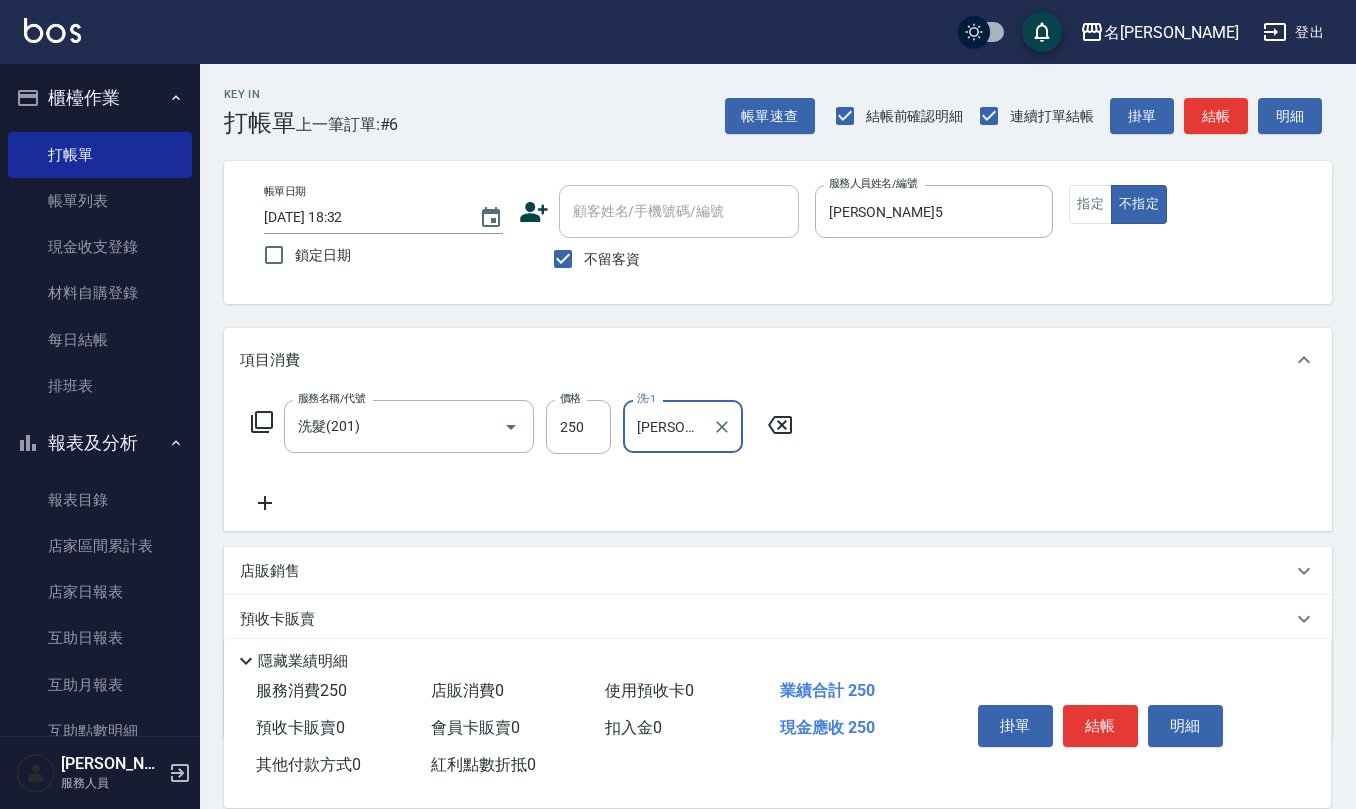 type on "[PERSON_NAME]5" 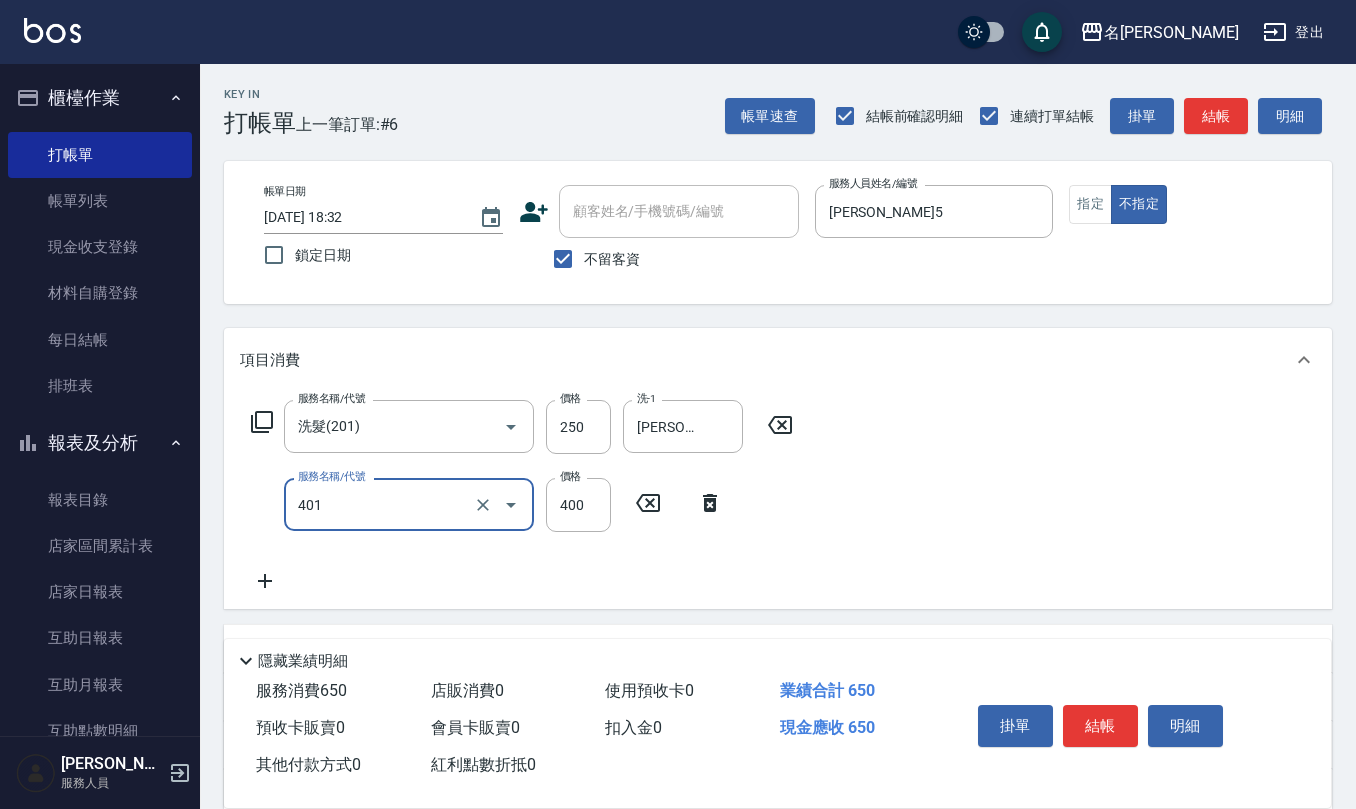 type on "剪髮(401)" 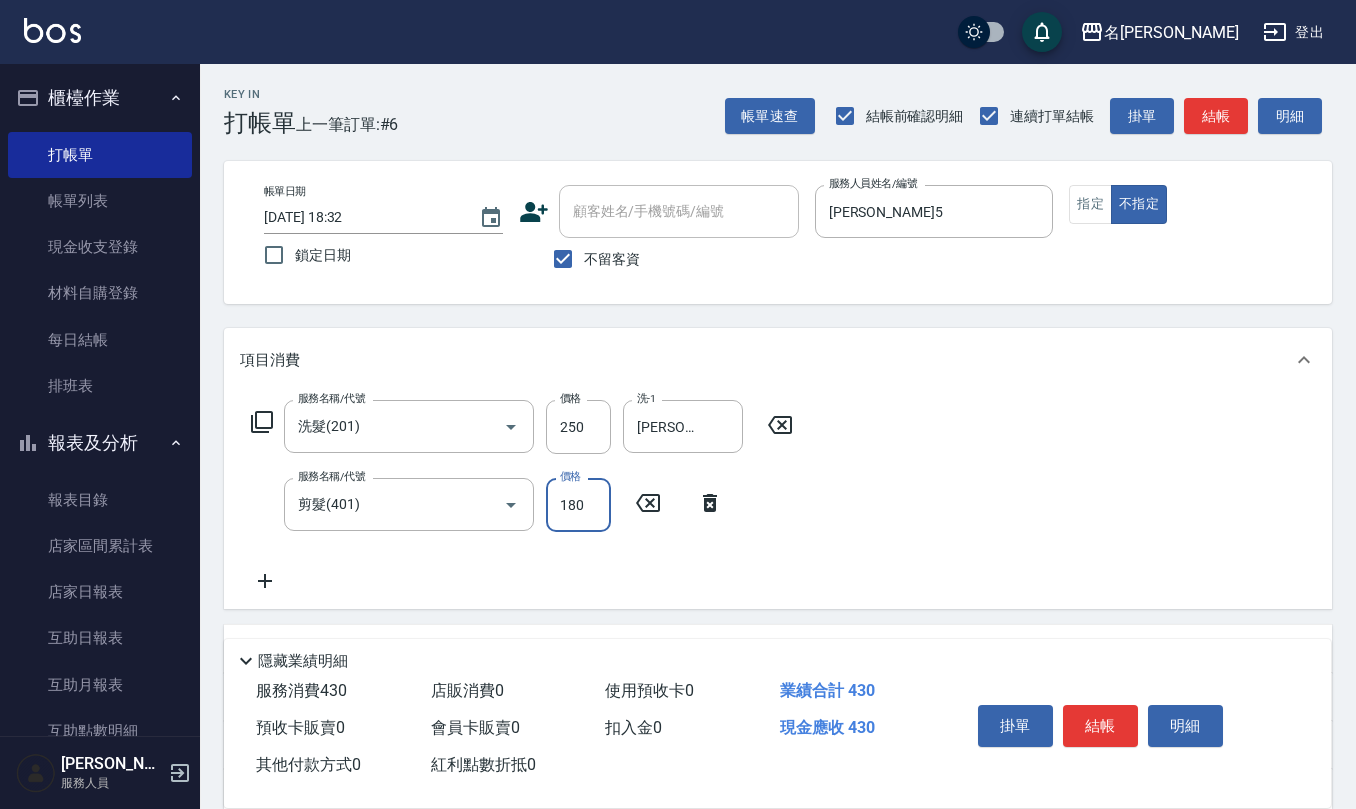 type on "180" 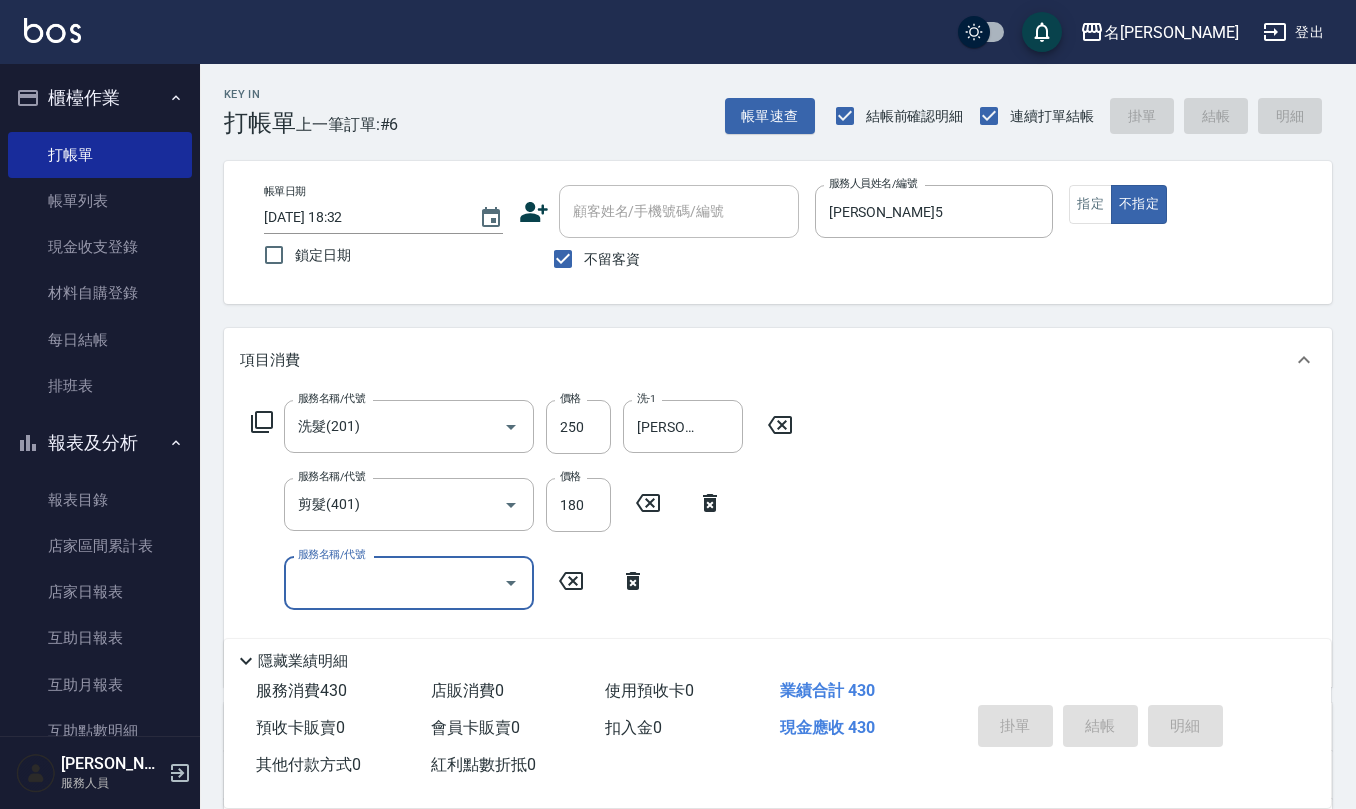 type 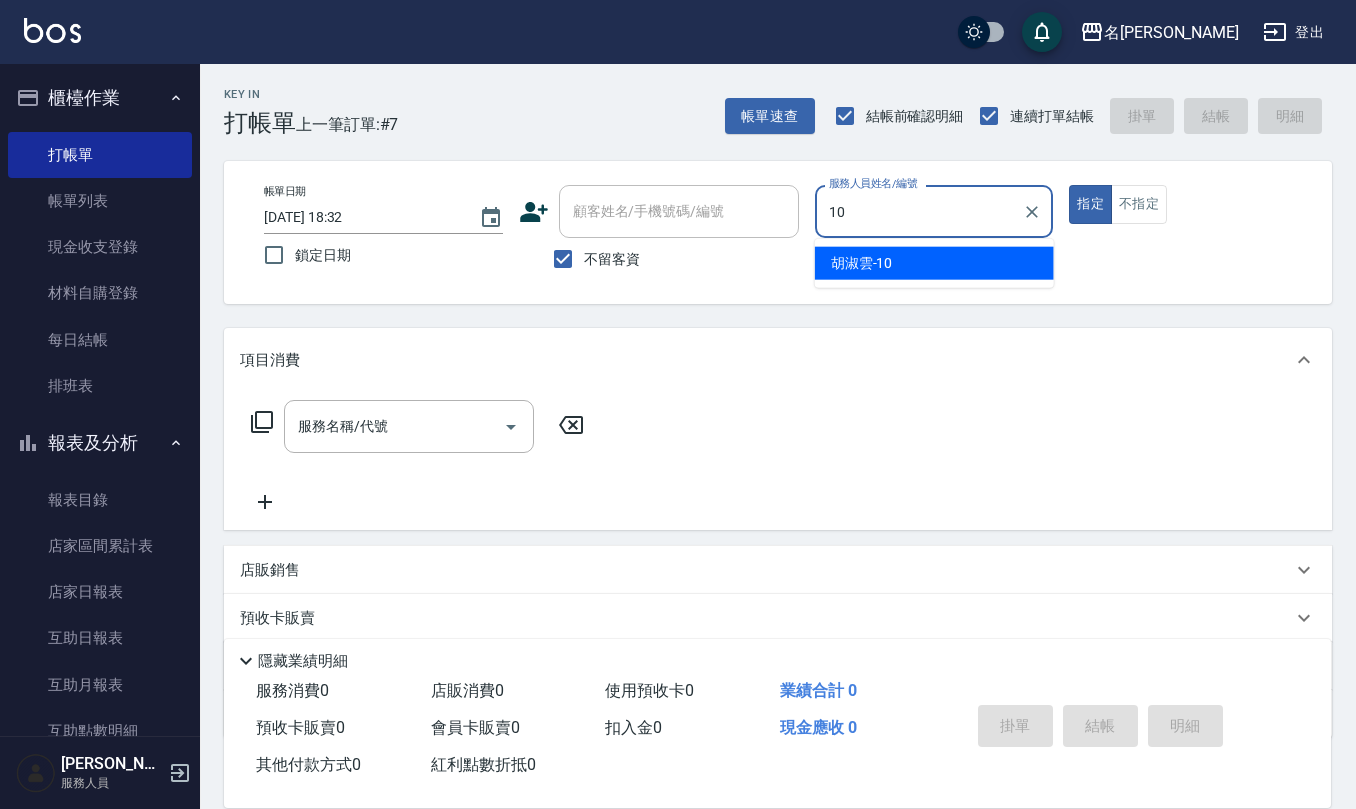 type on "[PERSON_NAME]-10" 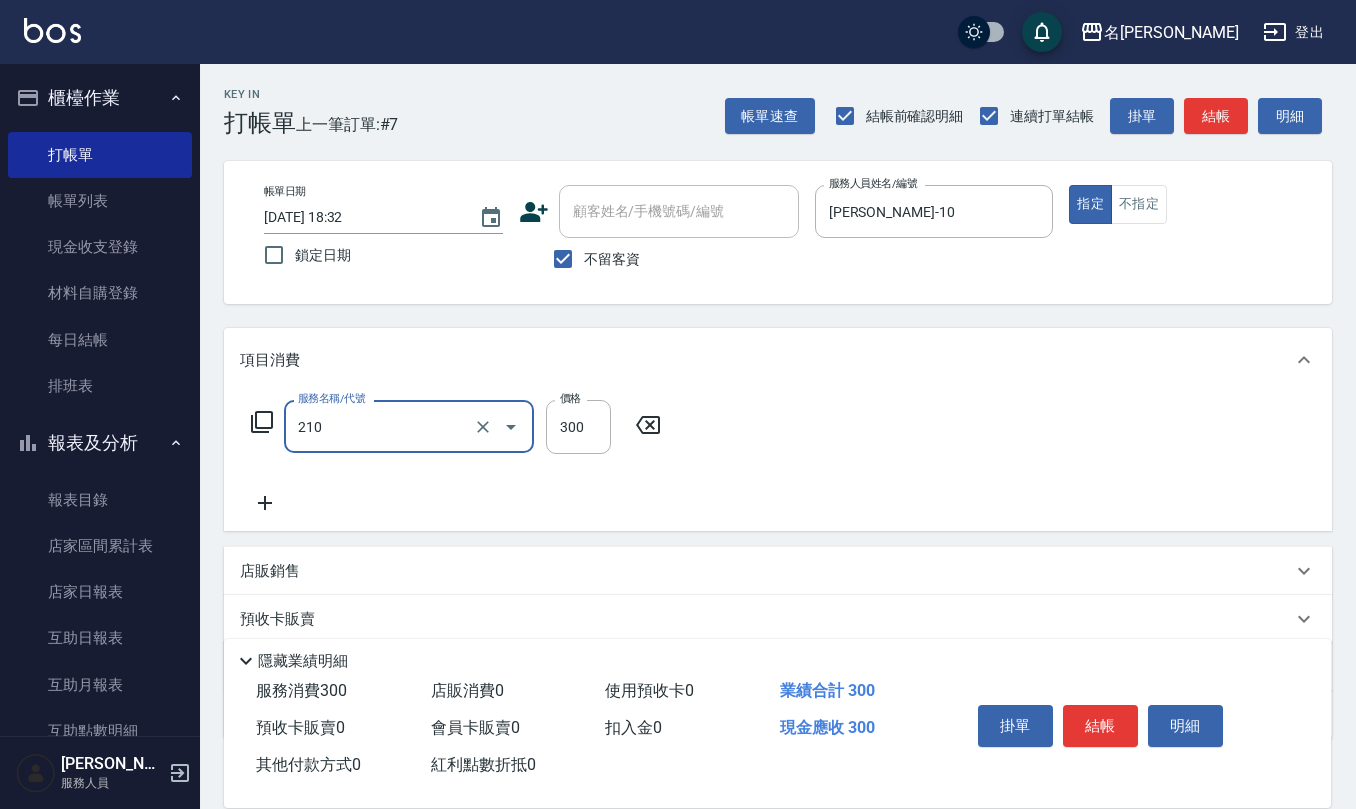 type on "[PERSON_NAME]洗髮精(210)" 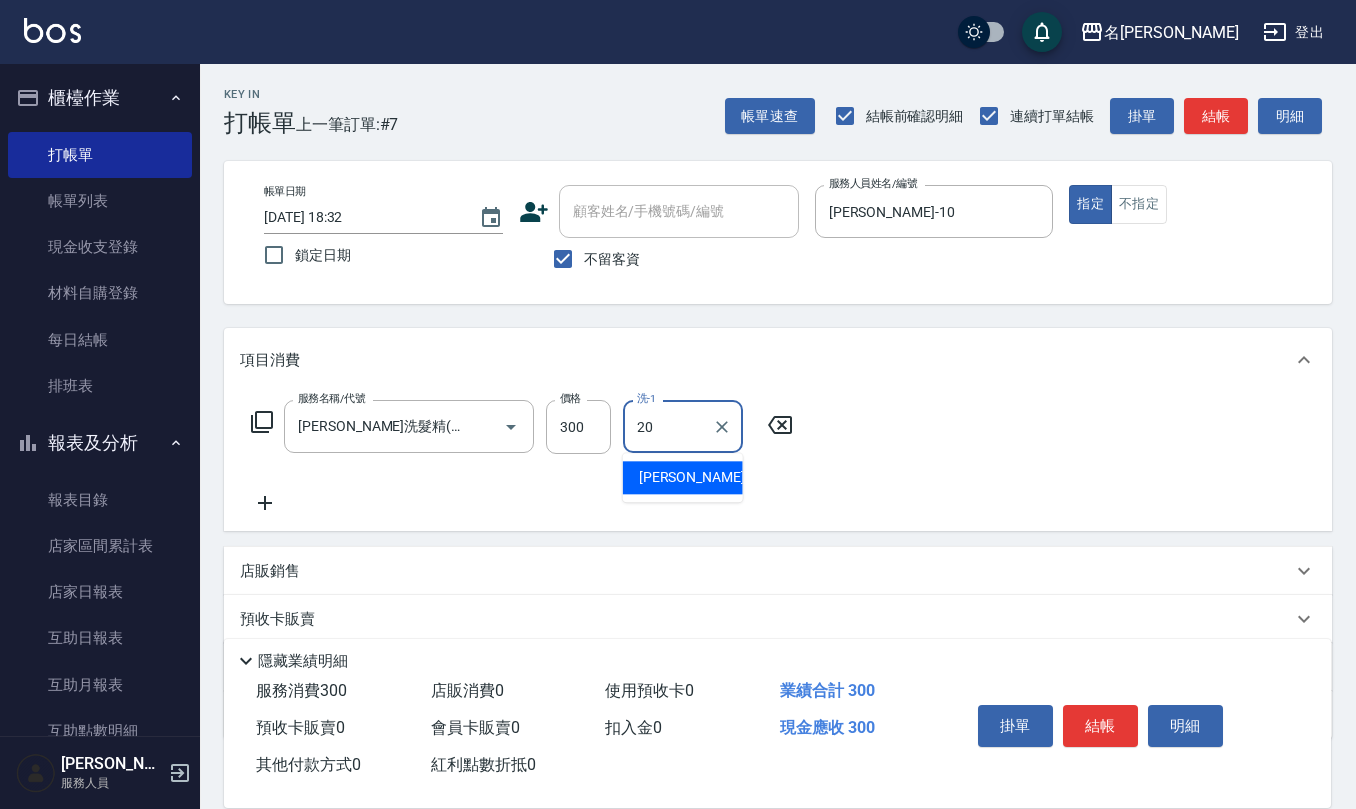 type on "[PERSON_NAME]-20" 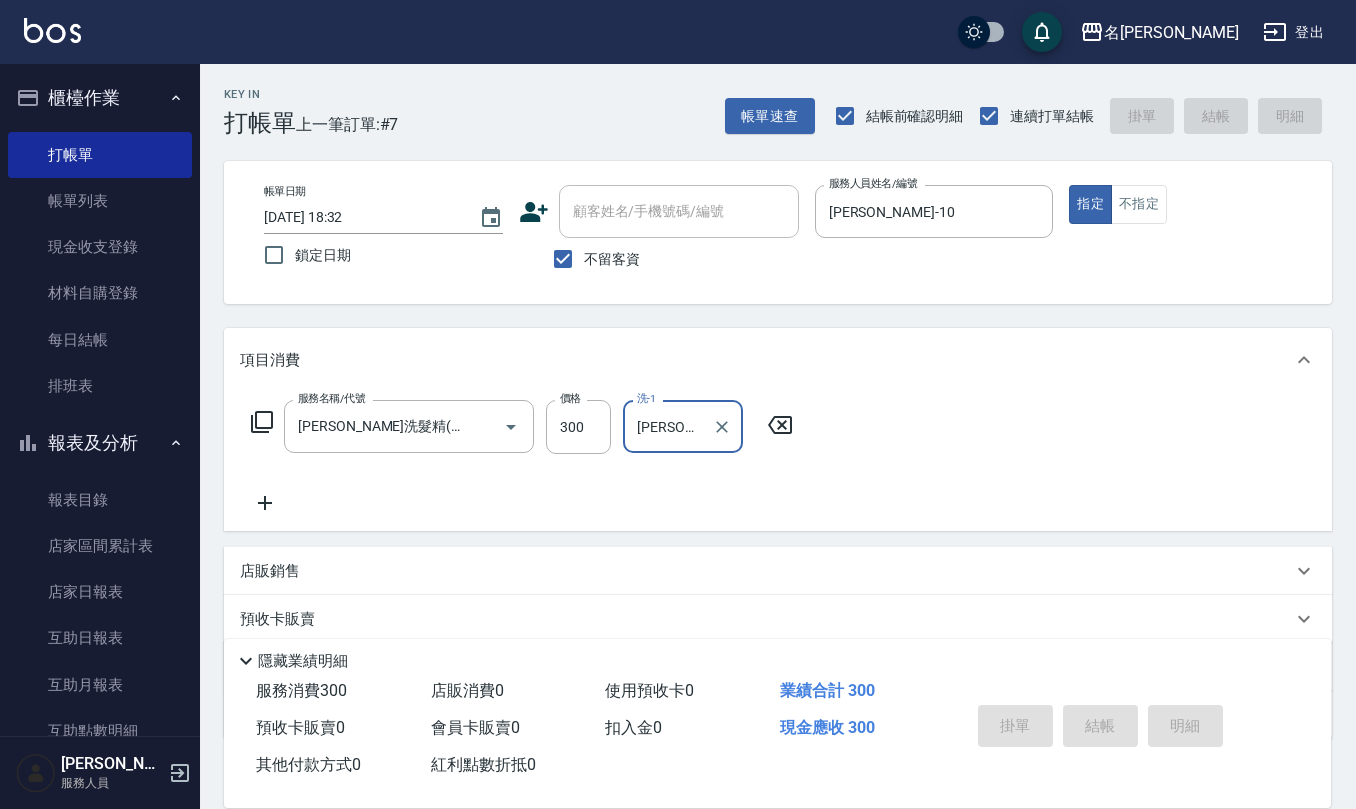 type on "[DATE] 18:35" 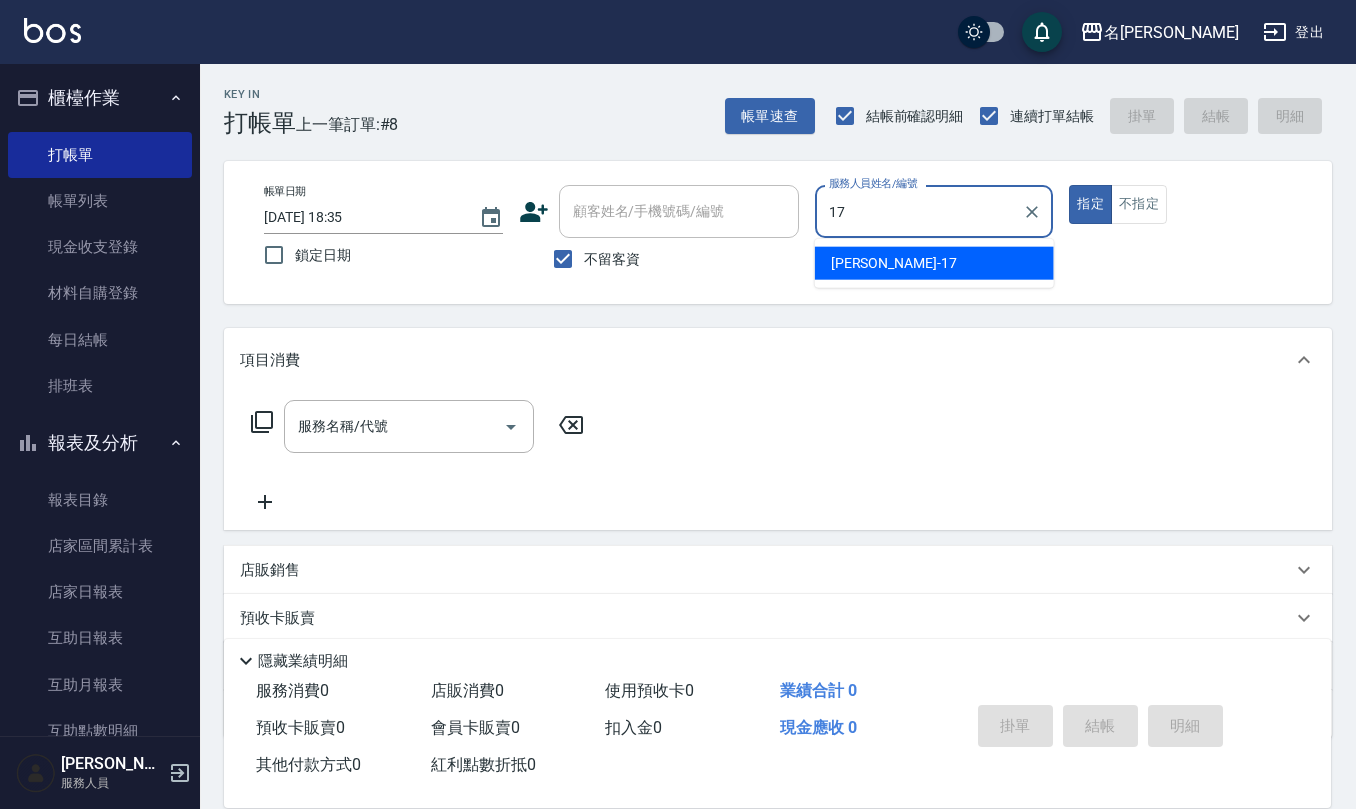 type on "[PERSON_NAME]-17" 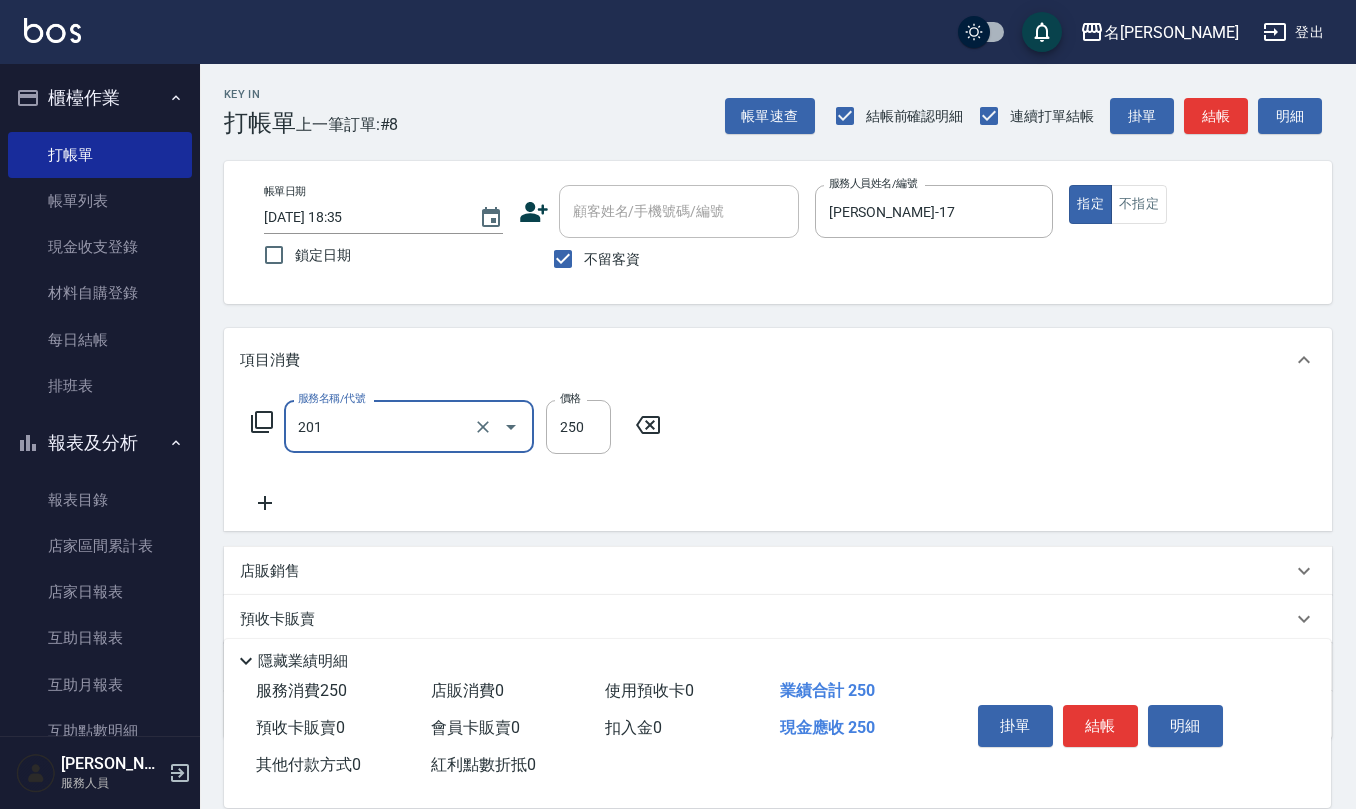 type on "洗髮(201)" 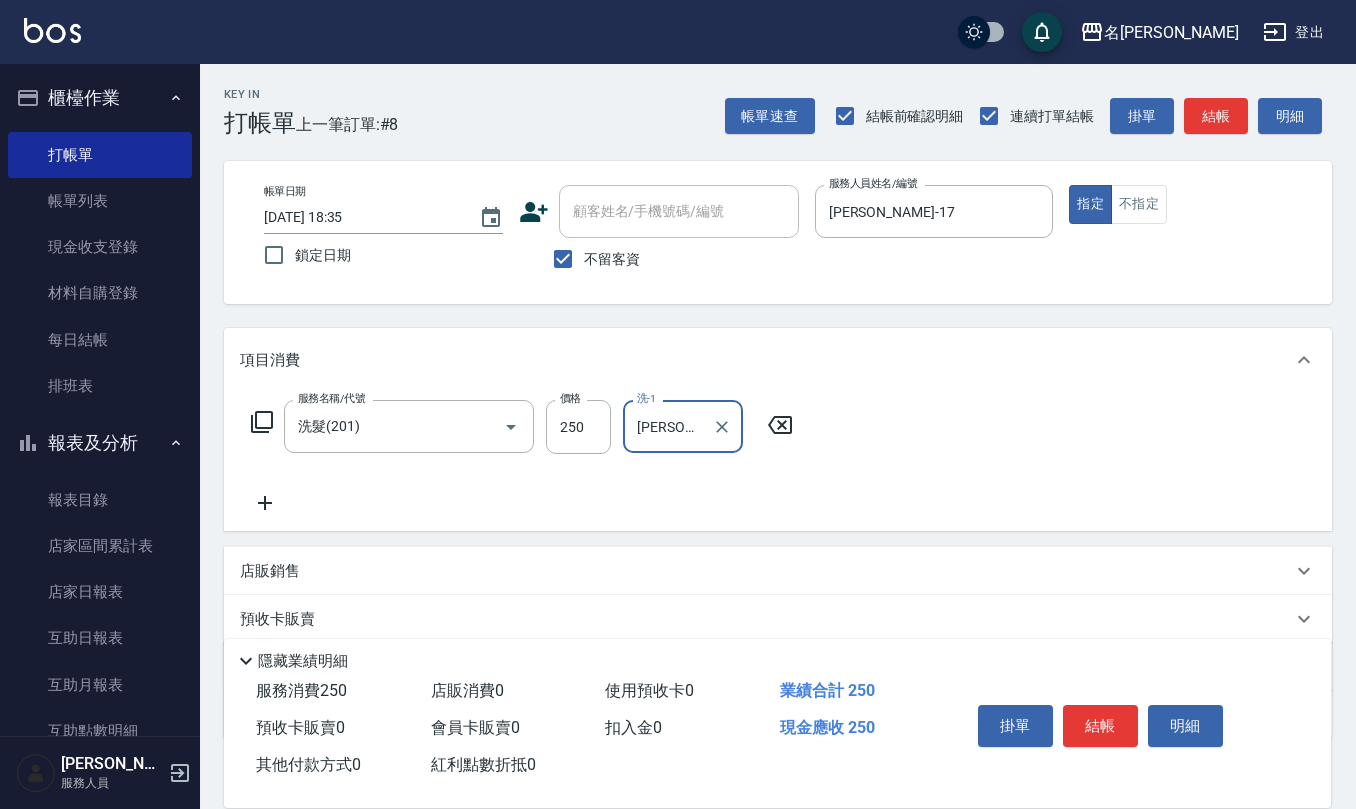 type on "[PERSON_NAME]-25" 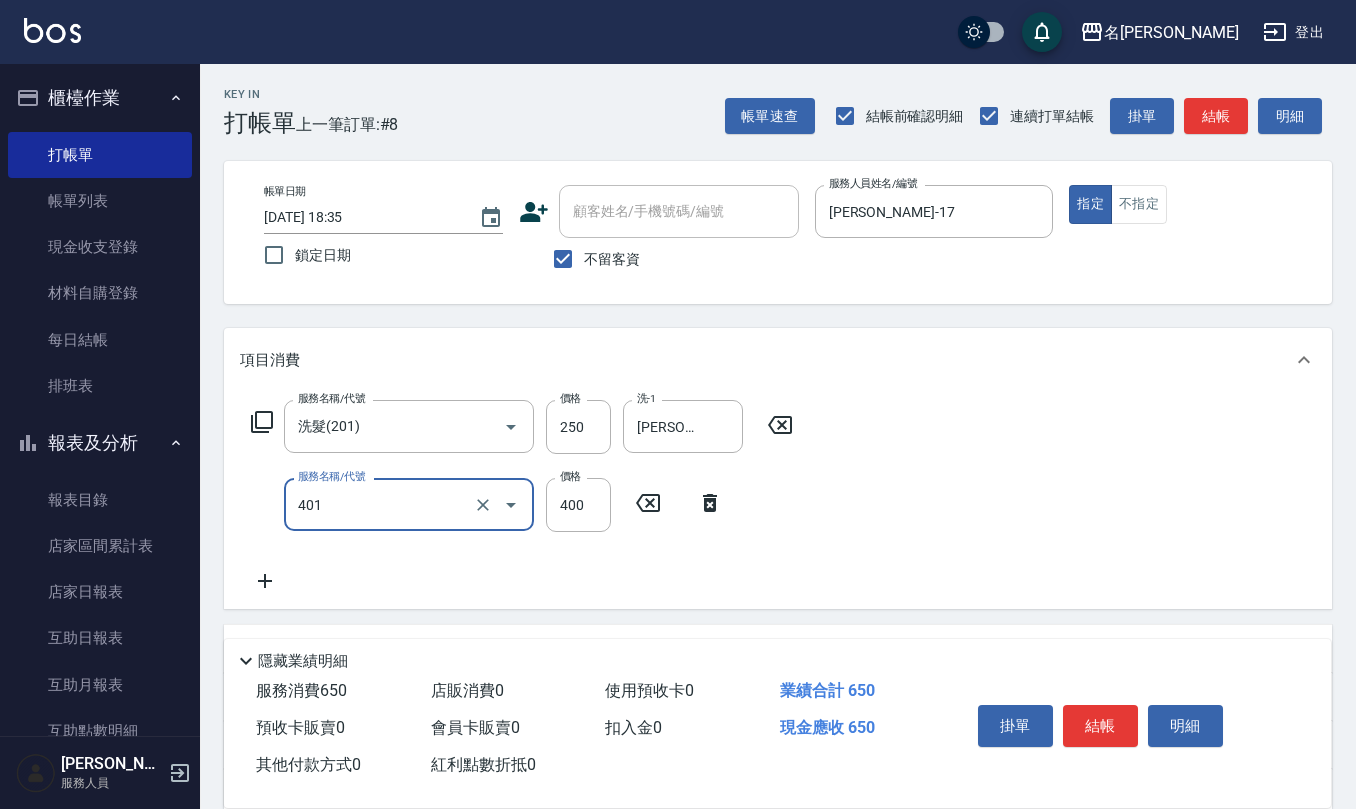 type on "剪髮(401)" 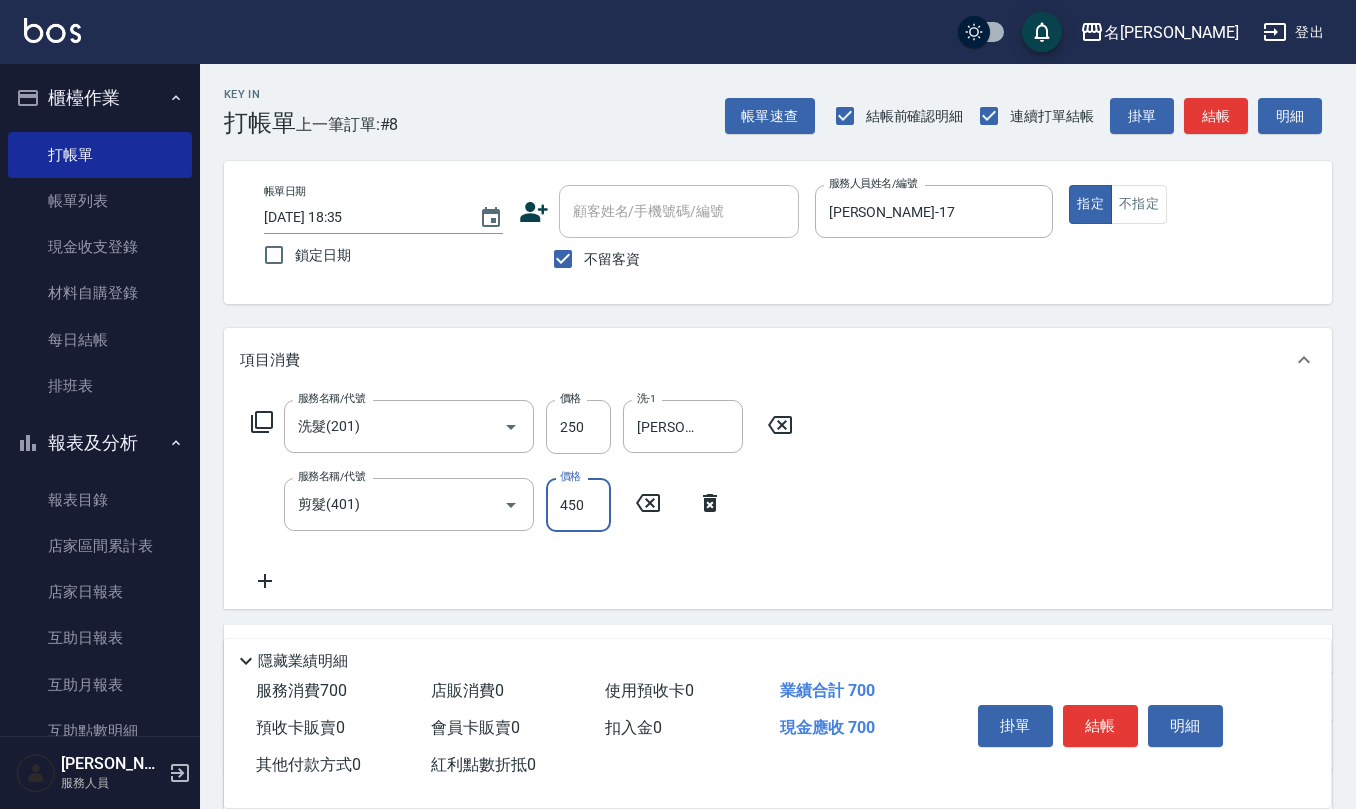 type on "450" 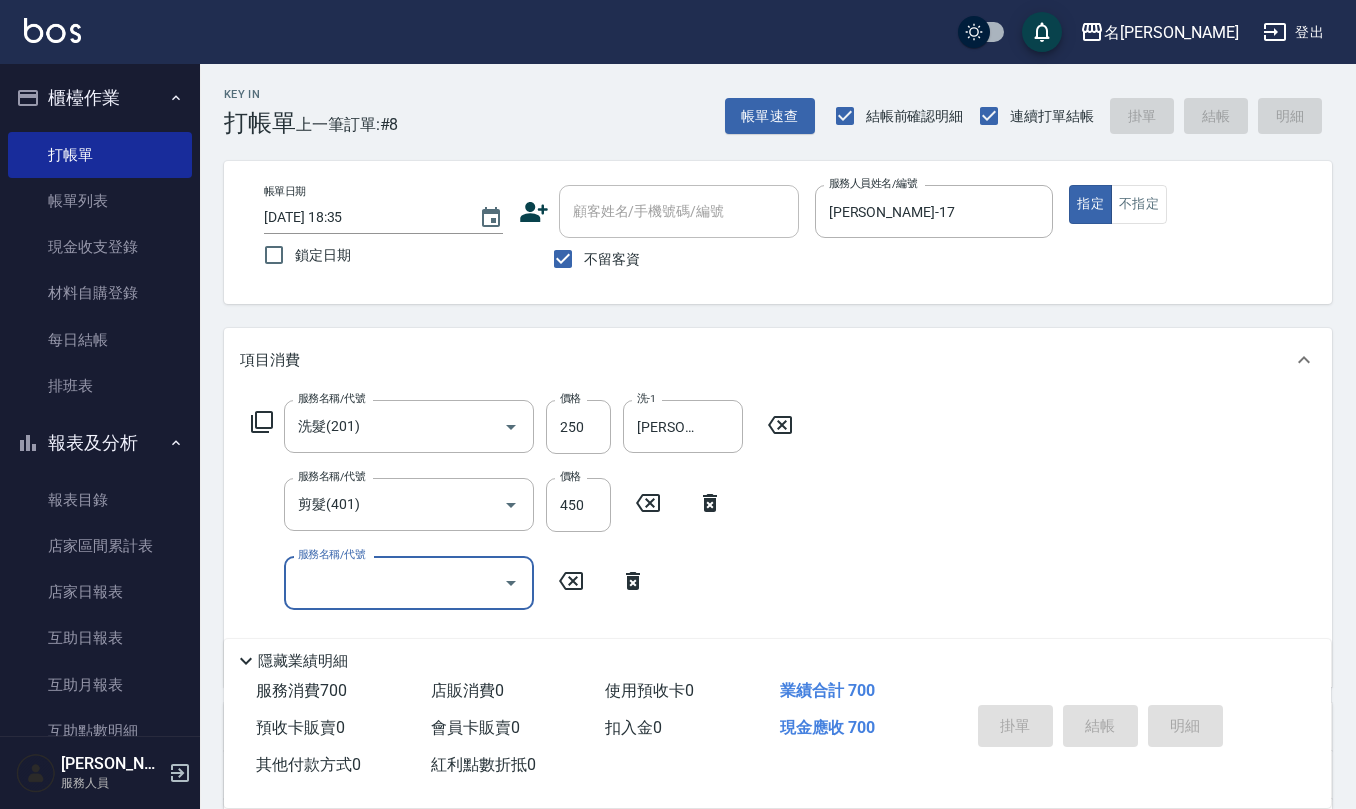 type 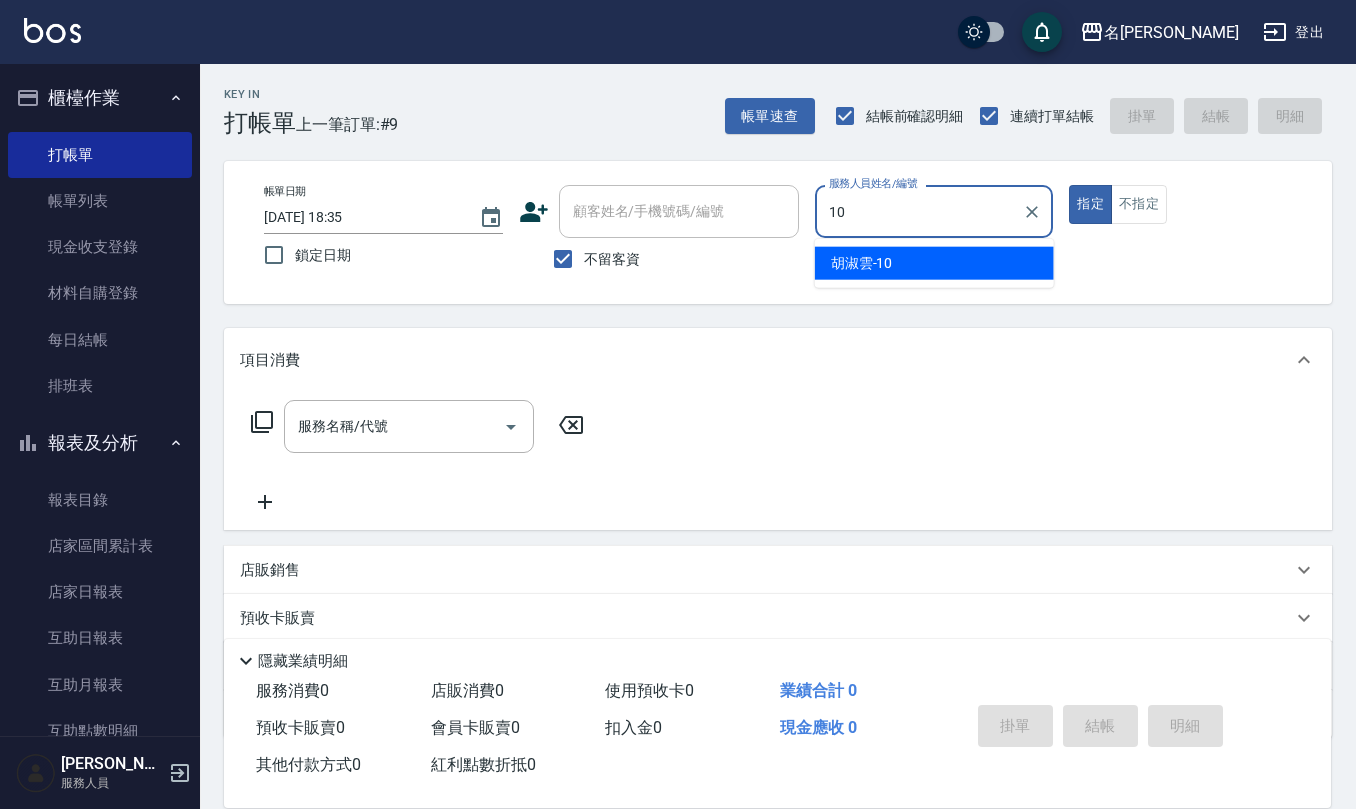 type on "[PERSON_NAME]-10" 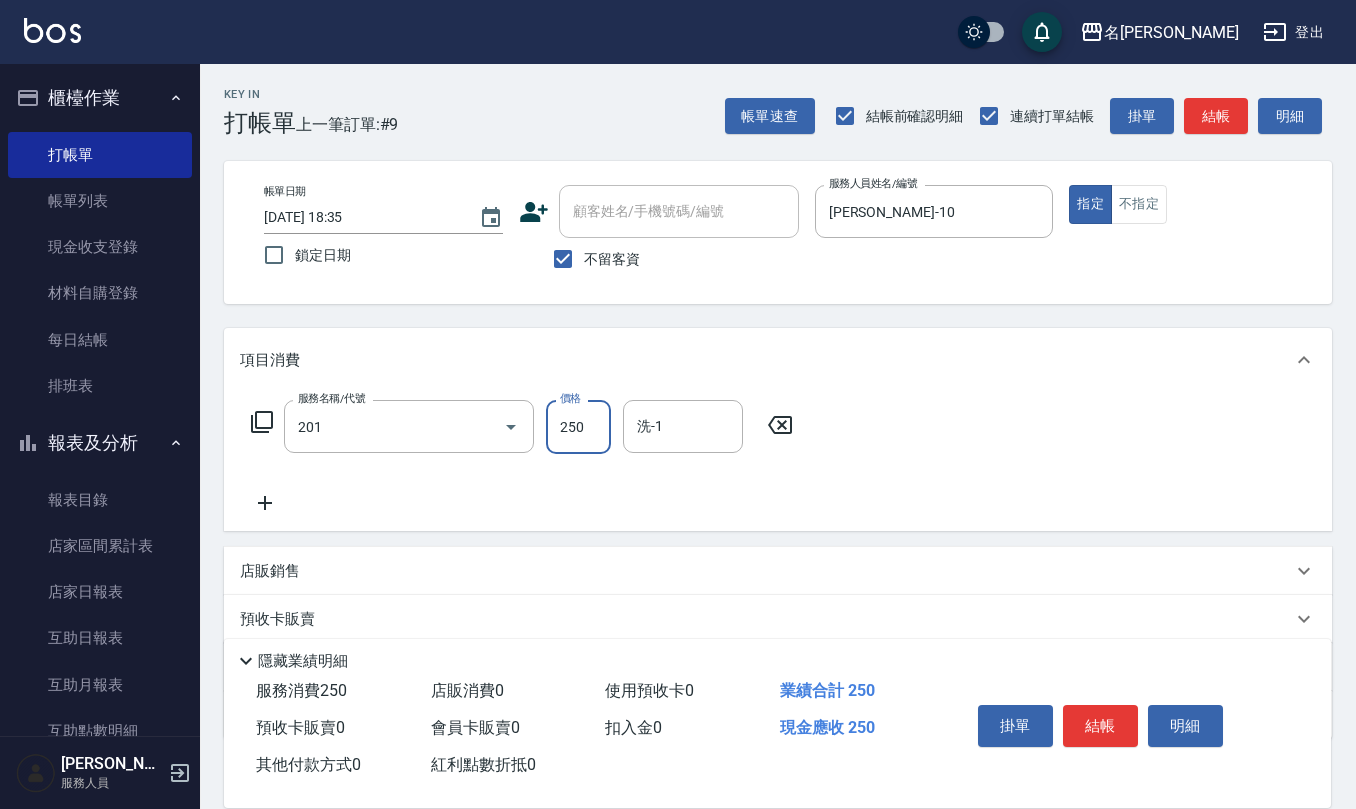 type on "洗髮(201)" 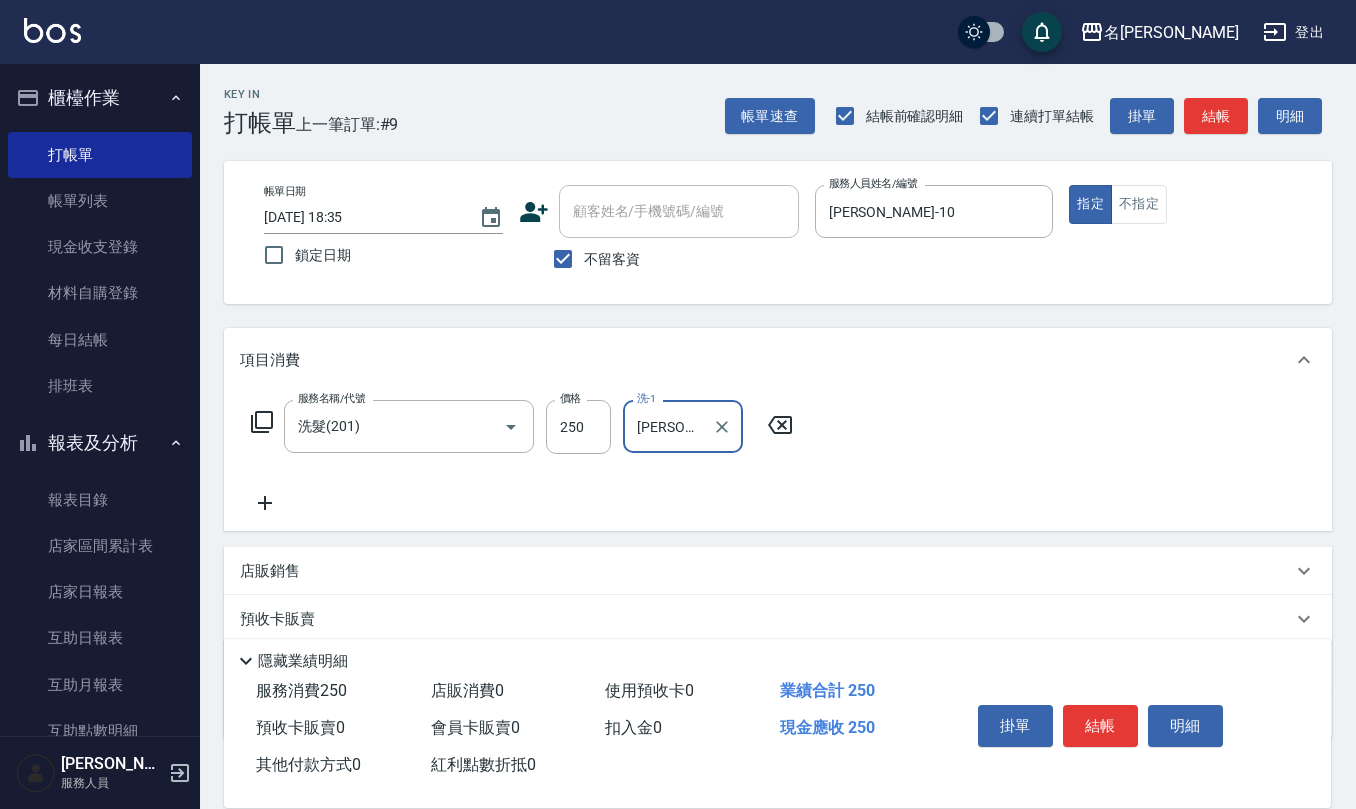 type on "[PERSON_NAME]-33" 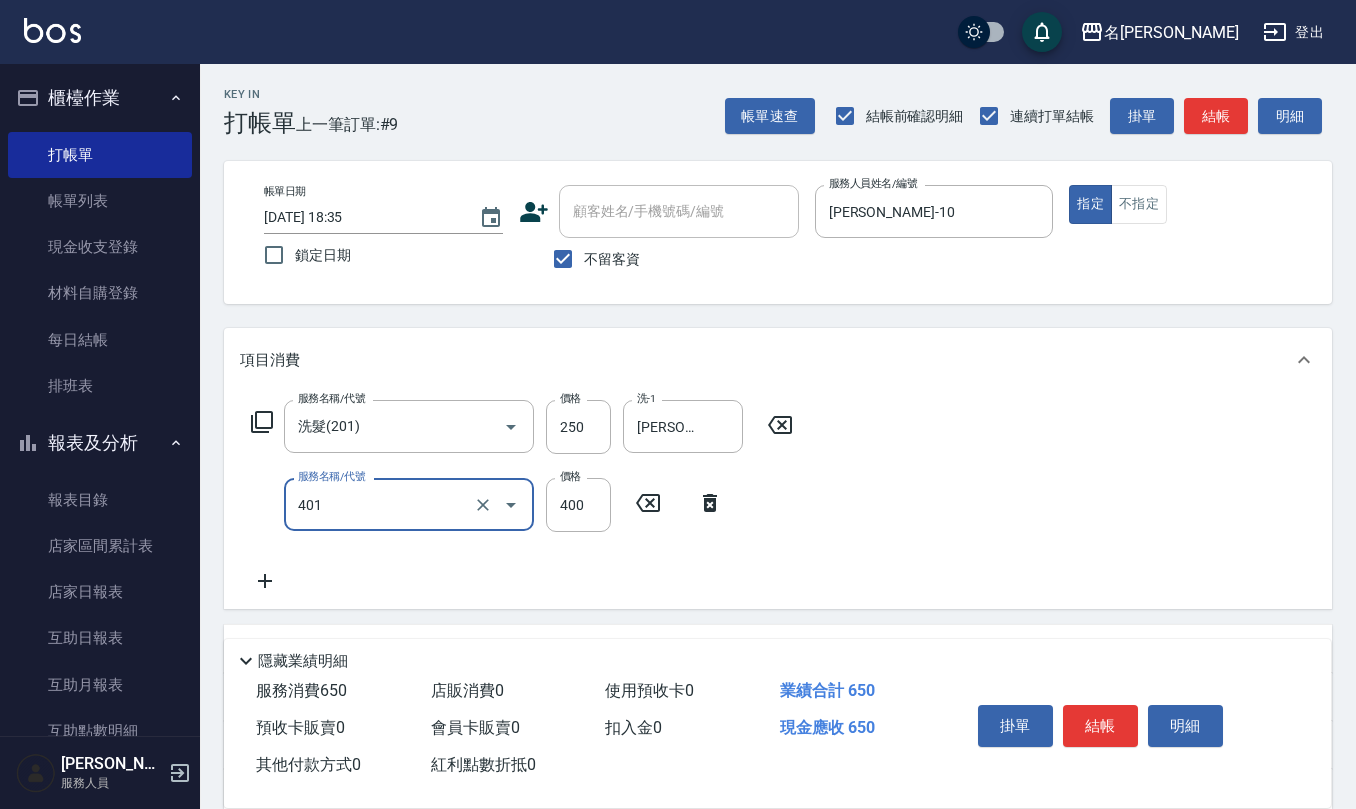 type on "剪髮(401)" 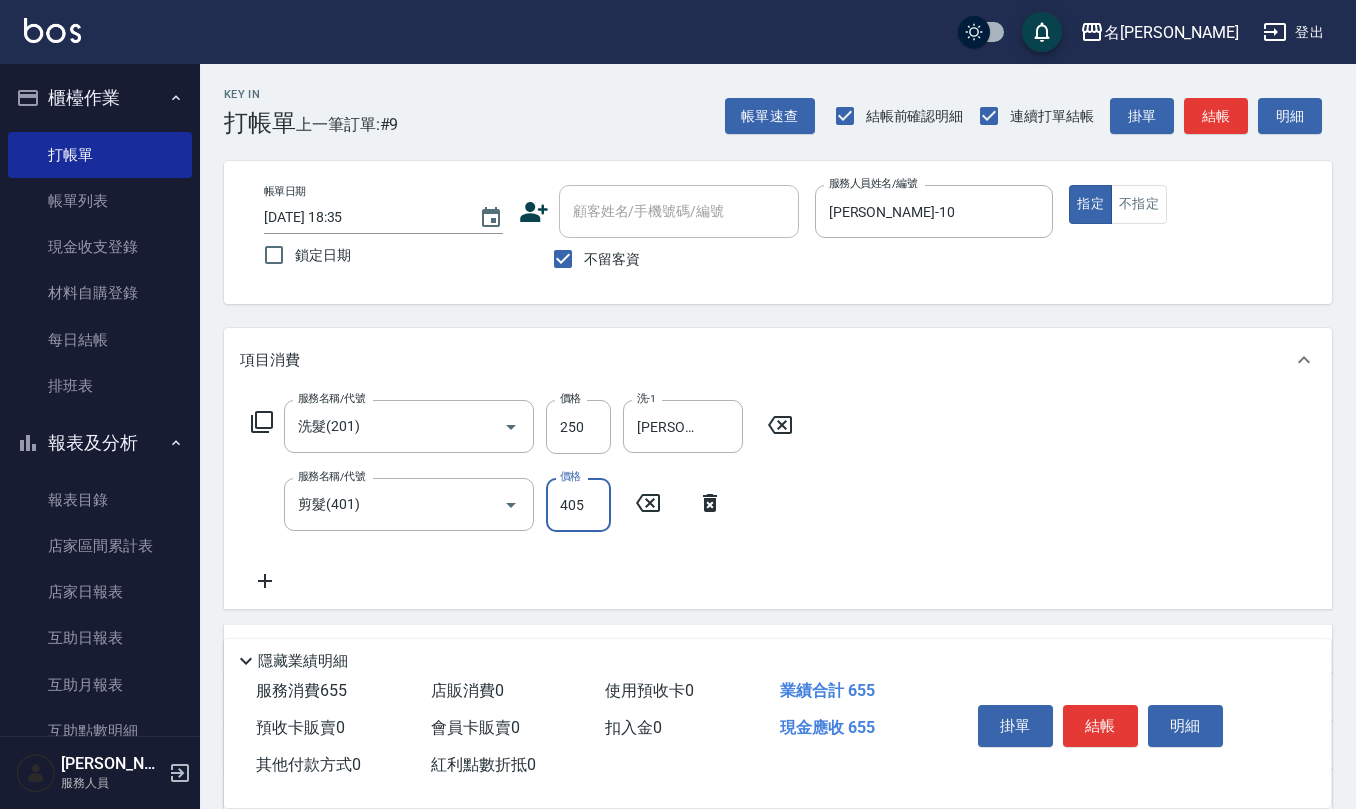 type on "405" 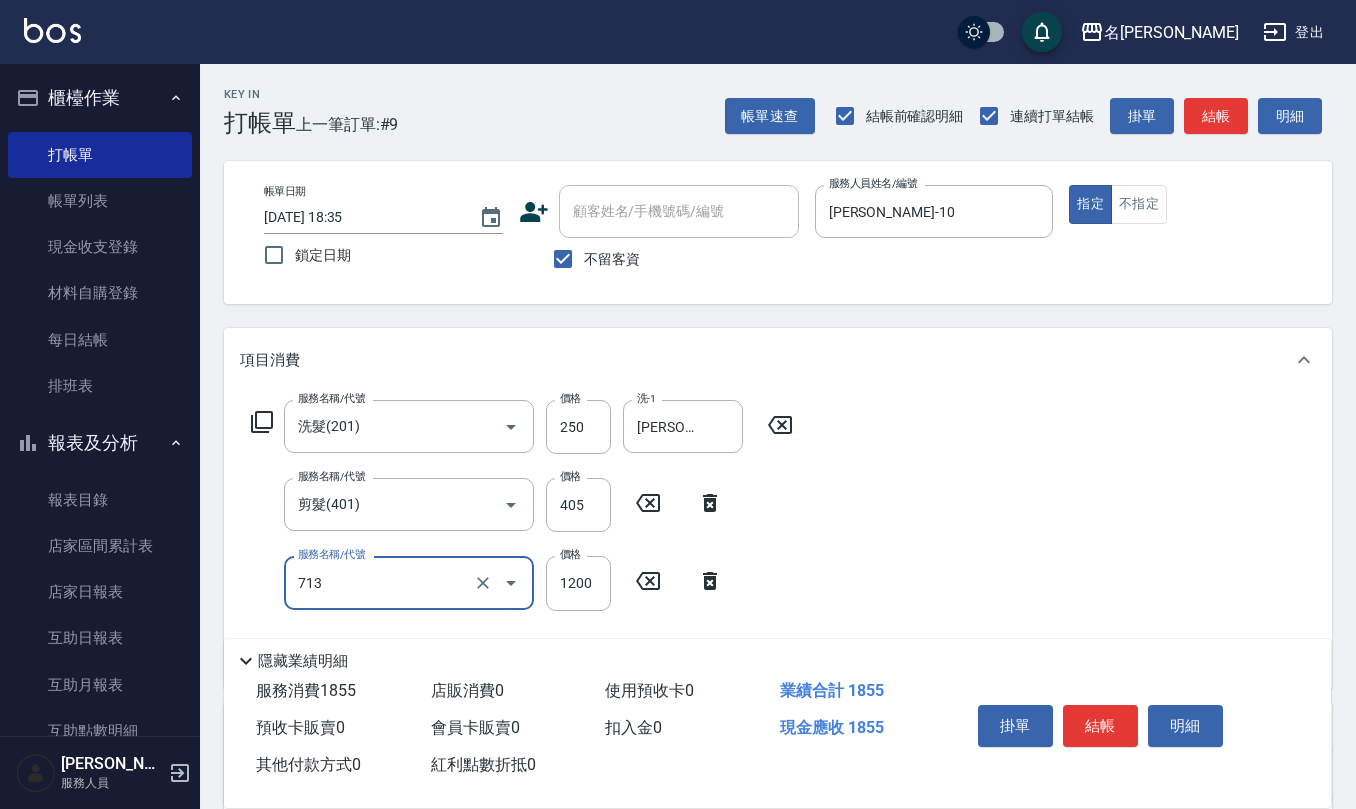 type on "水樣結構式1200(713)" 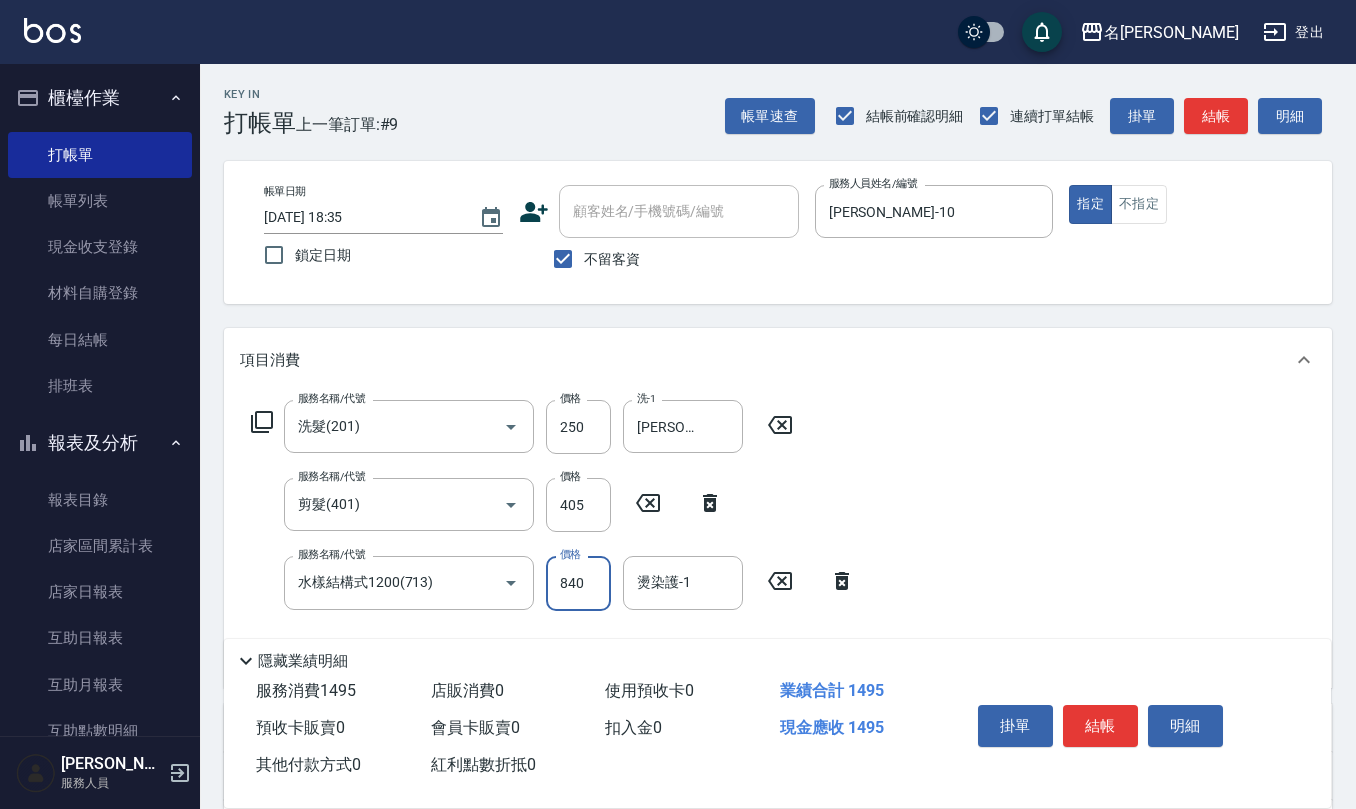 type on "840" 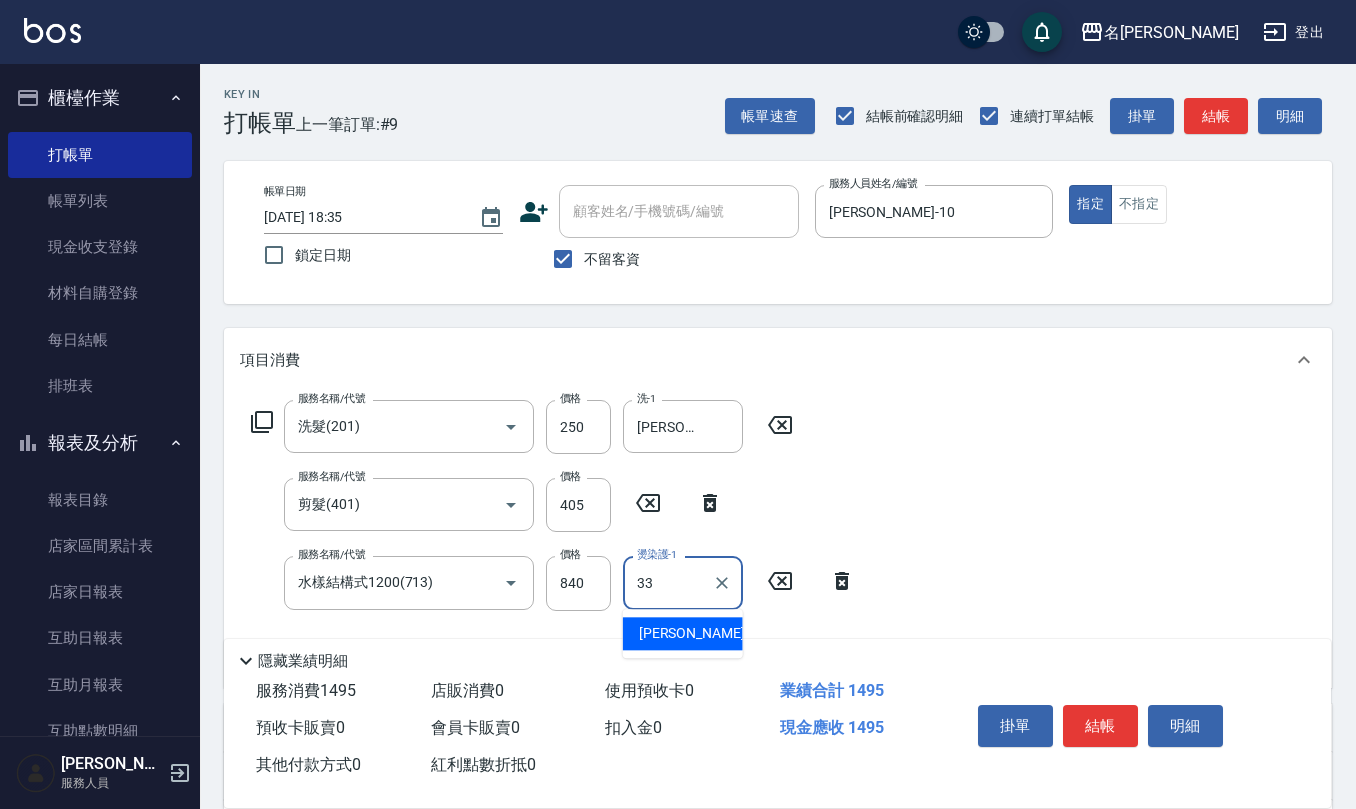 type on "[PERSON_NAME]-33" 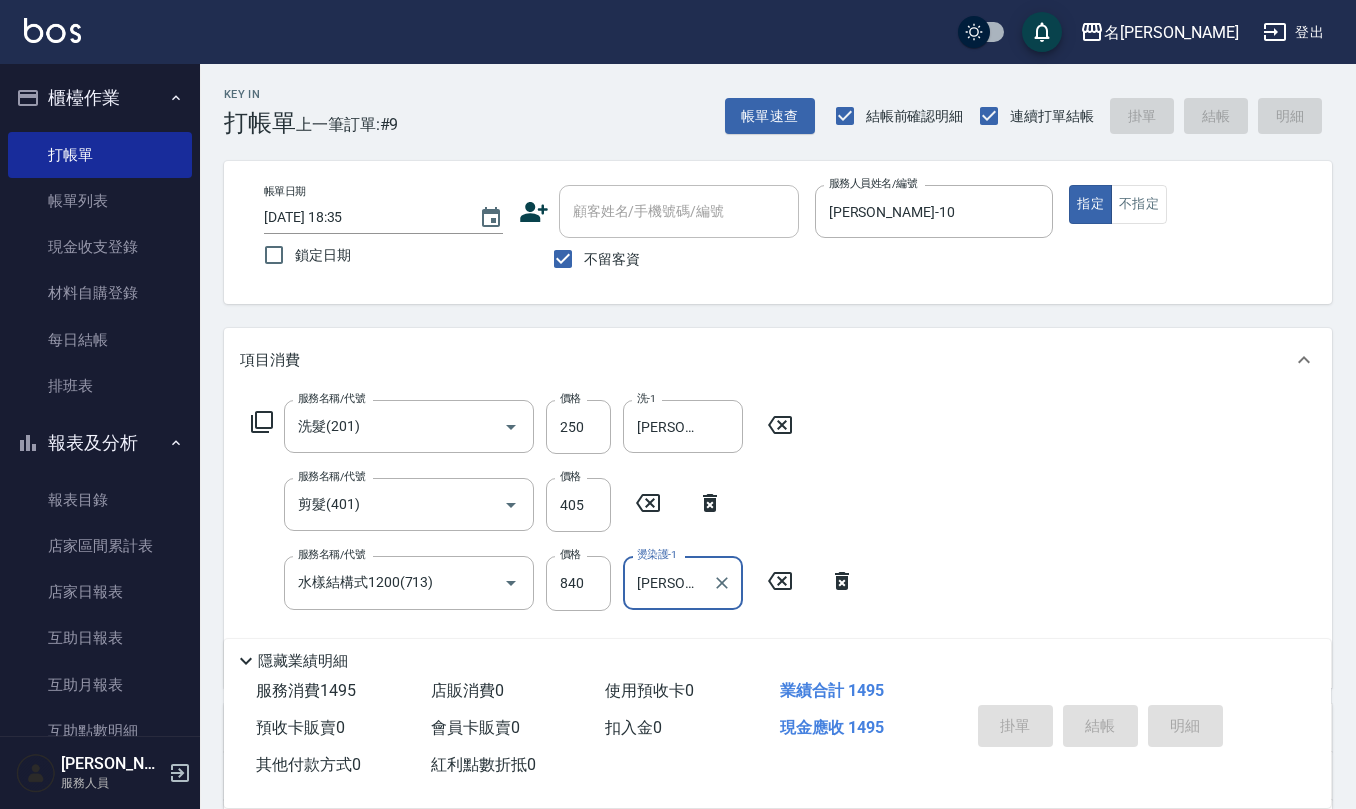 type 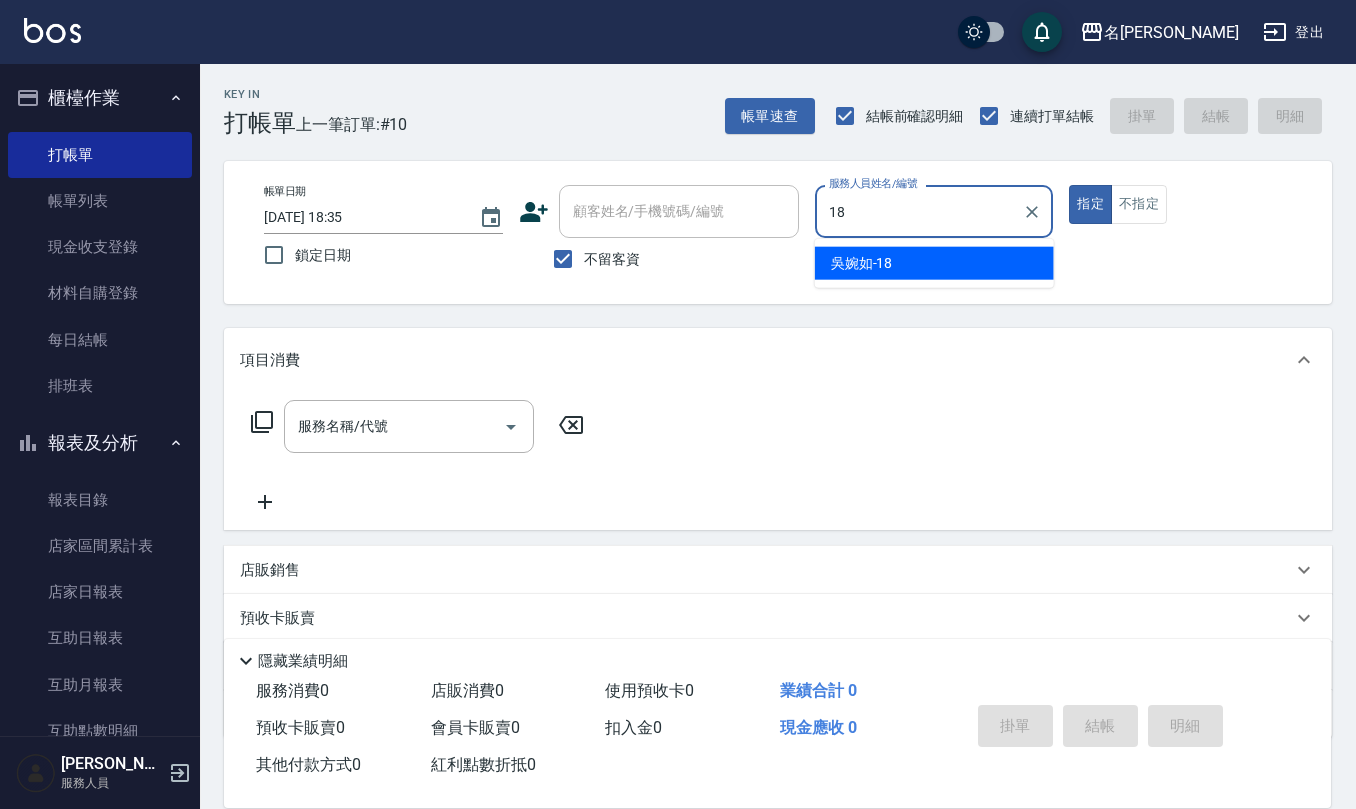 type on "[PERSON_NAME]-18" 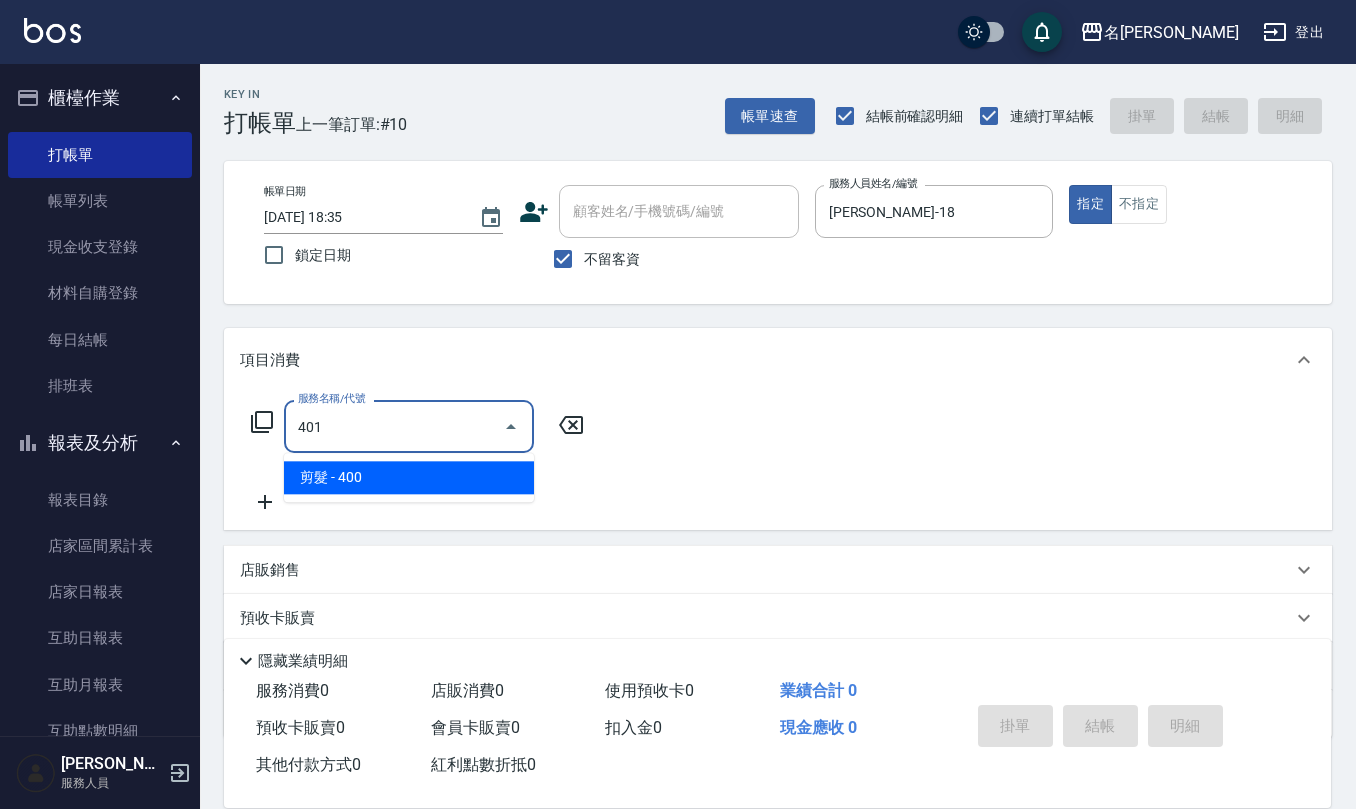 type on "剪髮(401)" 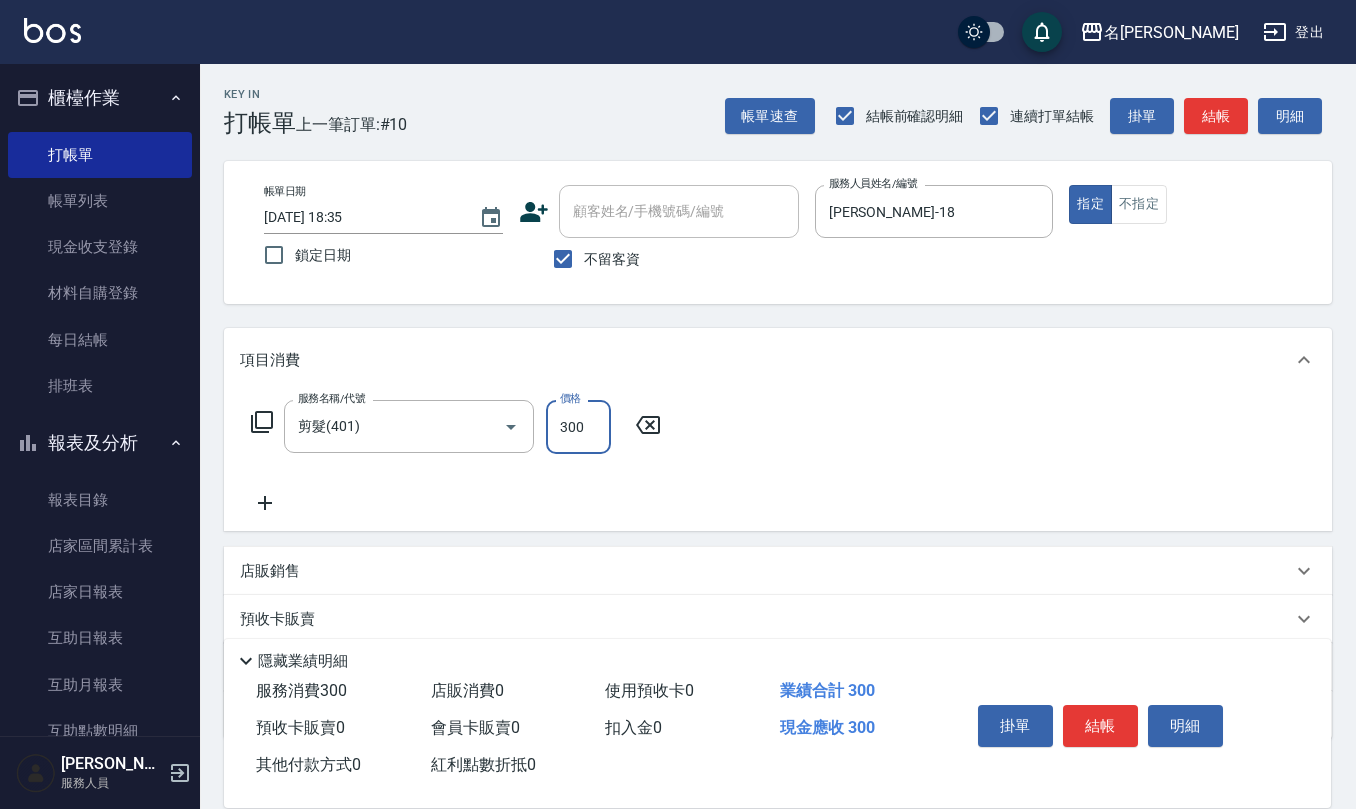 type on "300" 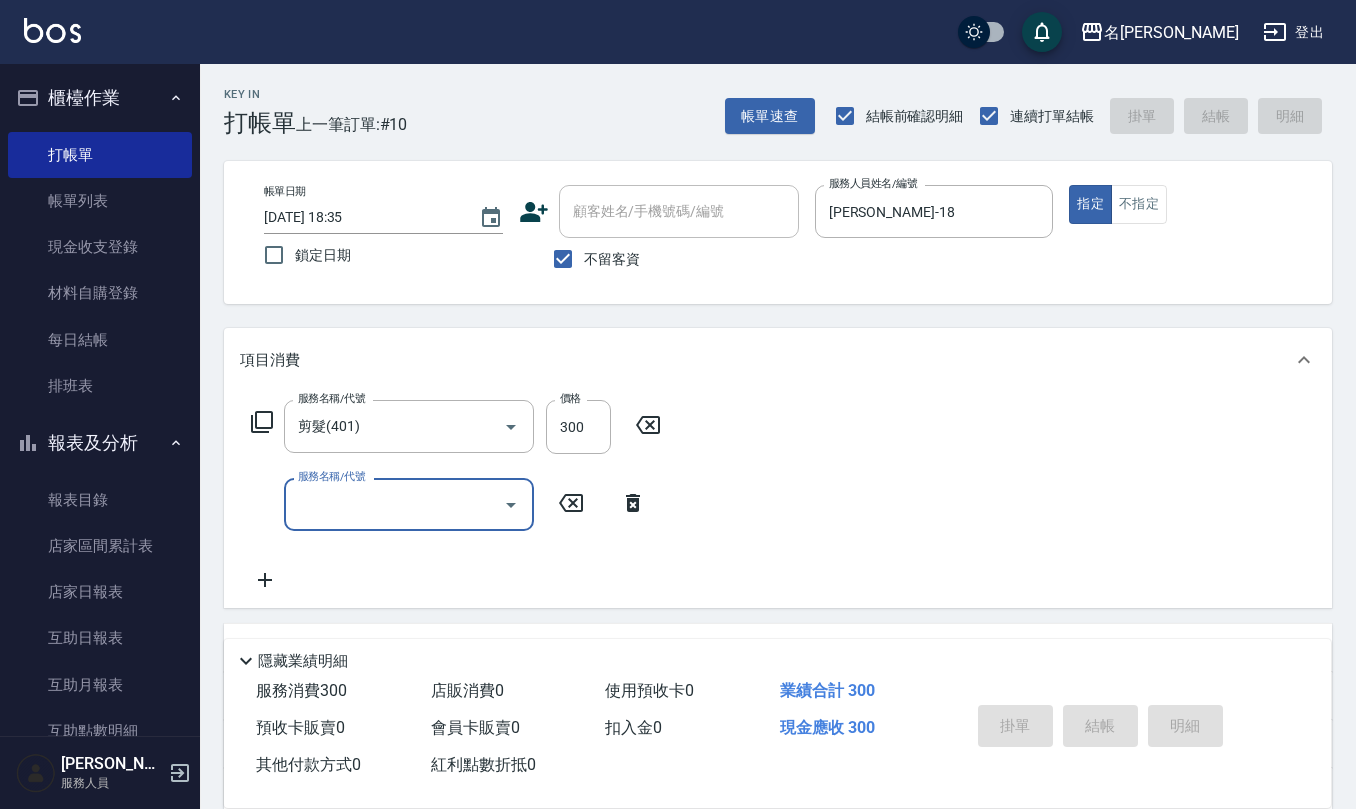 type 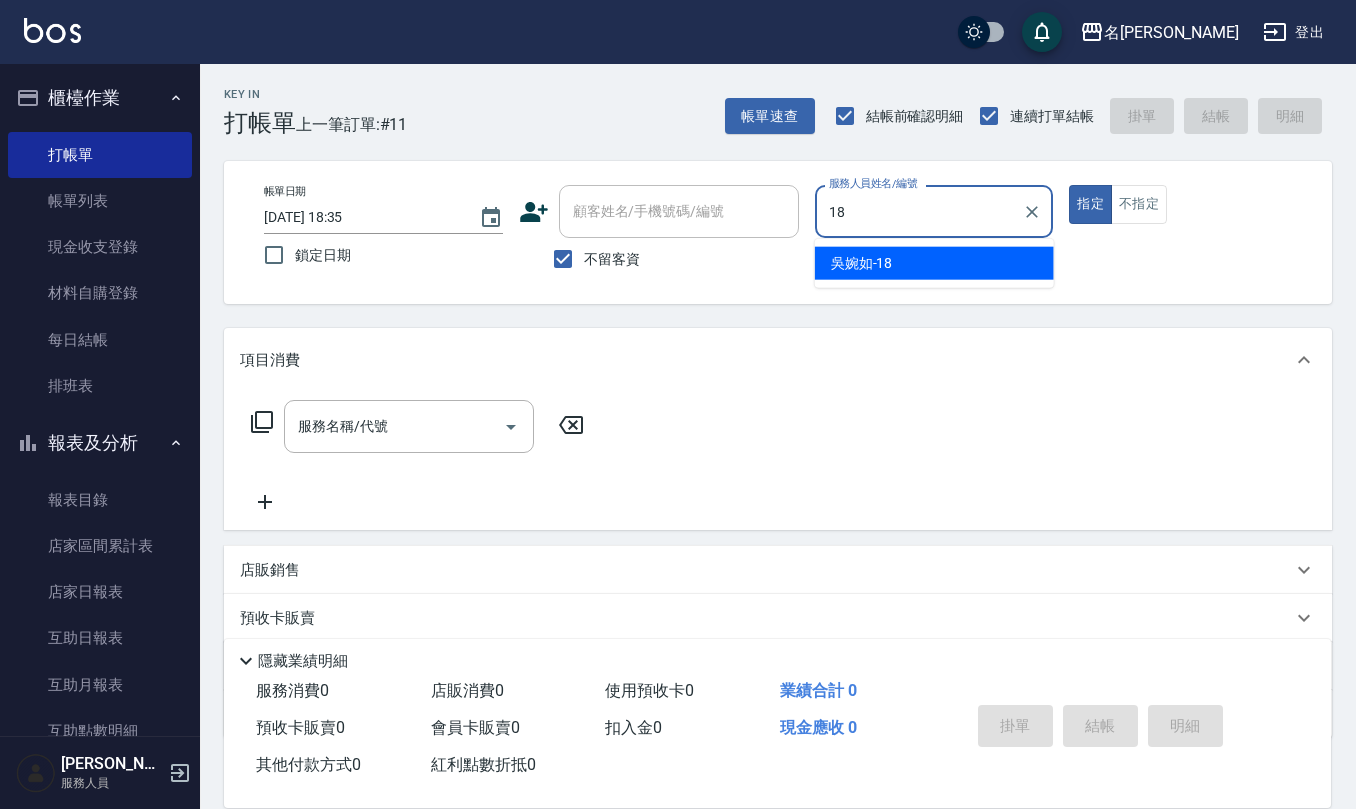 type on "[PERSON_NAME]-18" 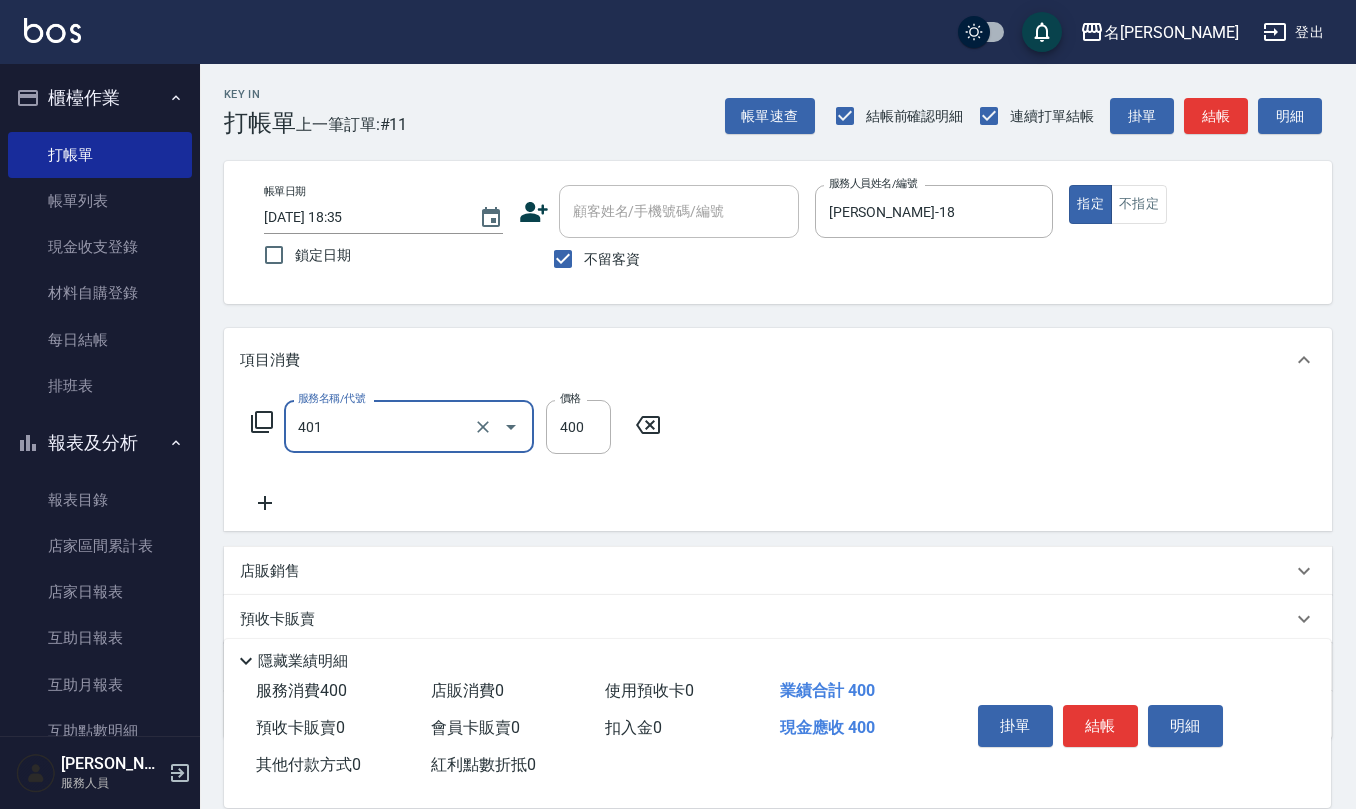 type on "剪髮(401)" 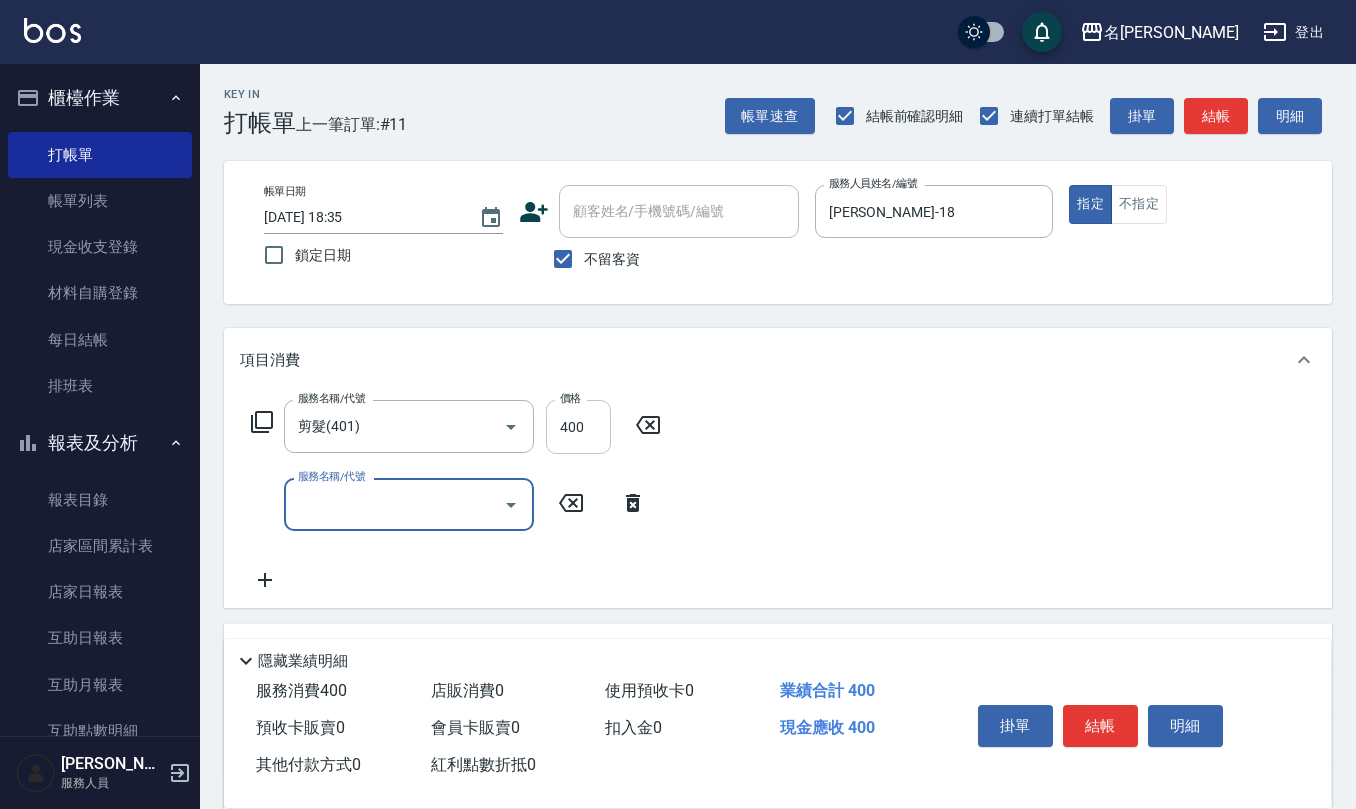 click on "400" at bounding box center (578, 427) 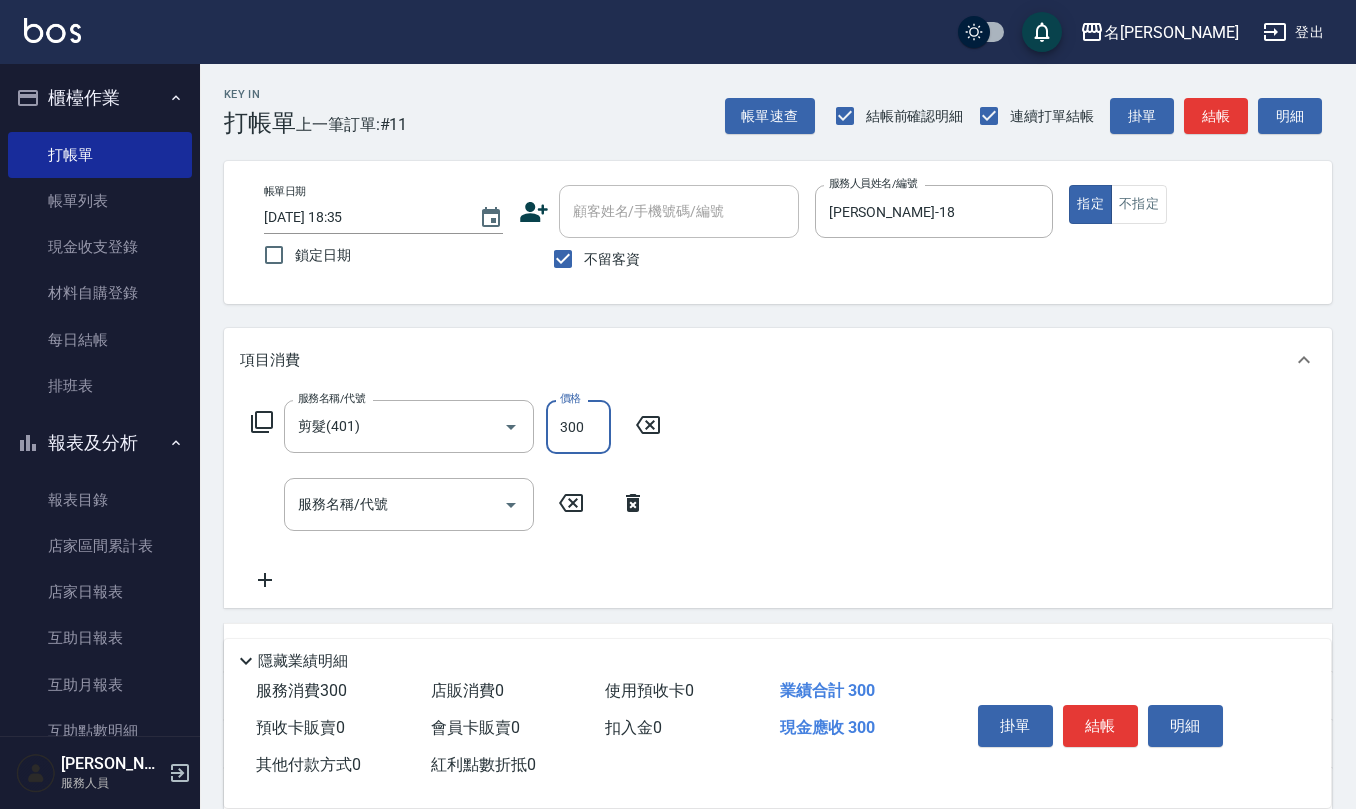 type on "300" 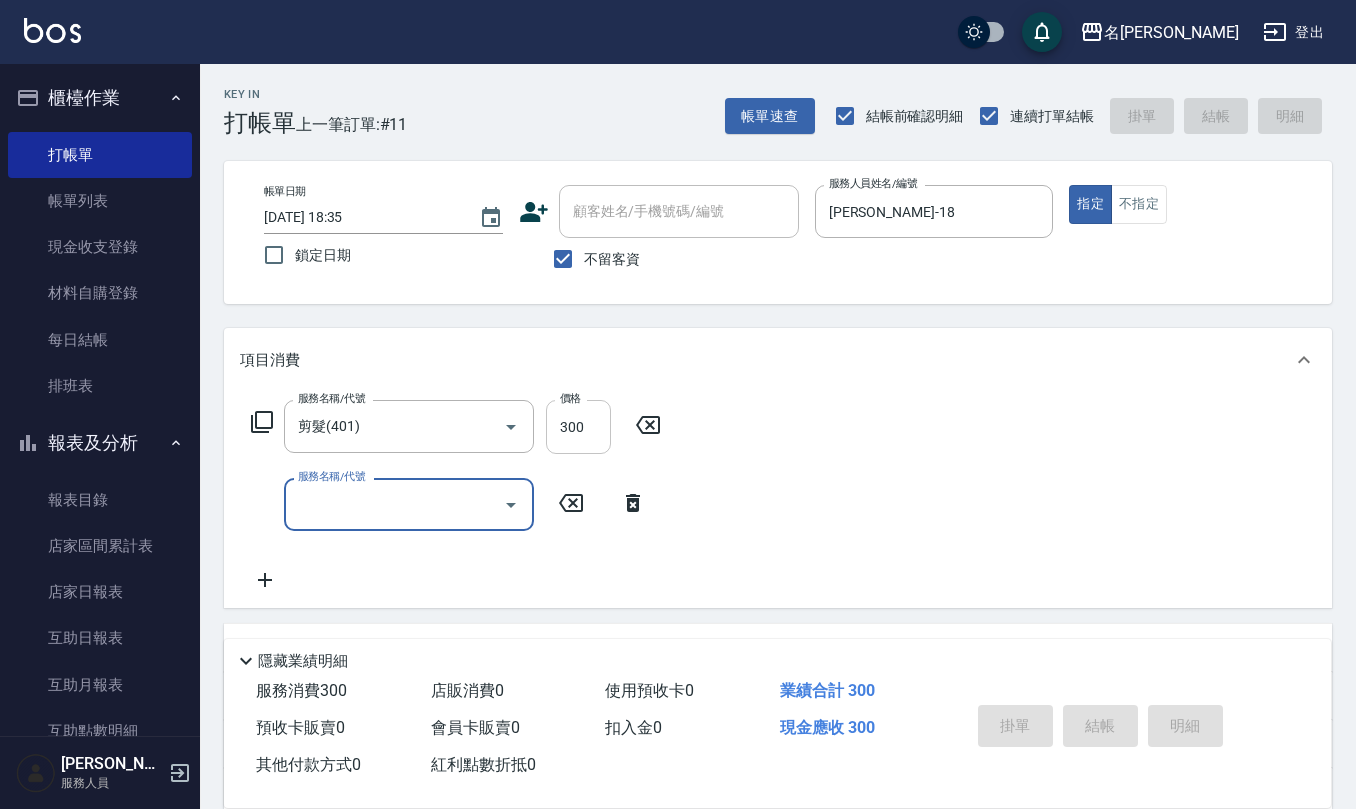 type 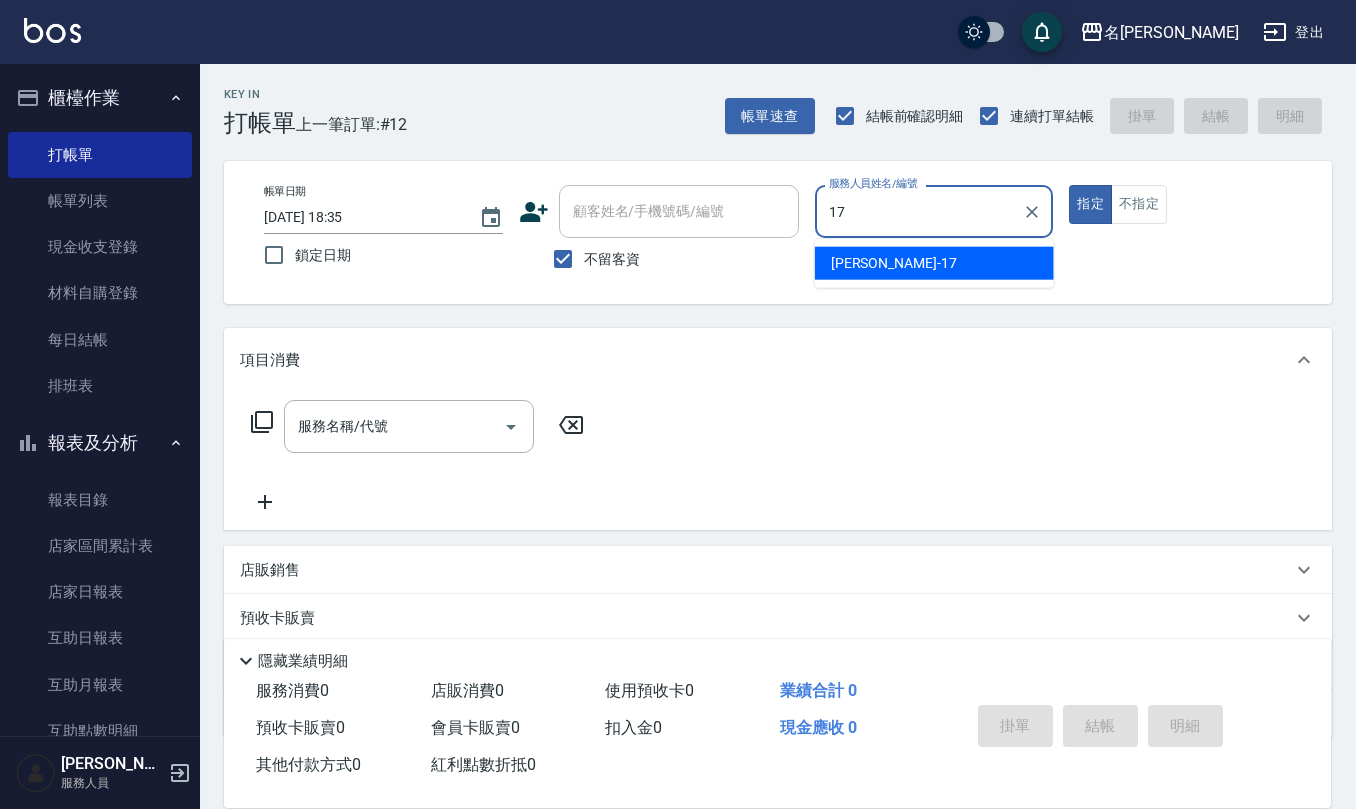 type on "[PERSON_NAME]-17" 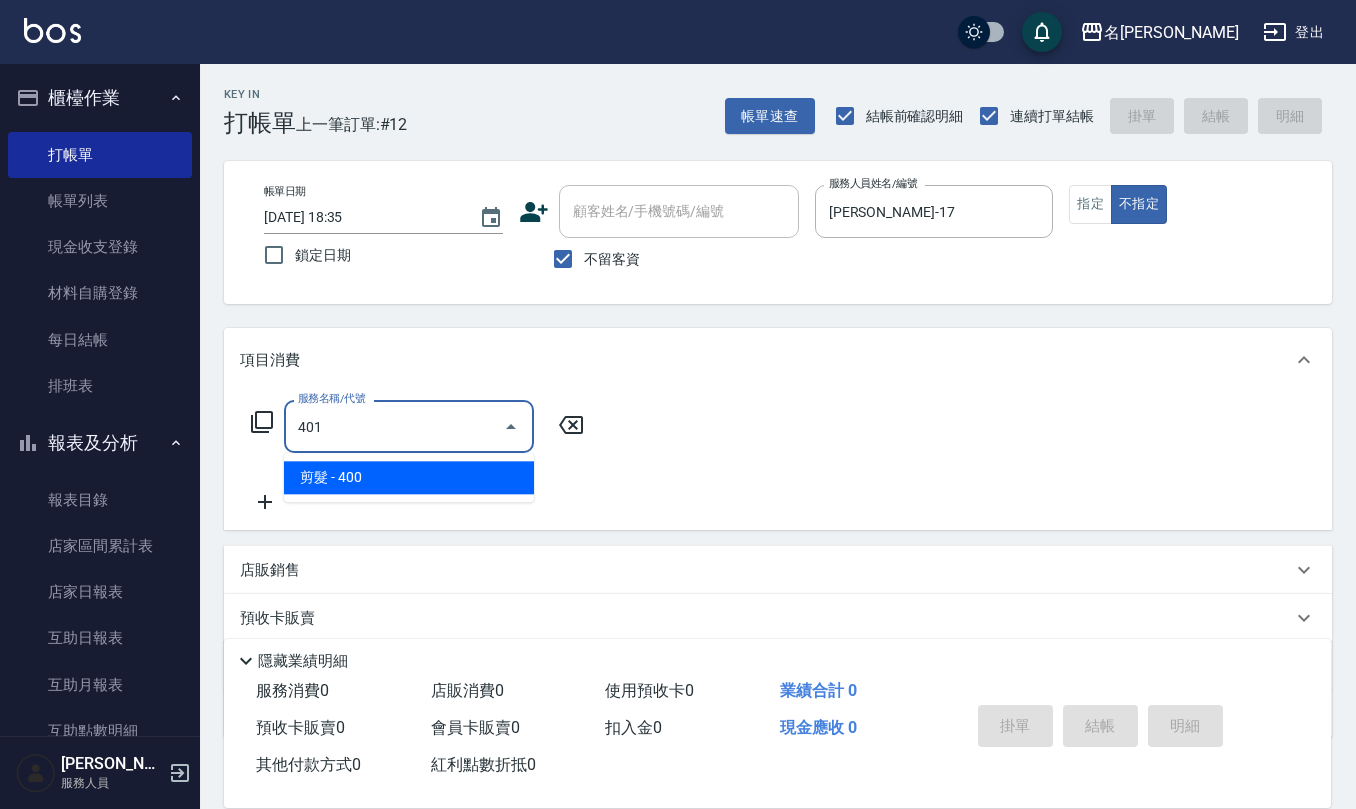 type on "剪髮(401)" 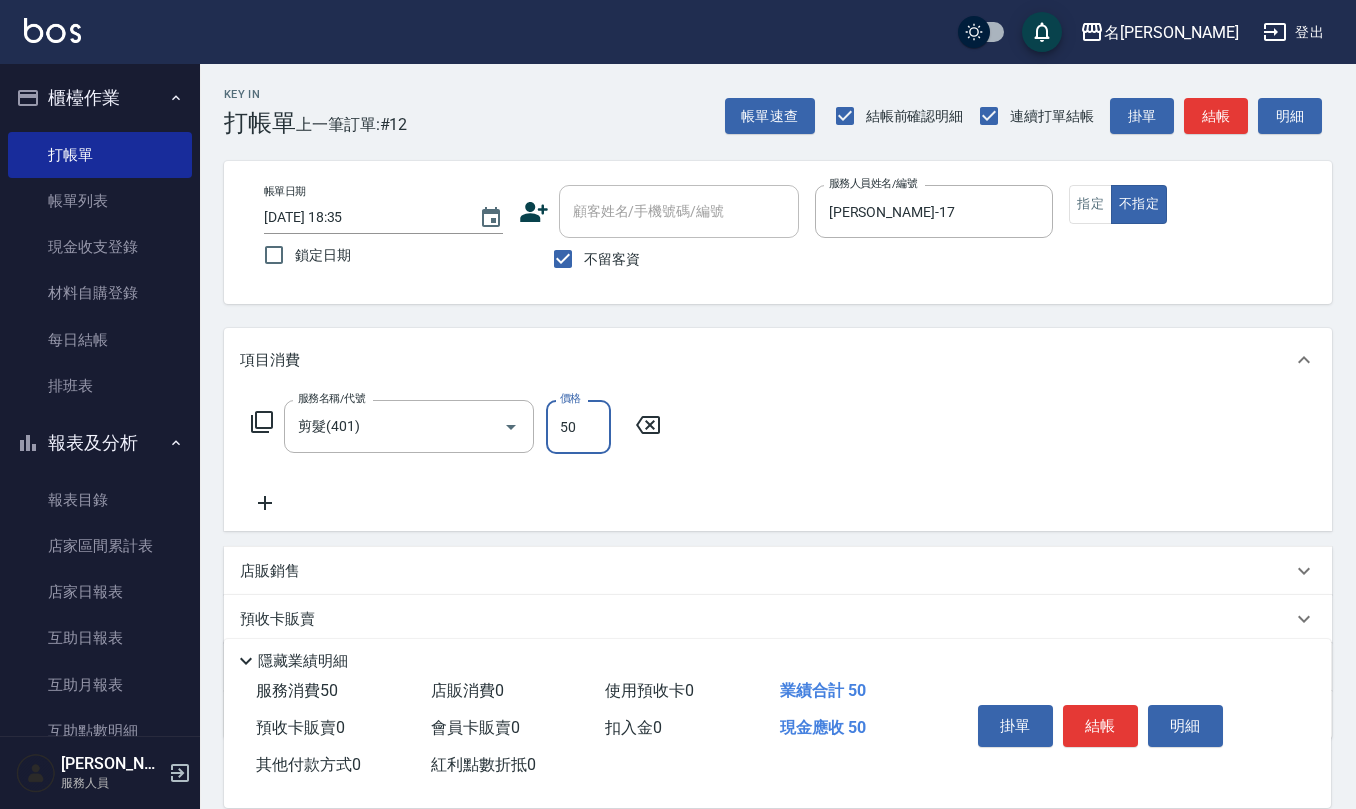 type on "50" 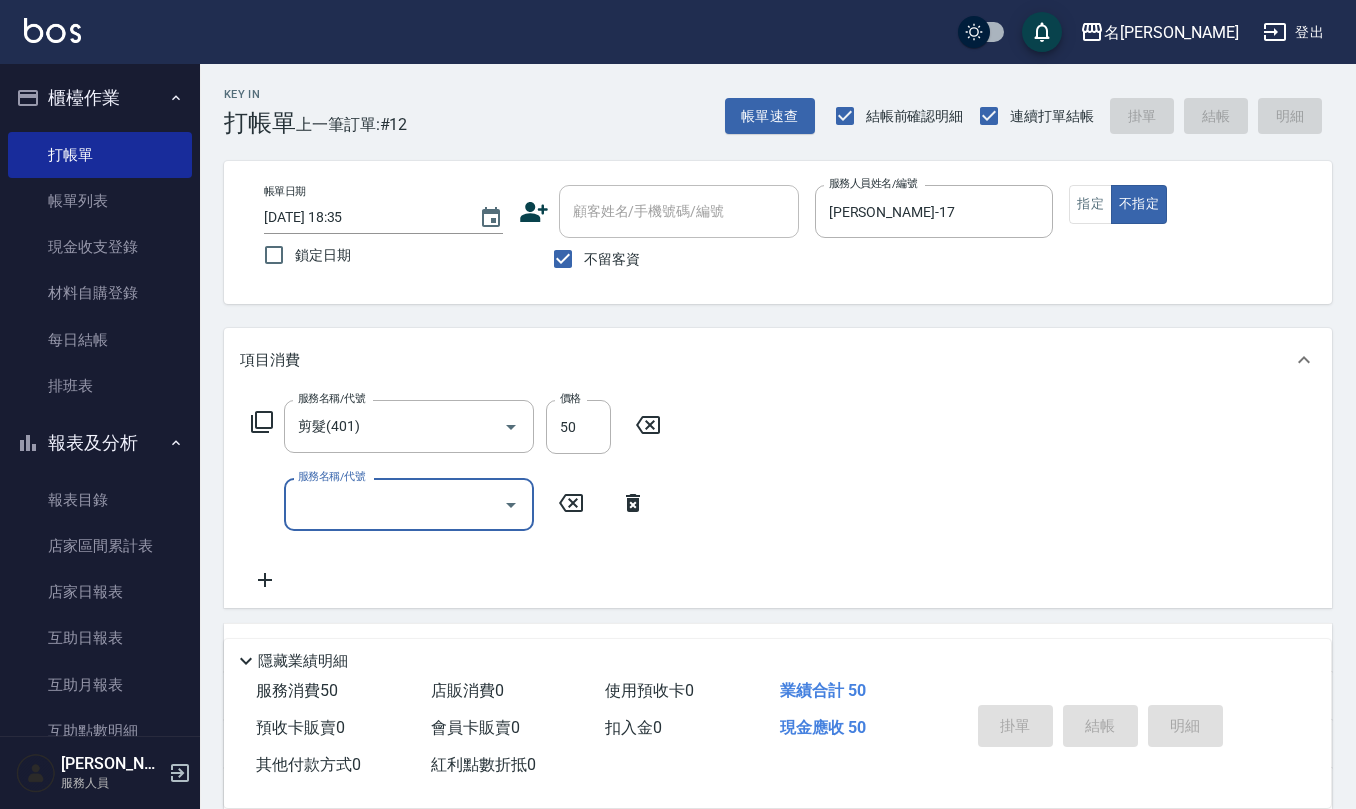 type on "[DATE] 18:36" 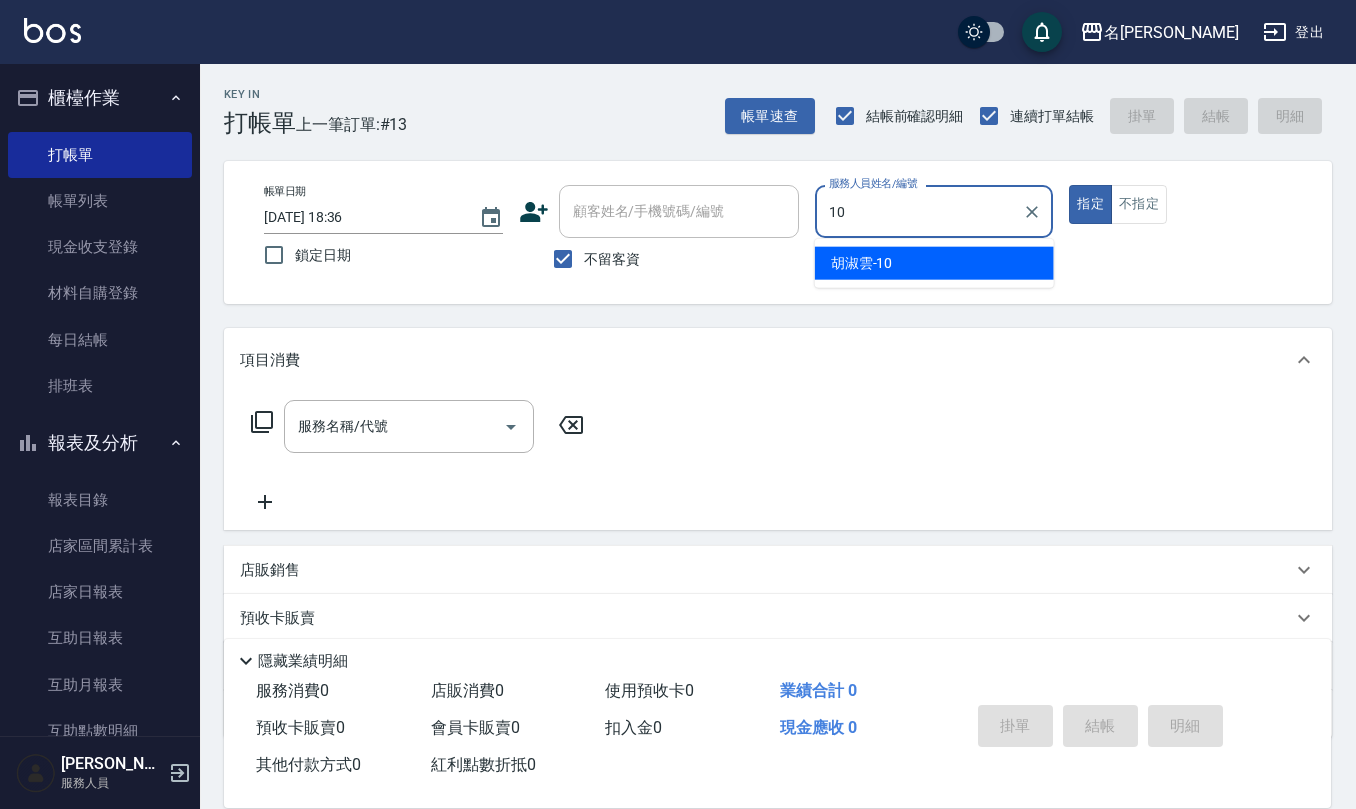 type on "[PERSON_NAME]-10" 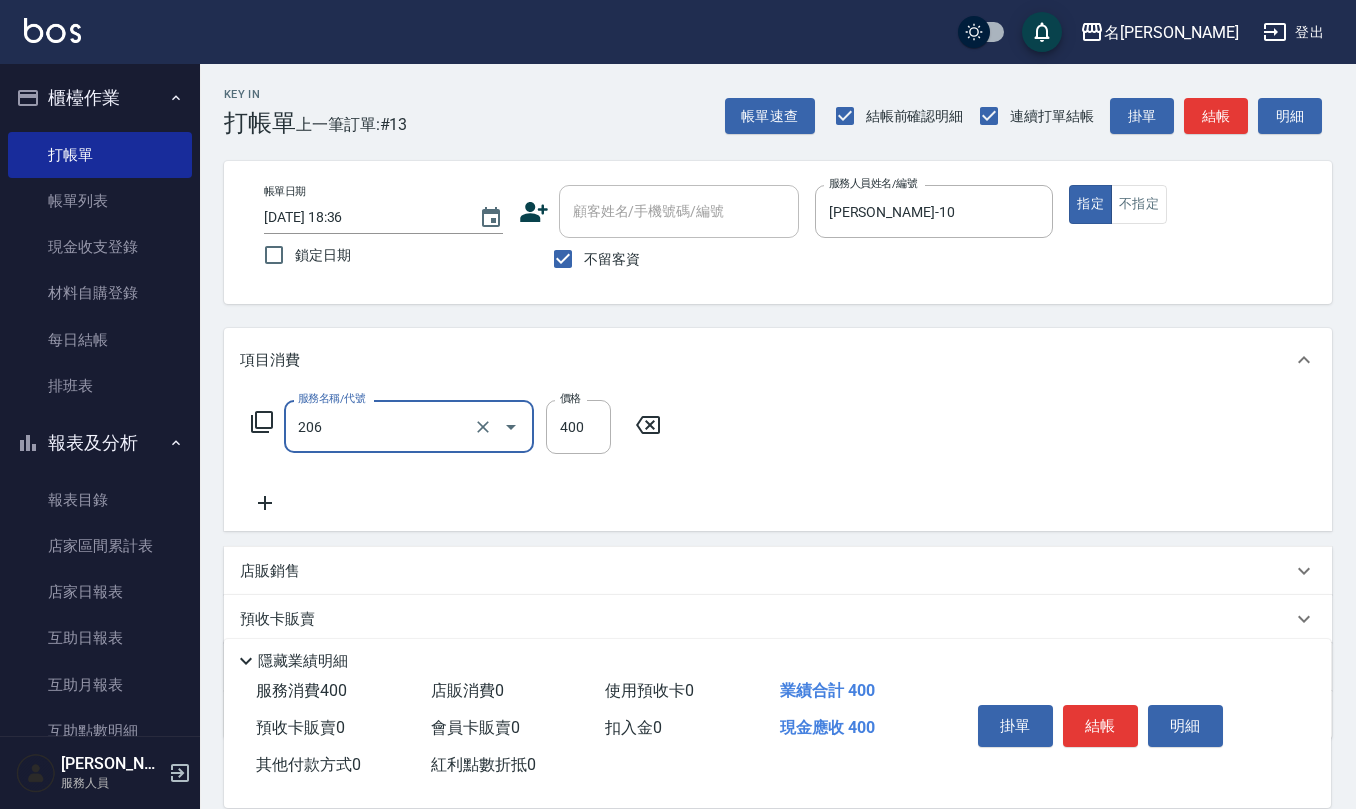 type on "健康洗(206)" 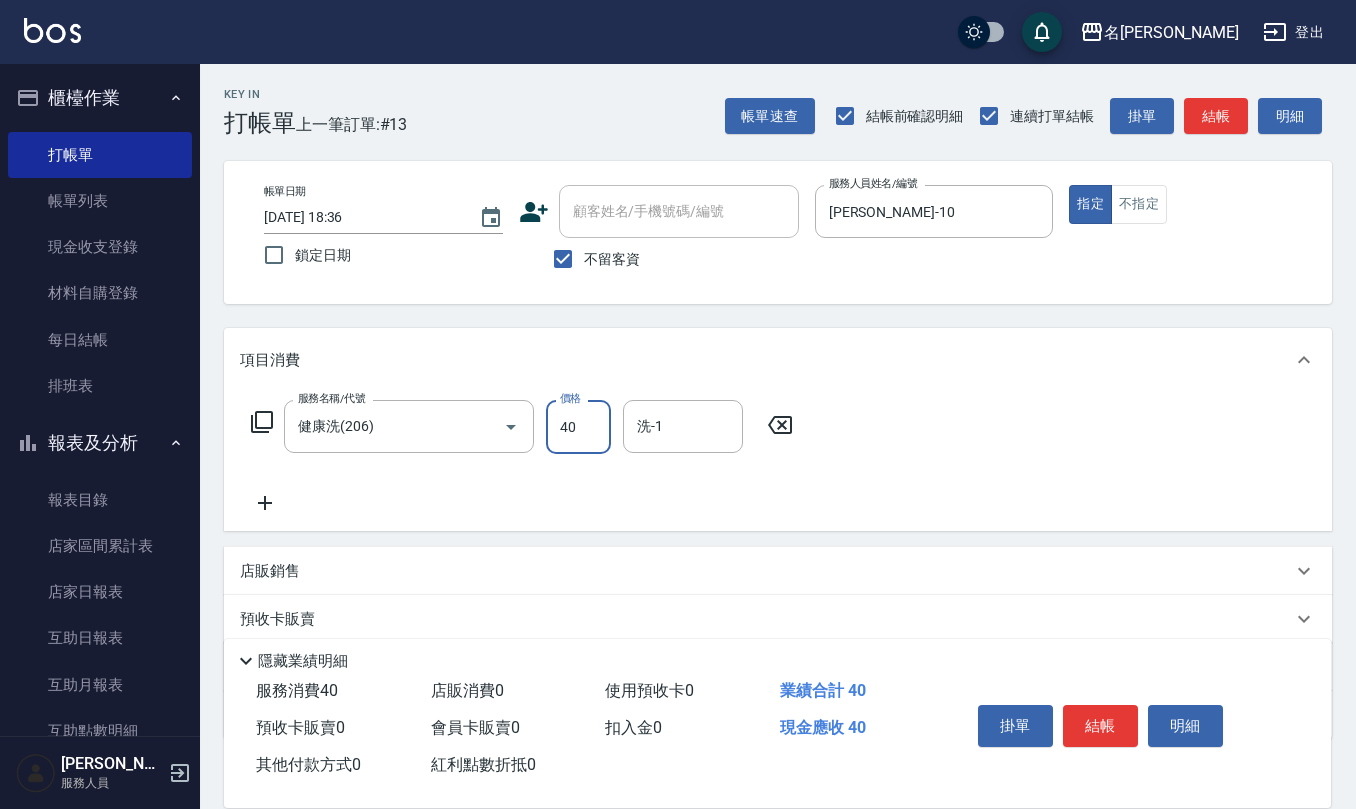 type on "400" 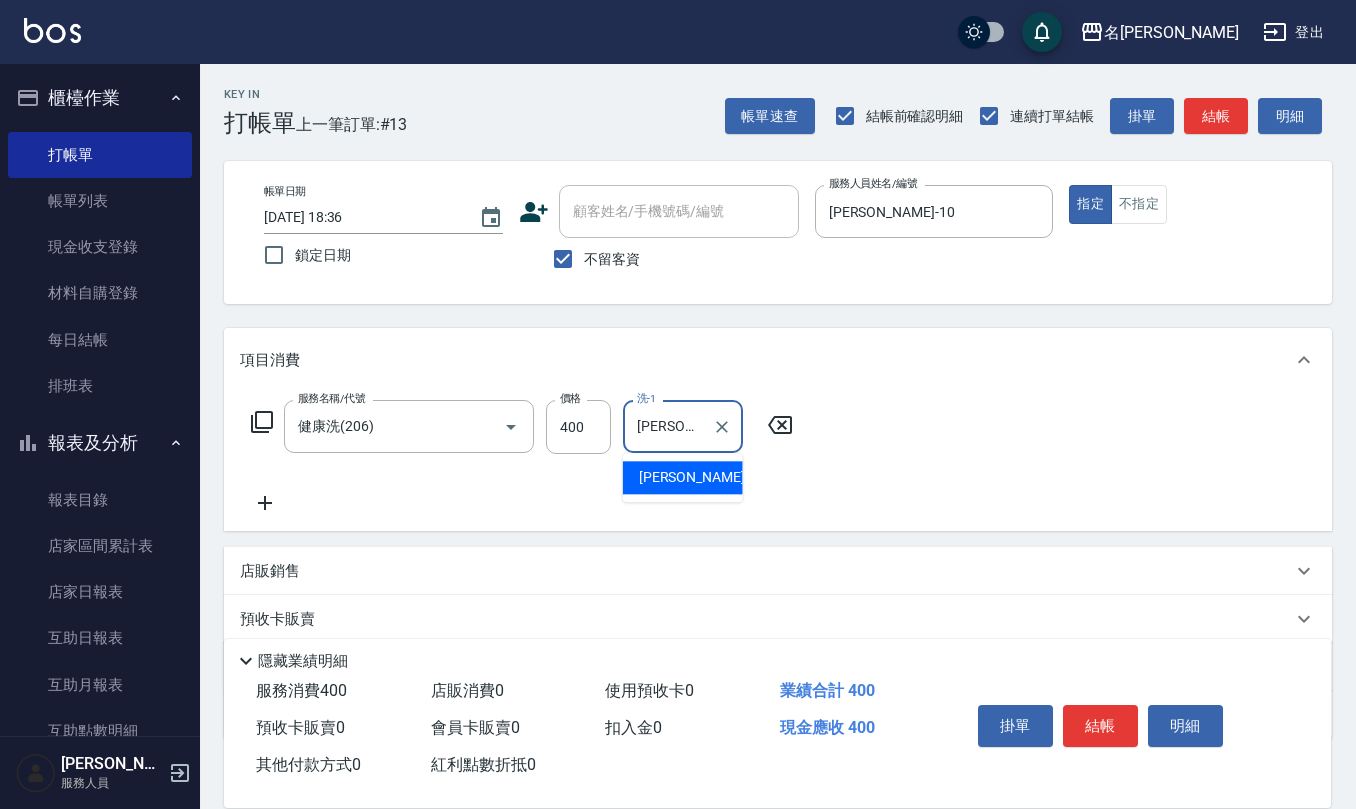 type on "[PERSON_NAME]橙-11" 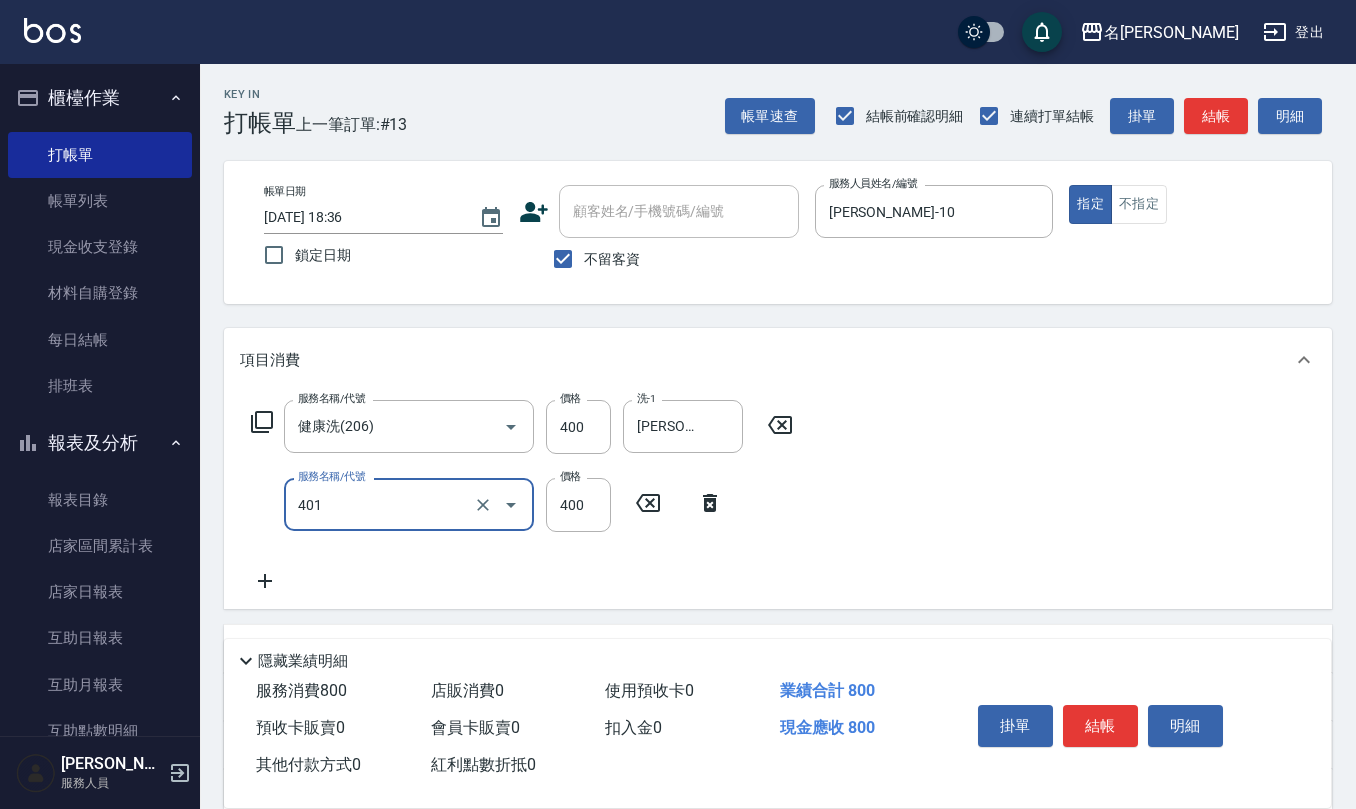 type on "剪髮(401)" 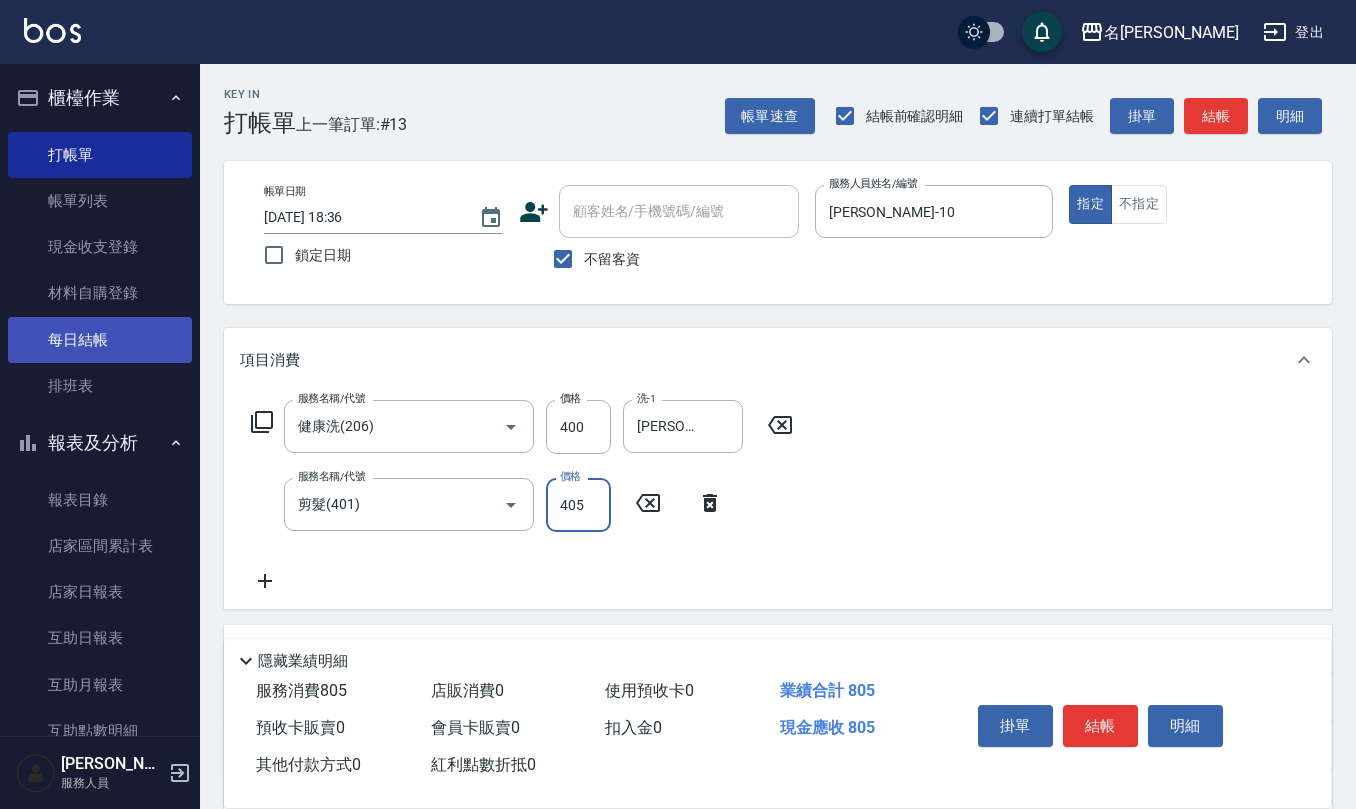 type on "405" 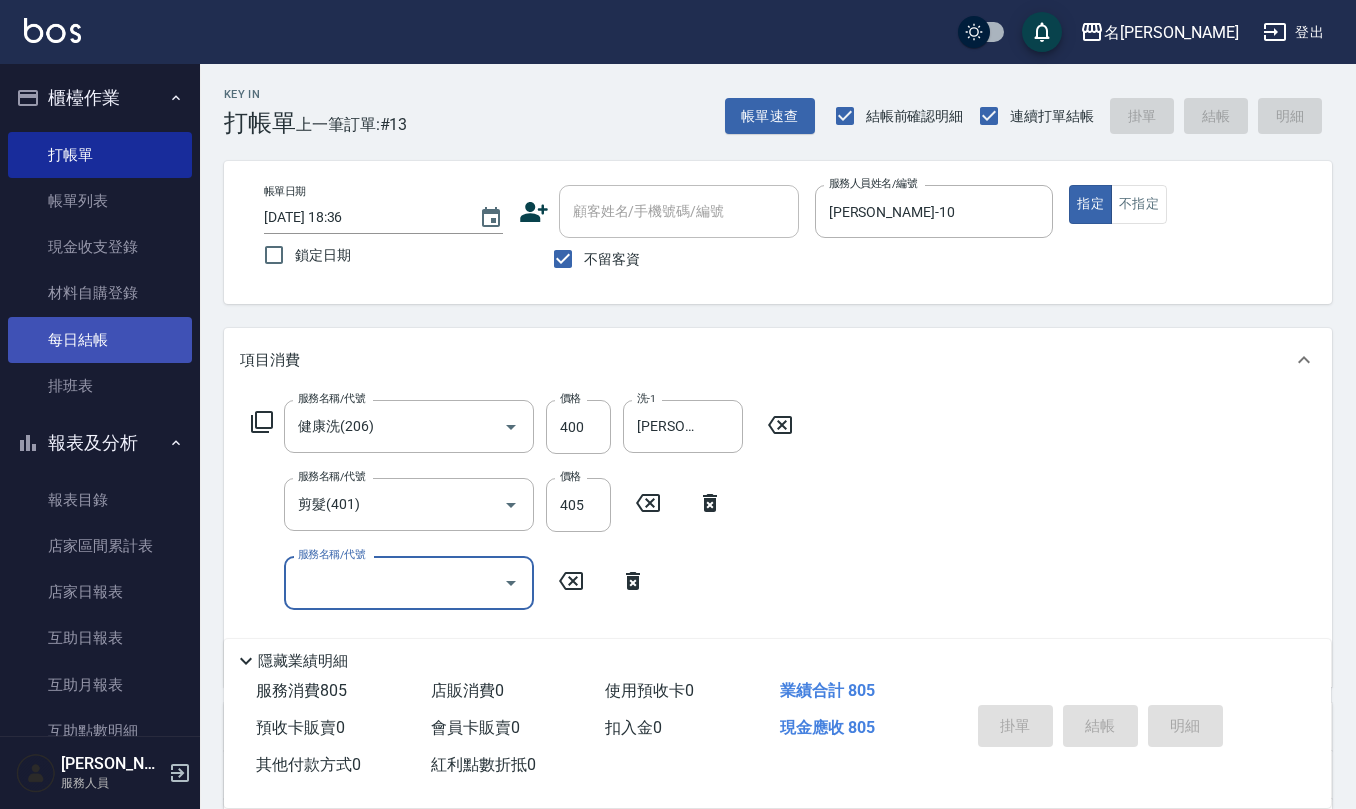 type on "[DATE] 19:06" 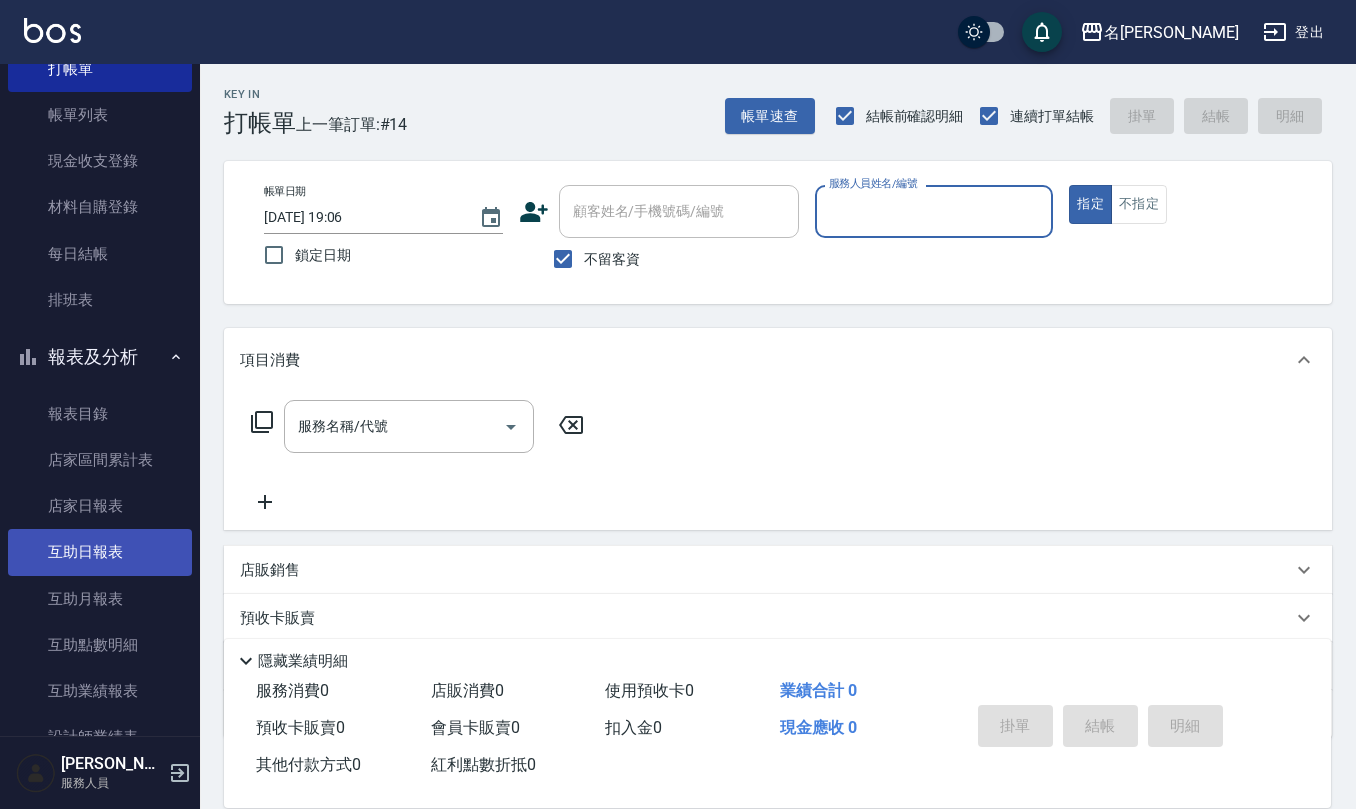scroll, scrollTop: 133, scrollLeft: 0, axis: vertical 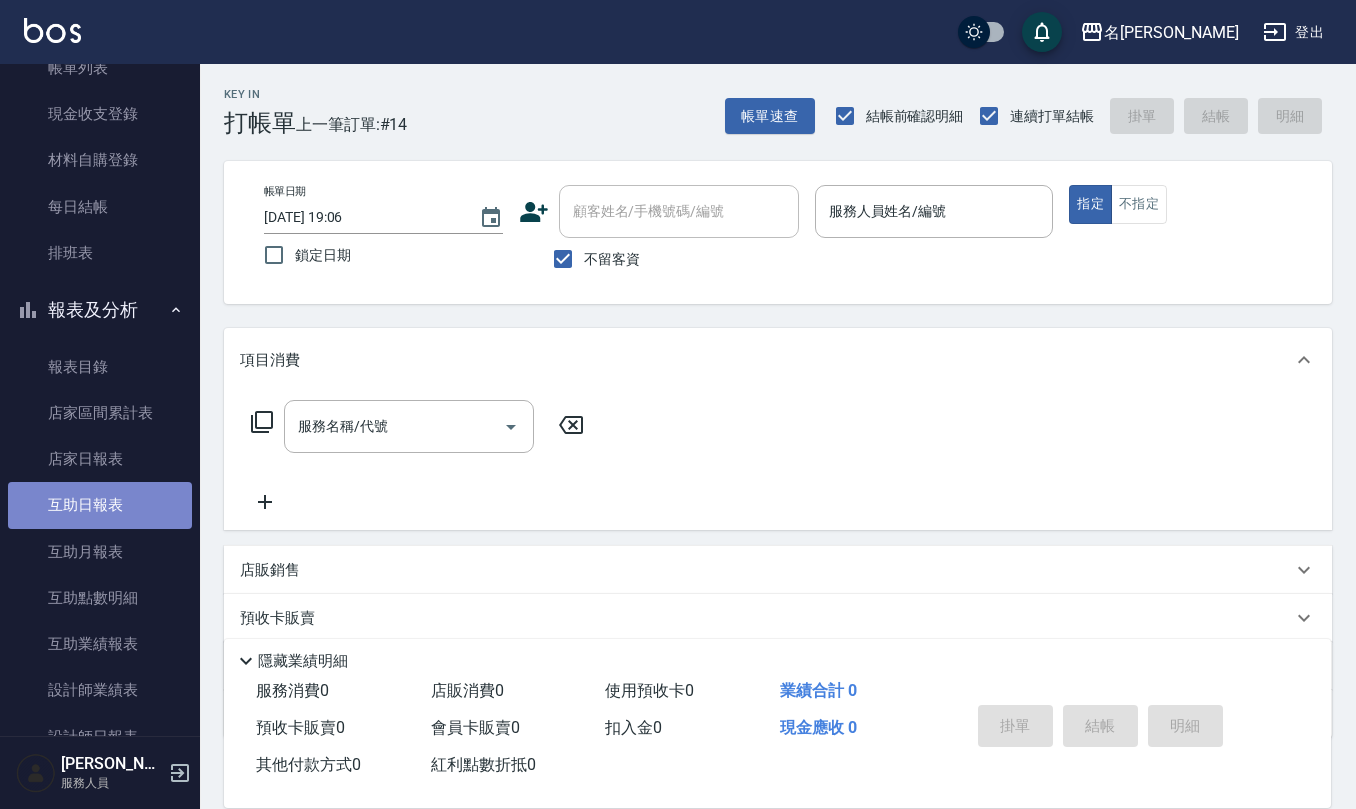 click on "互助日報表" at bounding box center [100, 505] 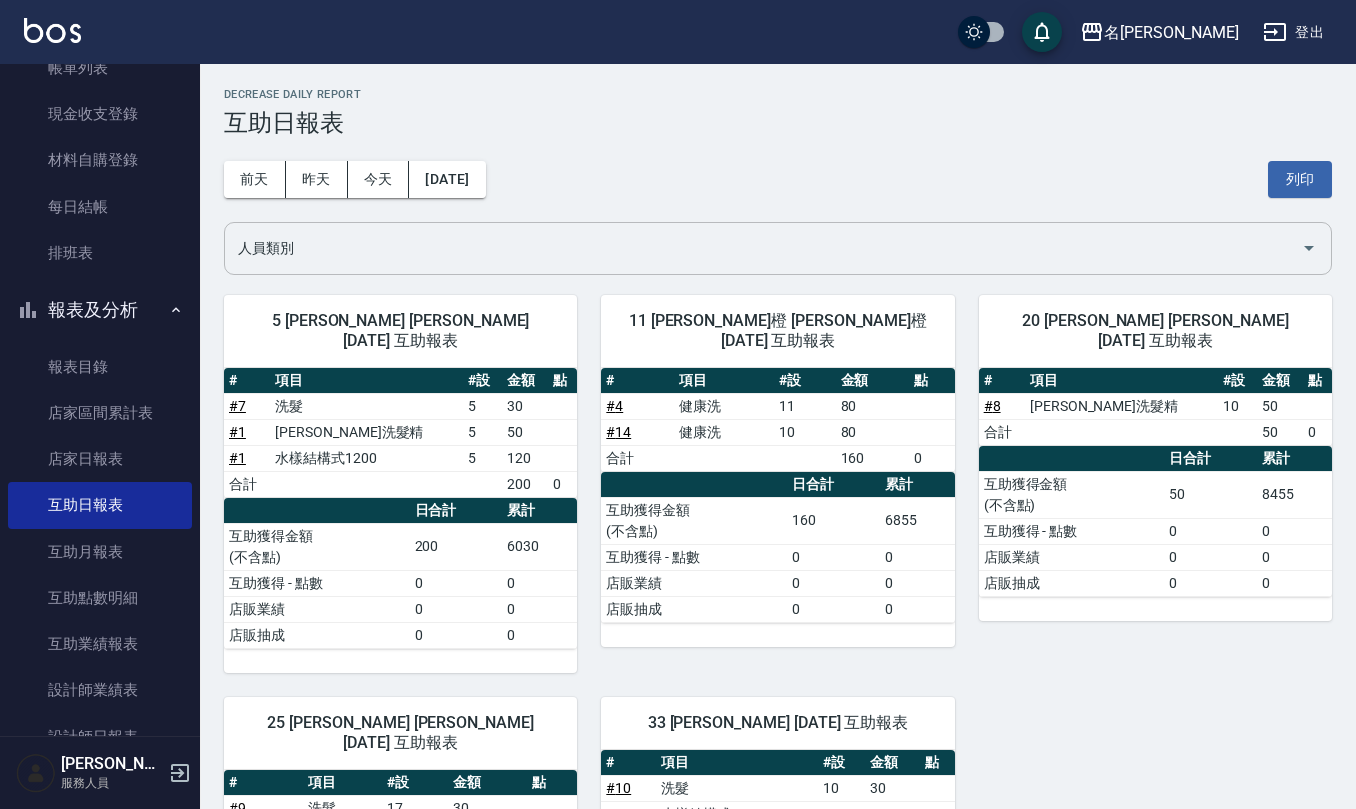 click on "人員類別" at bounding box center (763, 248) 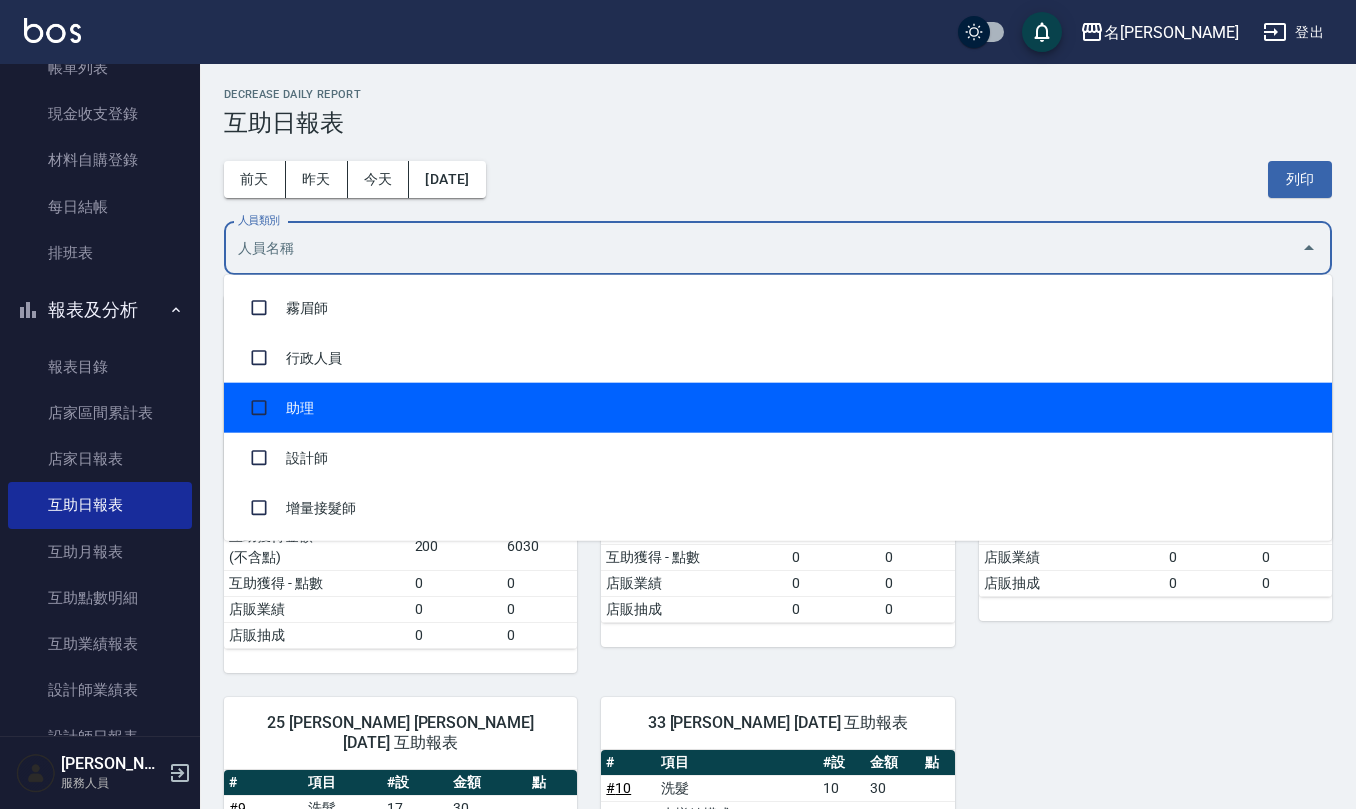 click on "助理" at bounding box center [778, 408] 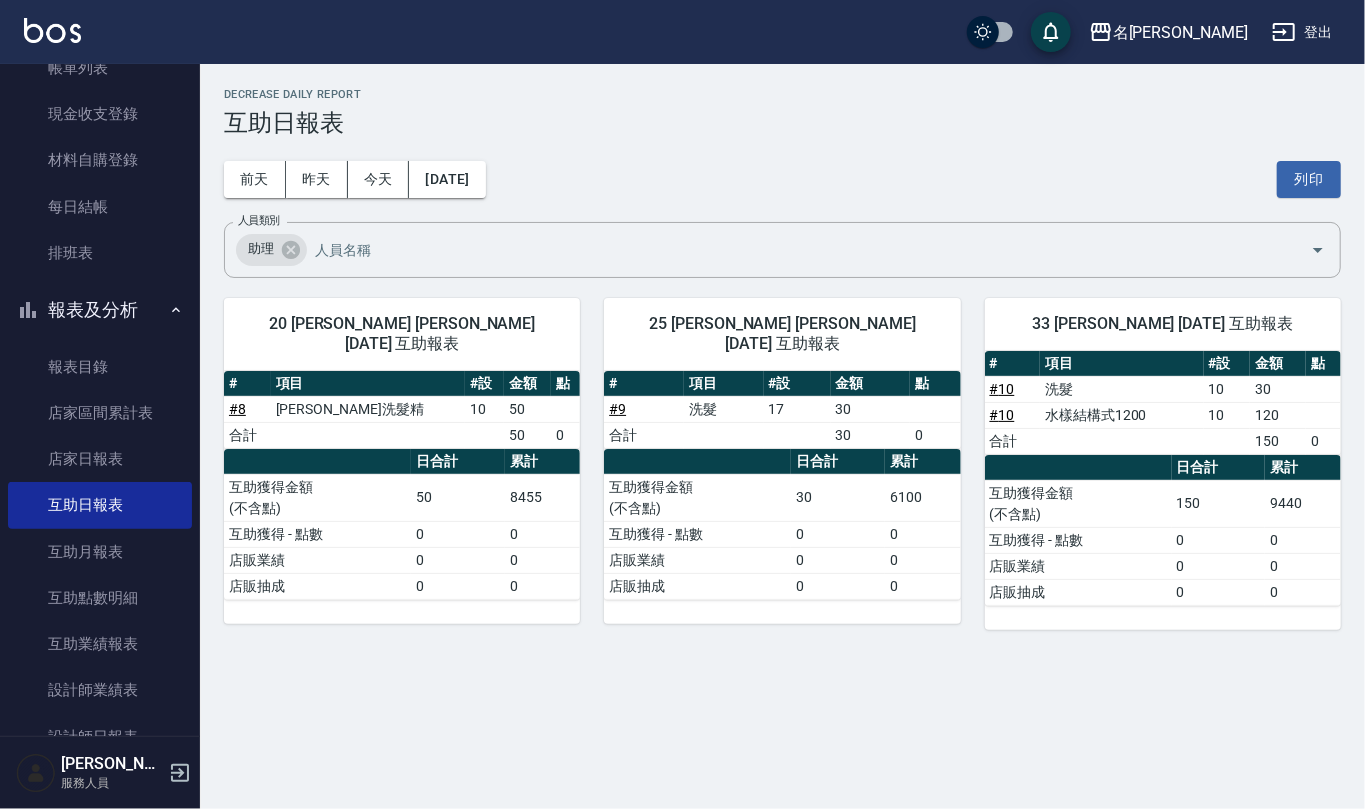 click on "[DATE] [DATE] [DATE] [DATE] 列印" at bounding box center [782, 179] 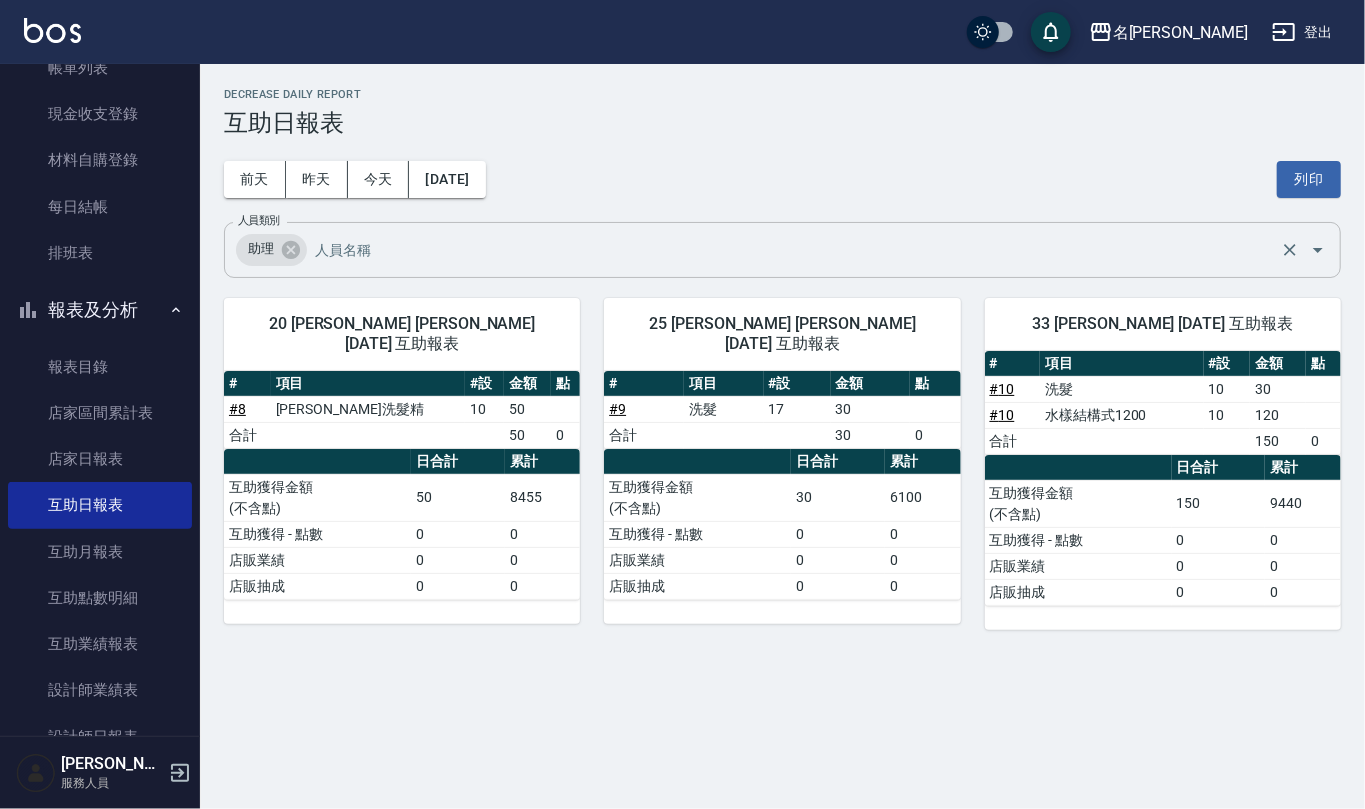 click on "人員類別" at bounding box center [793, 249] 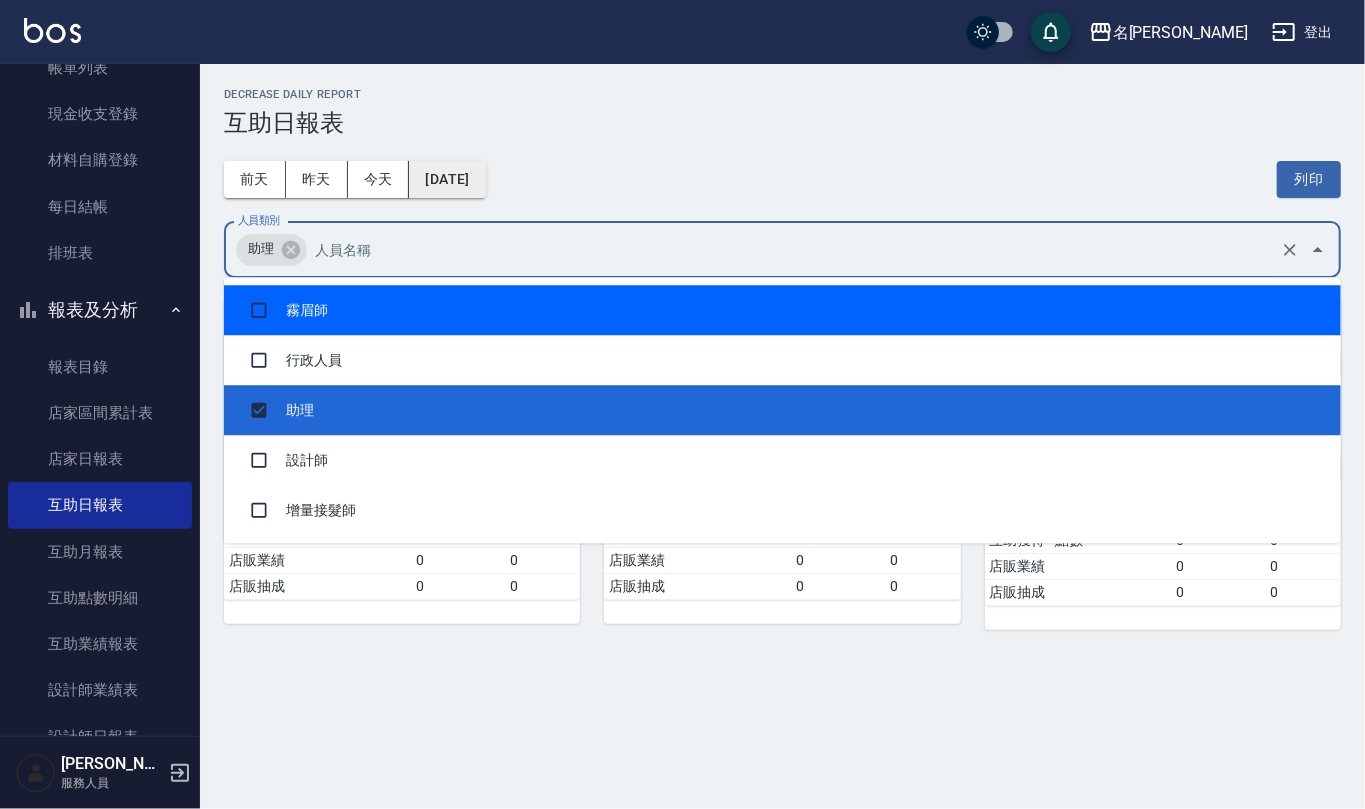 click on "[DATE]" at bounding box center [447, 179] 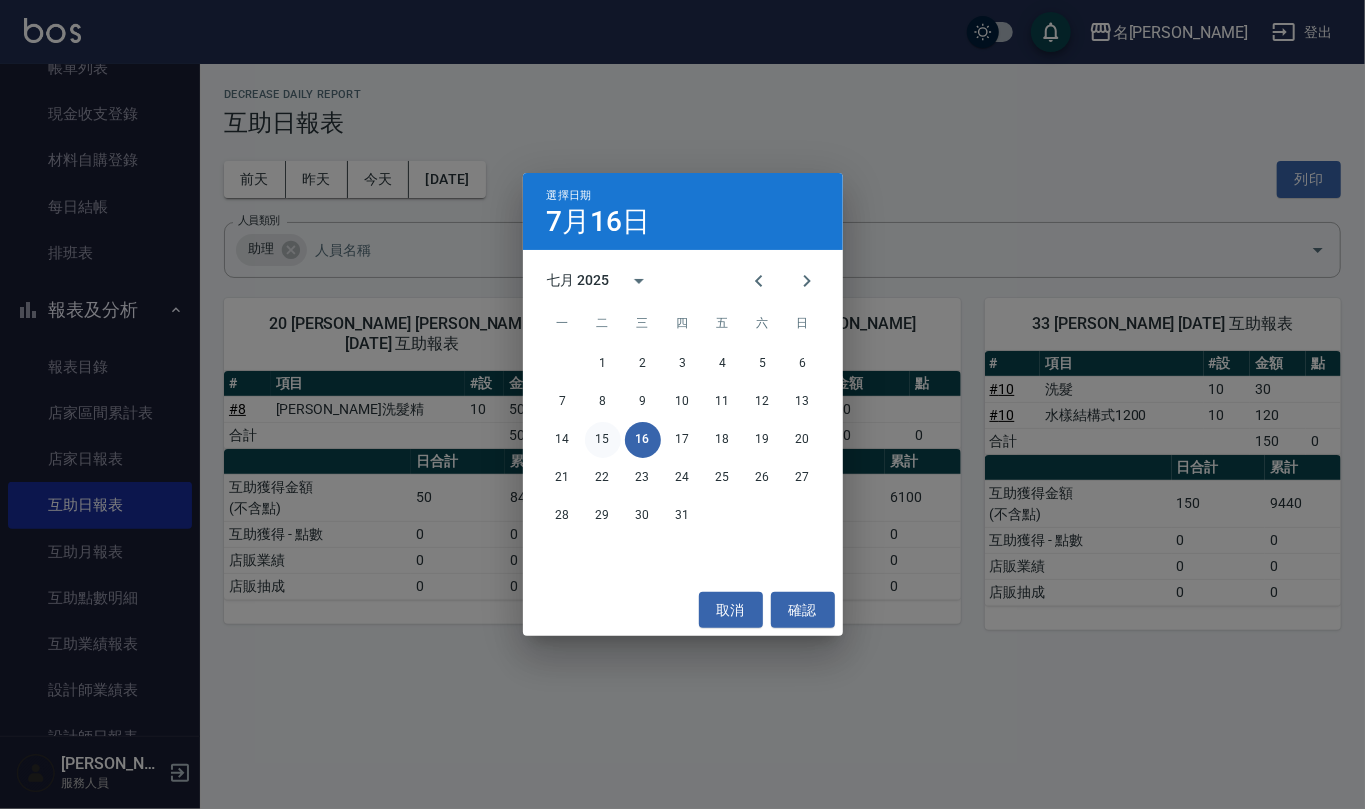 click on "15" at bounding box center [603, 440] 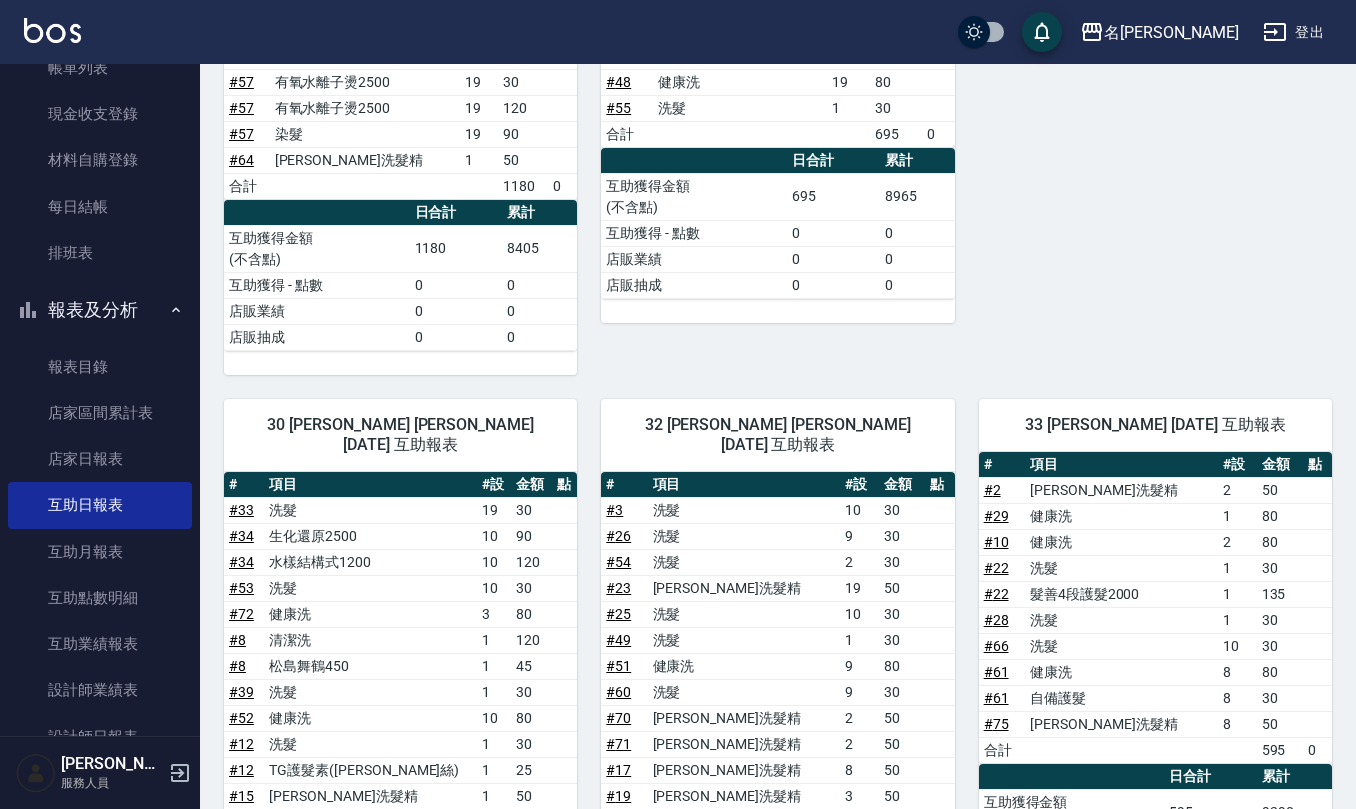 scroll, scrollTop: 666, scrollLeft: 0, axis: vertical 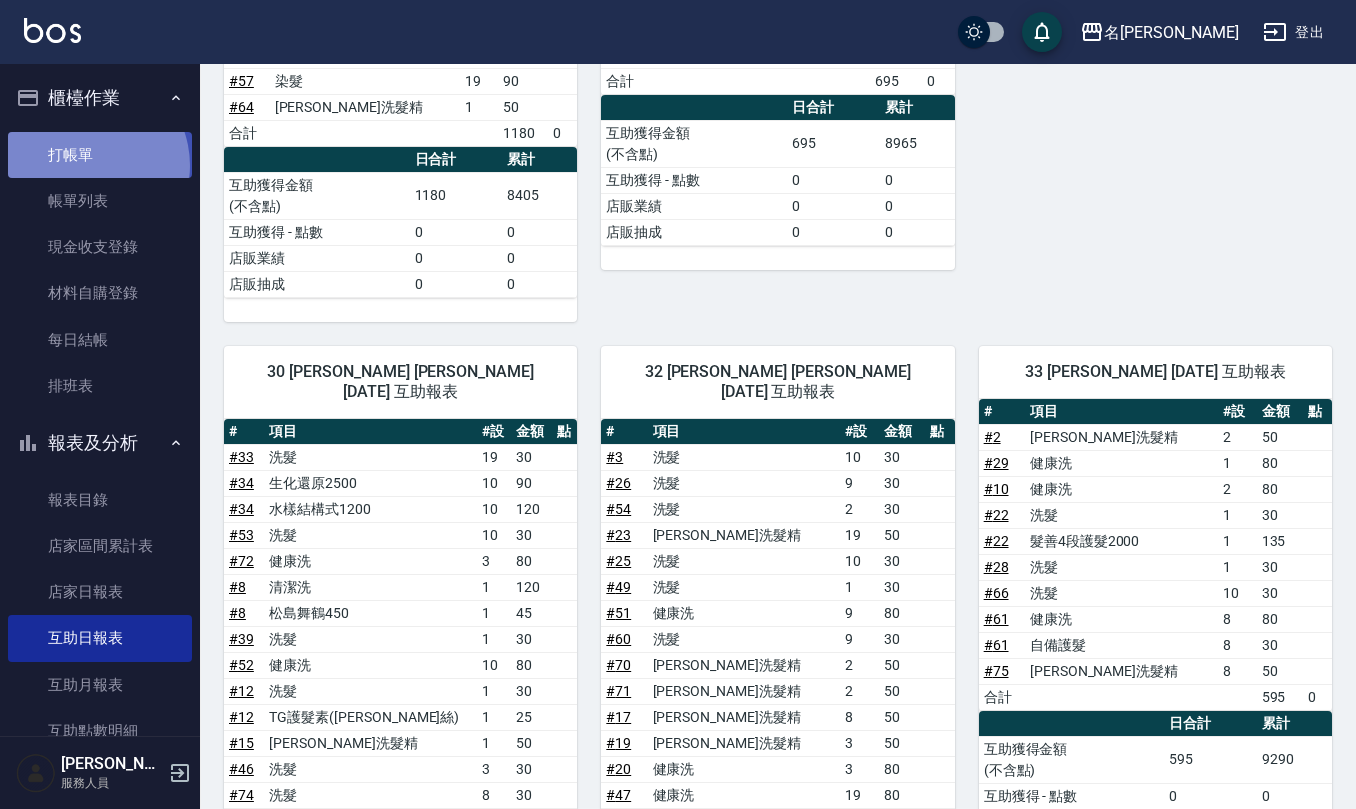 click on "打帳單" at bounding box center (100, 155) 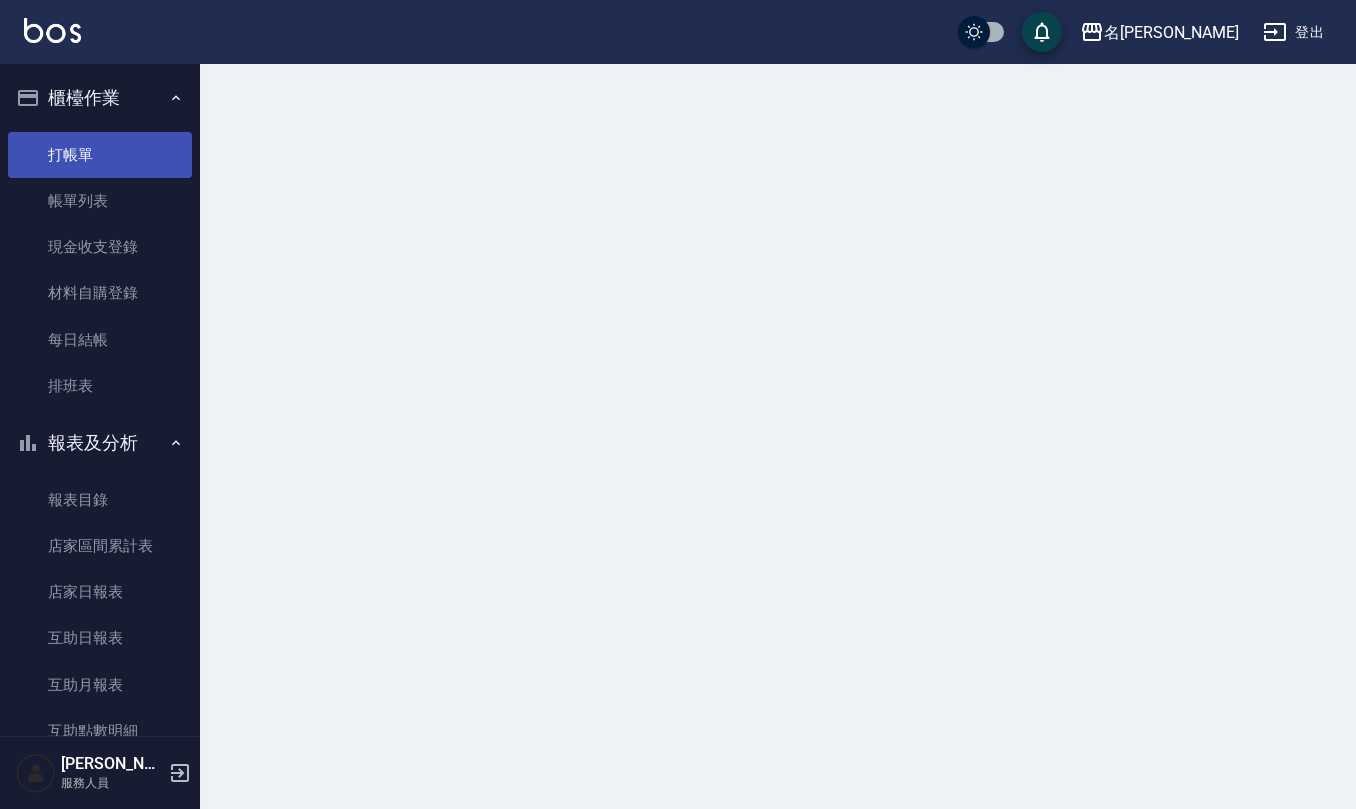 scroll, scrollTop: 0, scrollLeft: 0, axis: both 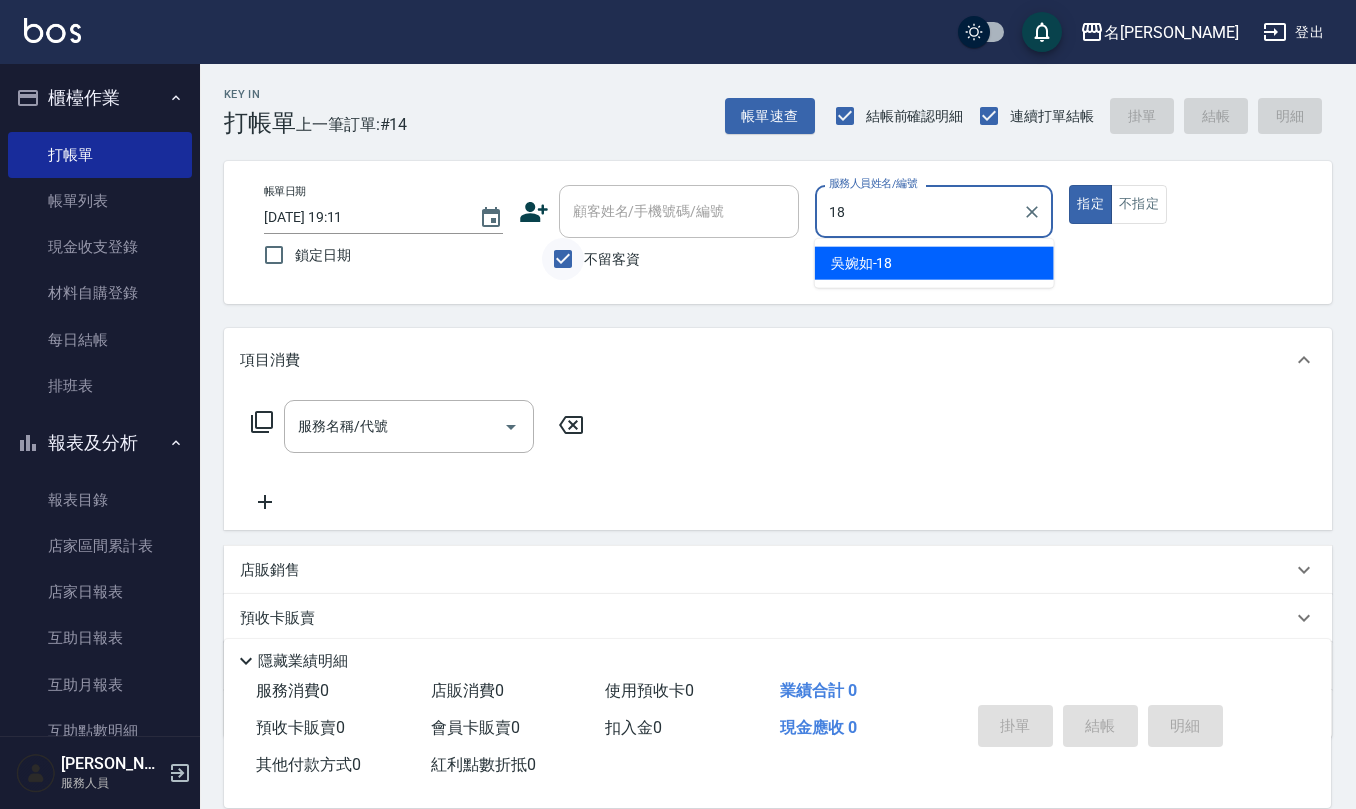 type on "[PERSON_NAME]-18" 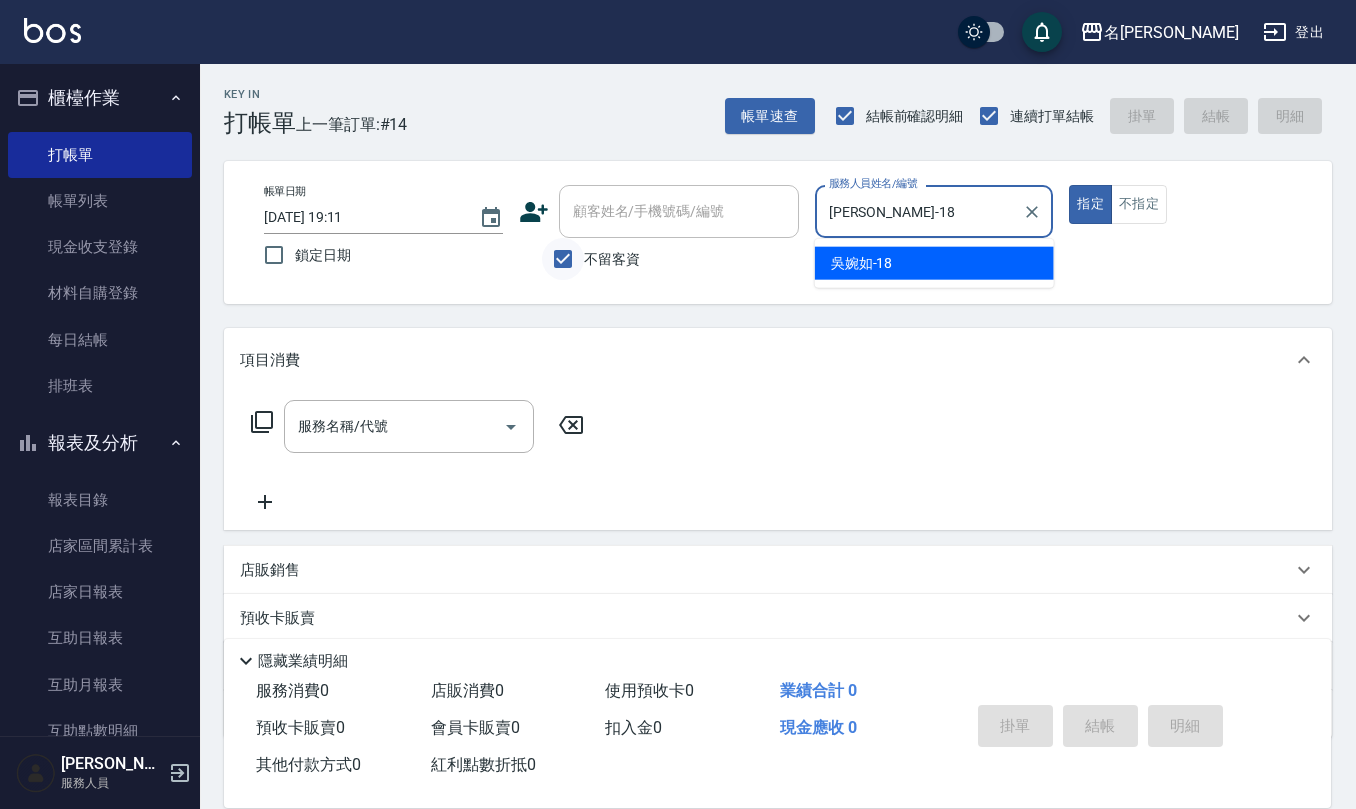 type on "true" 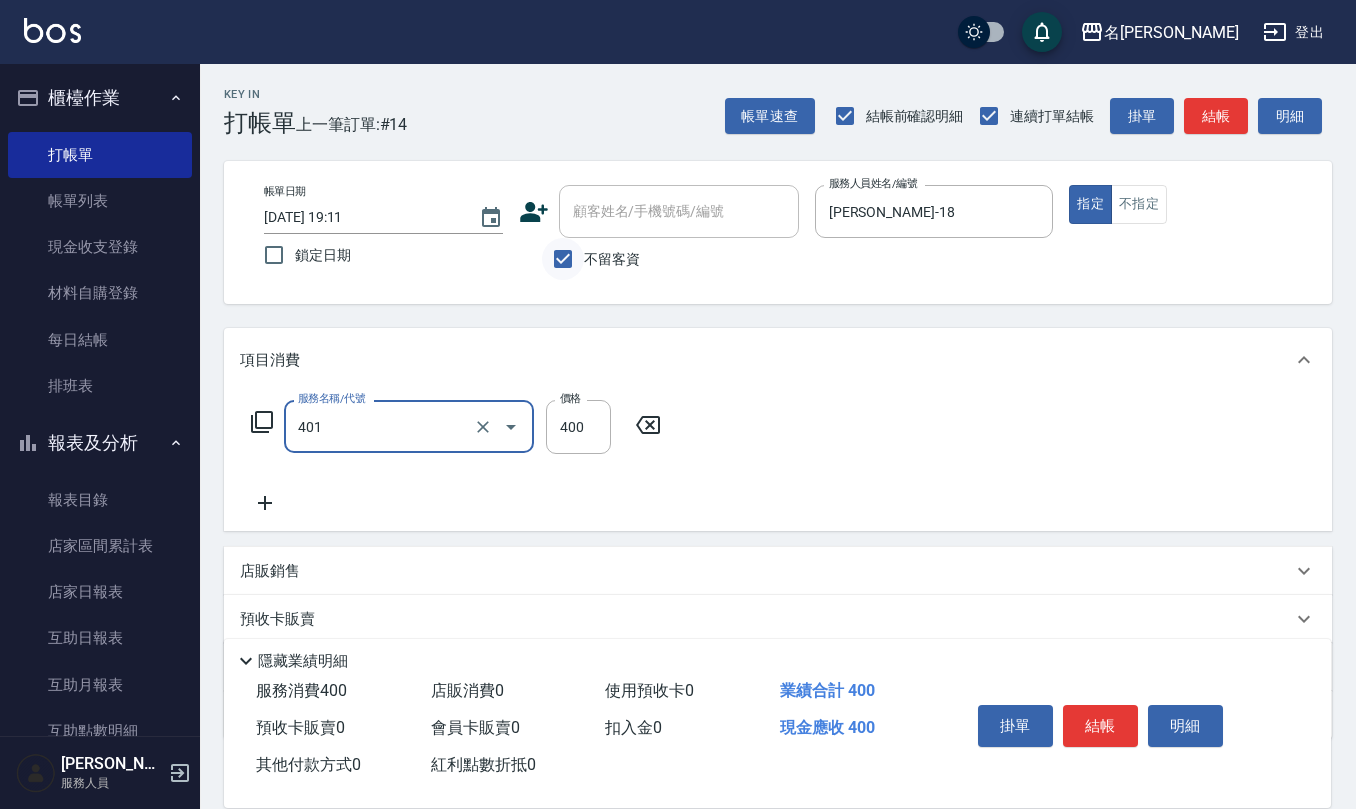 type on "剪髮(401)" 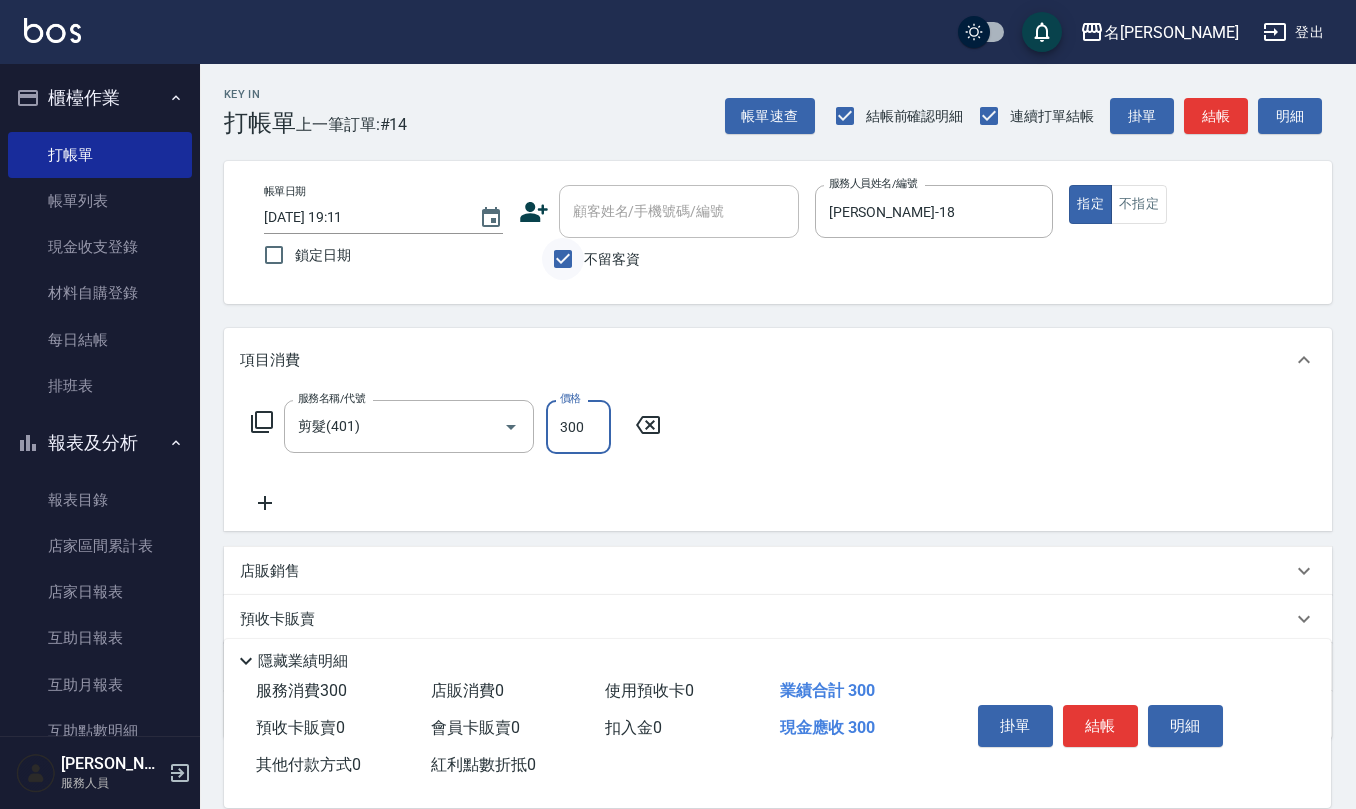 type on "300" 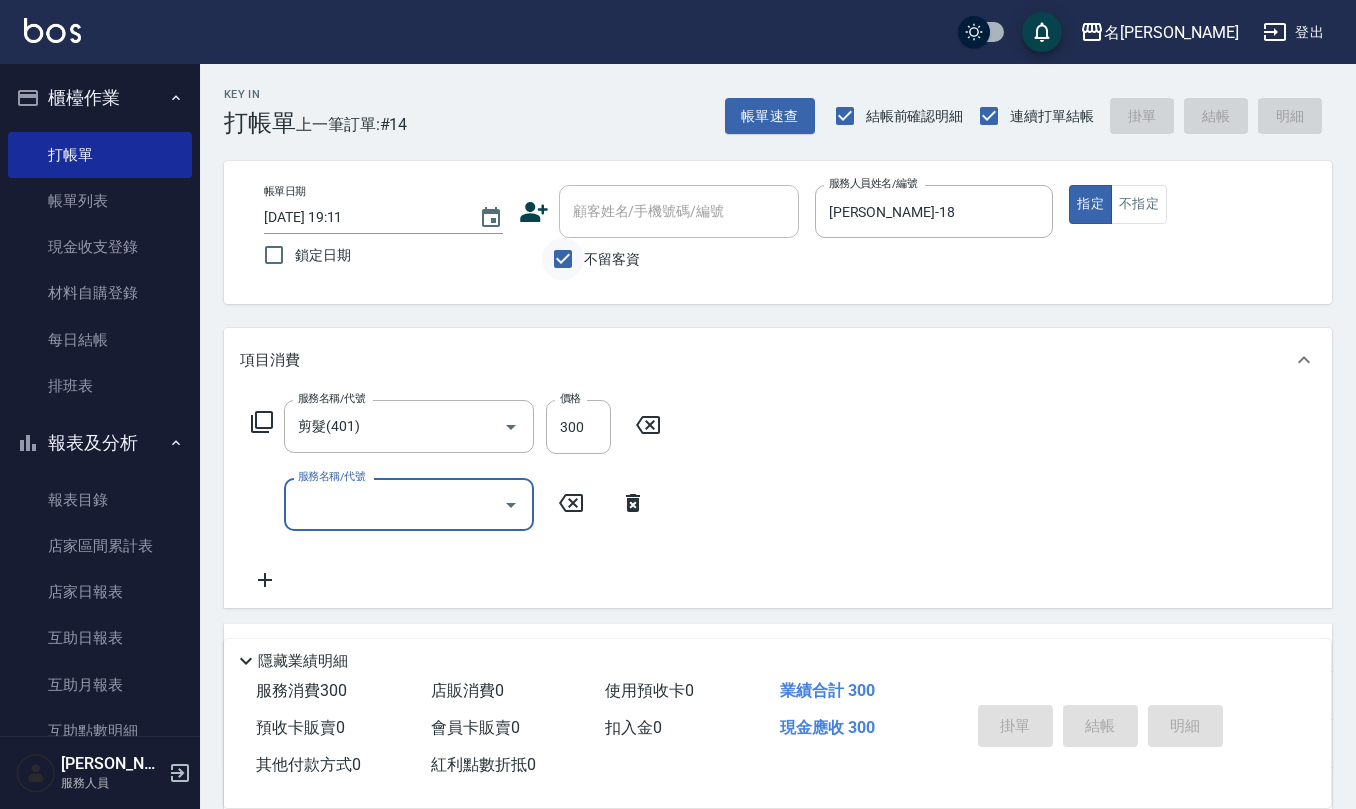 type on "[DATE] 19:12" 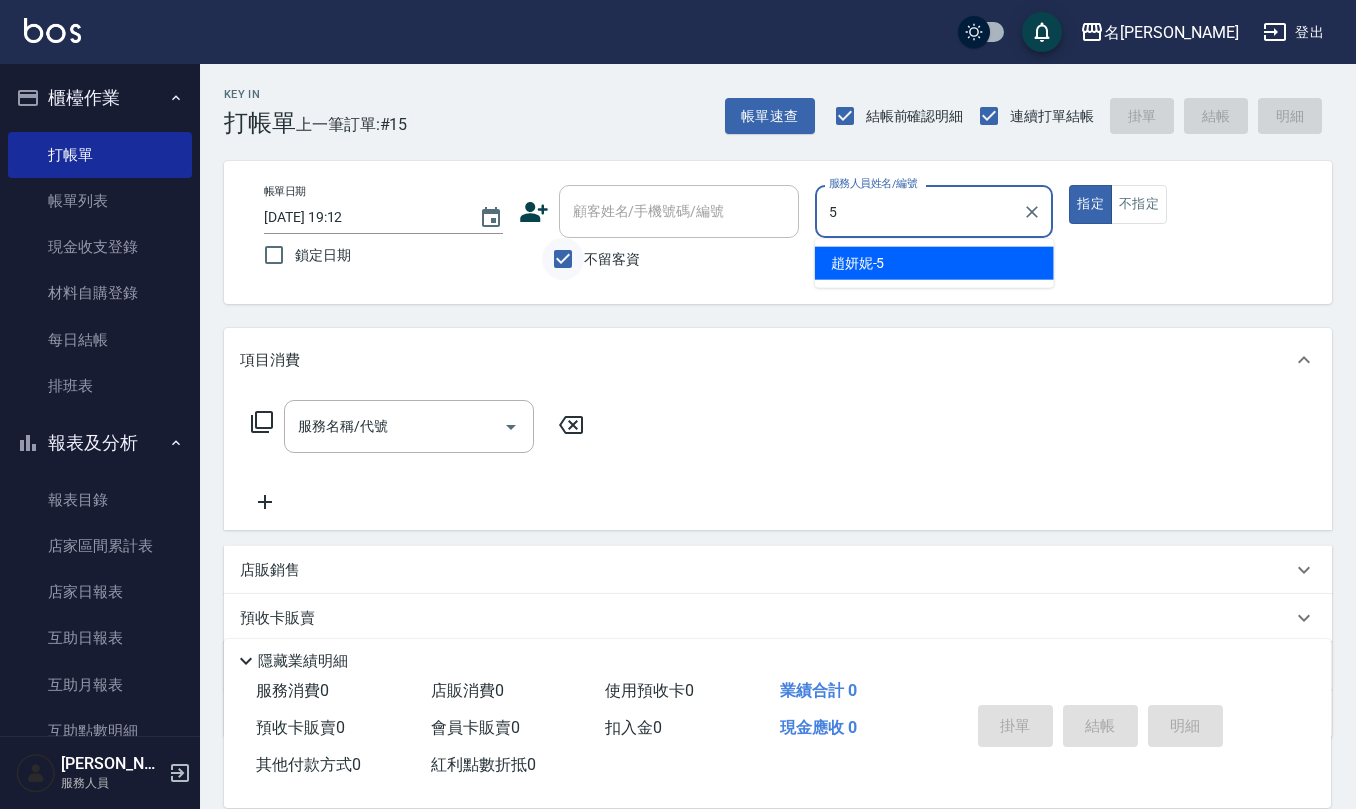 type on "[PERSON_NAME]5" 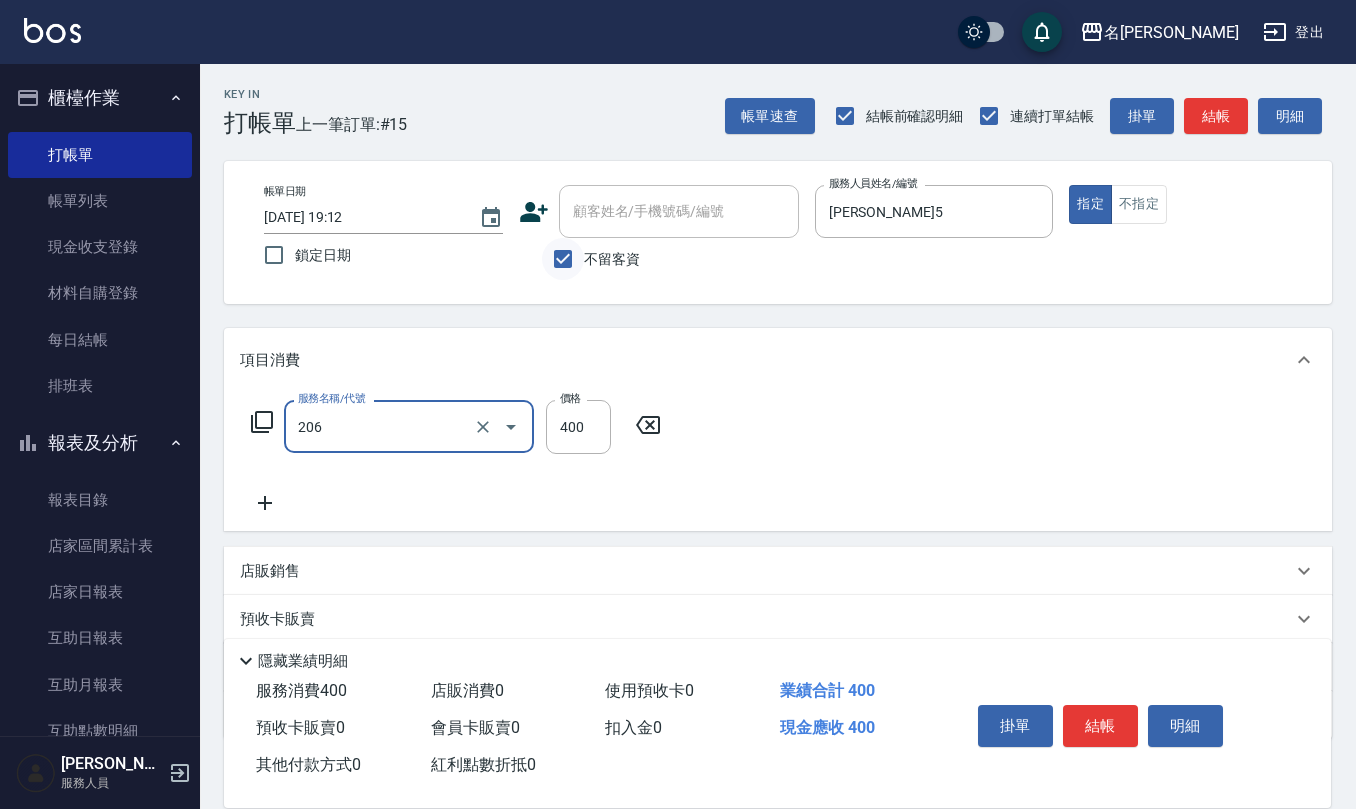 type on "健康洗(206)" 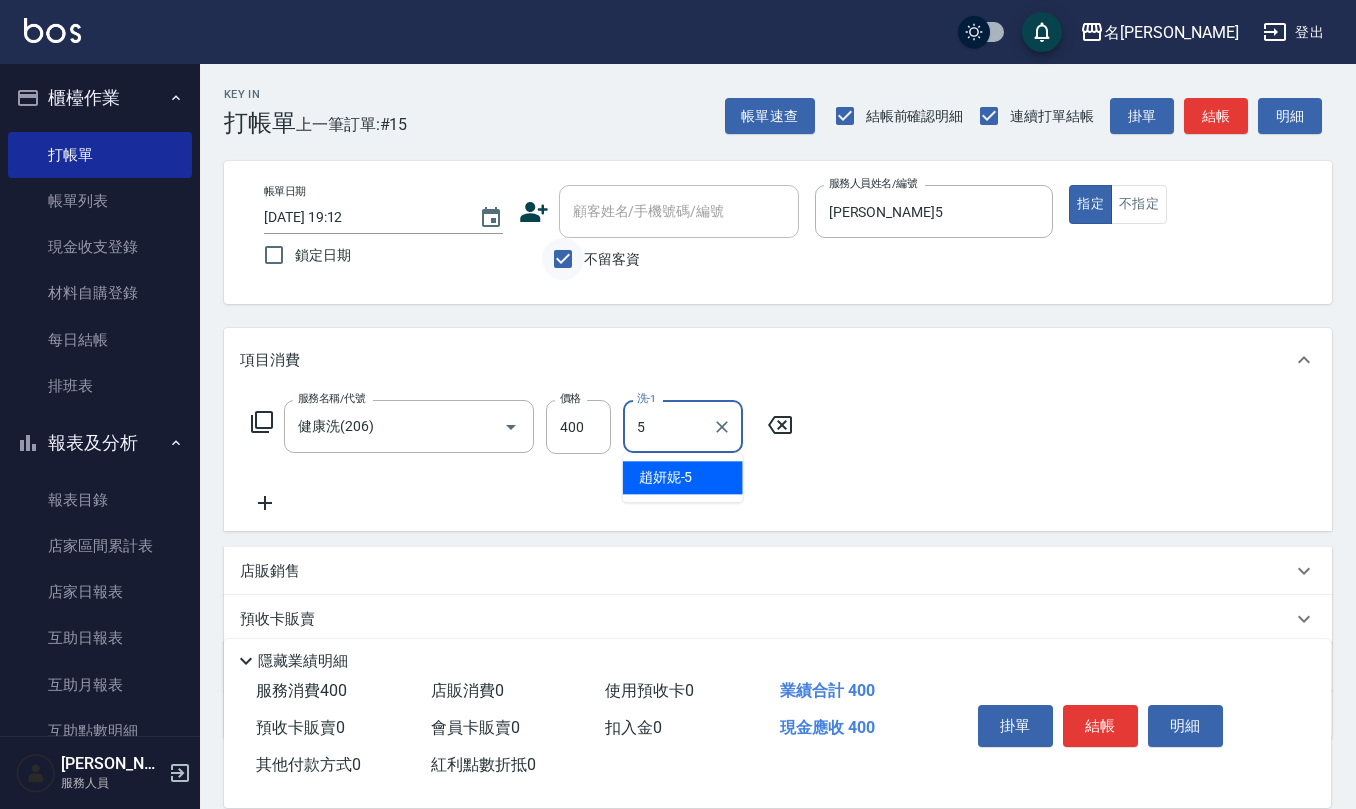 type on "[PERSON_NAME]5" 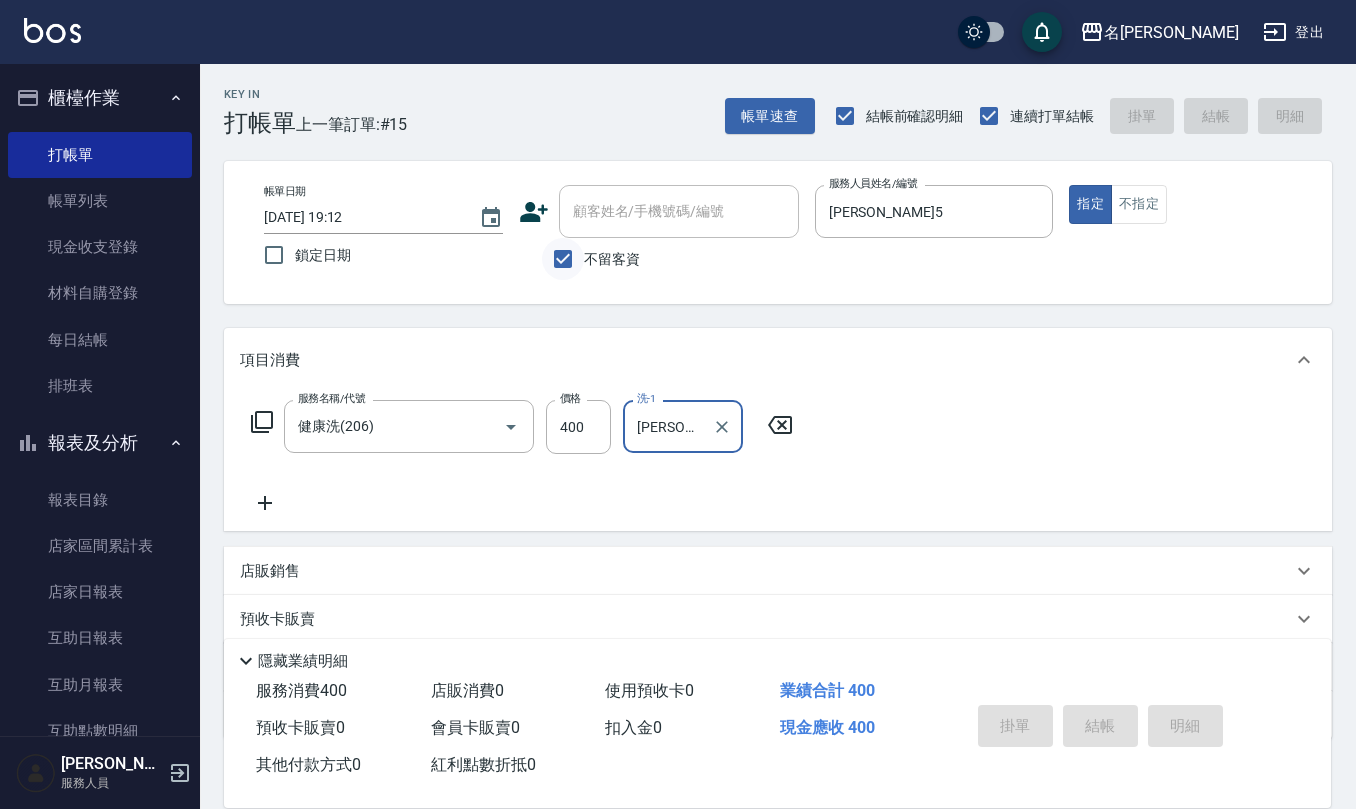 type 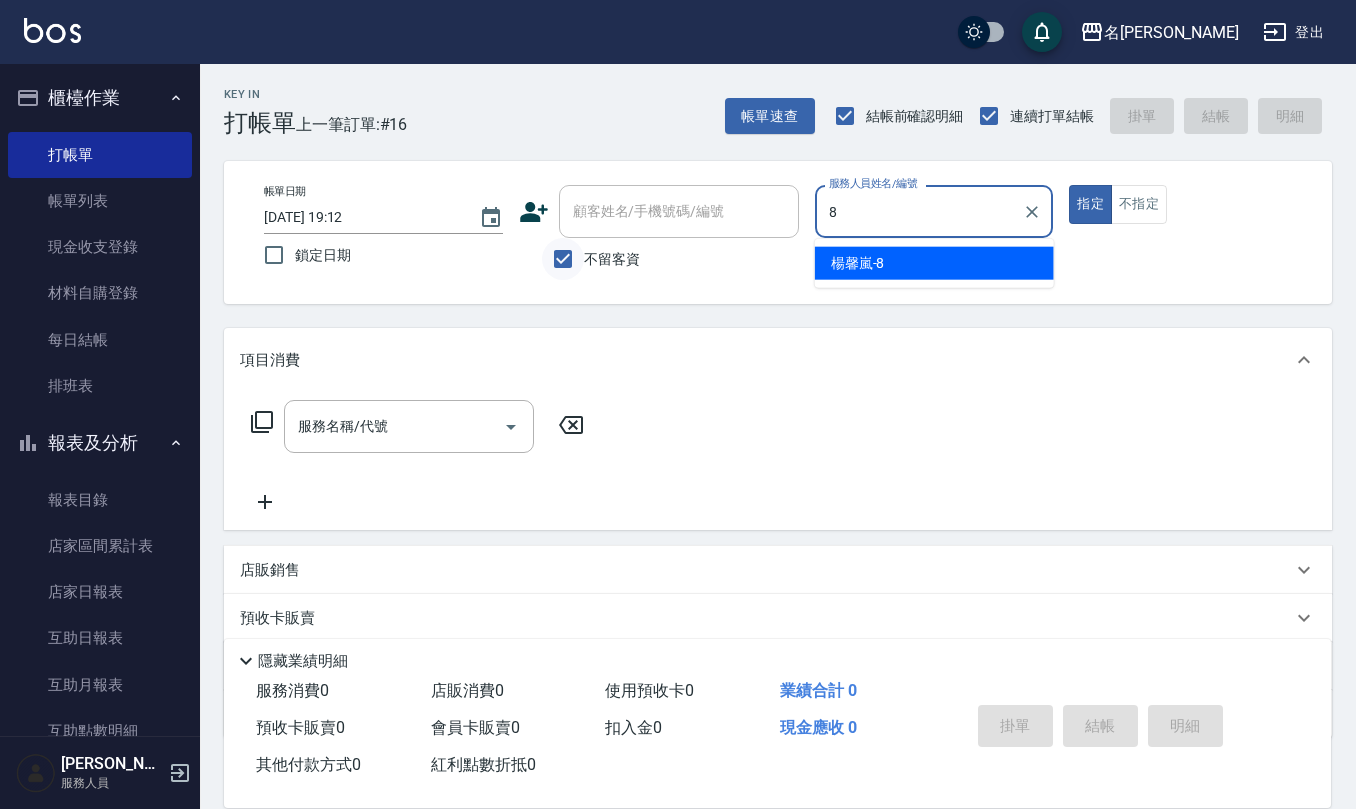 type on "[PERSON_NAME]-8" 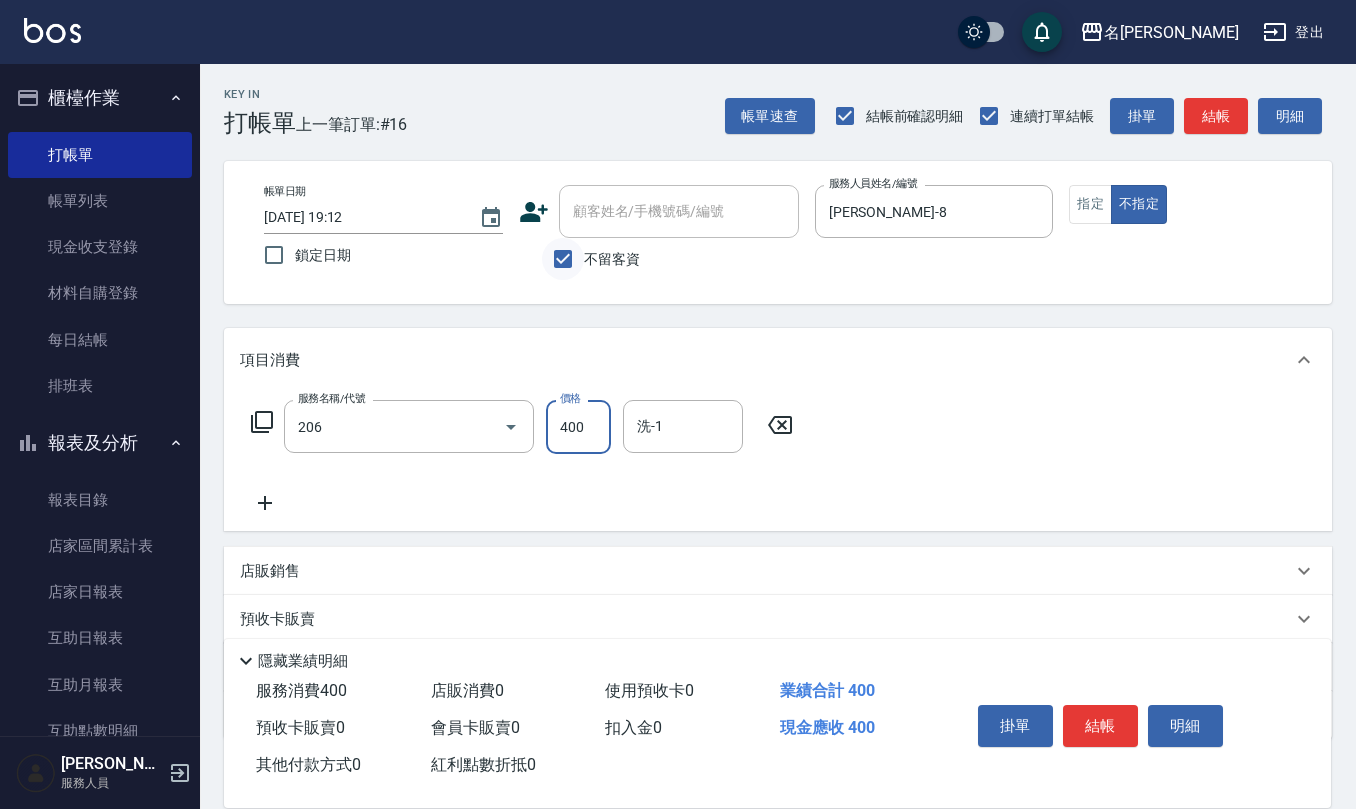type on "健康洗(206)" 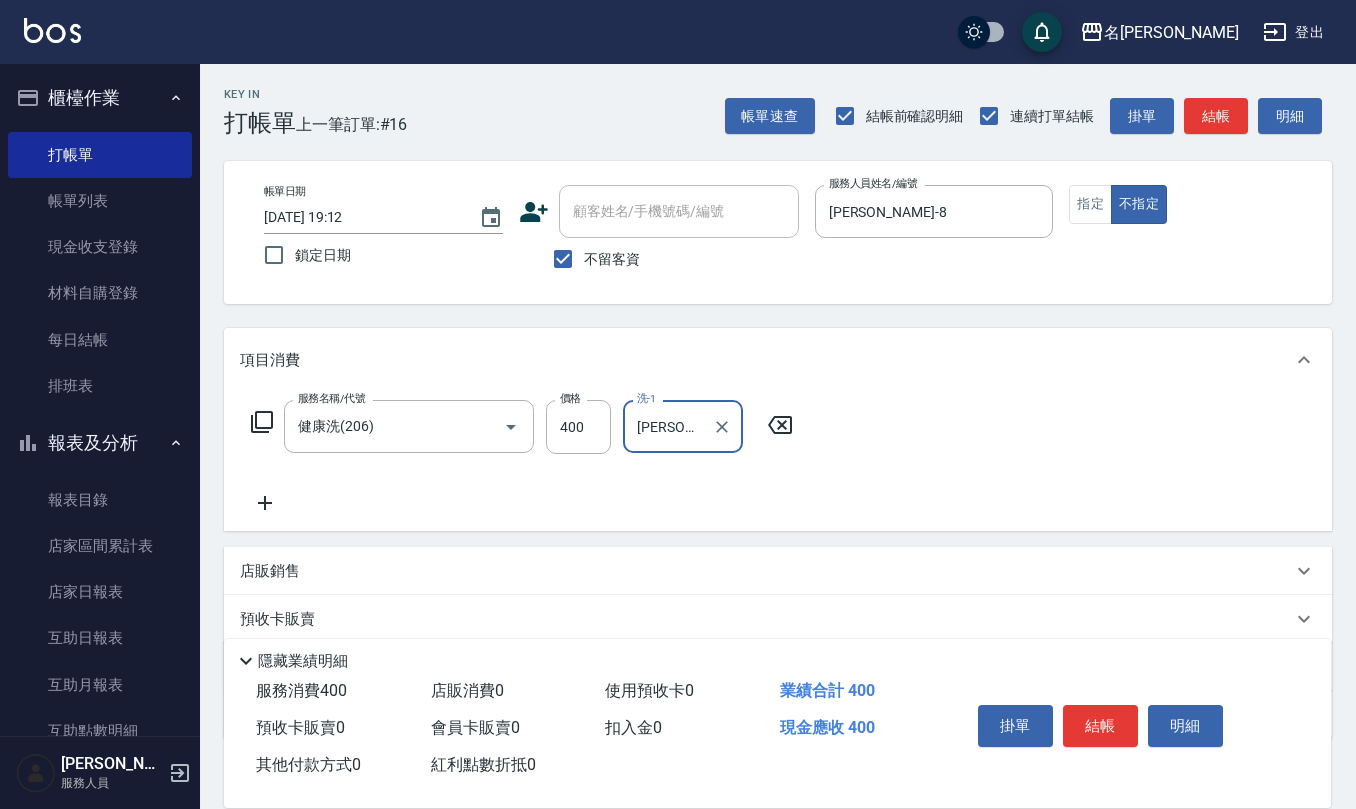 type on "[PERSON_NAME]-25" 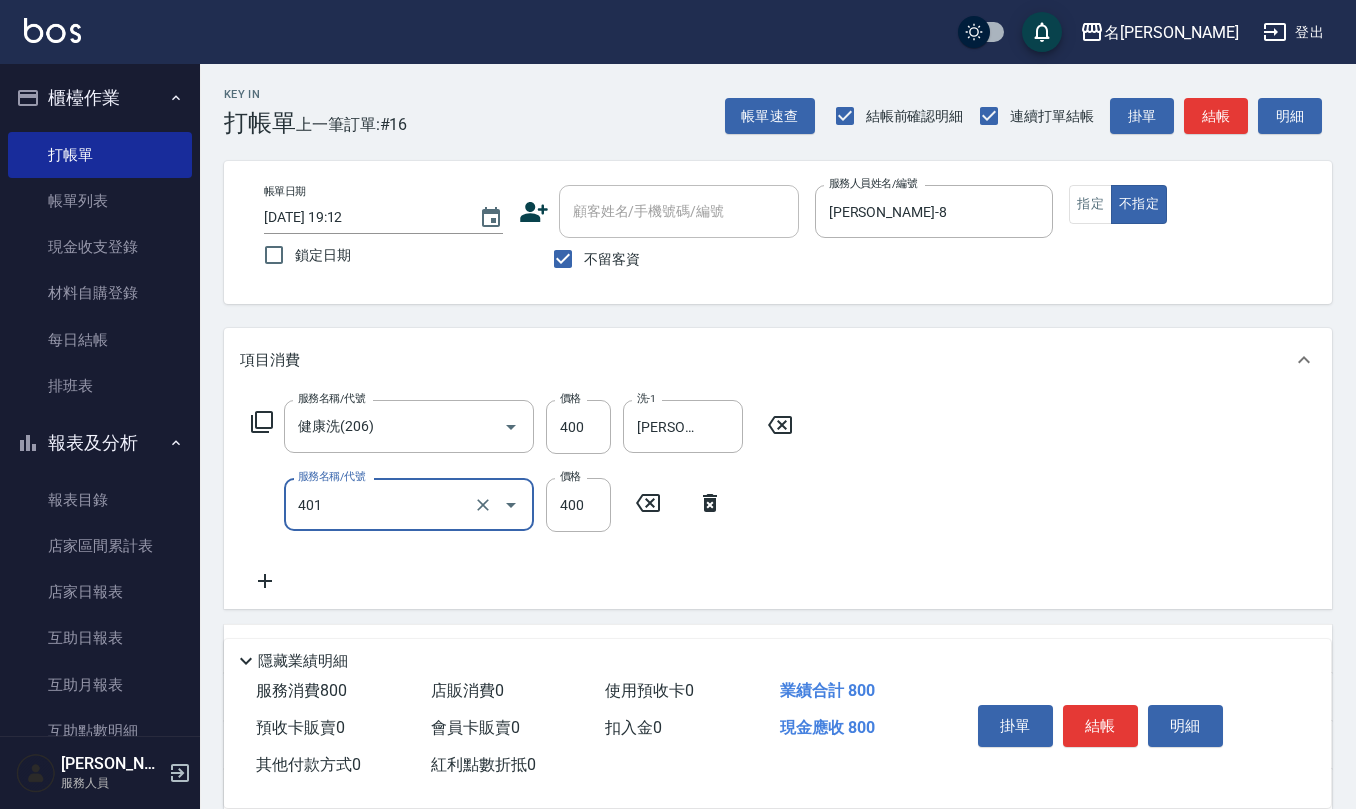type on "剪髮(401)" 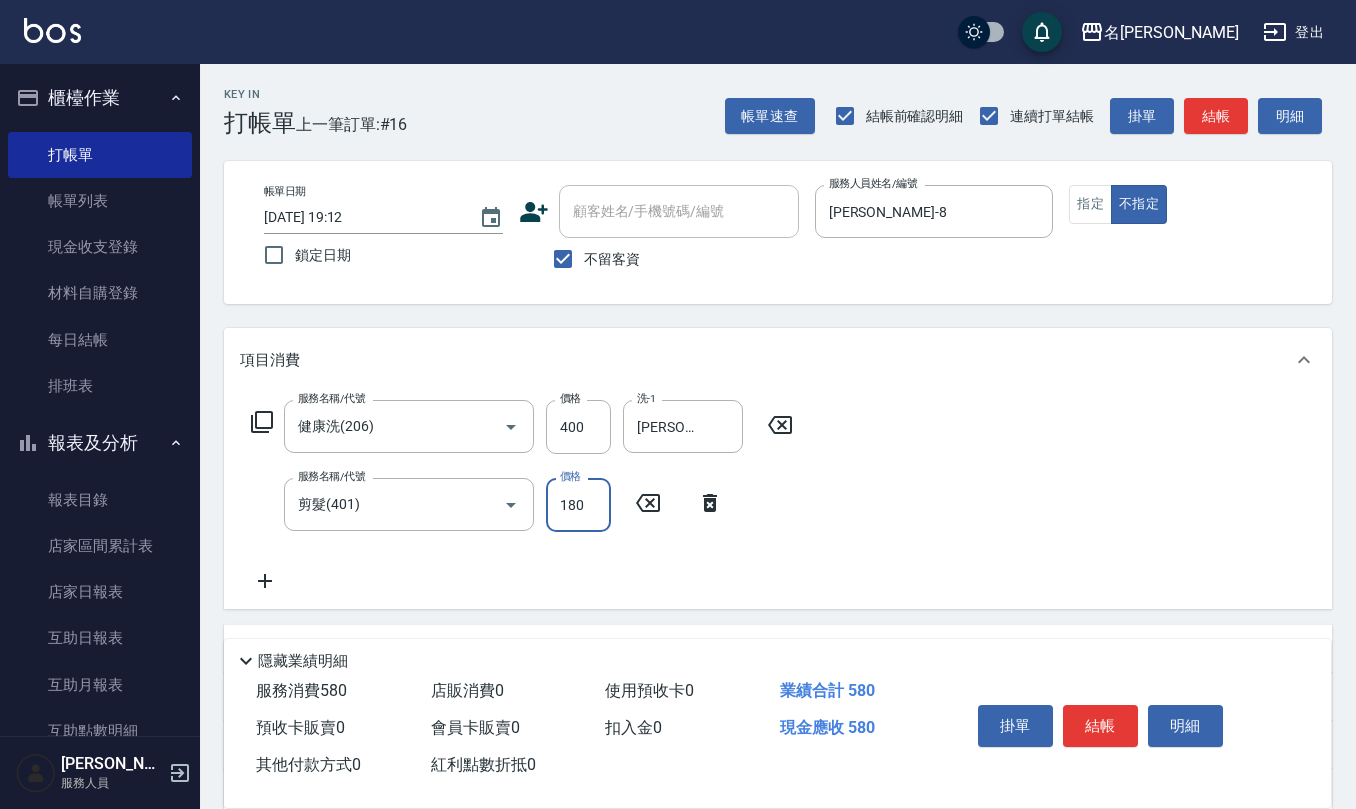 type on "180" 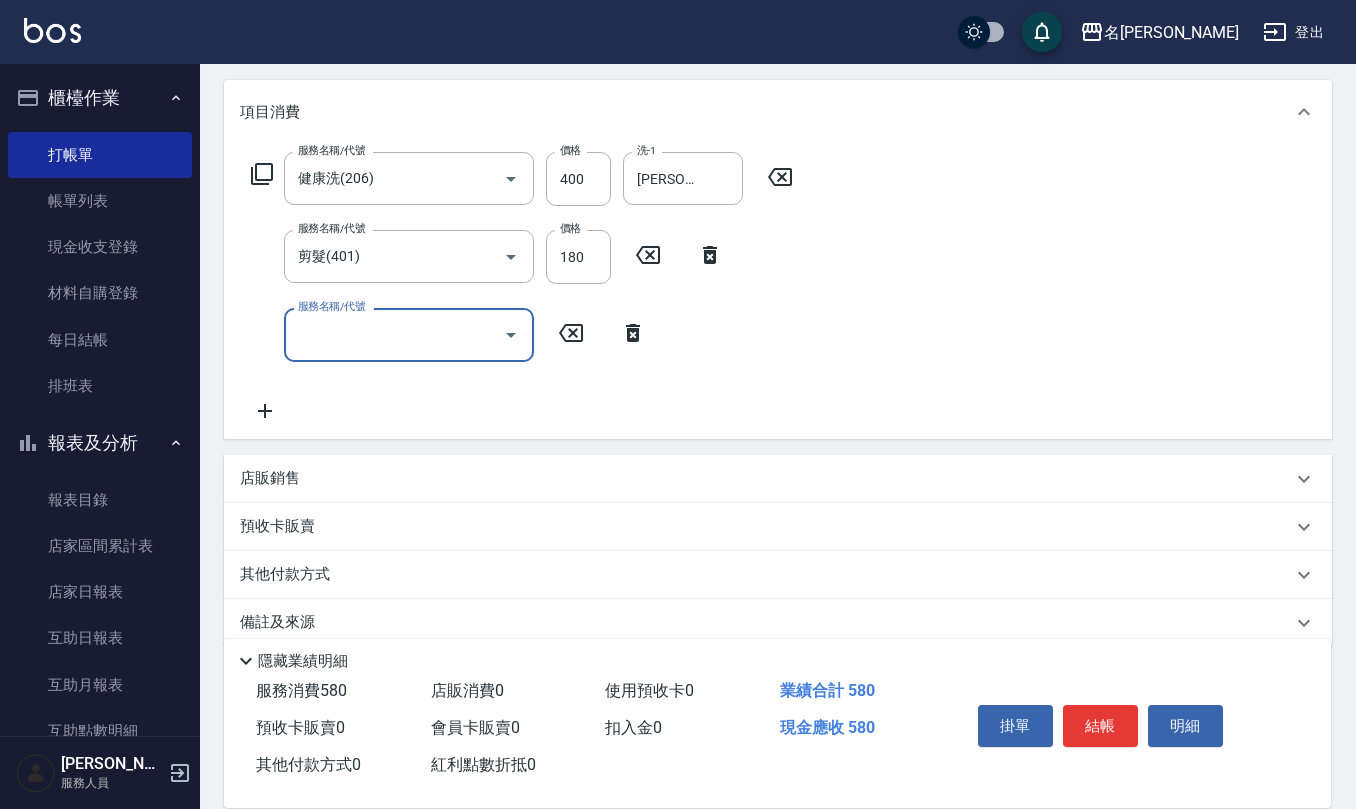 scroll, scrollTop: 273, scrollLeft: 0, axis: vertical 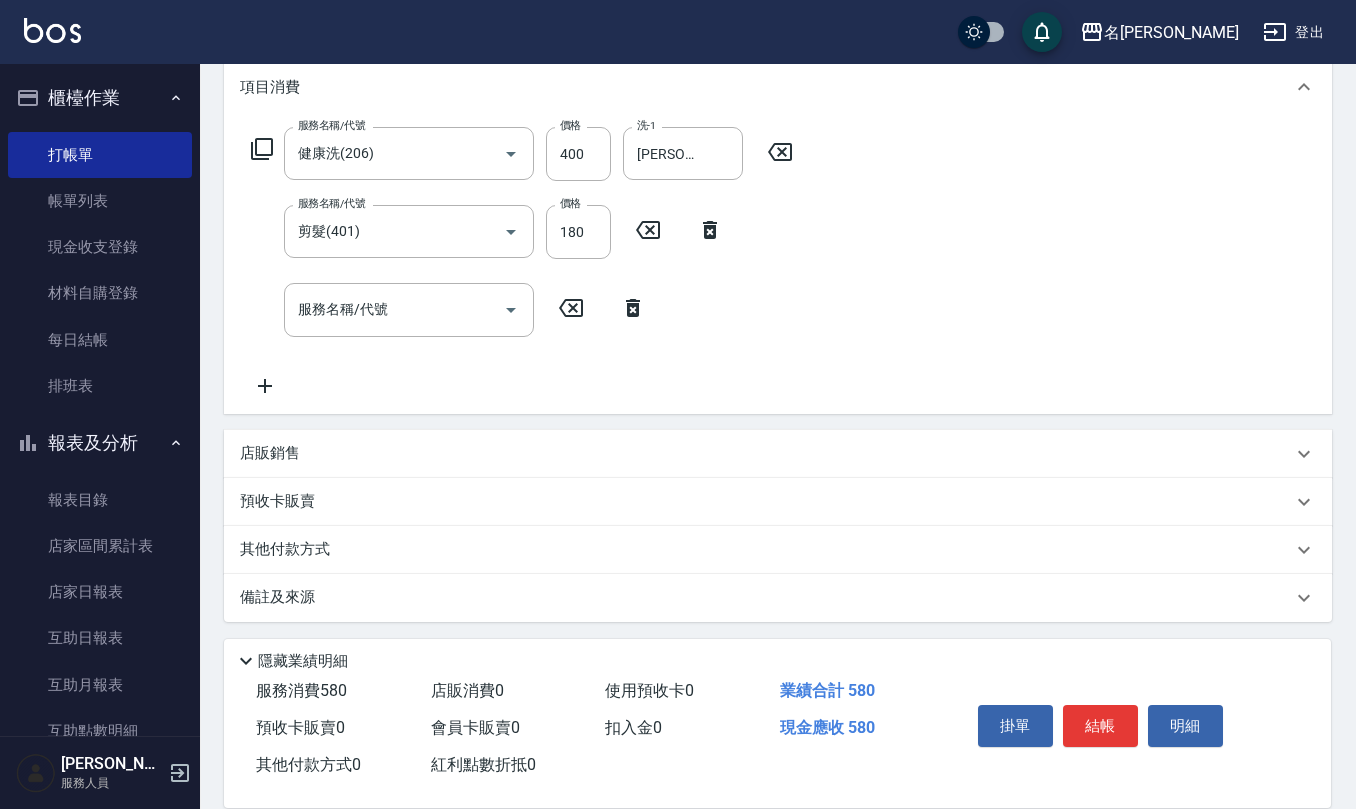 click on "店販銷售" at bounding box center [766, 453] 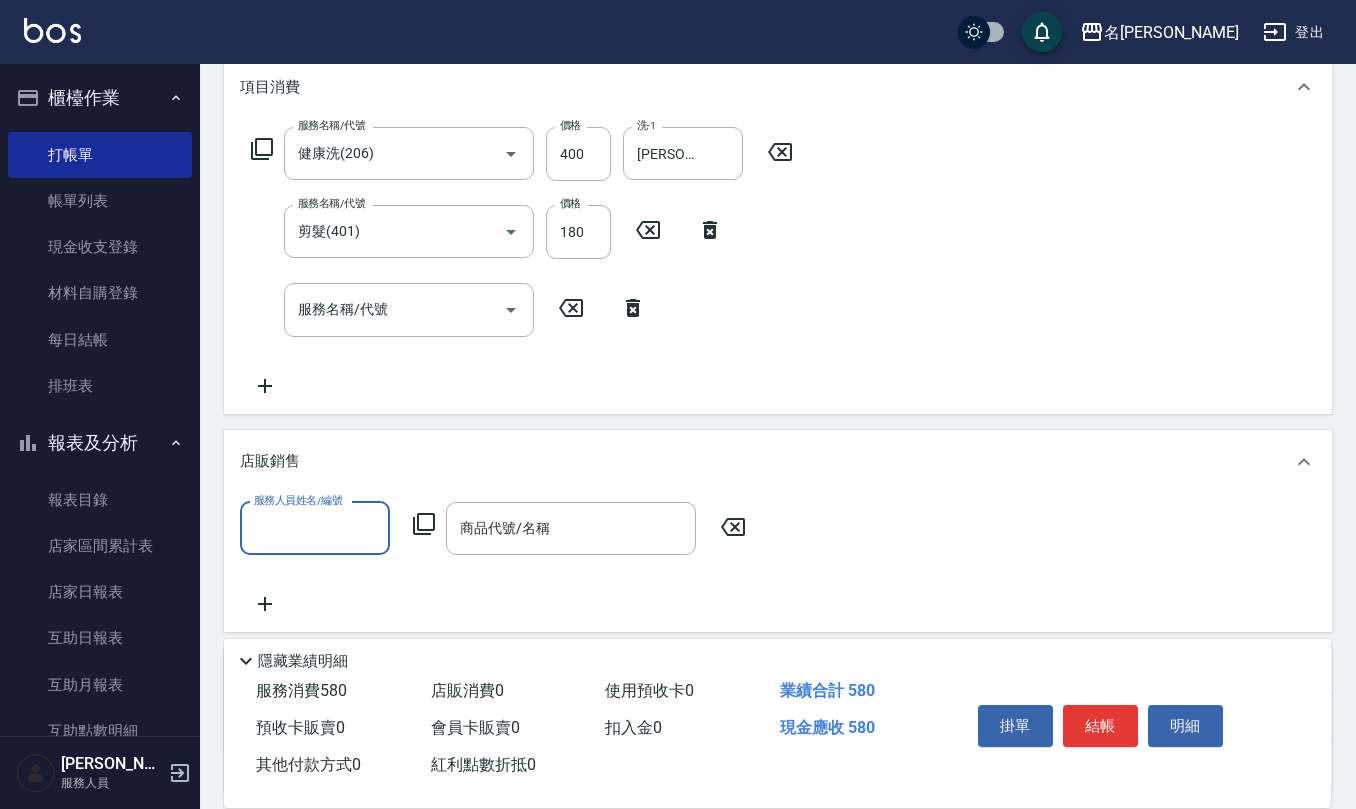 scroll, scrollTop: 1, scrollLeft: 0, axis: vertical 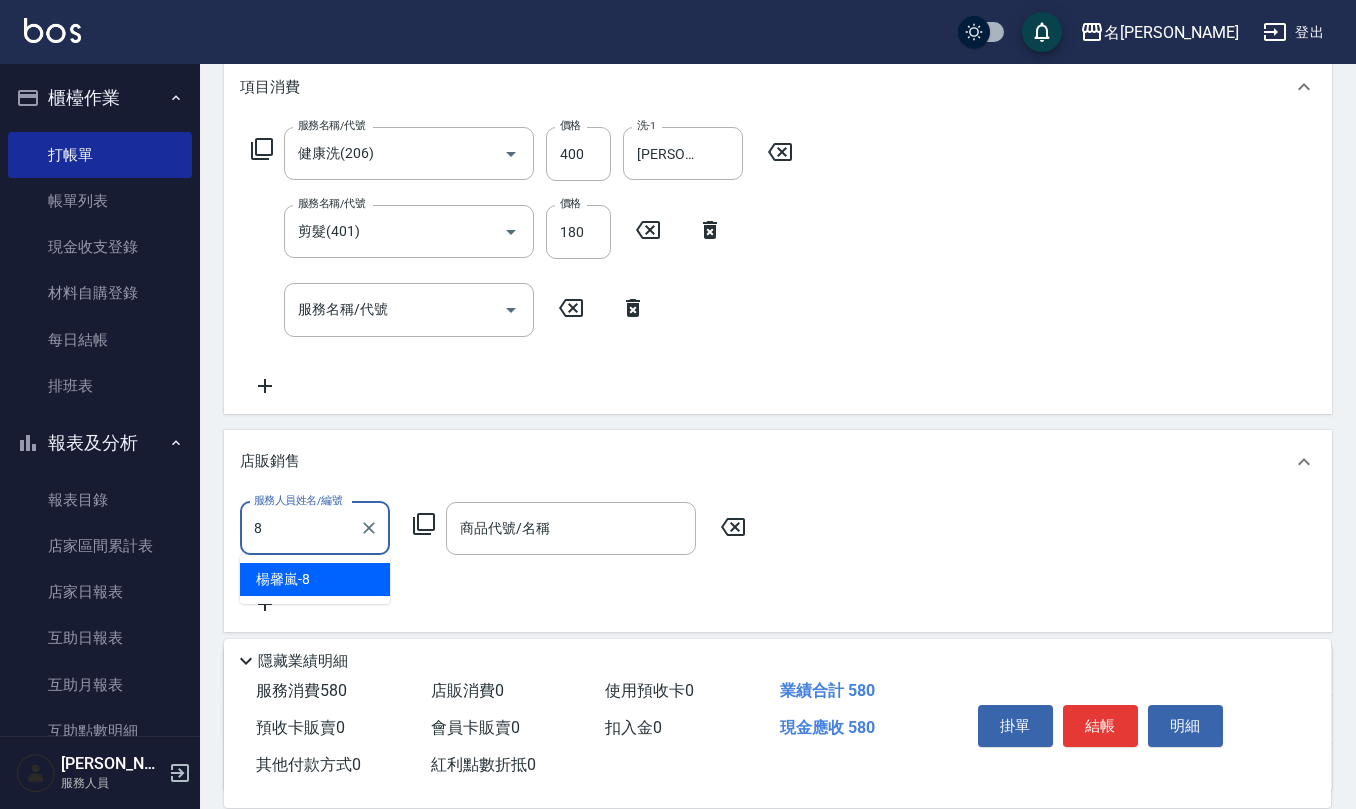 type on "[PERSON_NAME]-8" 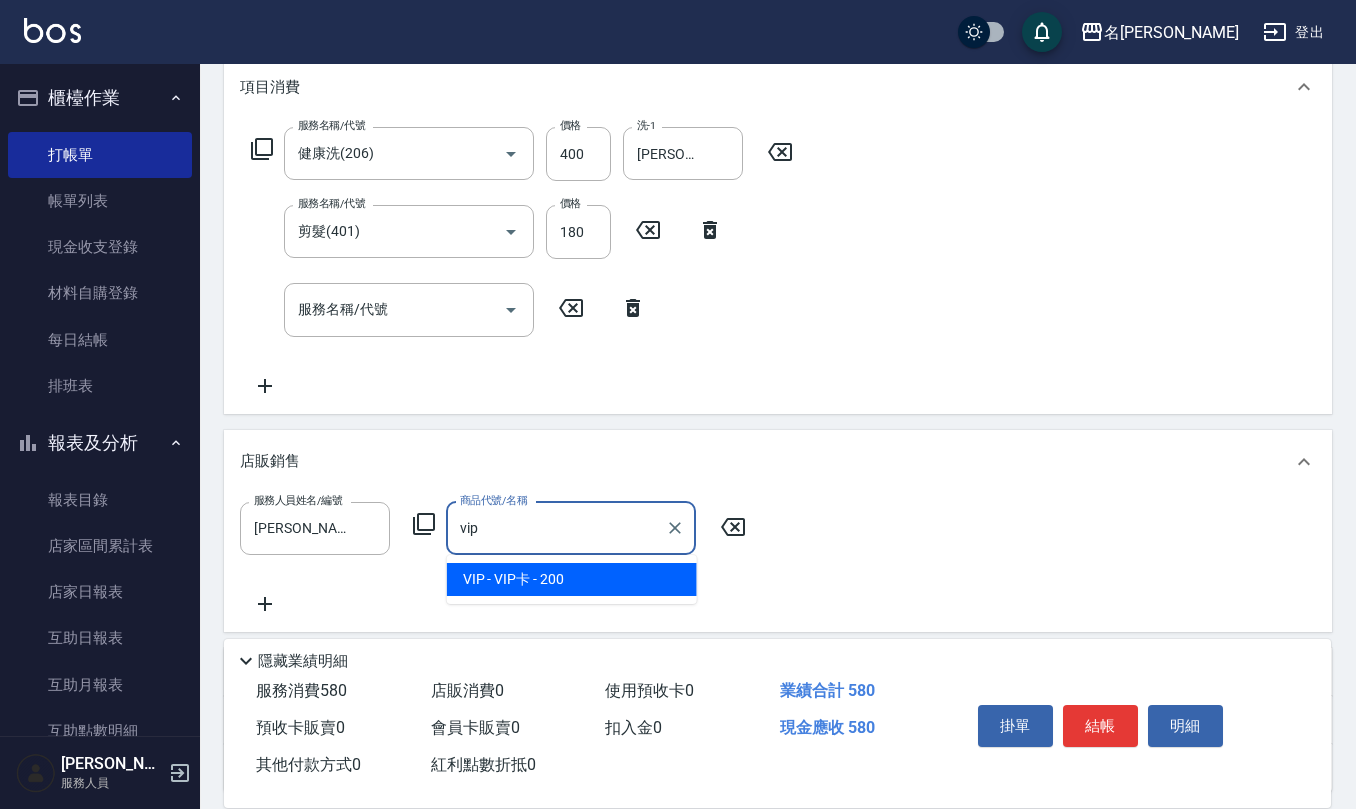 type on "VIP卡" 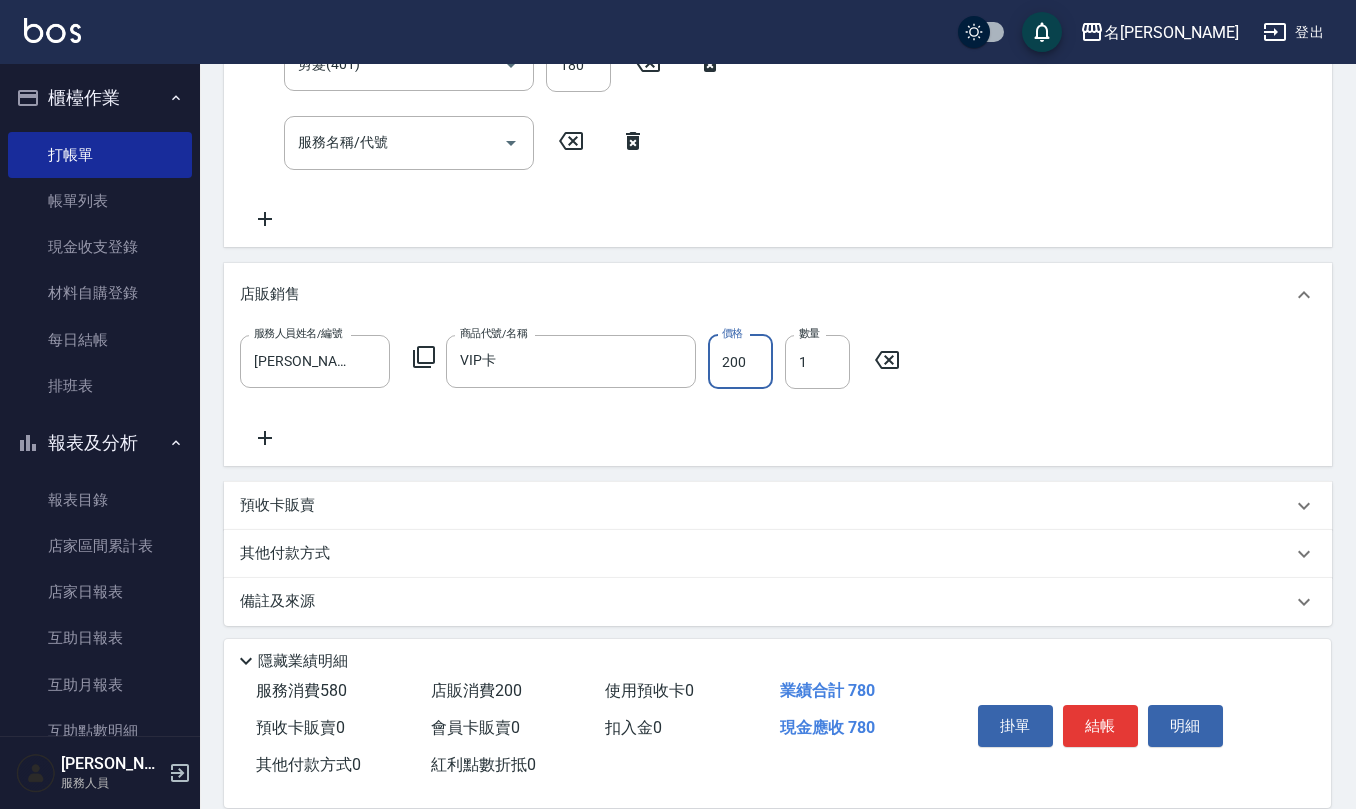 scroll, scrollTop: 444, scrollLeft: 0, axis: vertical 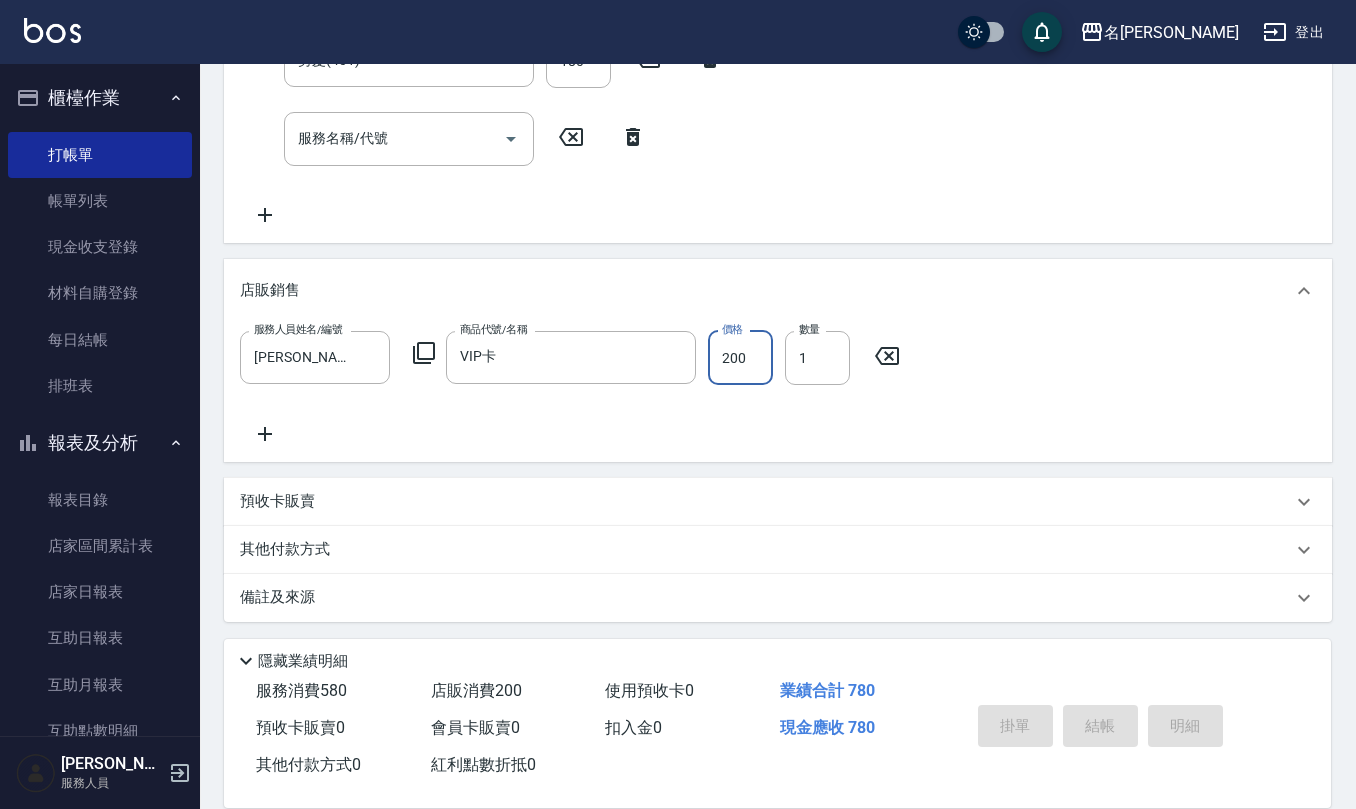 type on "[DATE] 19:13" 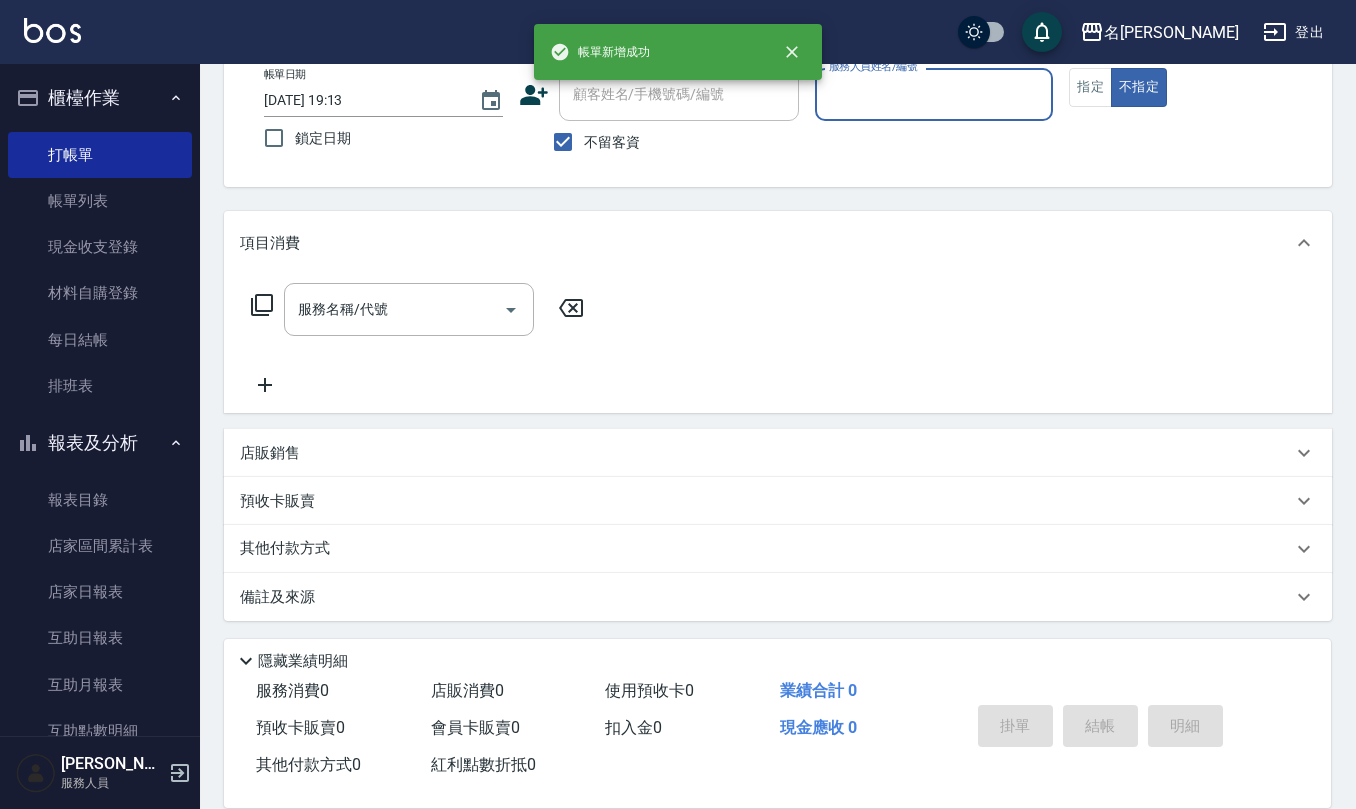 scroll, scrollTop: 0, scrollLeft: 0, axis: both 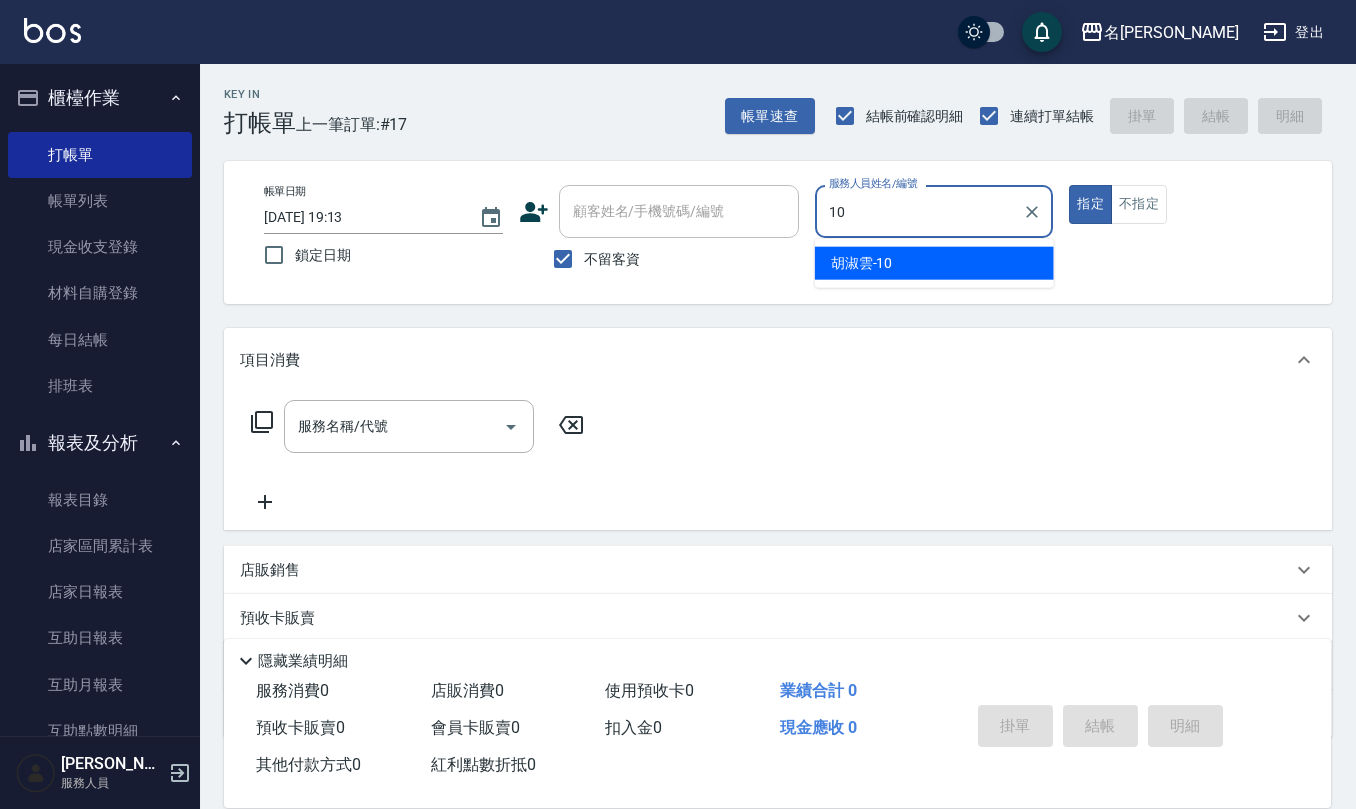 type on "[PERSON_NAME]-10" 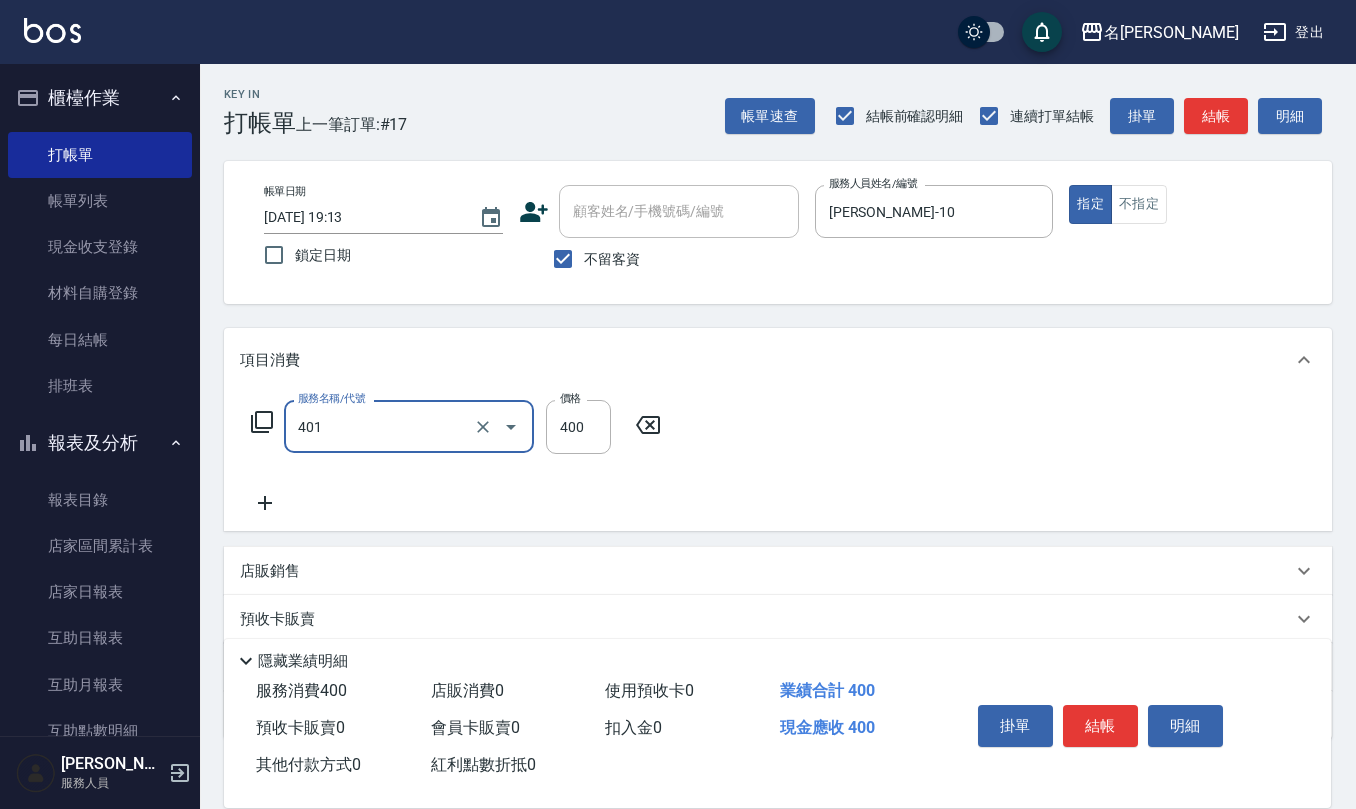 type on "剪髮(401)" 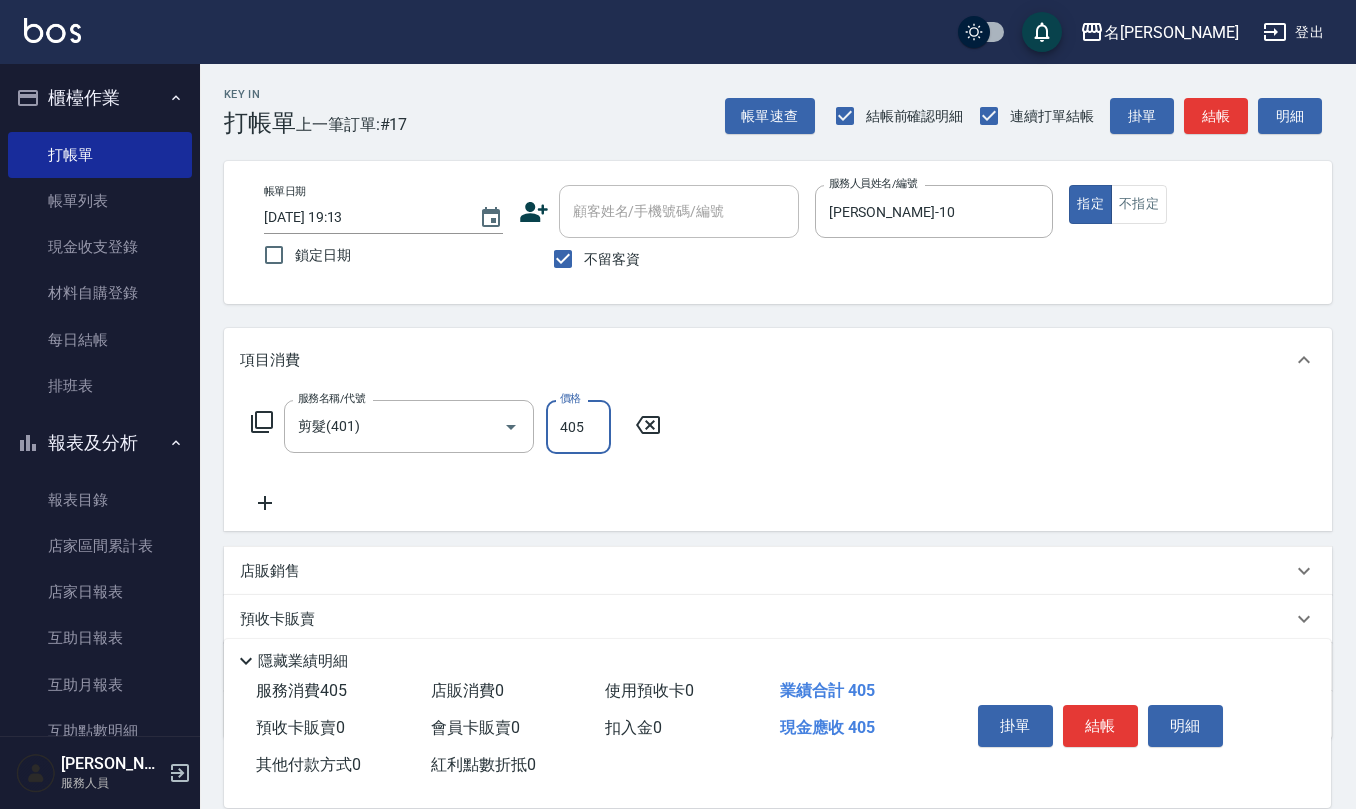 type on "405" 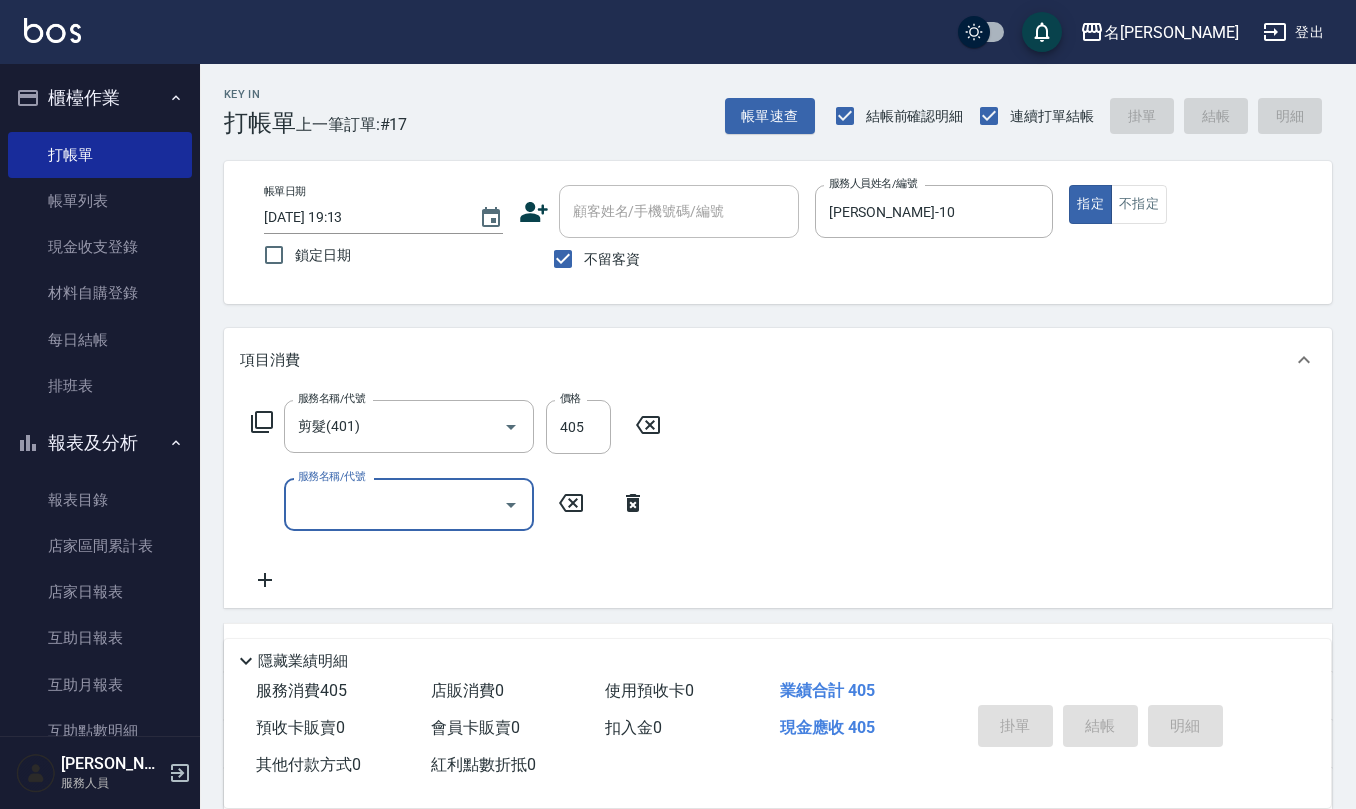 type 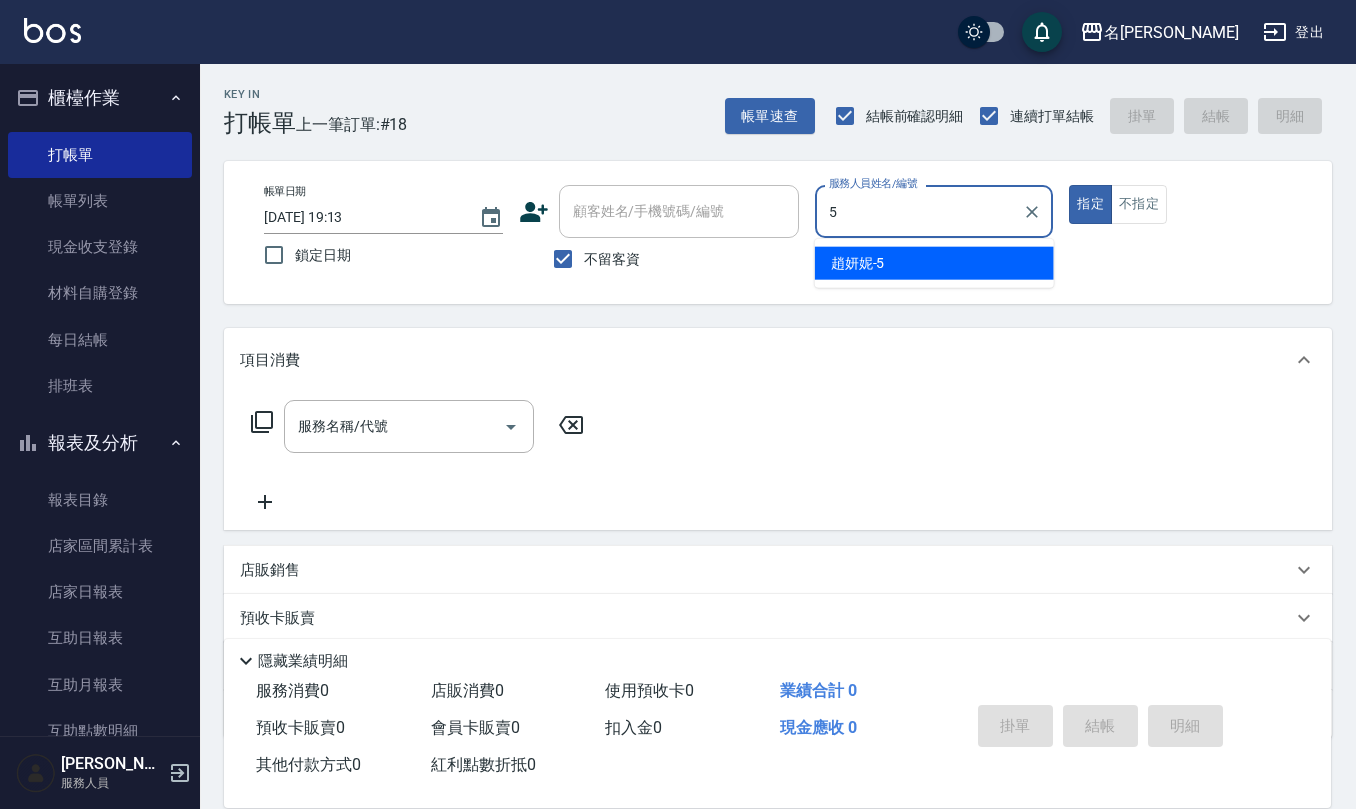 type on "[PERSON_NAME]5" 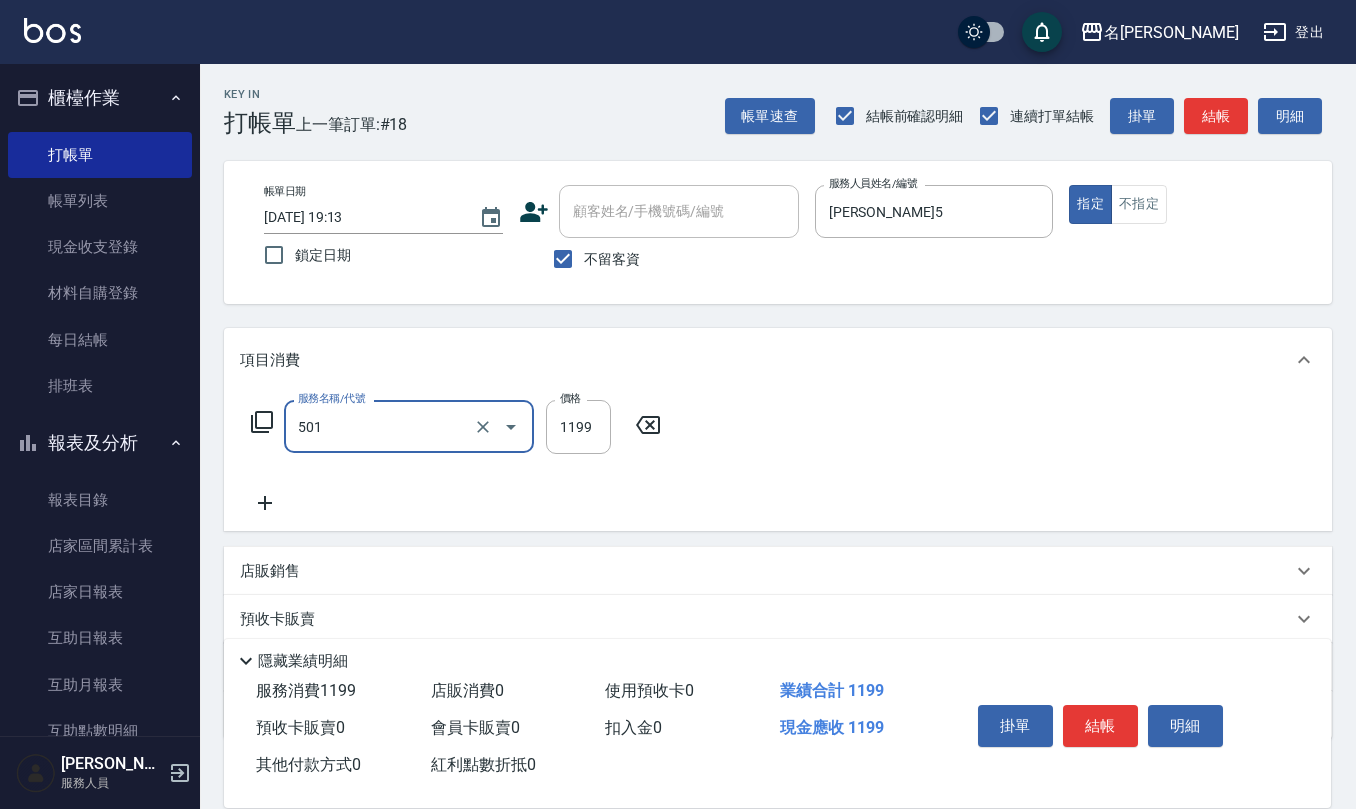 type on "染髮(501)" 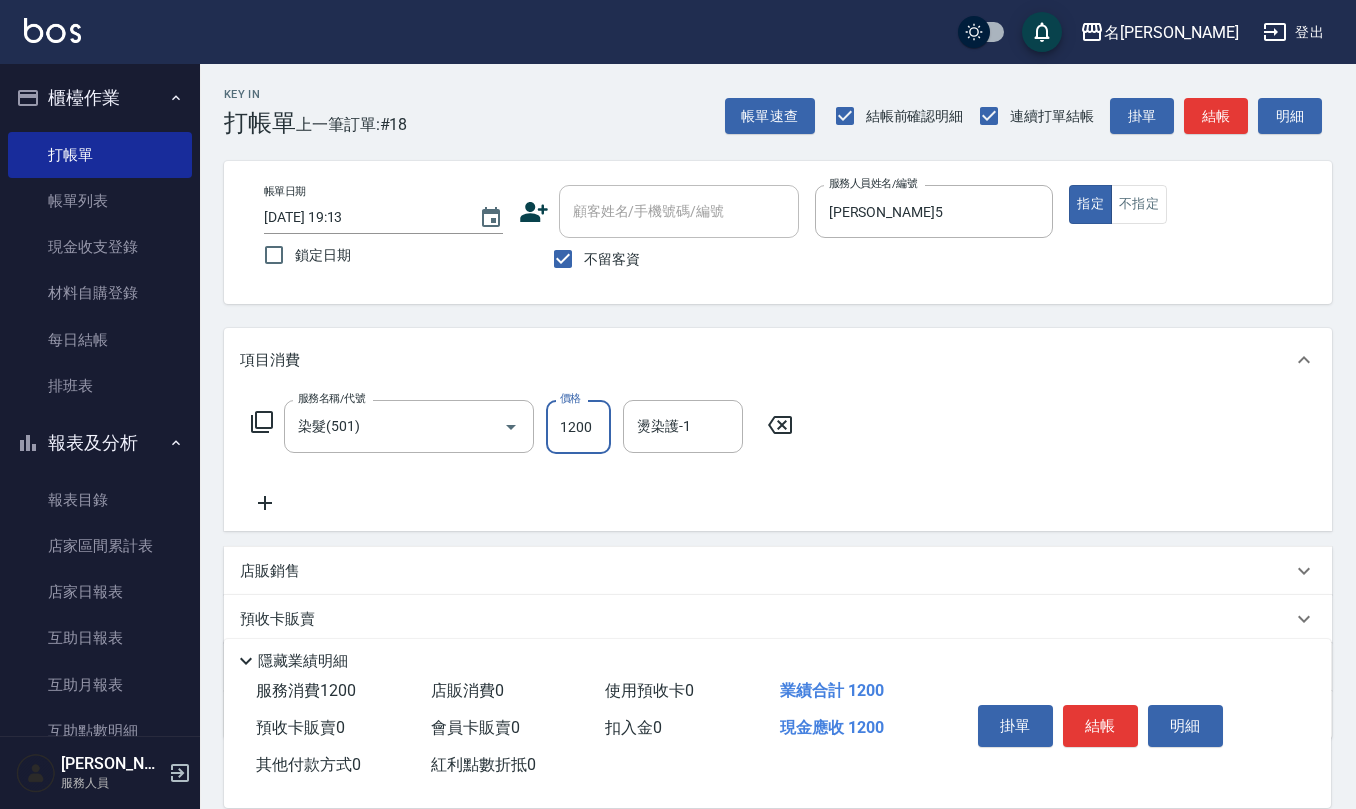 type on "1200" 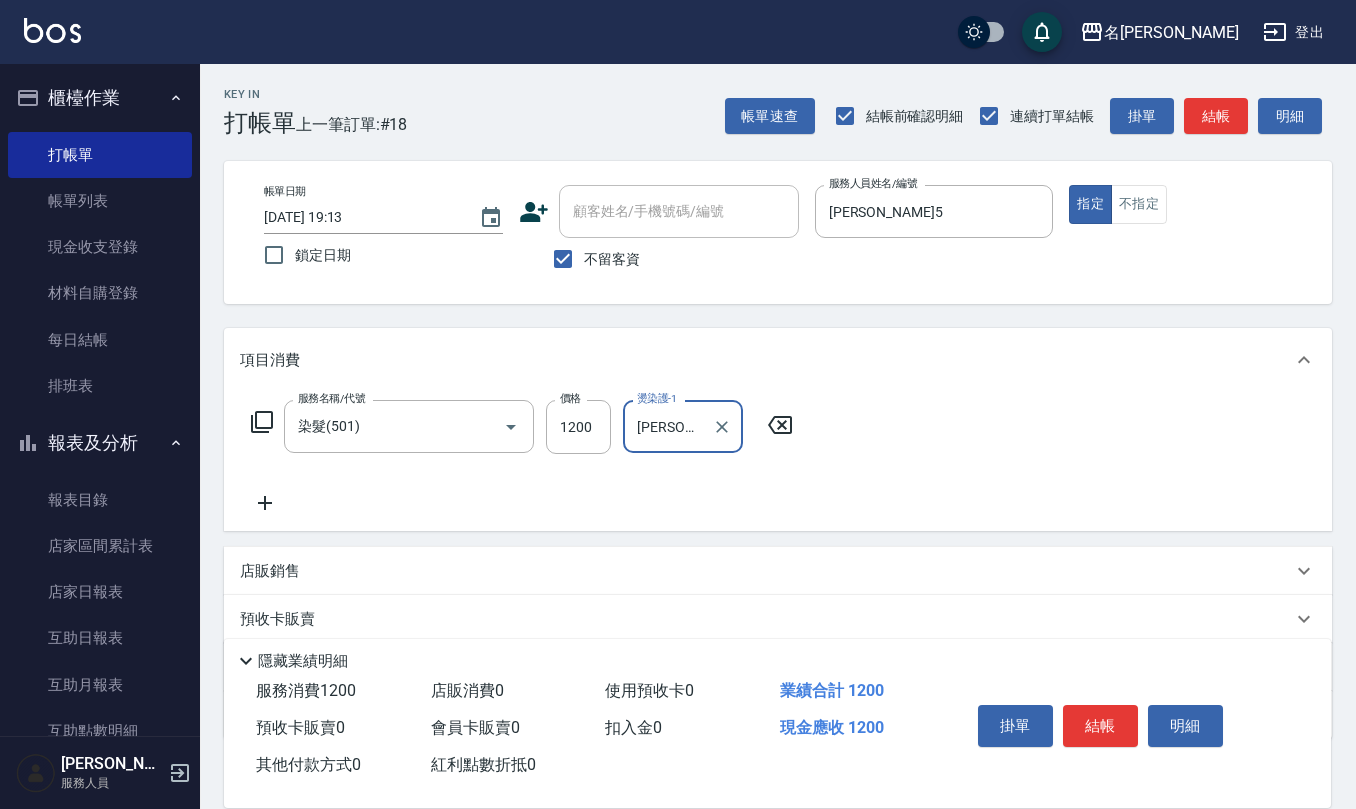 type on "[PERSON_NAME]5" 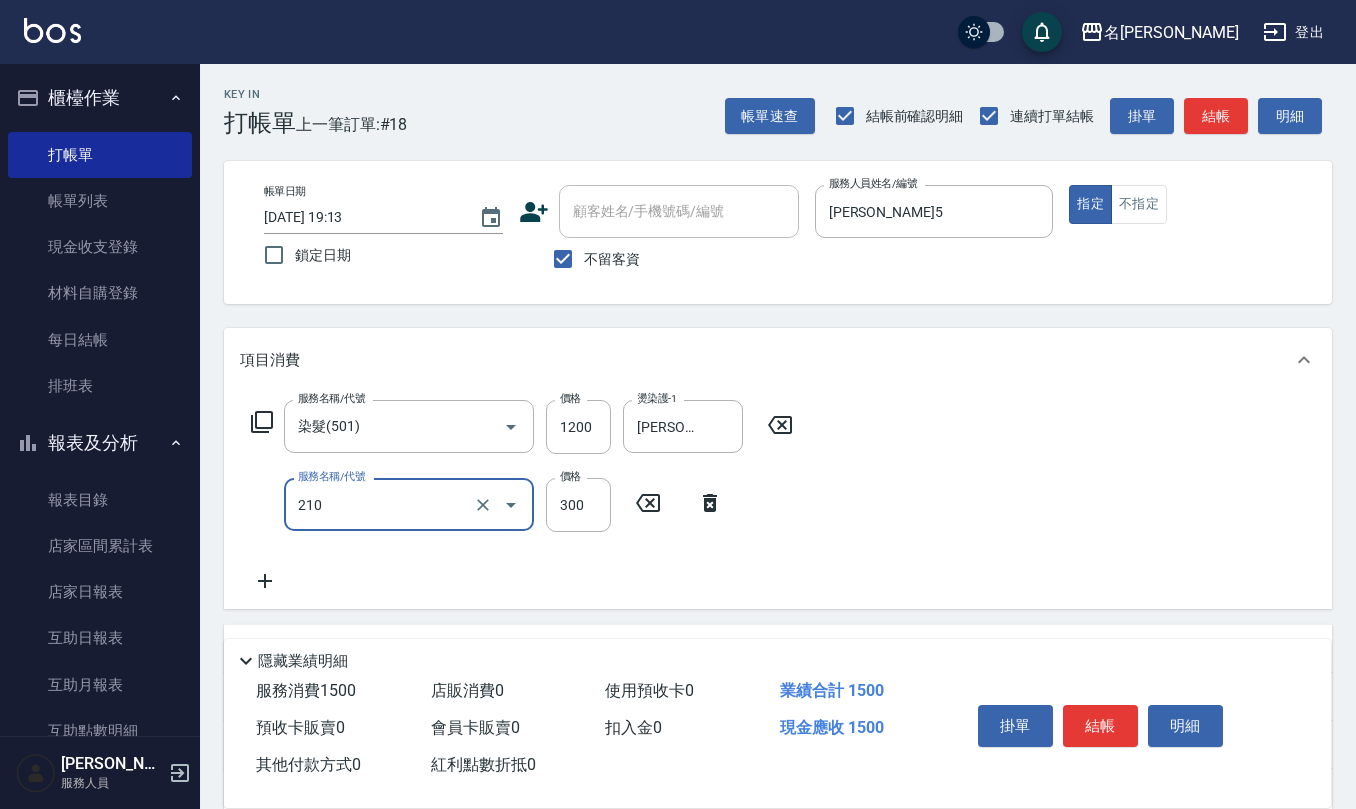 type on "[PERSON_NAME]洗髮精(210)" 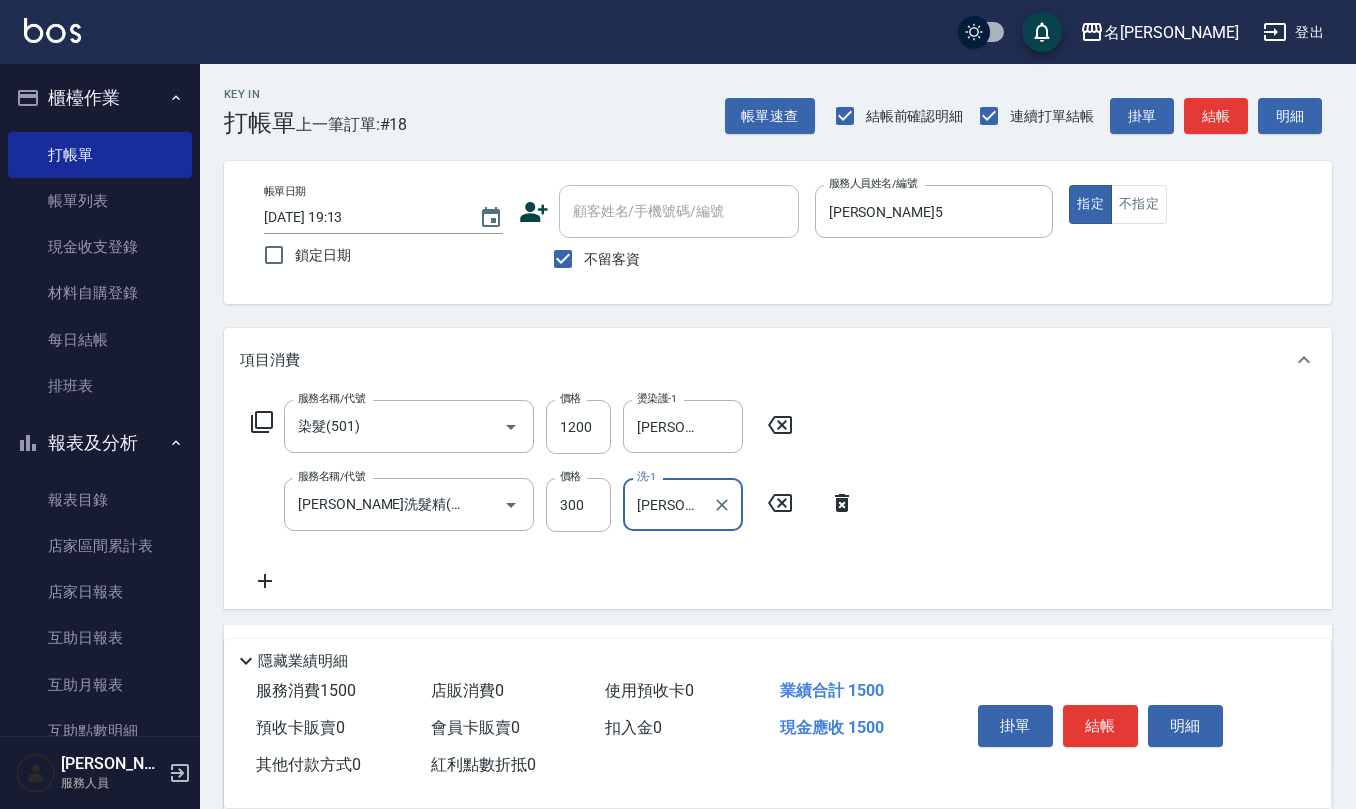 type on "[PERSON_NAME]5" 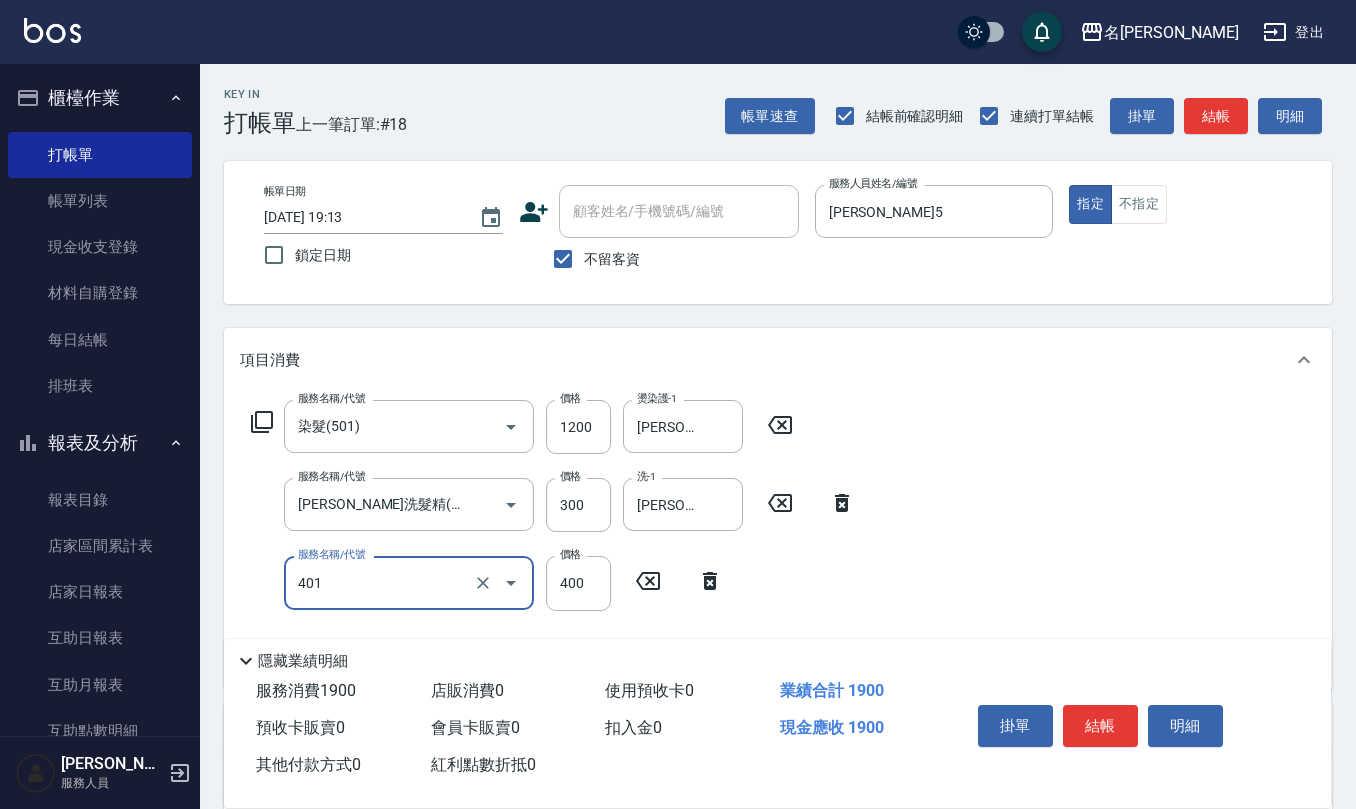 type on "剪髮(401)" 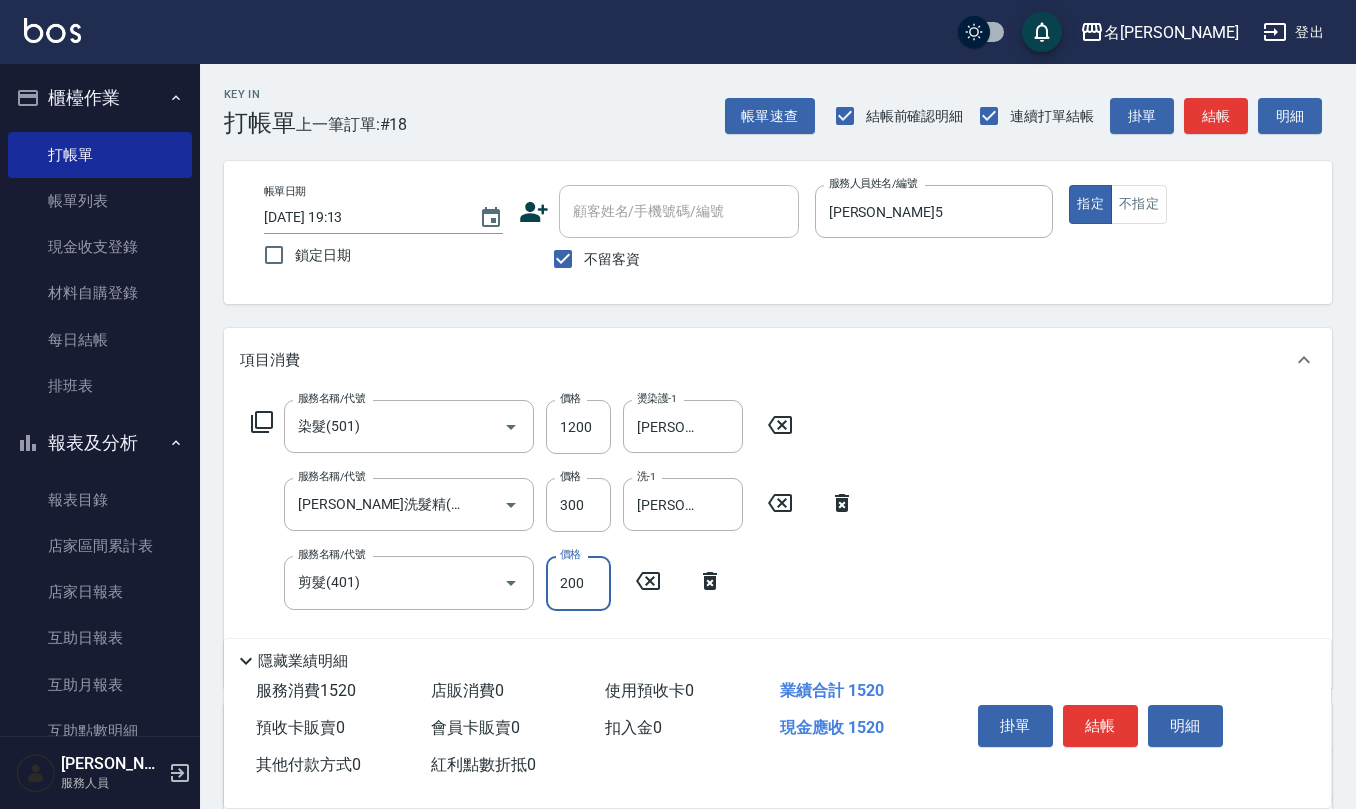 type on "200" 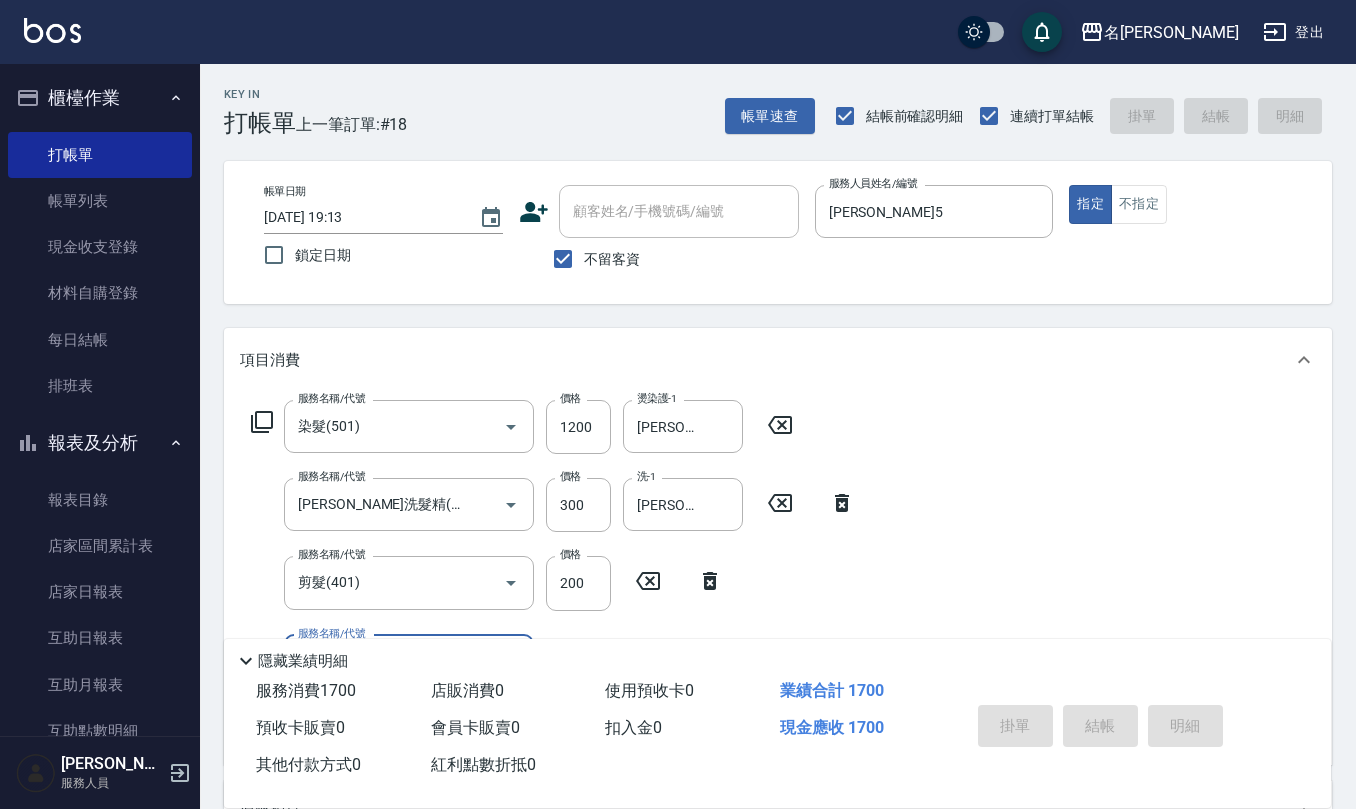 type 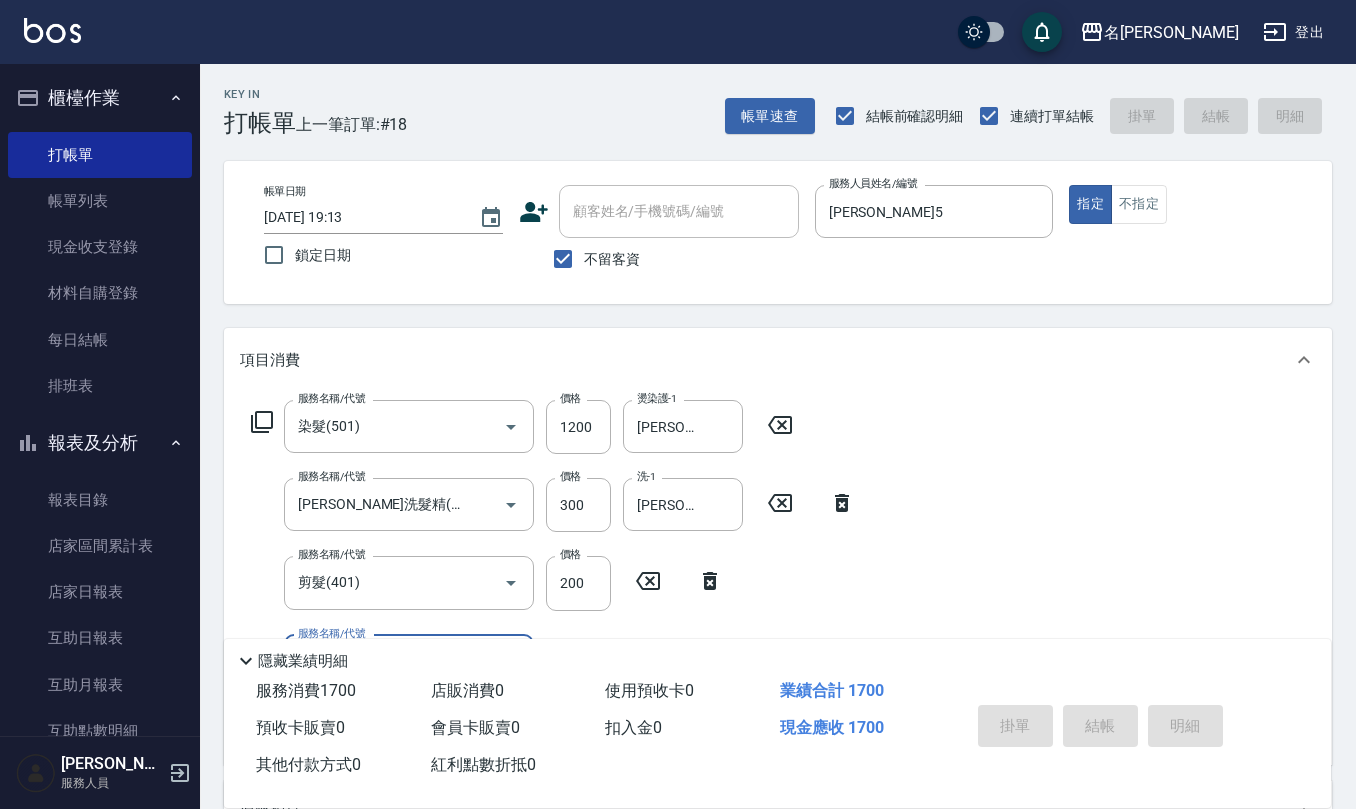 type 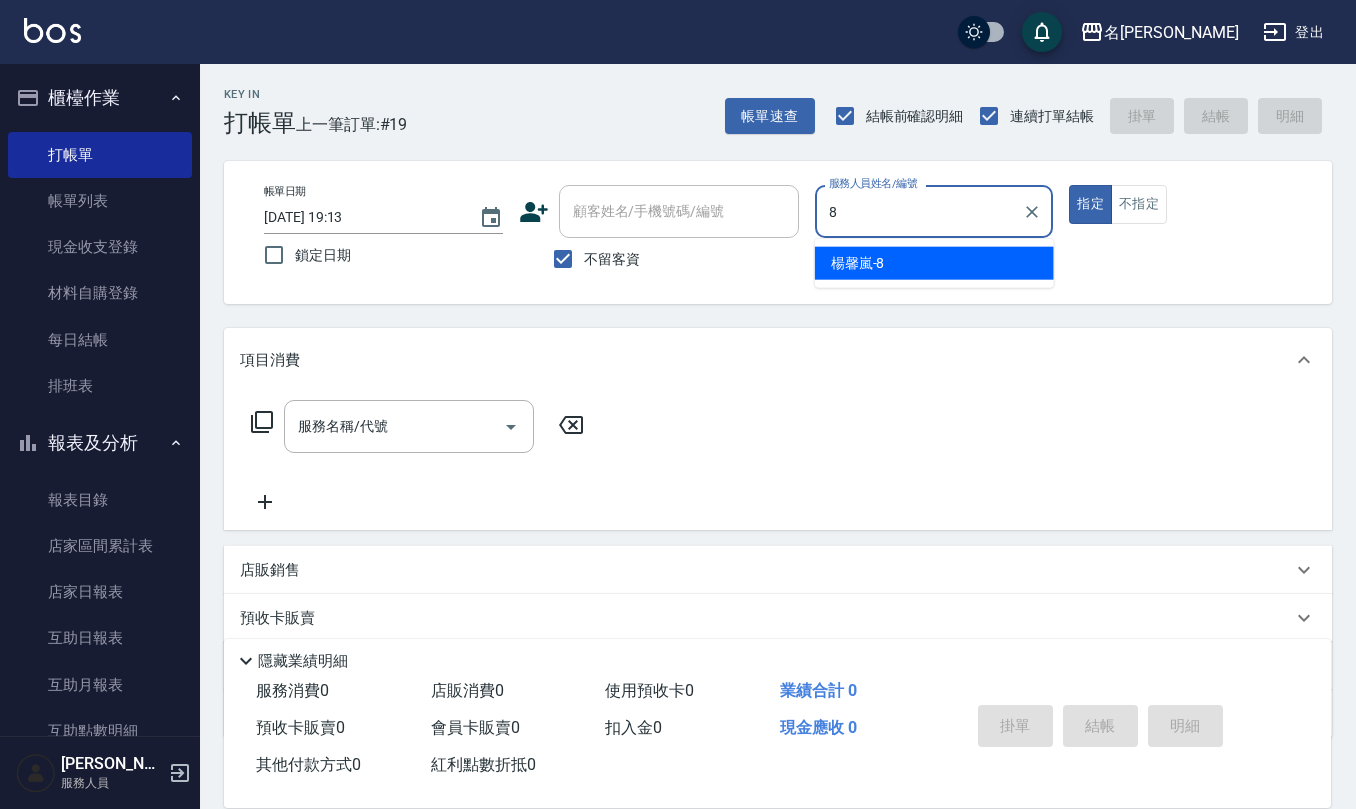 type on "[PERSON_NAME]-8" 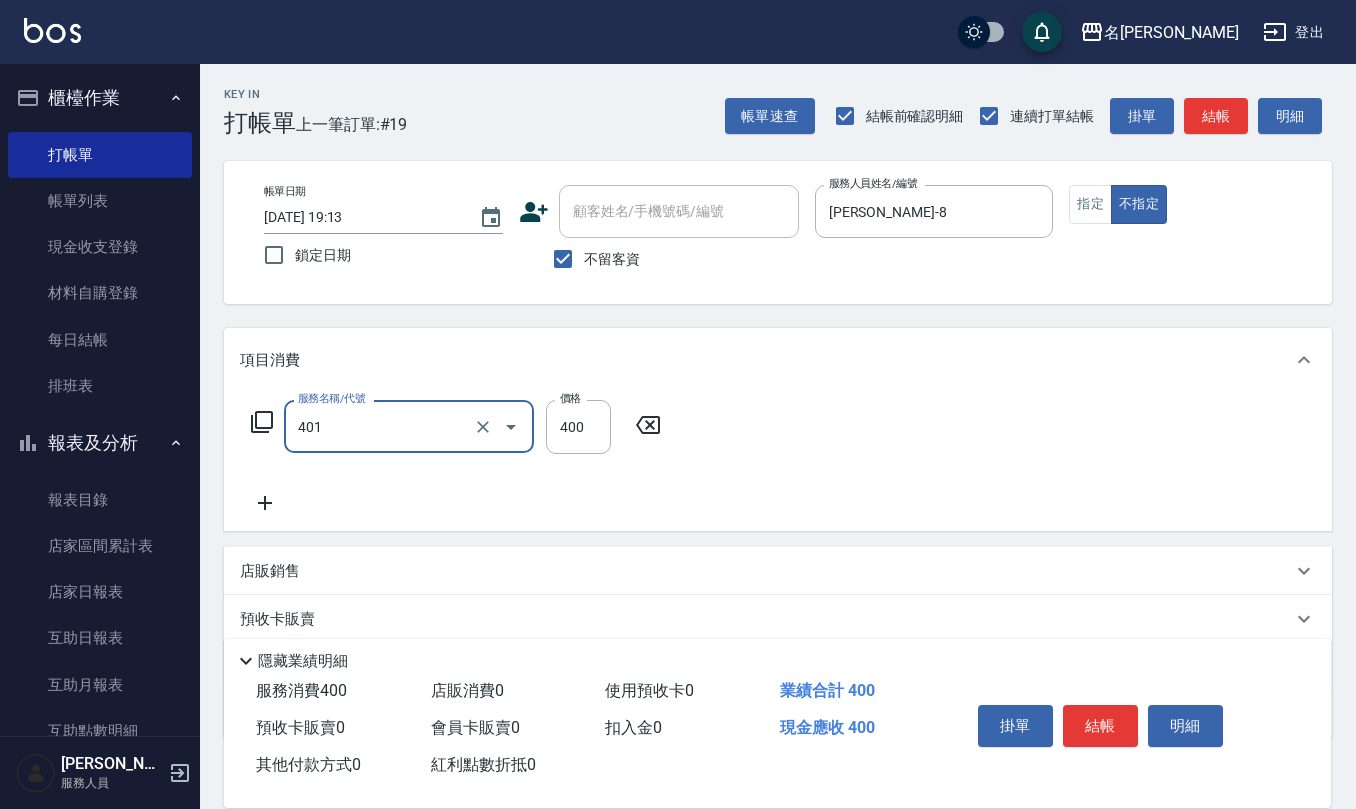 type on "剪髮(401)" 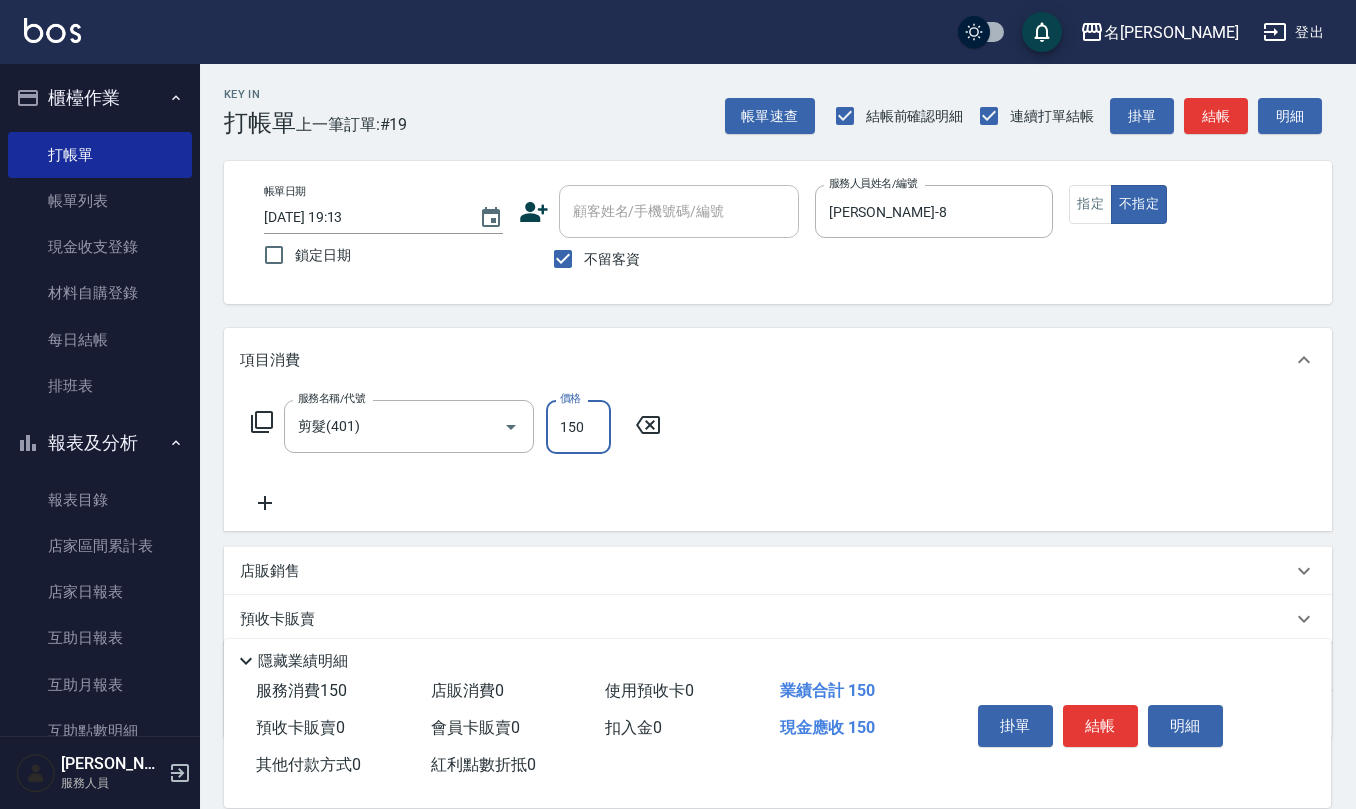 type on "150" 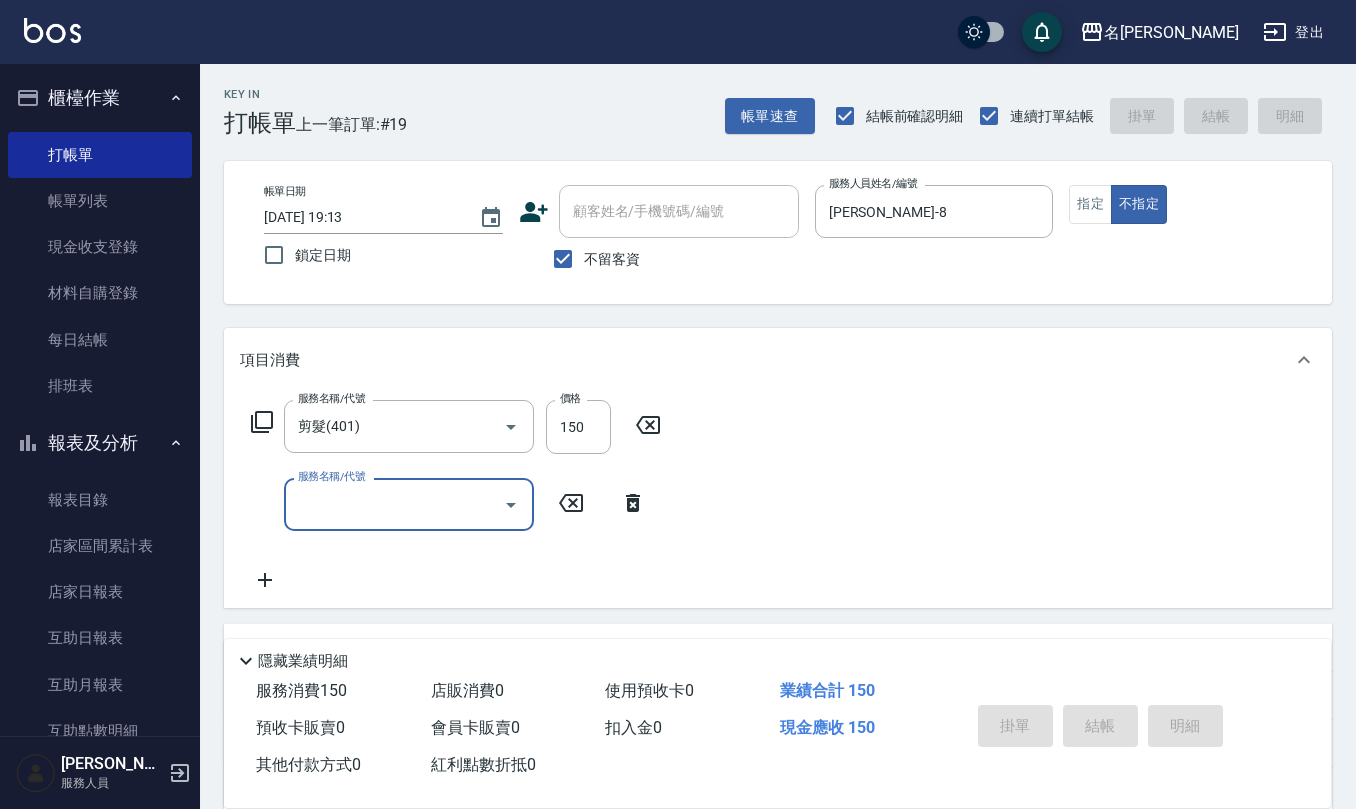 type on "[DATE] 19:14" 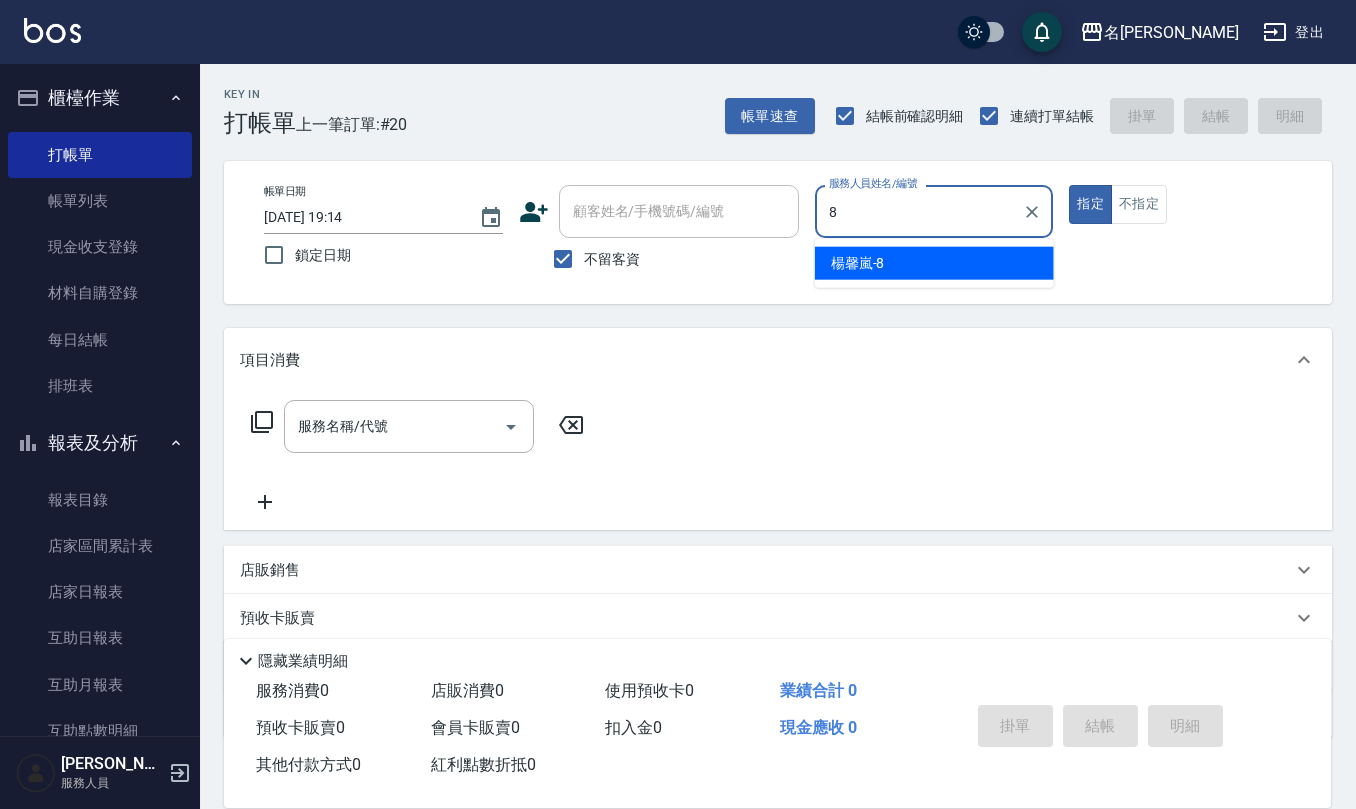 type on "[PERSON_NAME]-8" 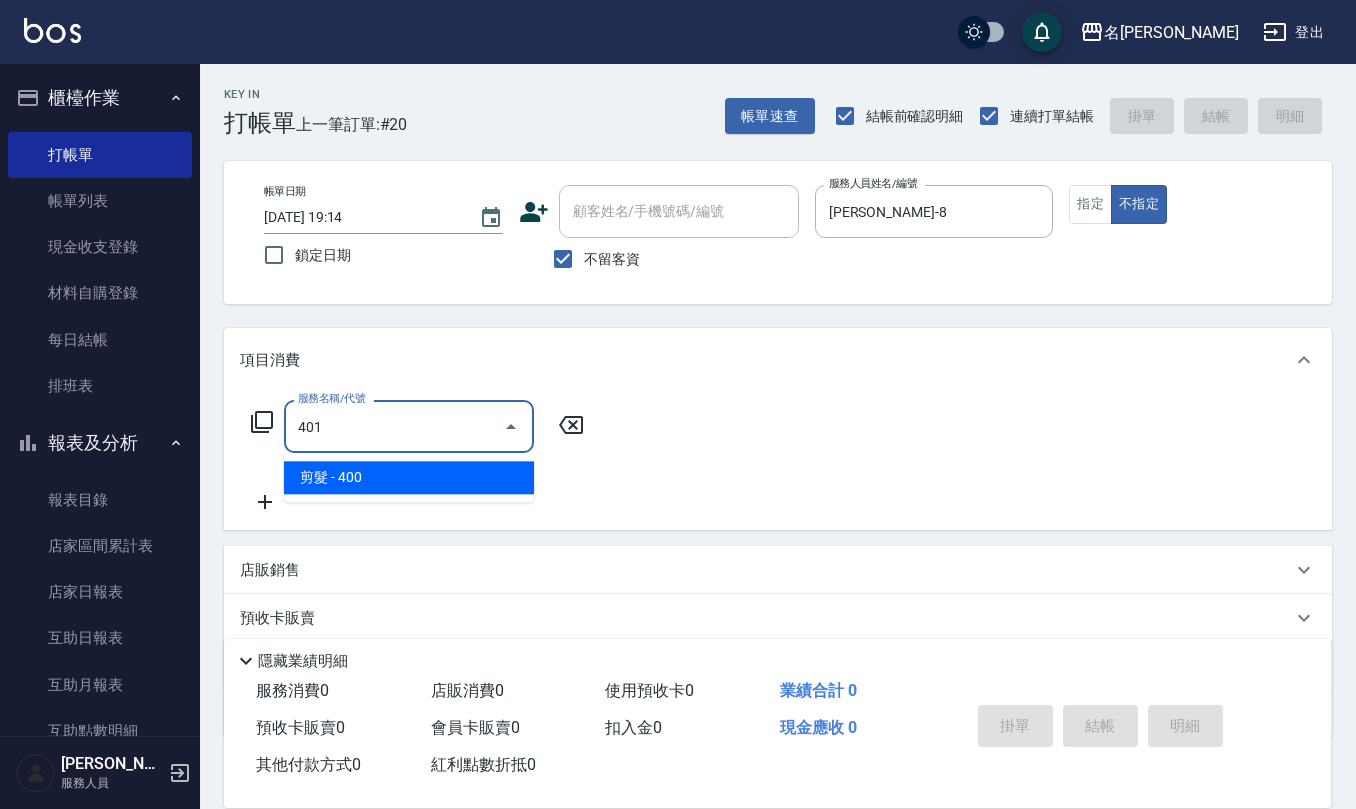 type on "剪髮(401)" 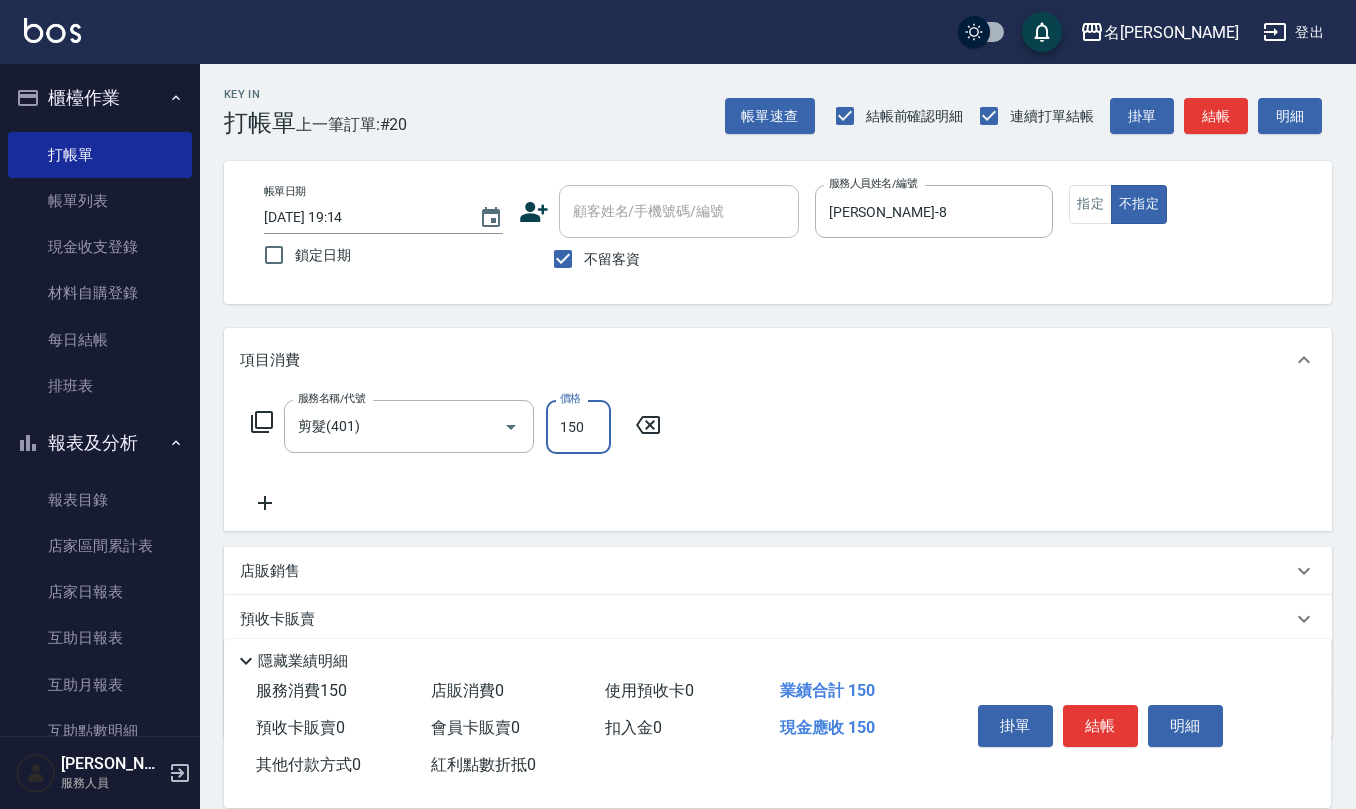 type on "150" 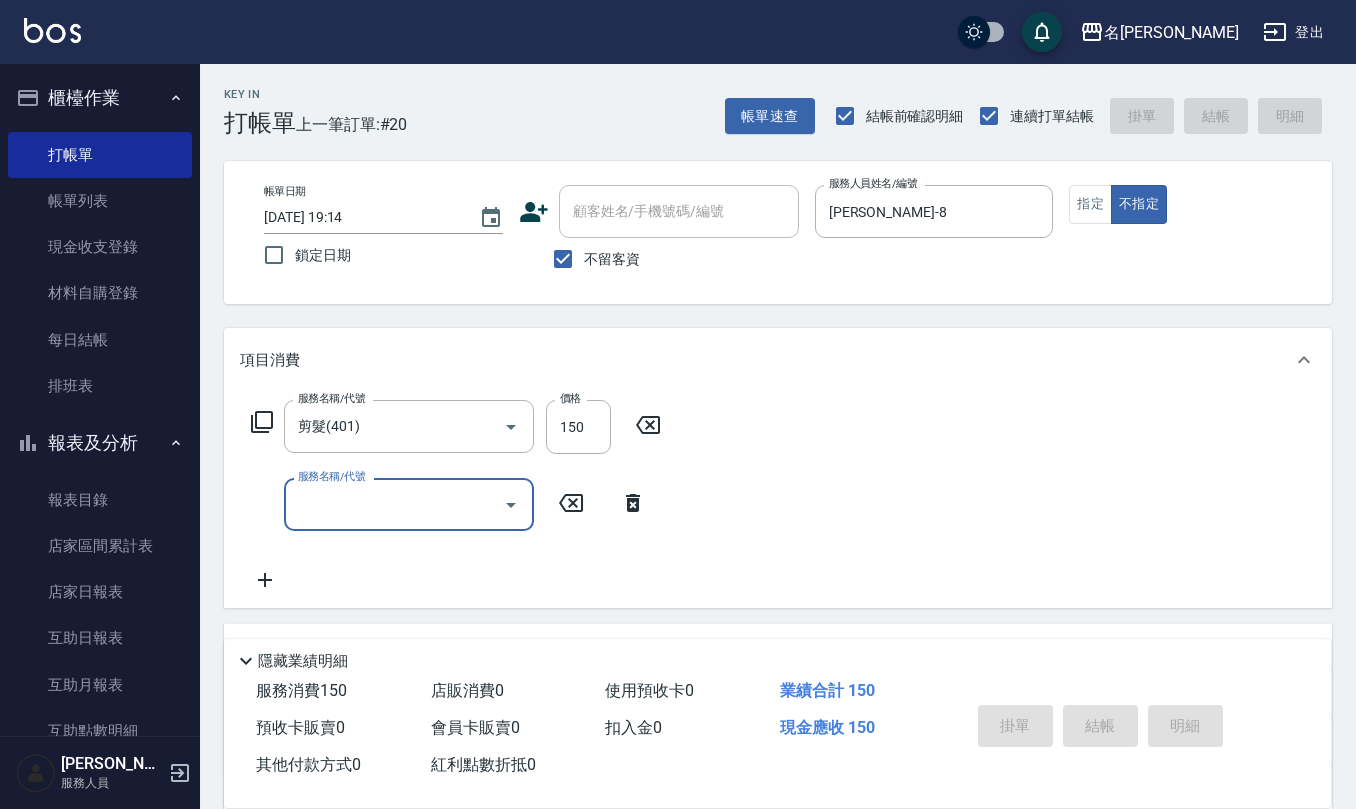 type 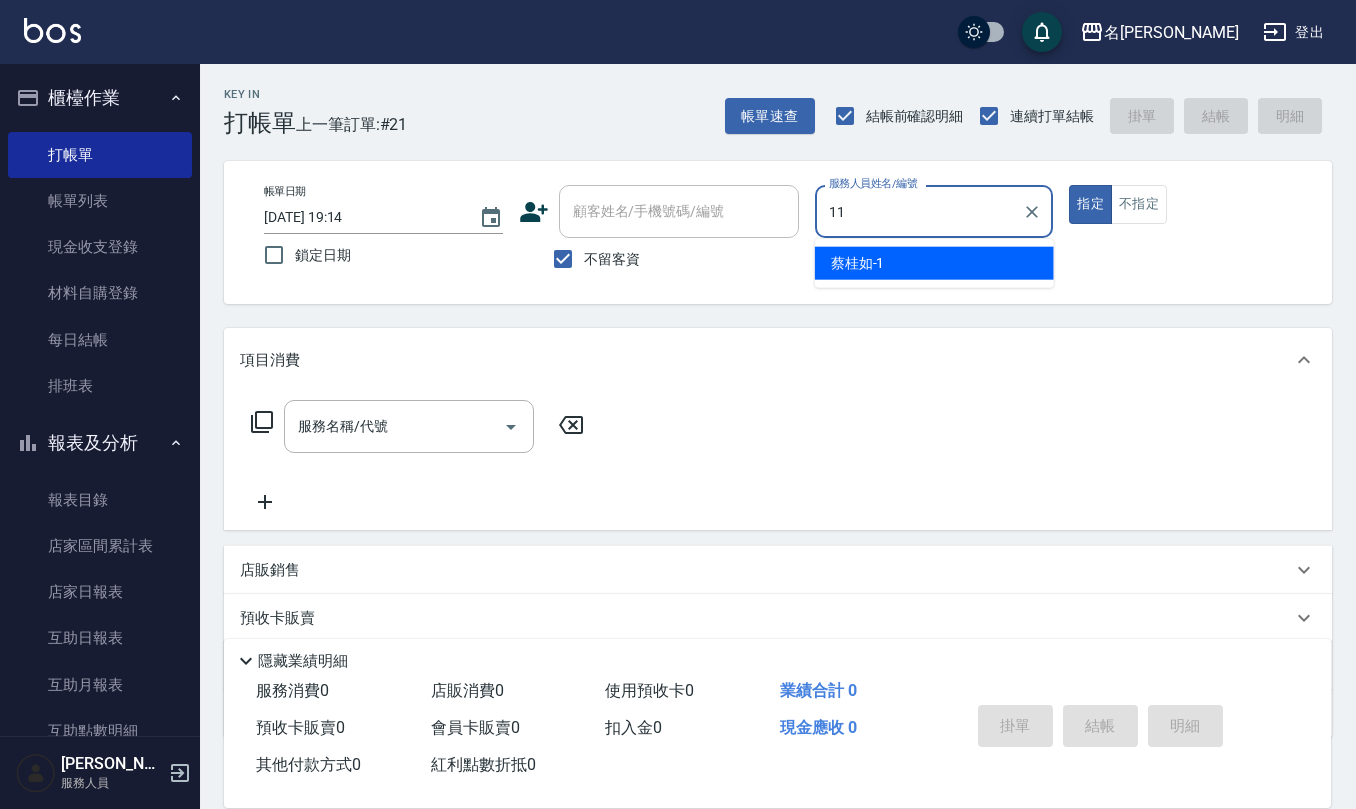 type on "[PERSON_NAME]橙-11" 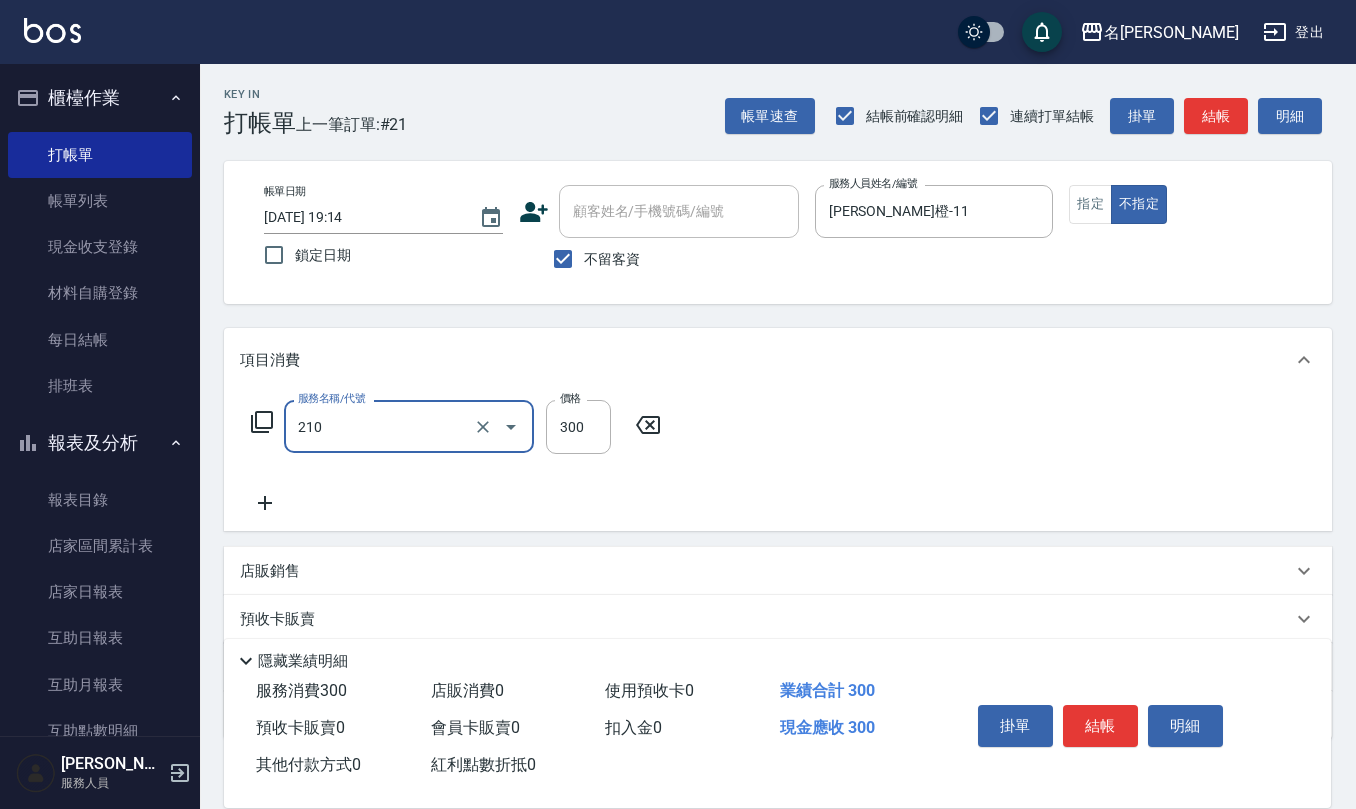 type on "[PERSON_NAME]洗髮精(210)" 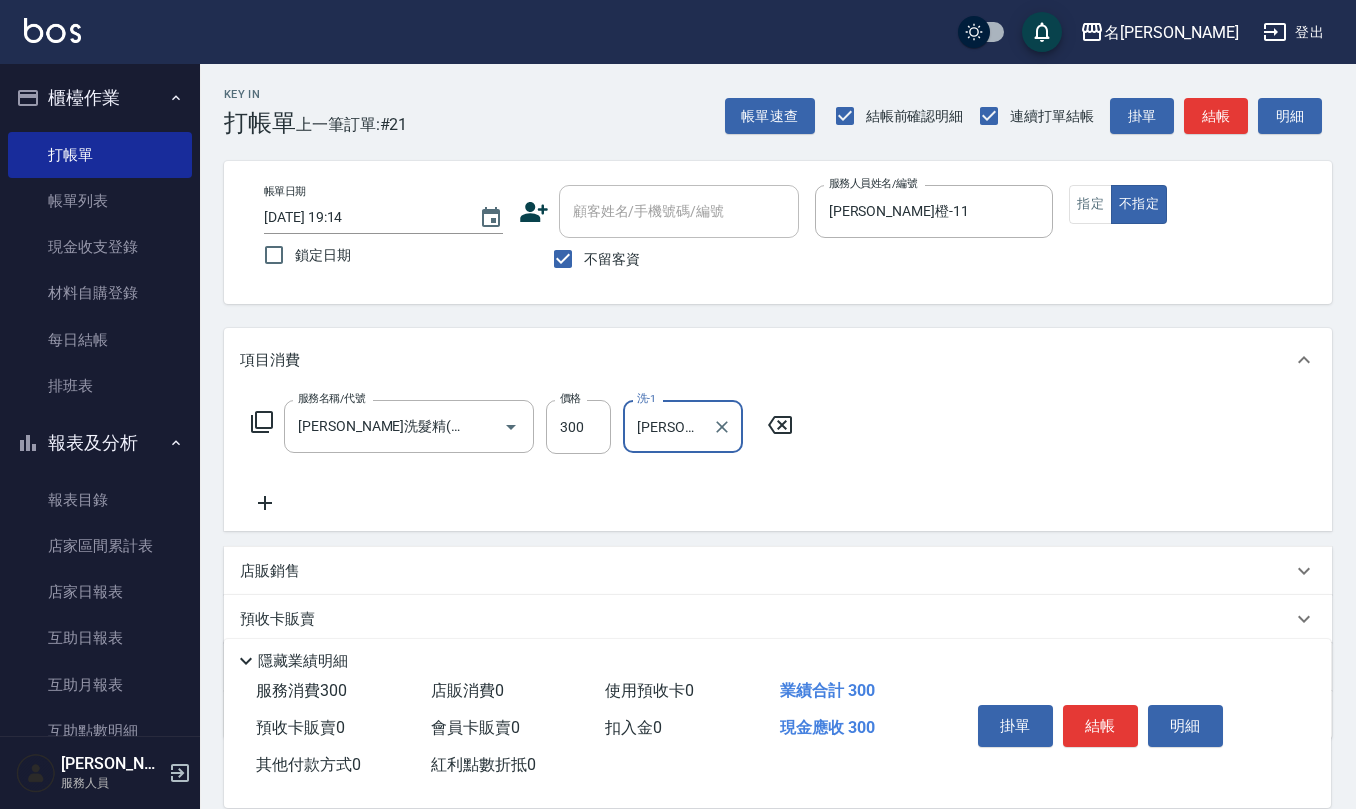 type on "[PERSON_NAME]-26" 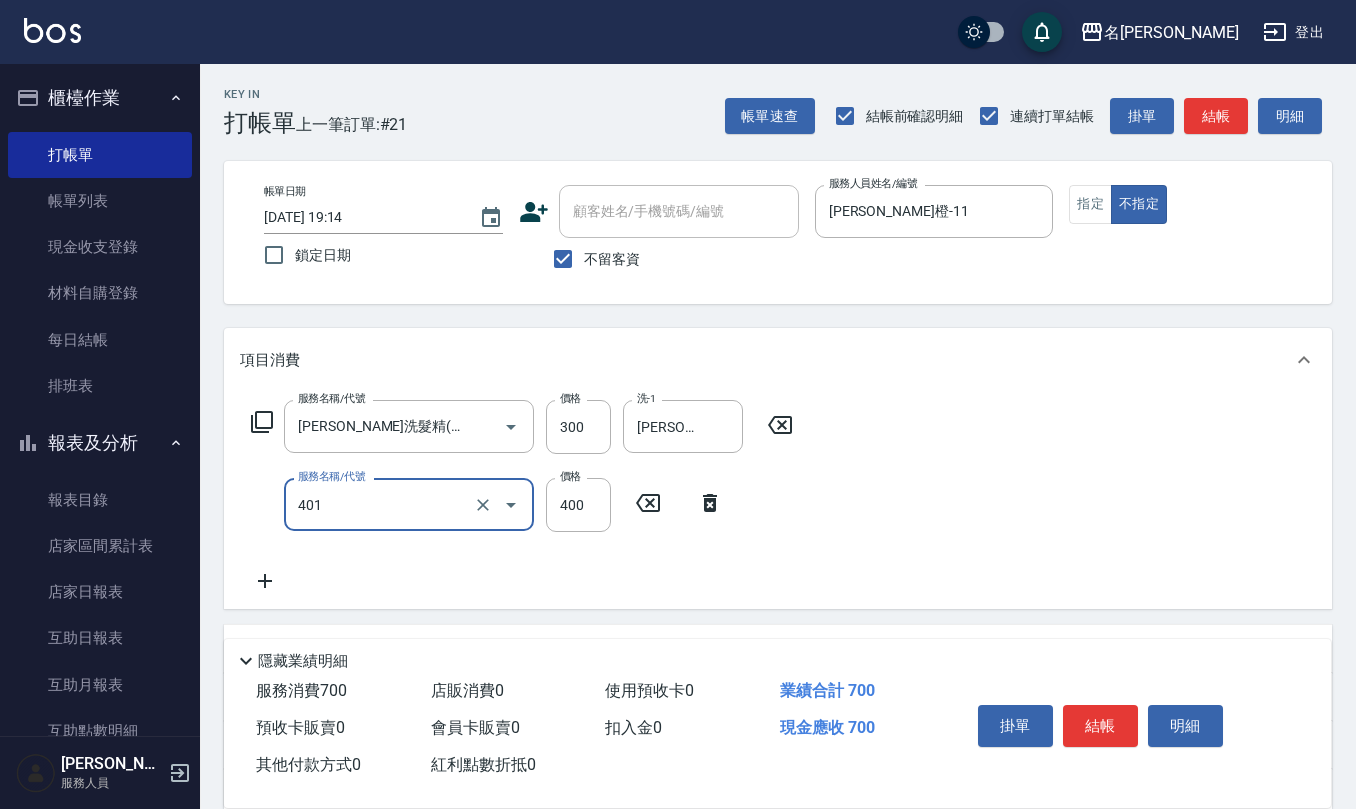 type on "剪髮(401)" 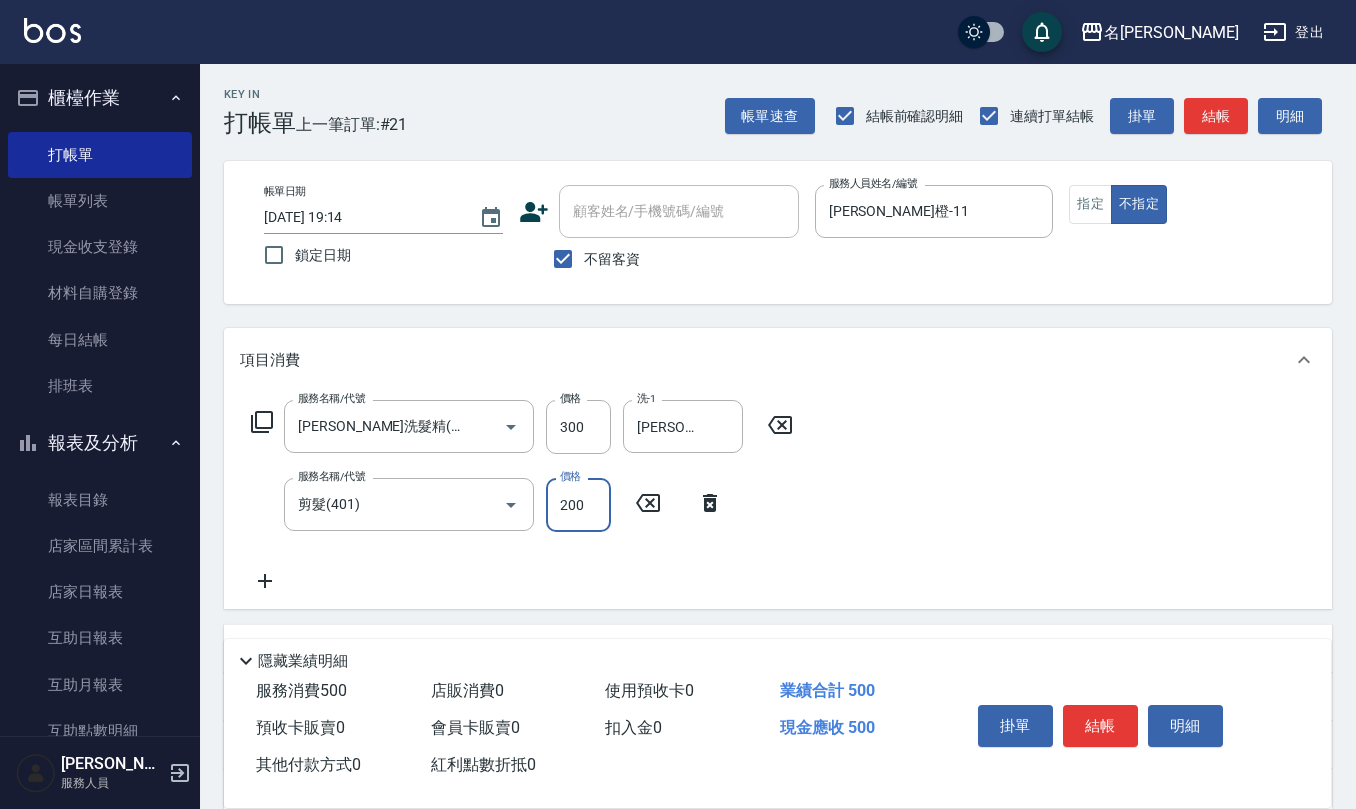 type on "200" 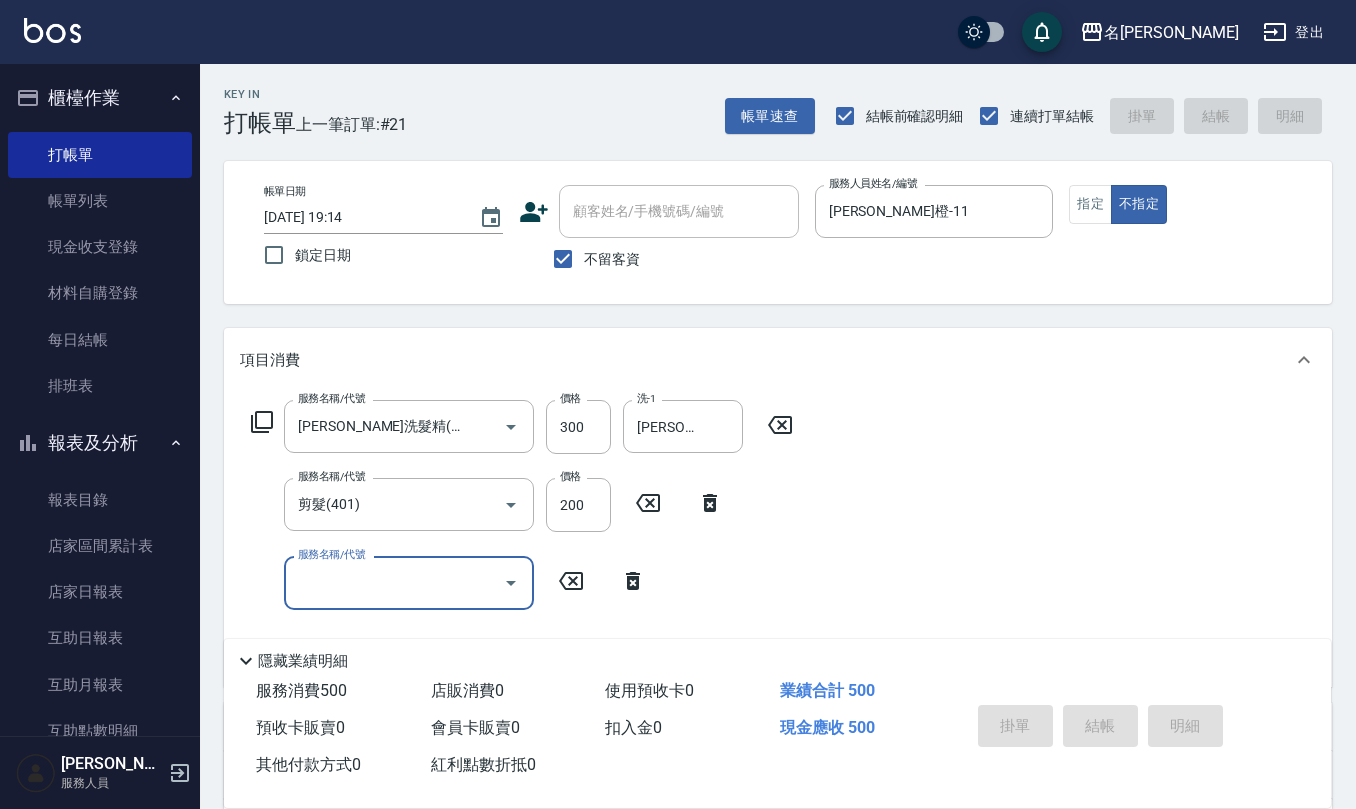 type 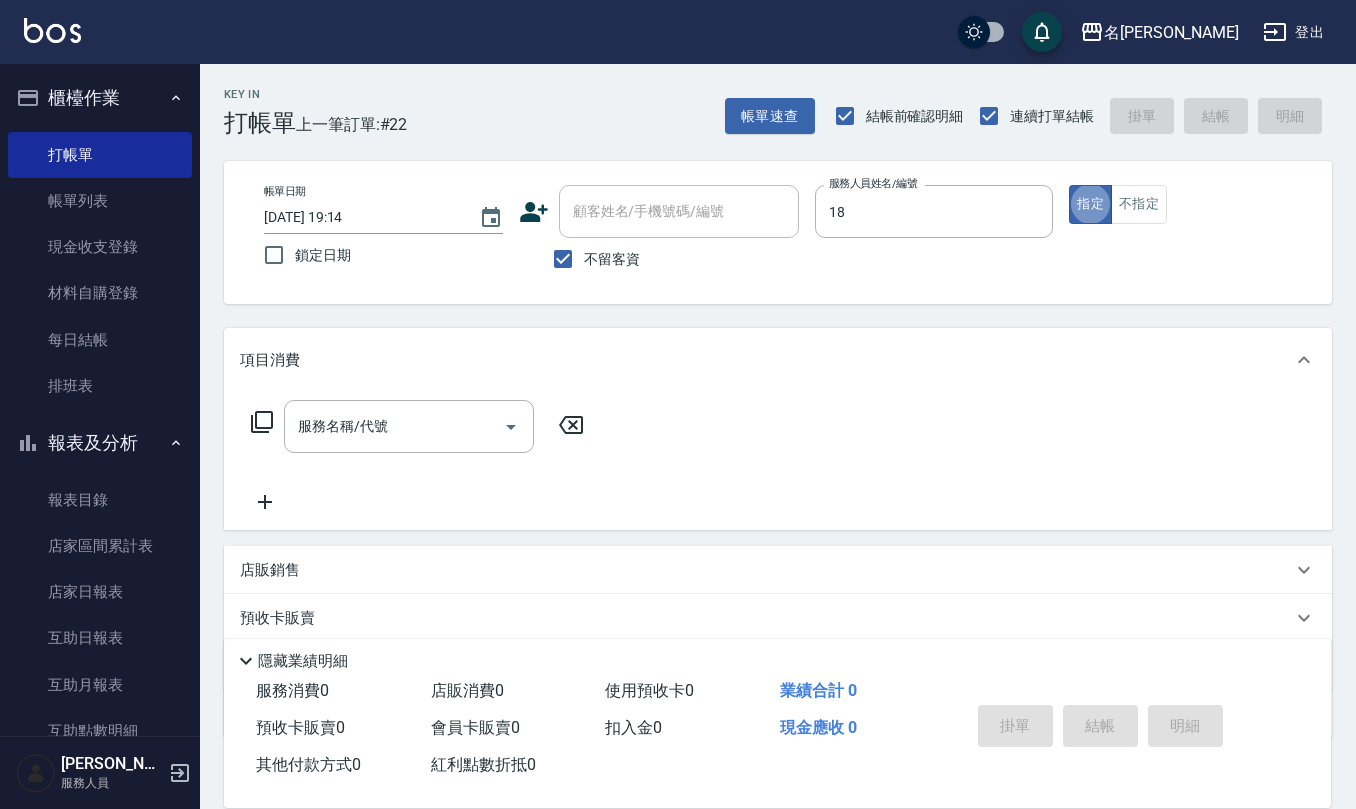 type on "[PERSON_NAME]-18" 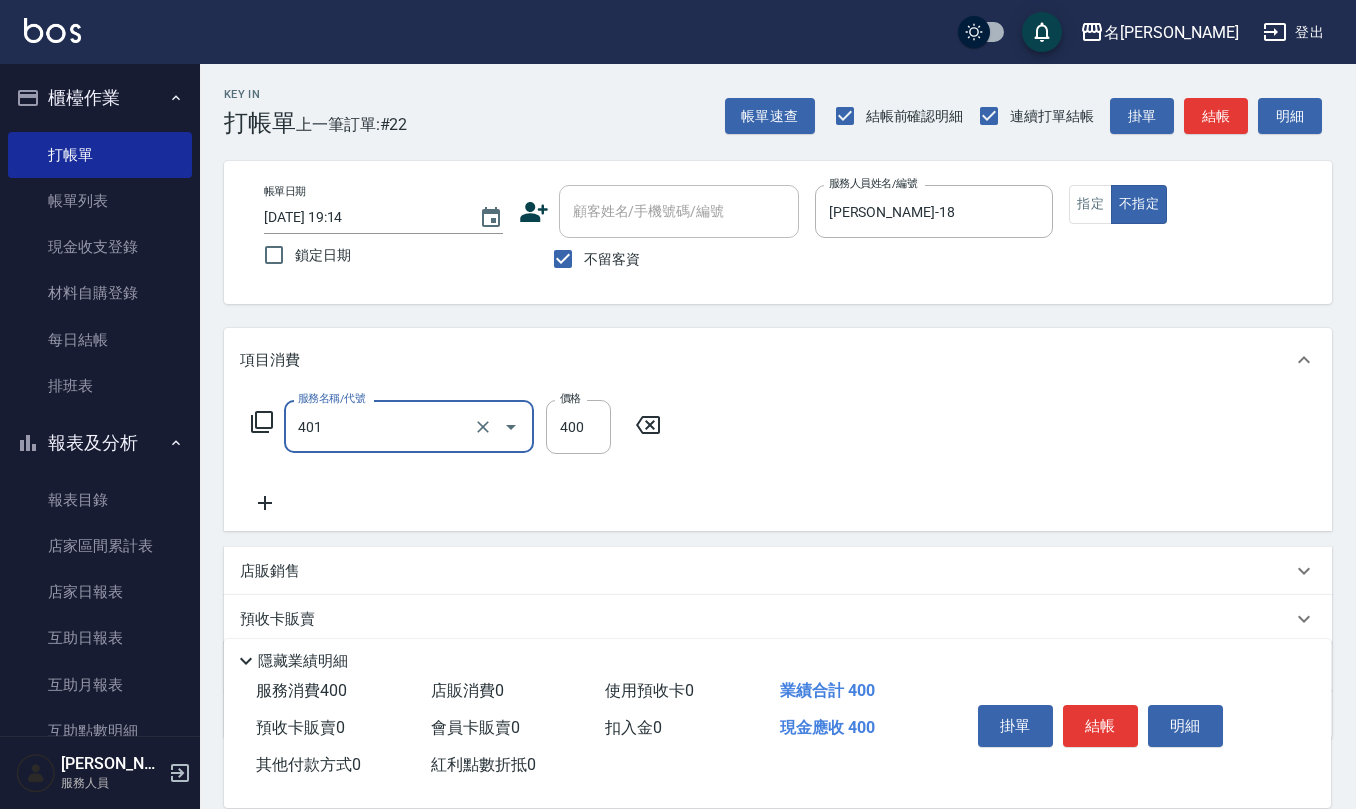 type on "剪髮(401)" 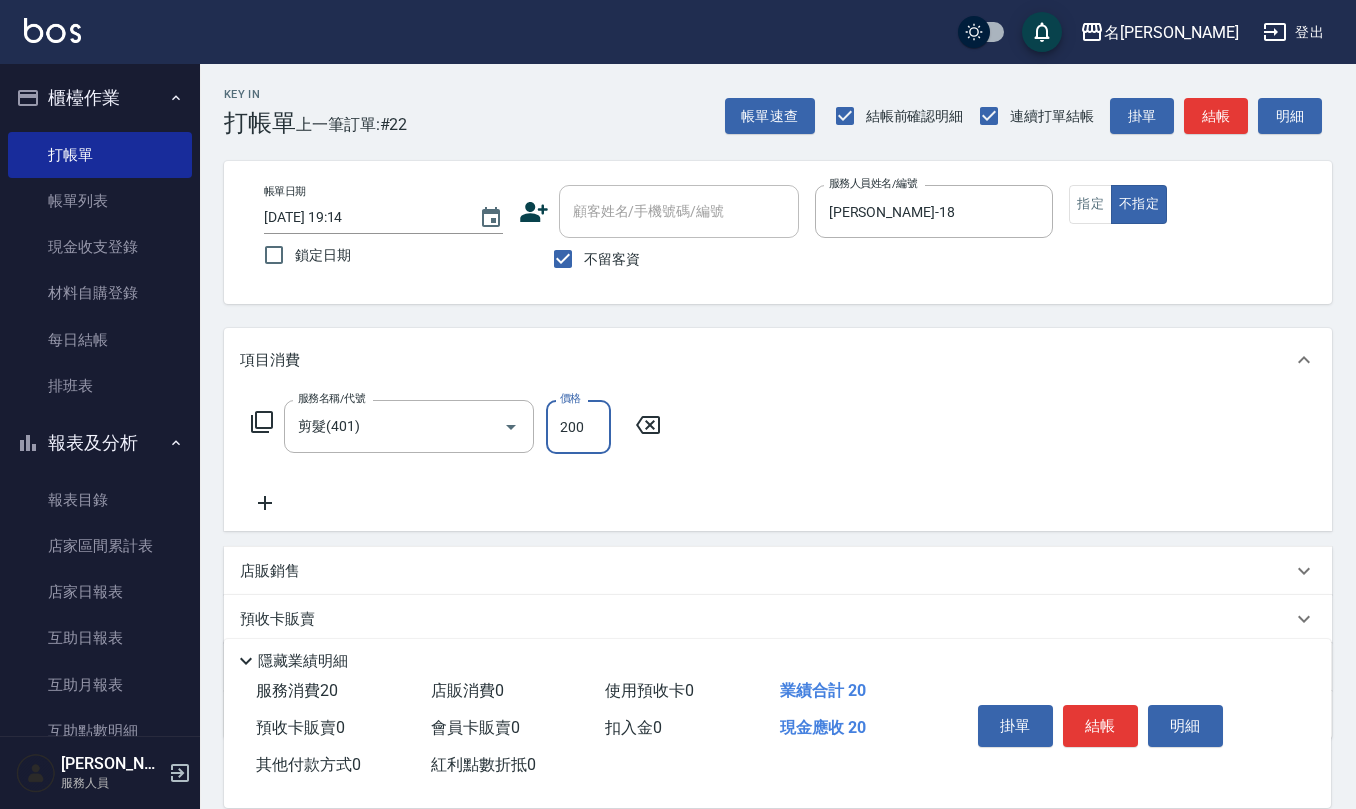 type on "200" 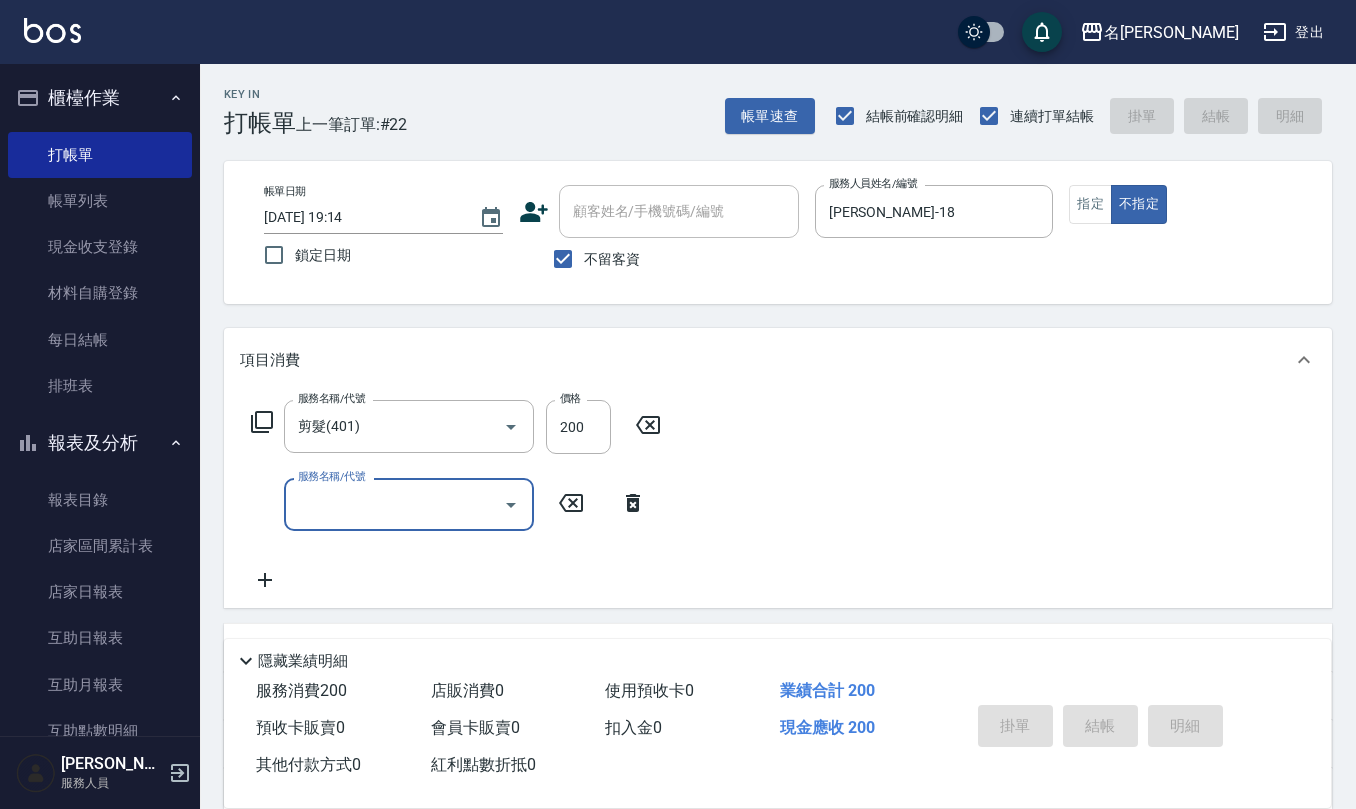 type 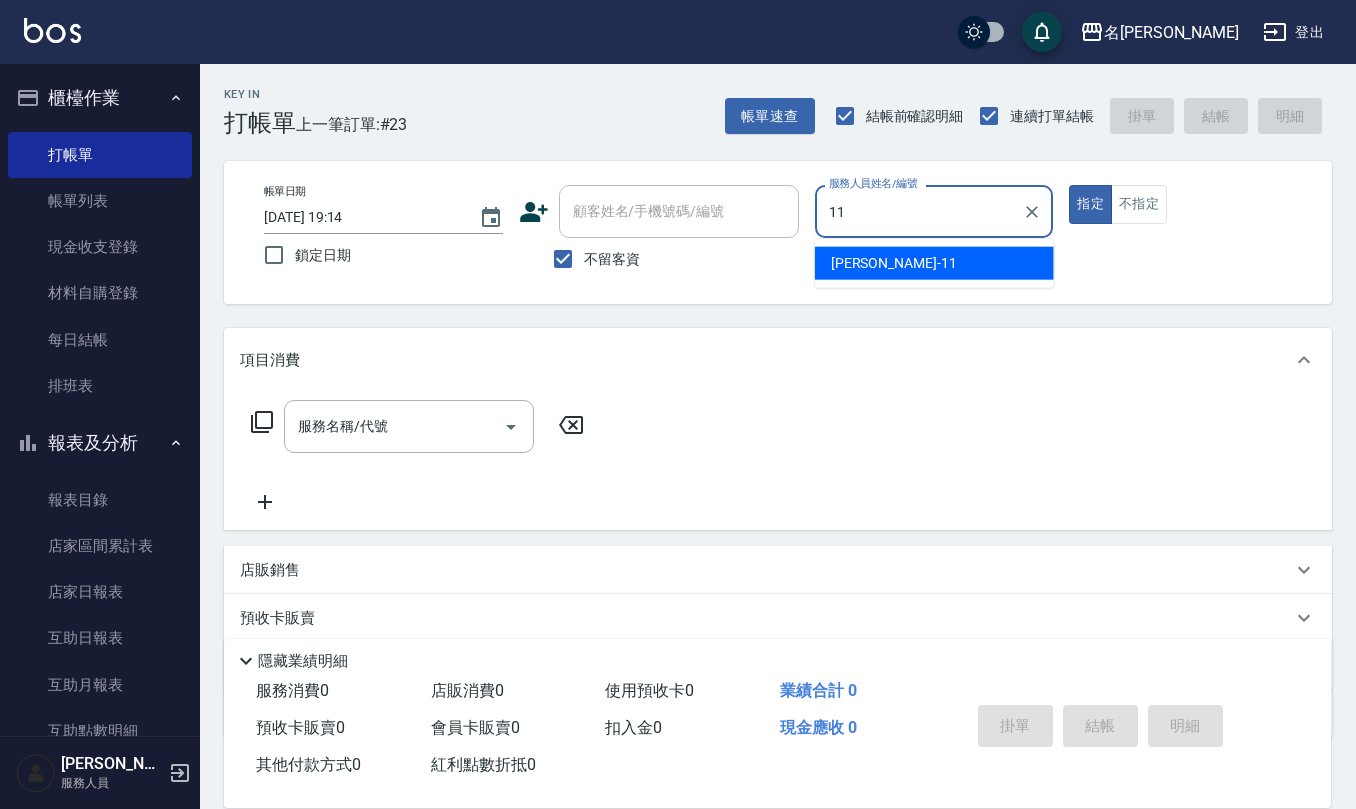 type on "[PERSON_NAME]橙-11" 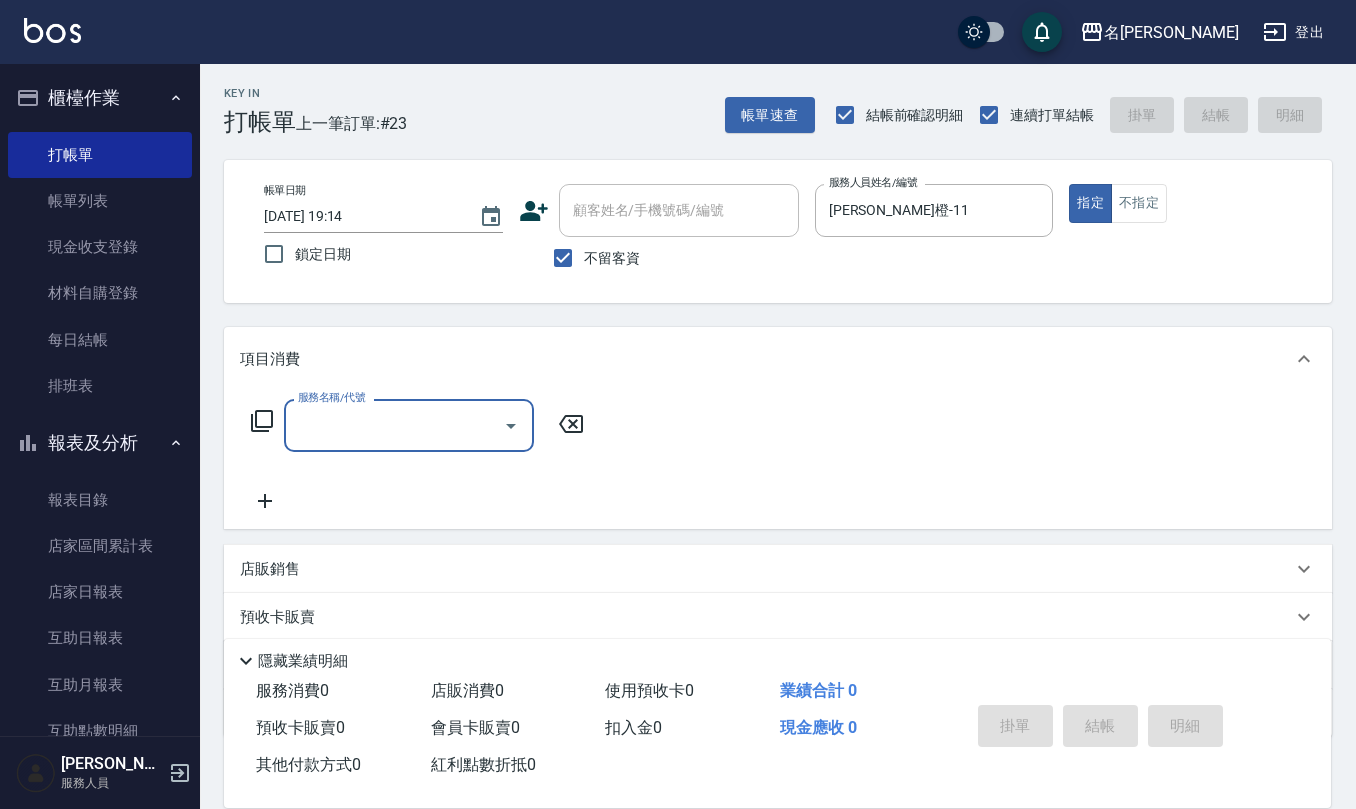 scroll, scrollTop: 0, scrollLeft: 0, axis: both 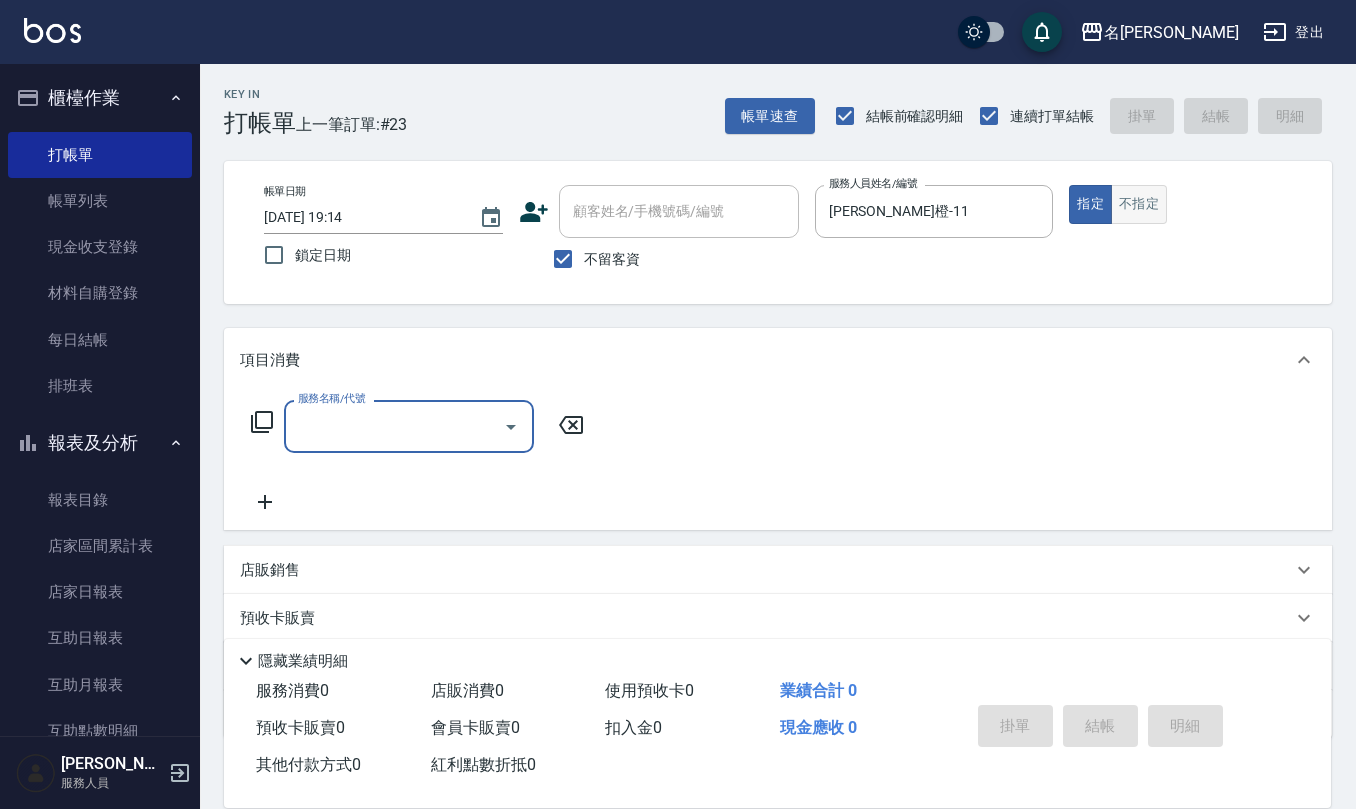 click on "不指定" at bounding box center [1139, 204] 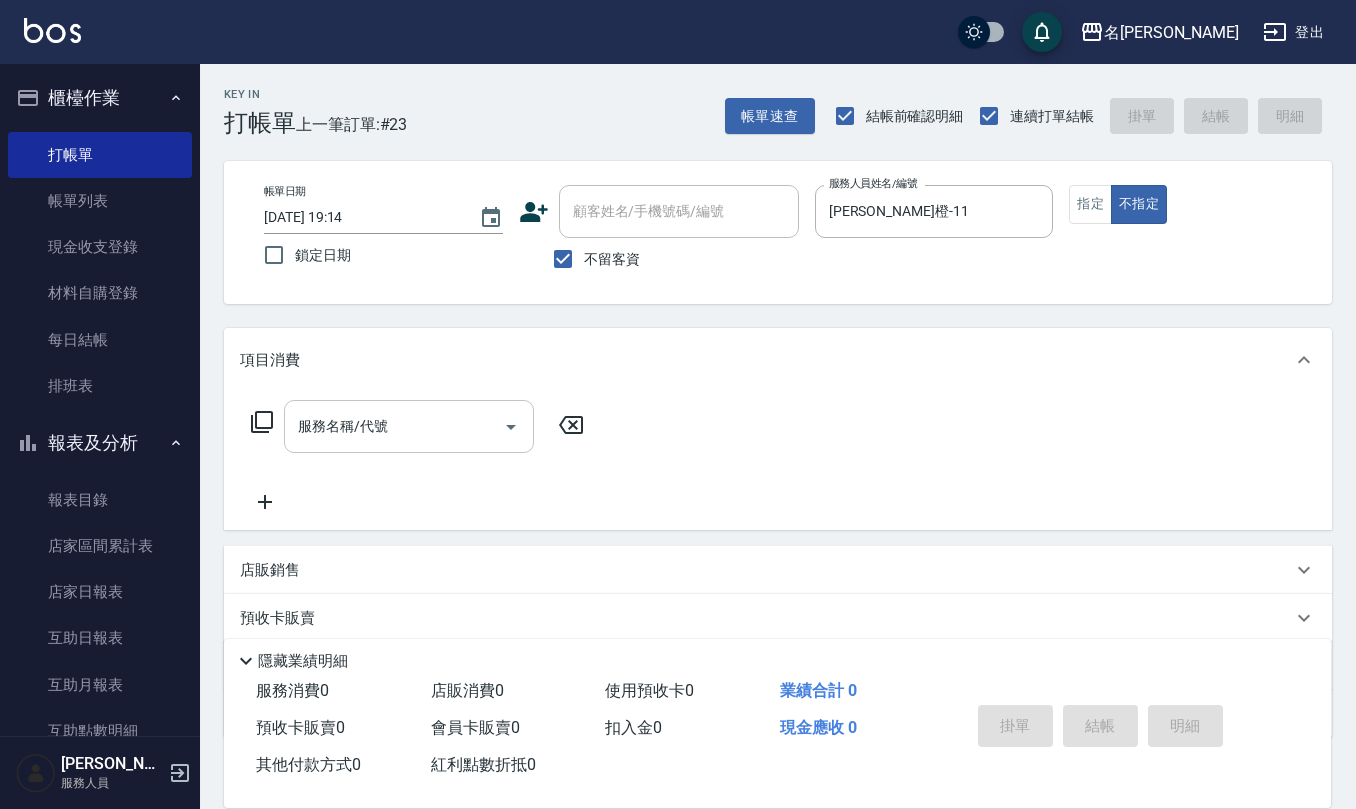 click on "服務名稱/代號" at bounding box center [394, 426] 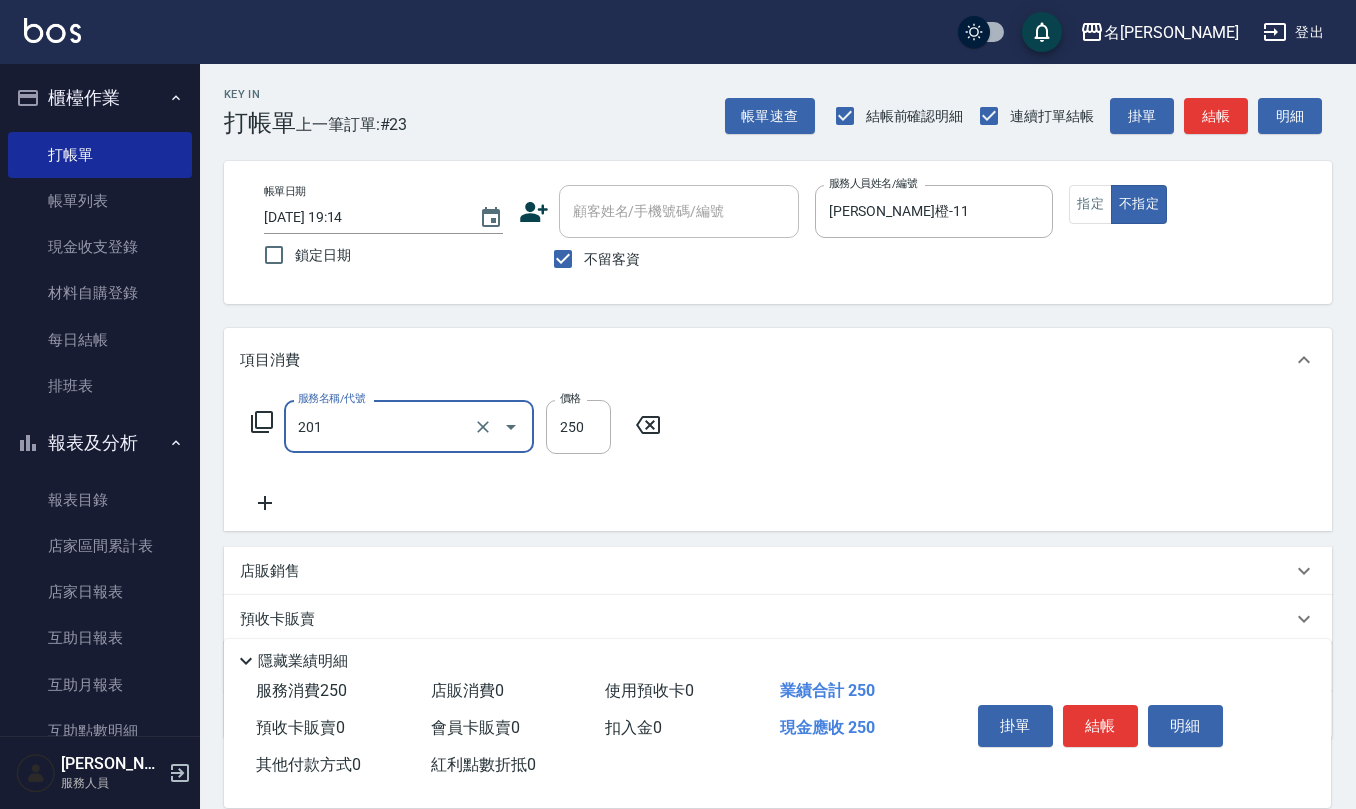 type on "洗髮(201)" 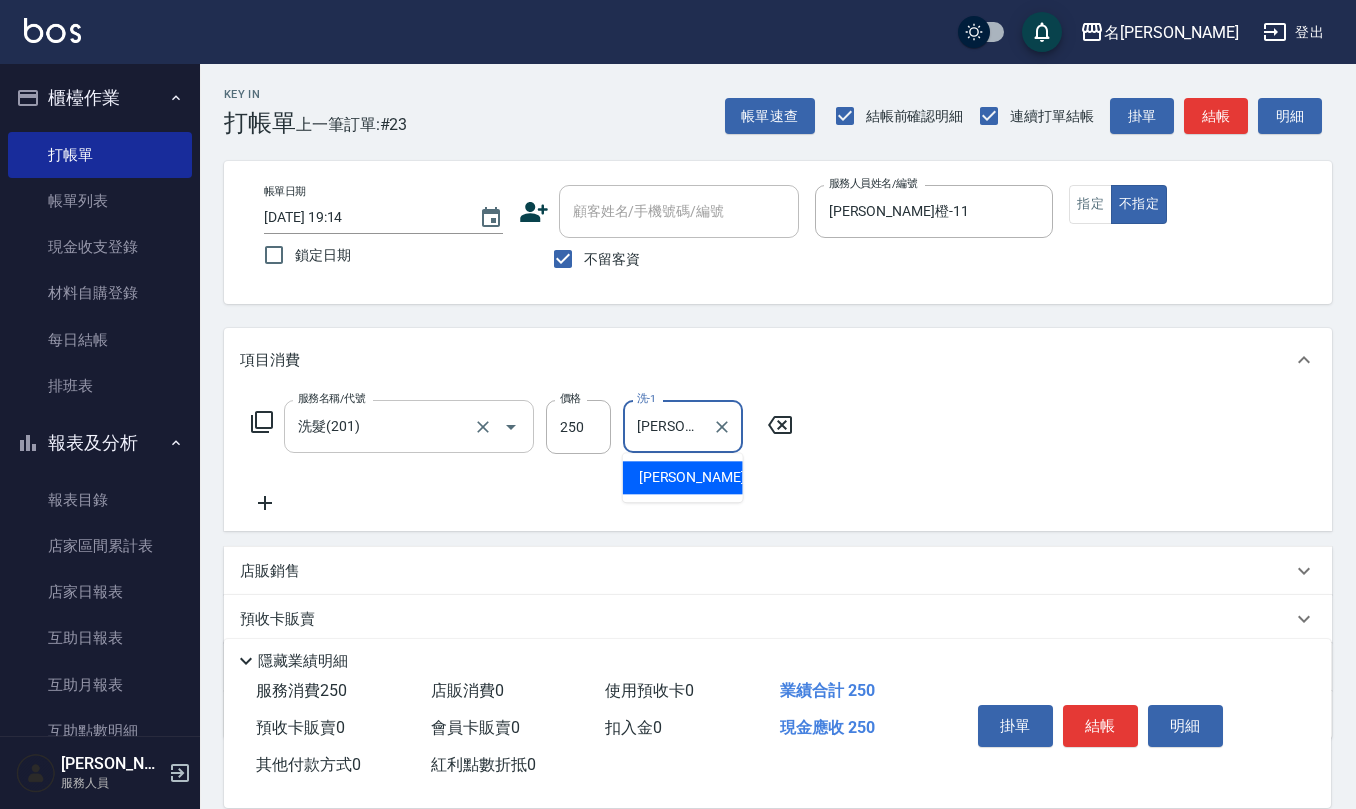 type on "[PERSON_NAME]橙-11" 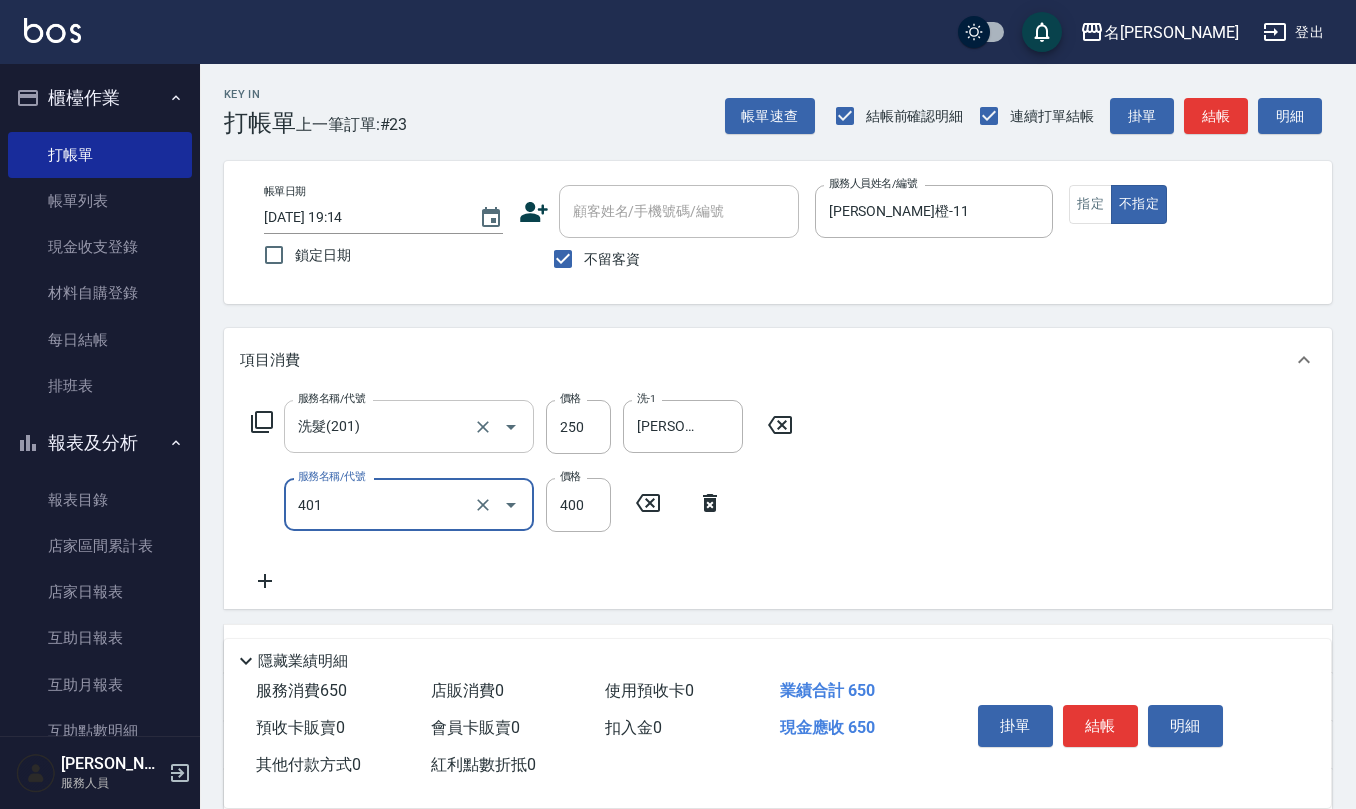 type on "剪髮(401)" 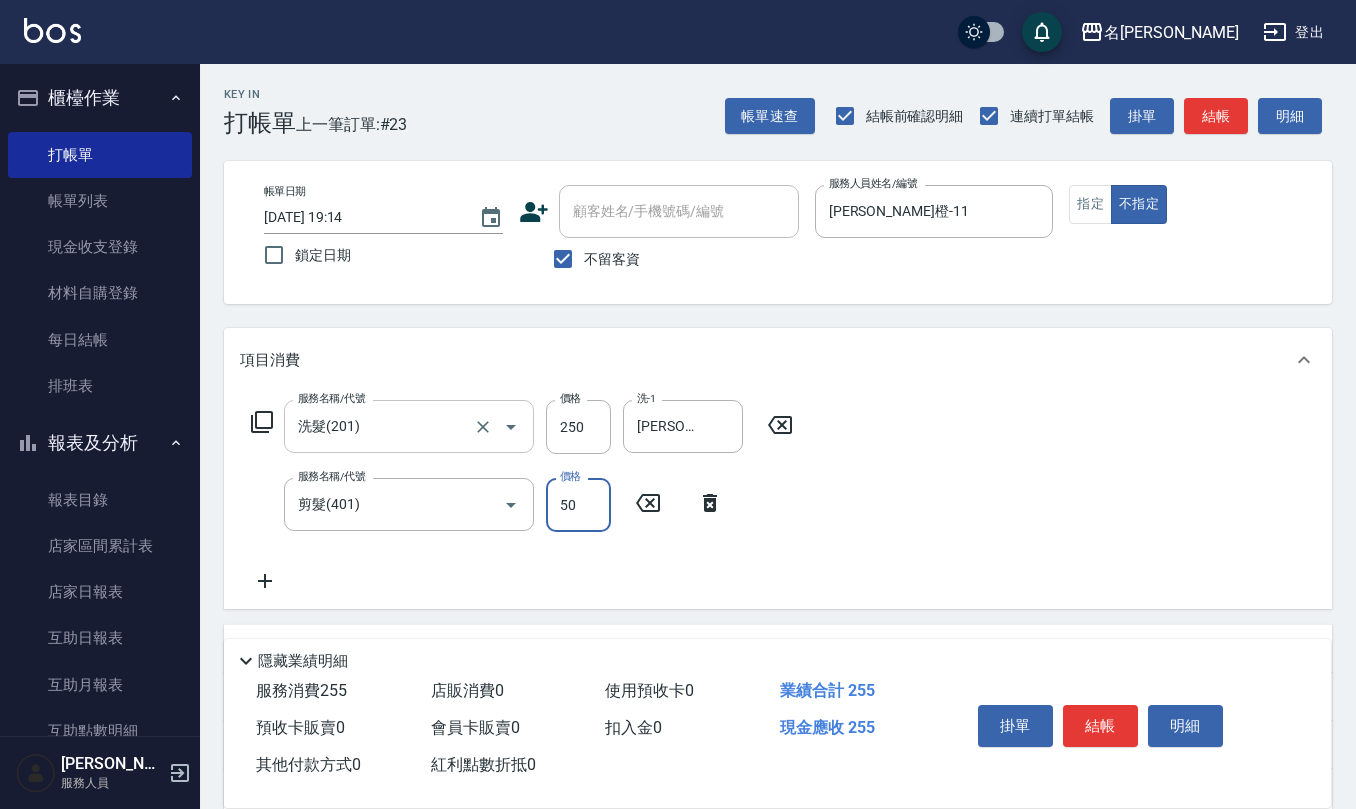 type on "50" 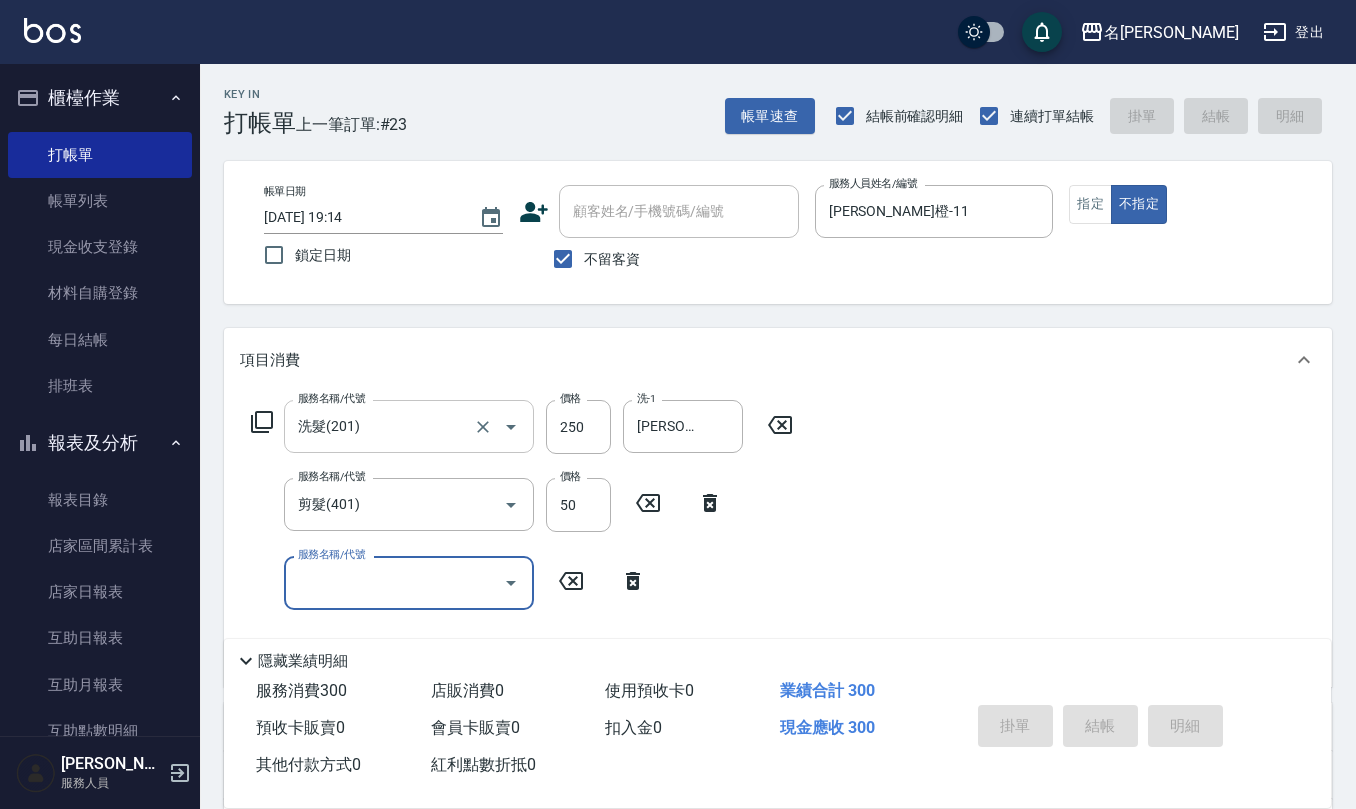 type on "[DATE] 19:16" 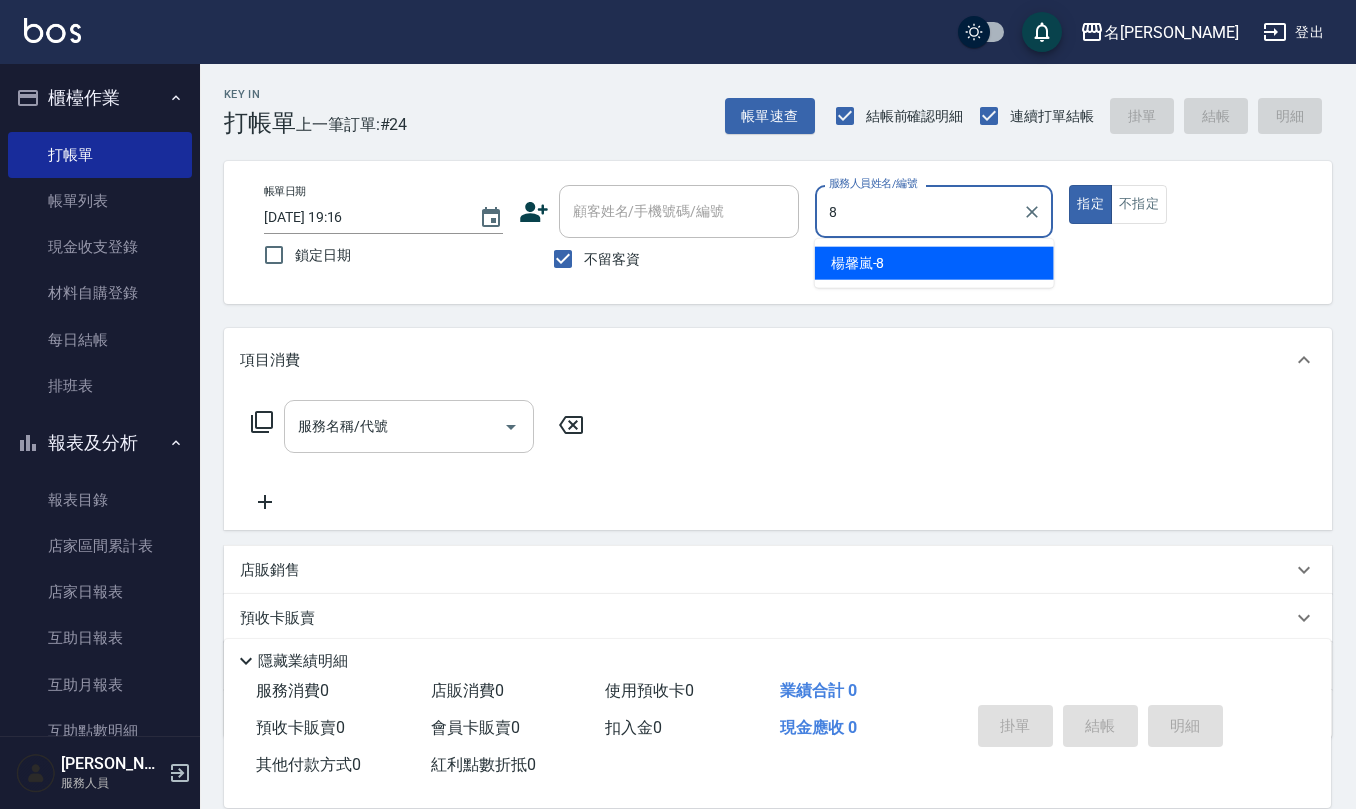 type on "[PERSON_NAME]-8" 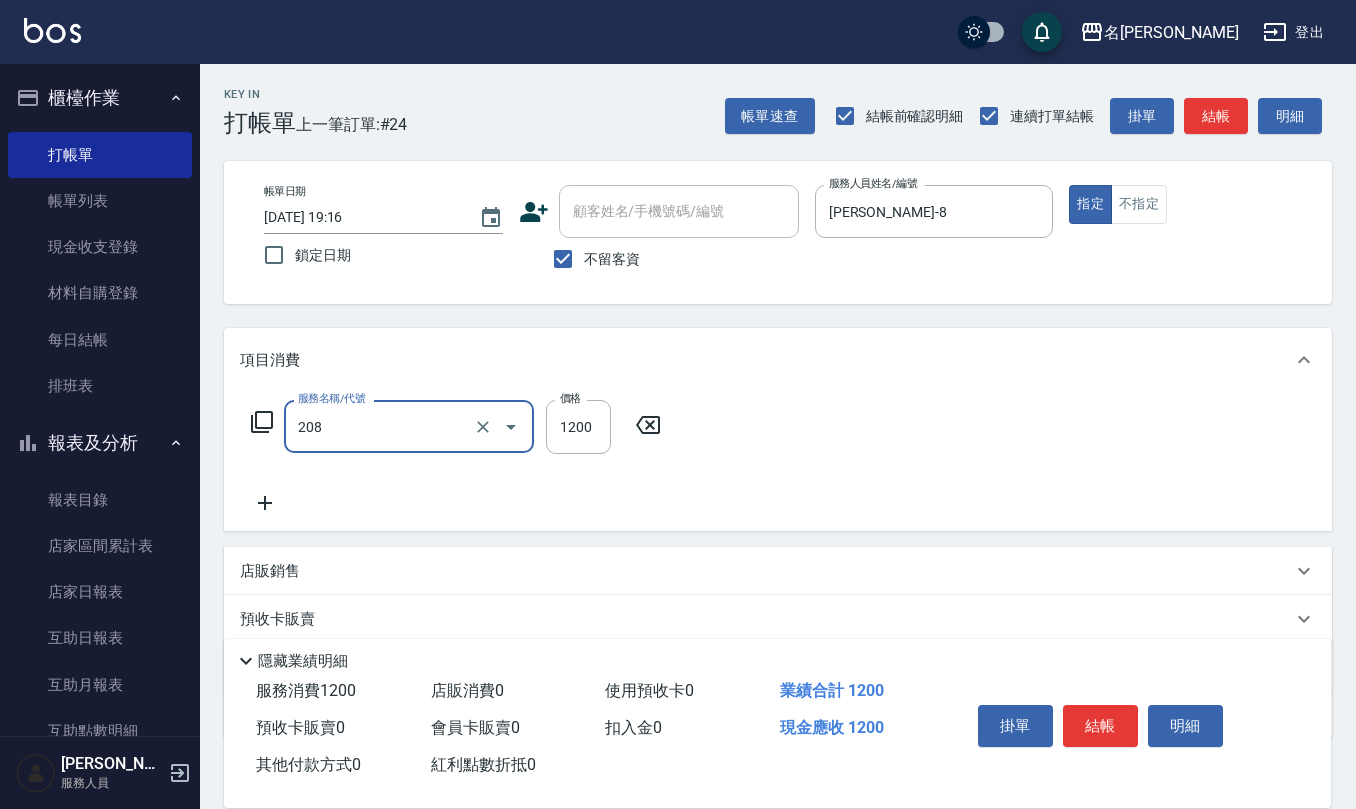 type on "深層洗(208)" 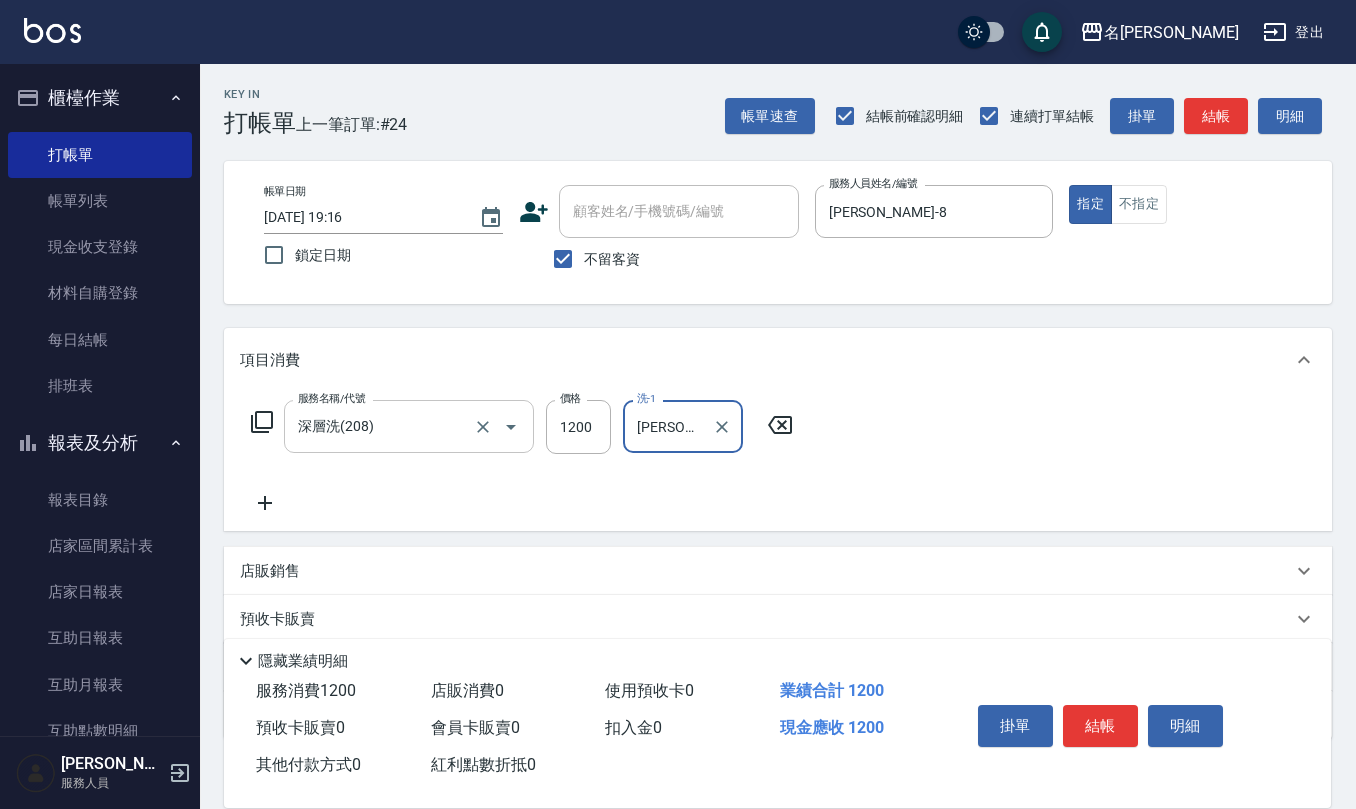 type on "[PERSON_NAME]-30" 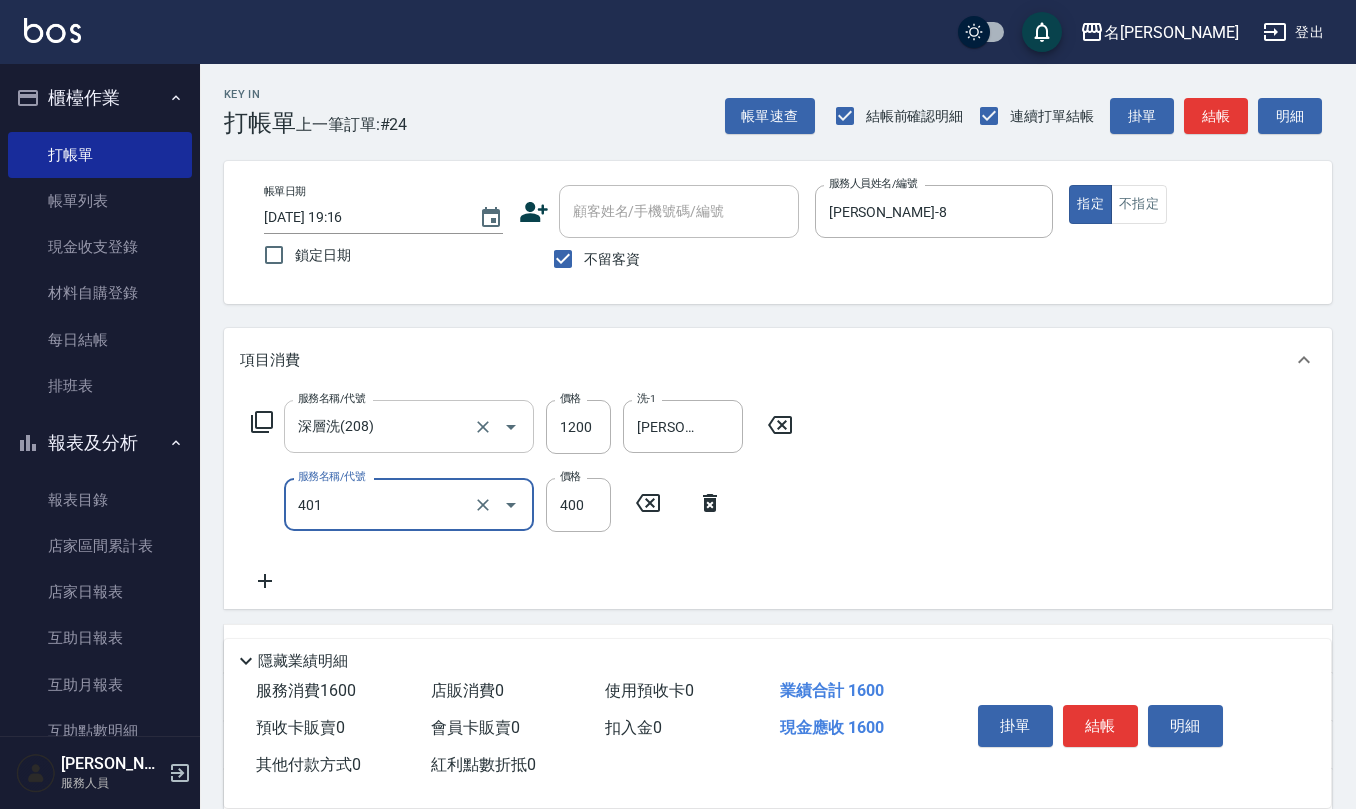 type on "剪髮(401)" 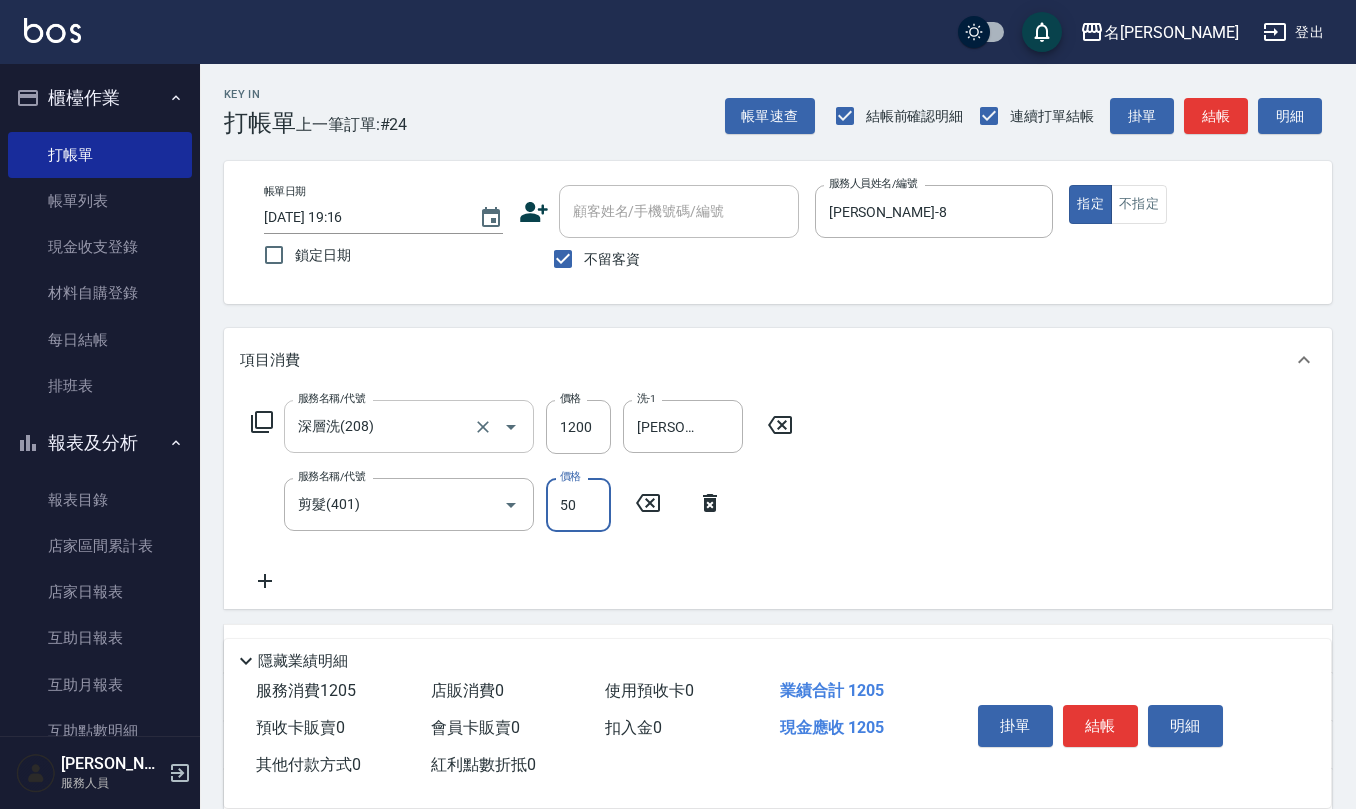 type on "50" 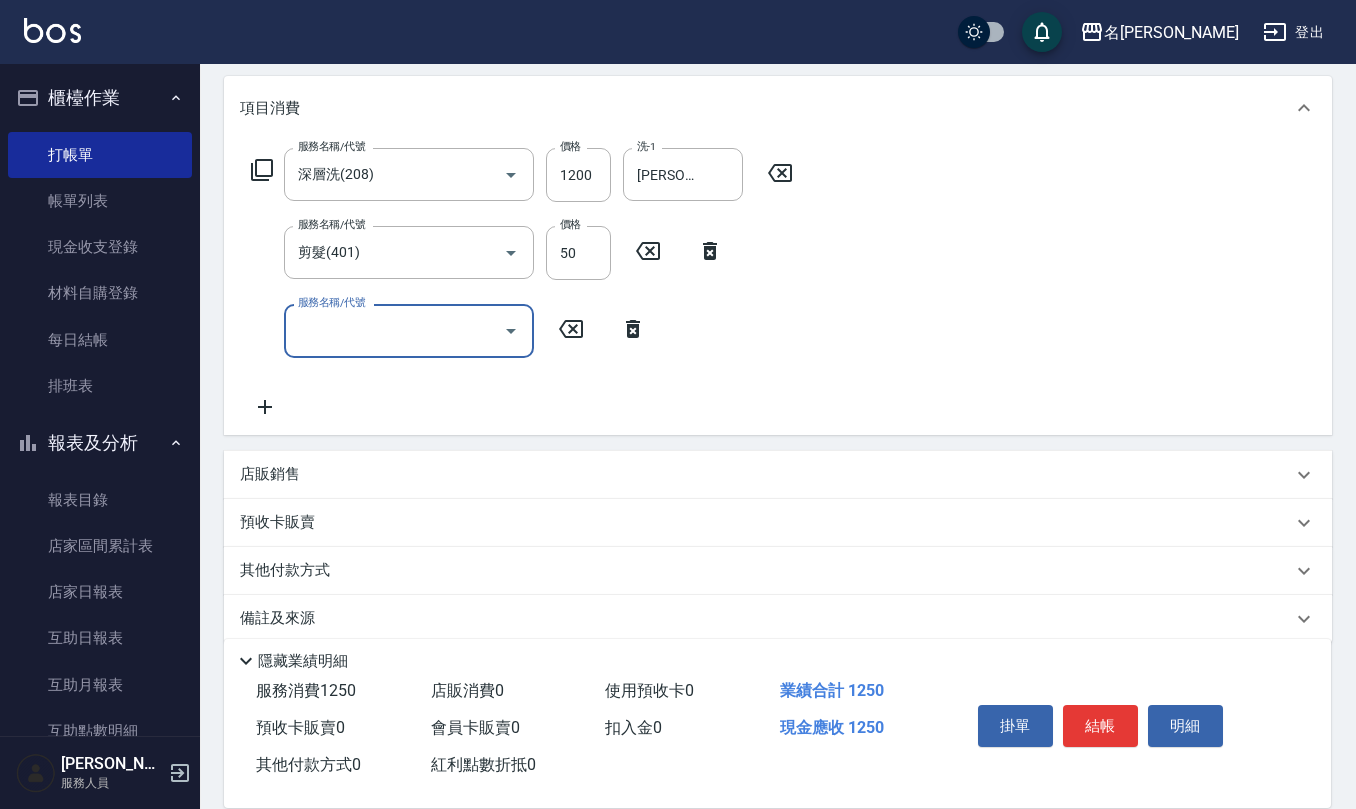scroll, scrollTop: 266, scrollLeft: 0, axis: vertical 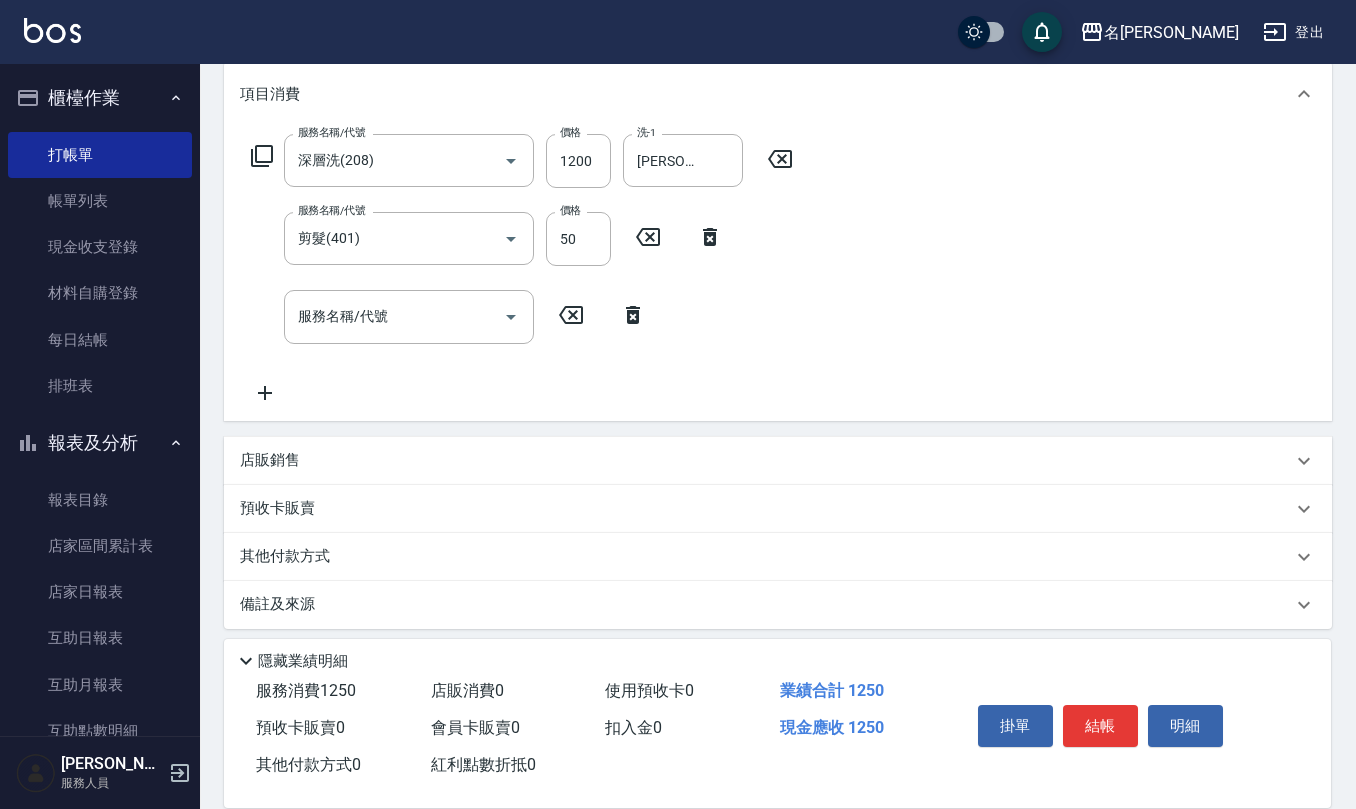 click on "店販銷售" at bounding box center (766, 460) 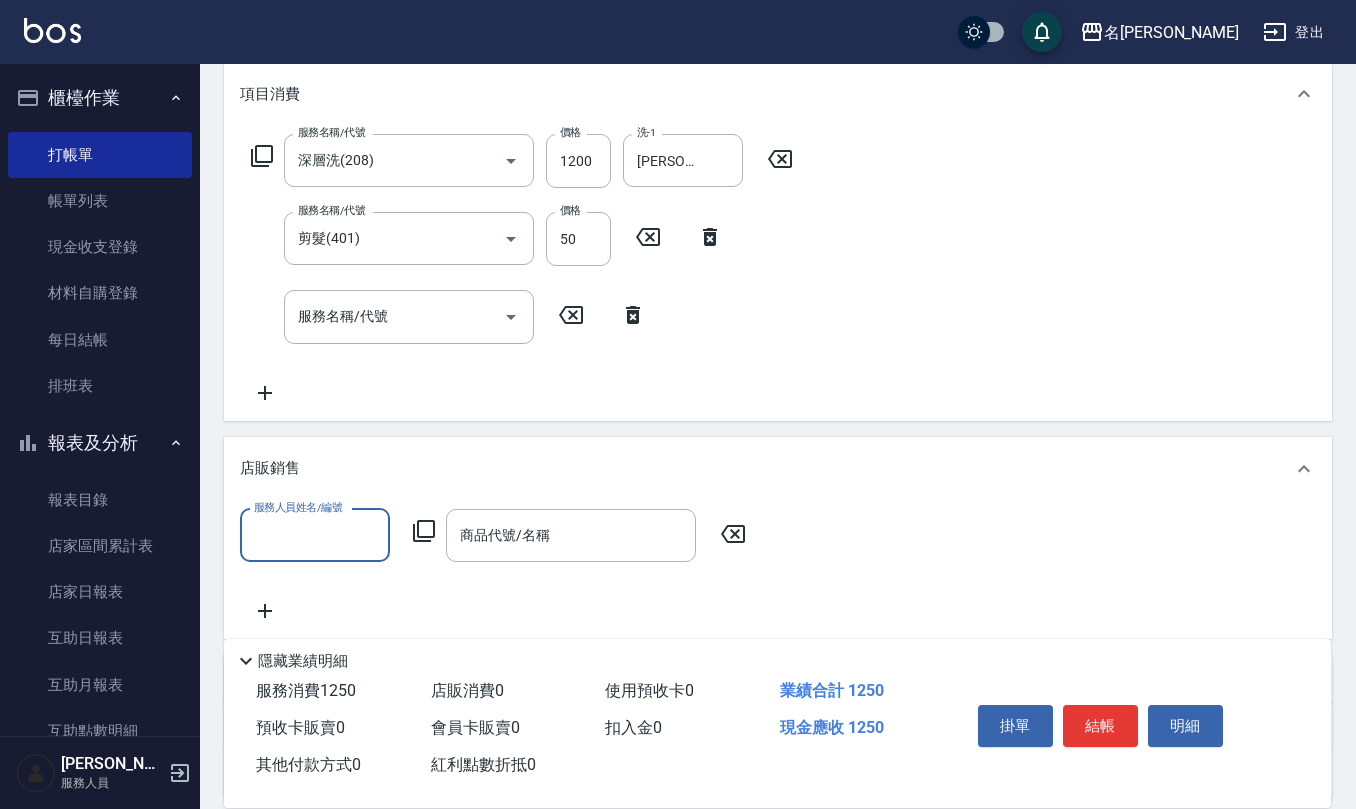 scroll, scrollTop: 0, scrollLeft: 0, axis: both 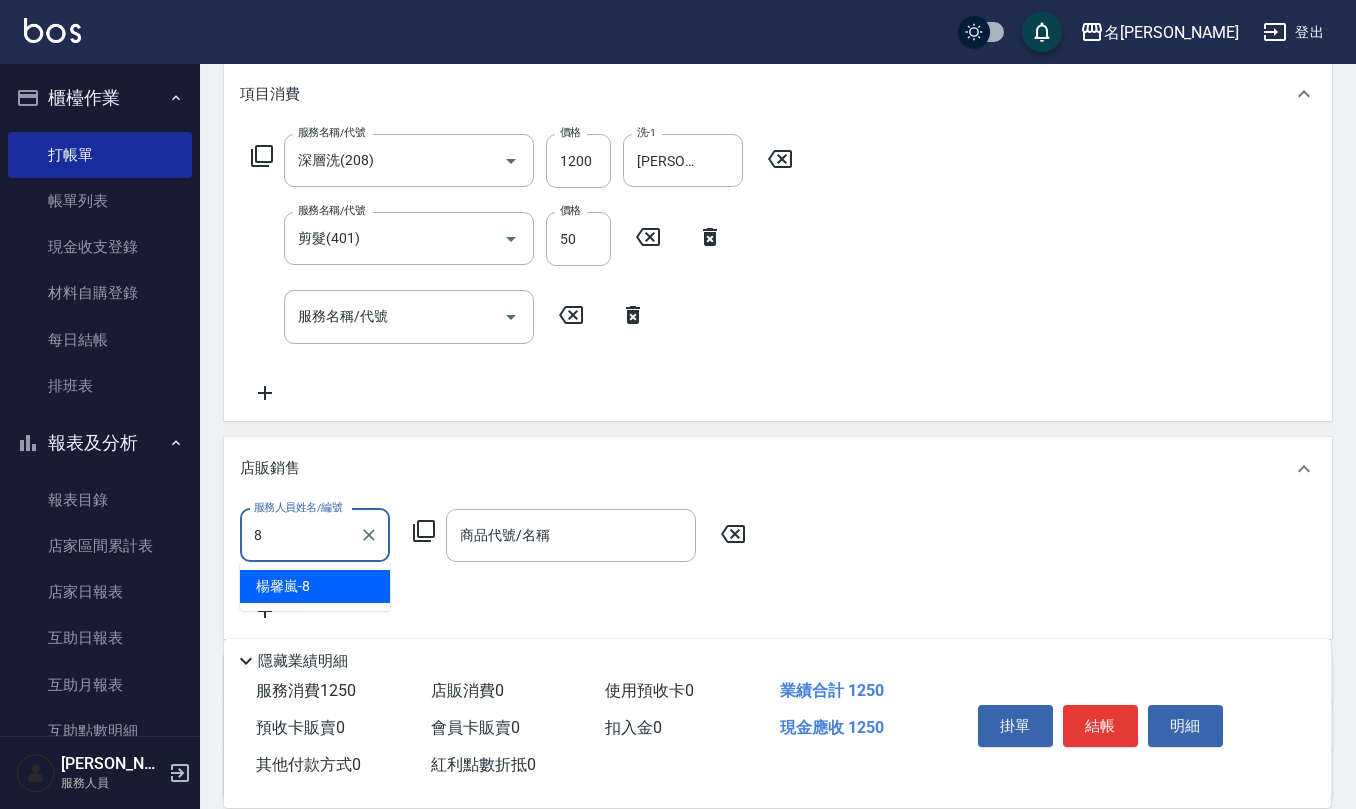 type on "[PERSON_NAME]-8" 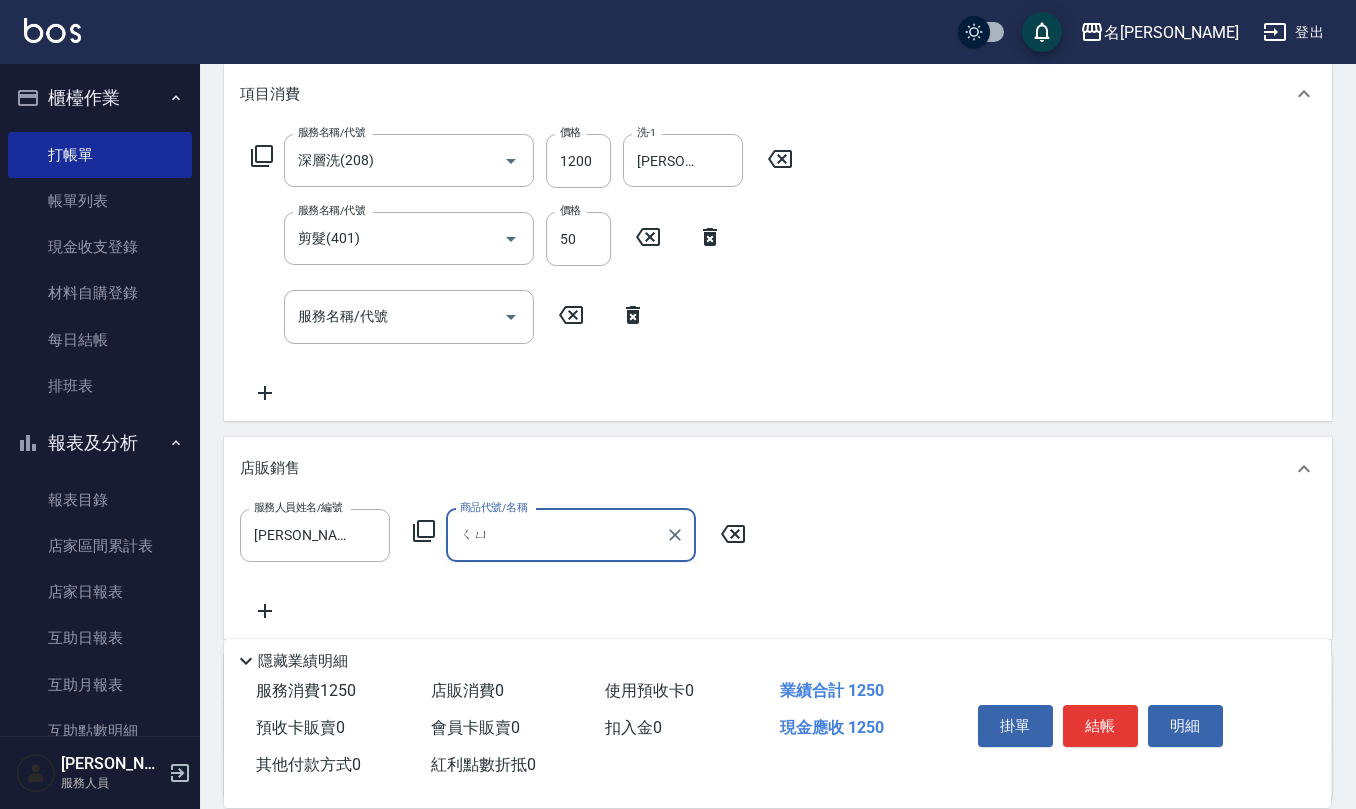 type on "區" 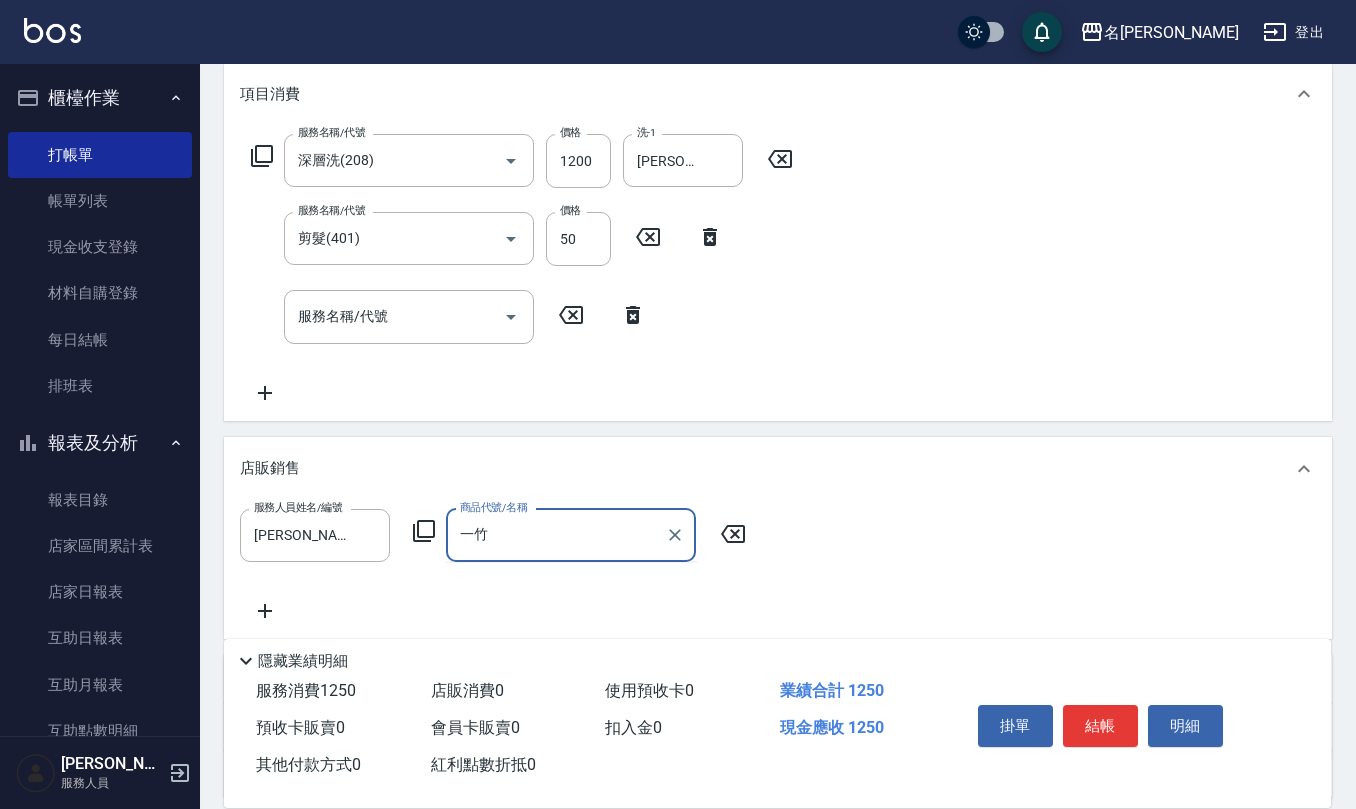 type on "一" 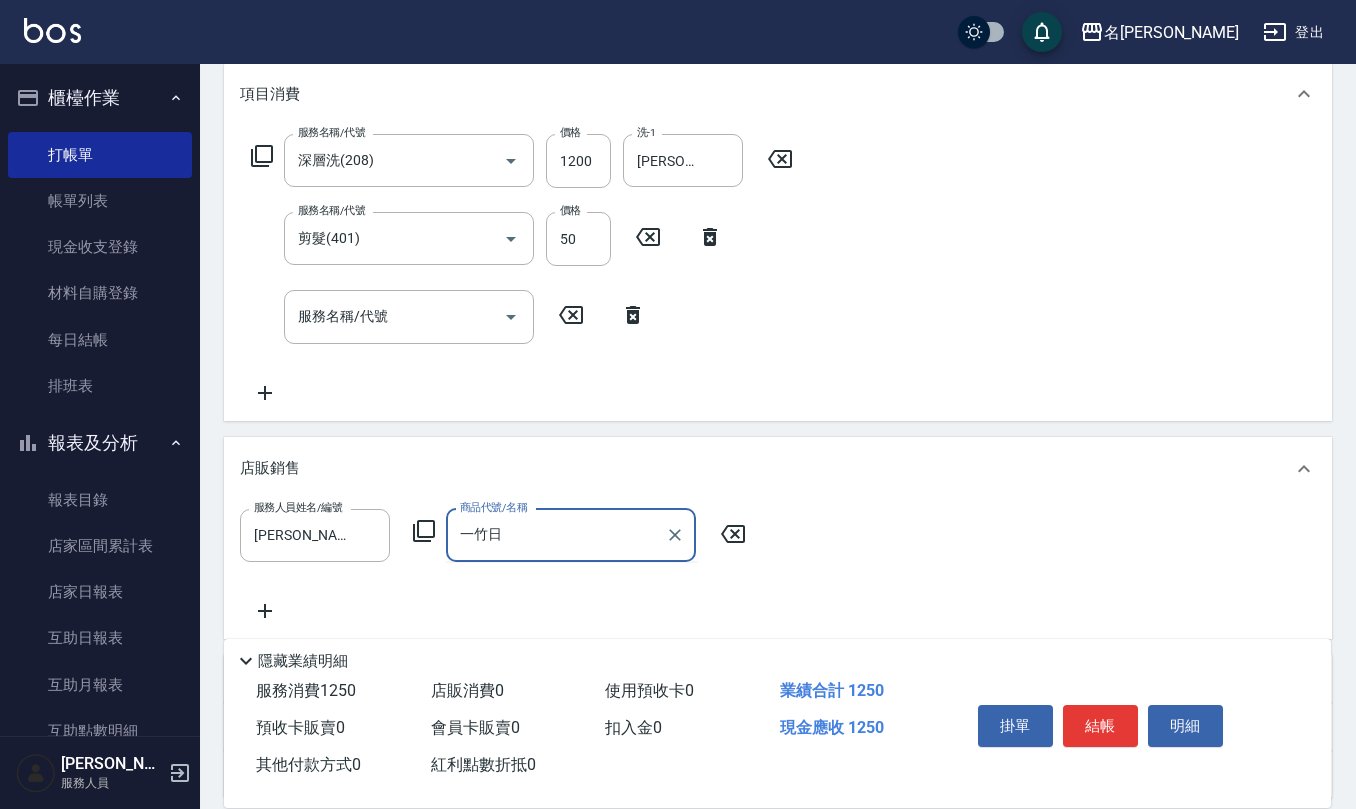 type on "一竹日火" 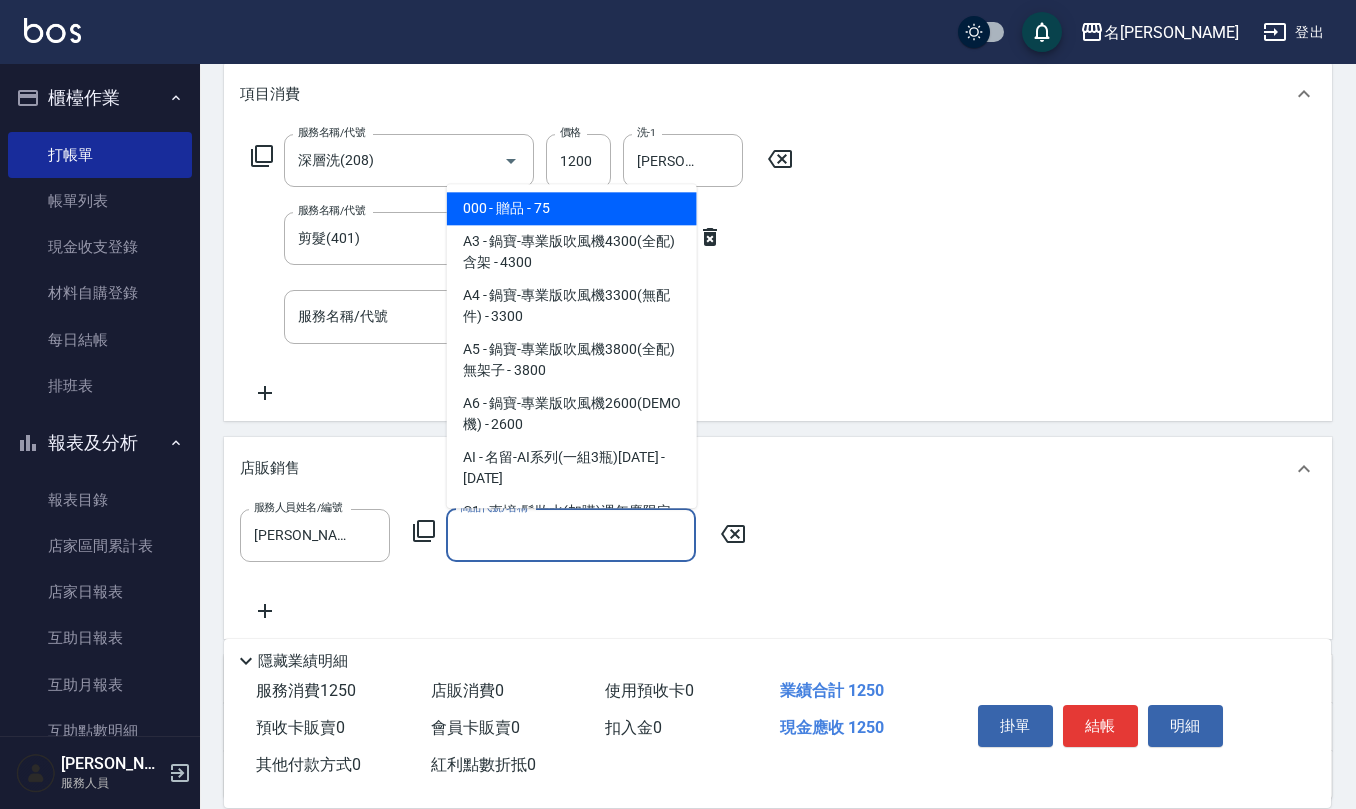 click on "商品代號/名稱" at bounding box center [571, 535] 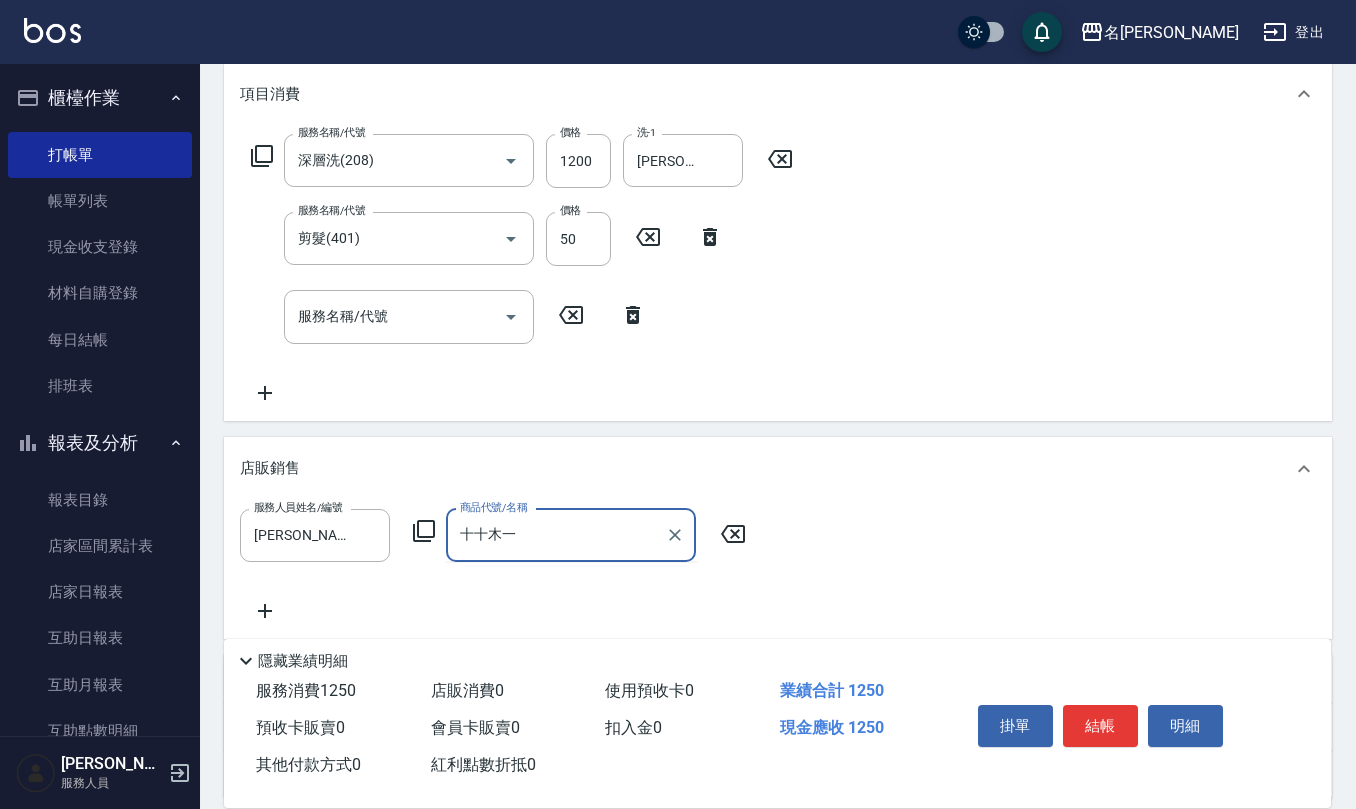 type on "十十木一手" 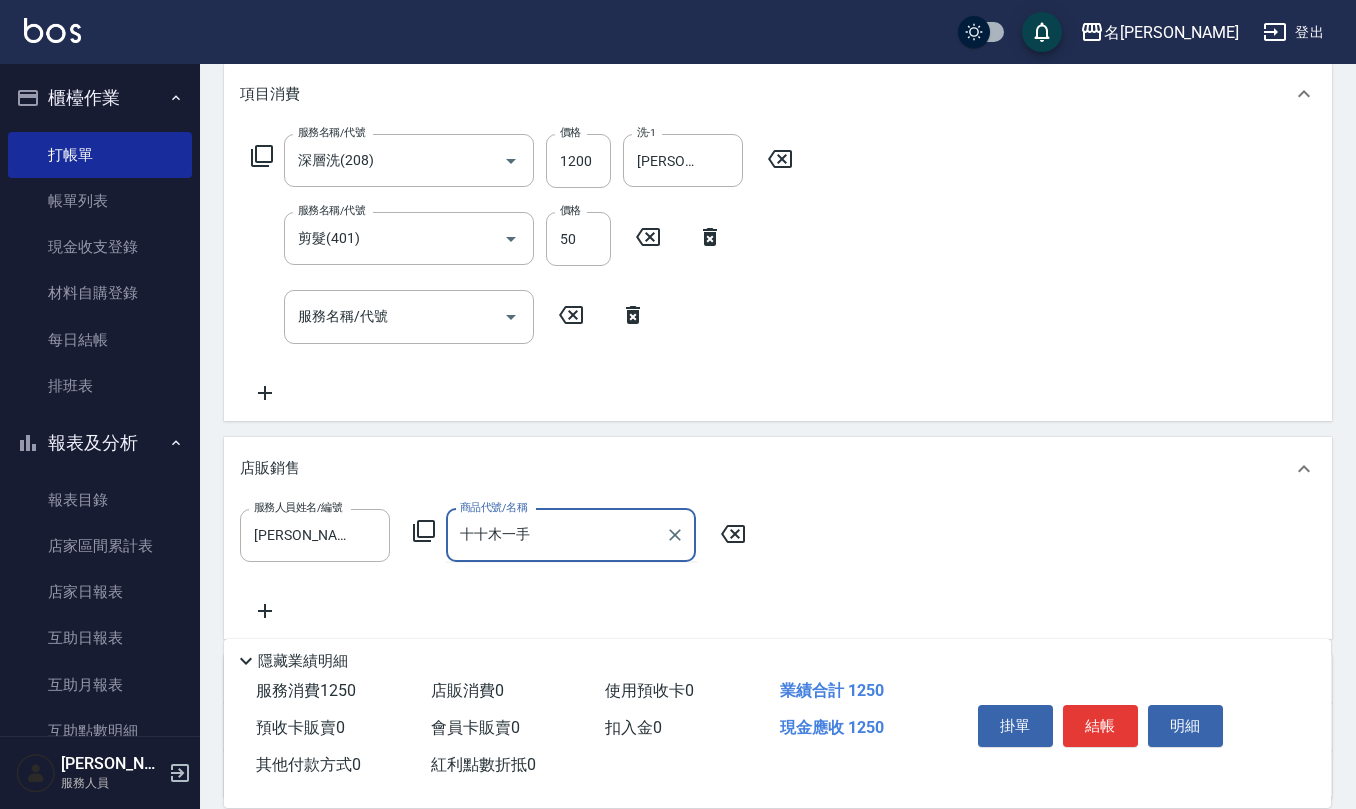 click on "十十木一手" at bounding box center [556, 535] 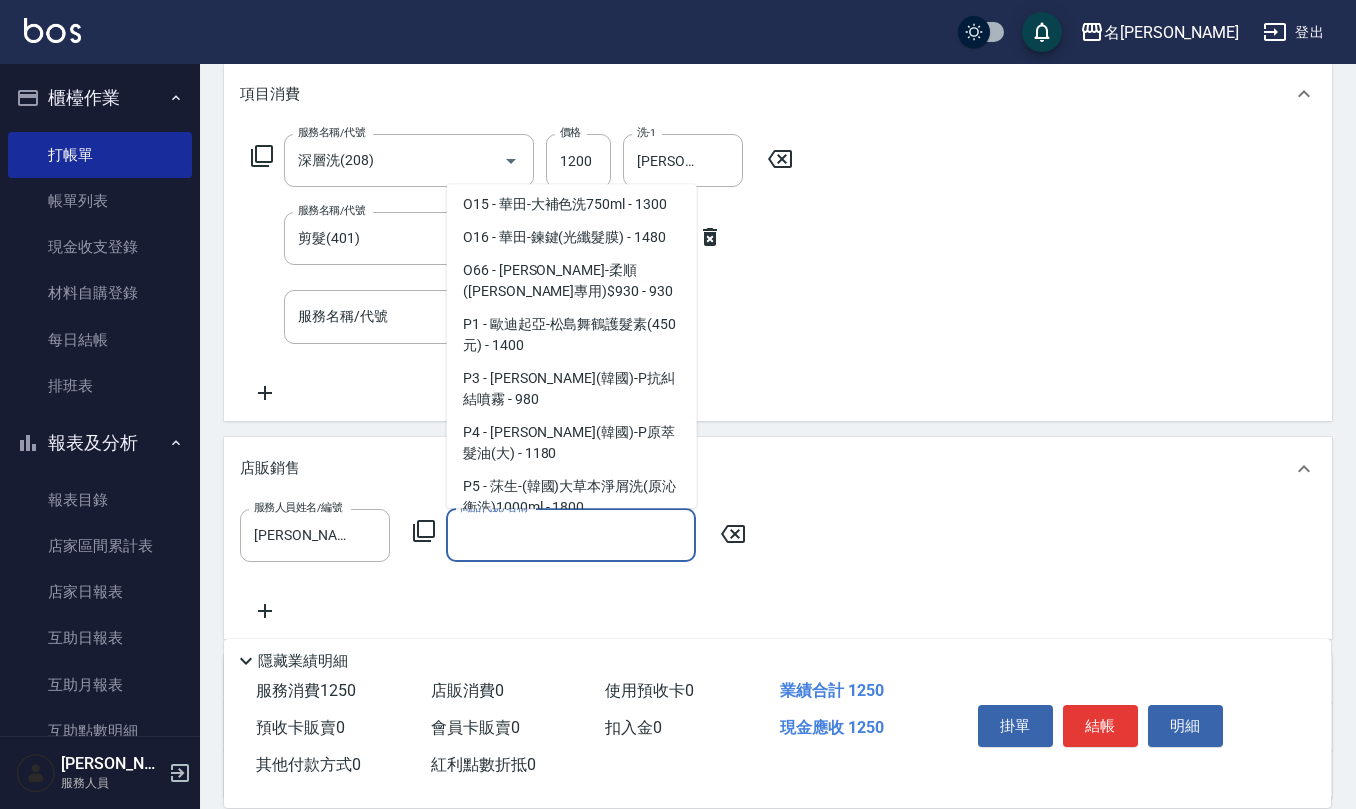 scroll, scrollTop: 5066, scrollLeft: 0, axis: vertical 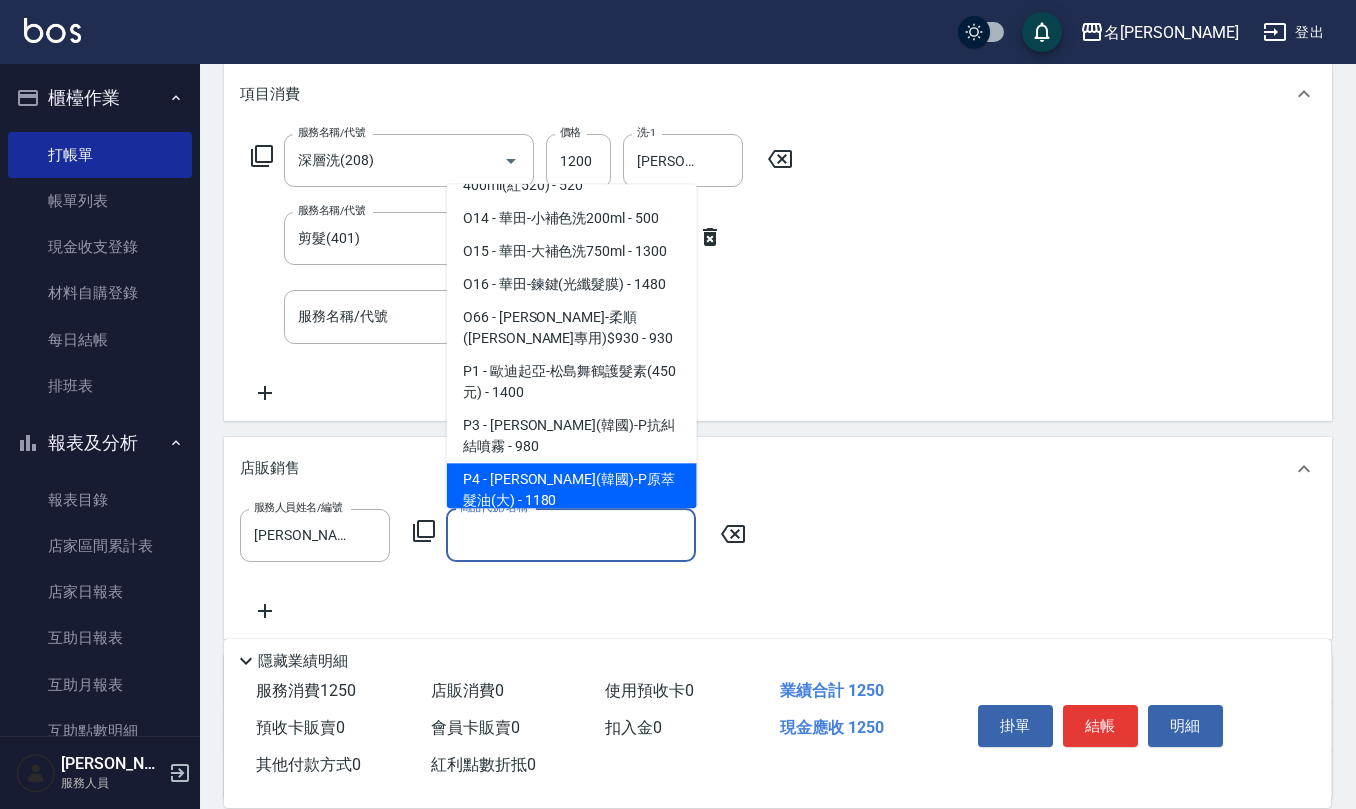 click on "P4 - [PERSON_NAME](韓國)-P原萃髮油(大) - 1180" at bounding box center [572, 491] 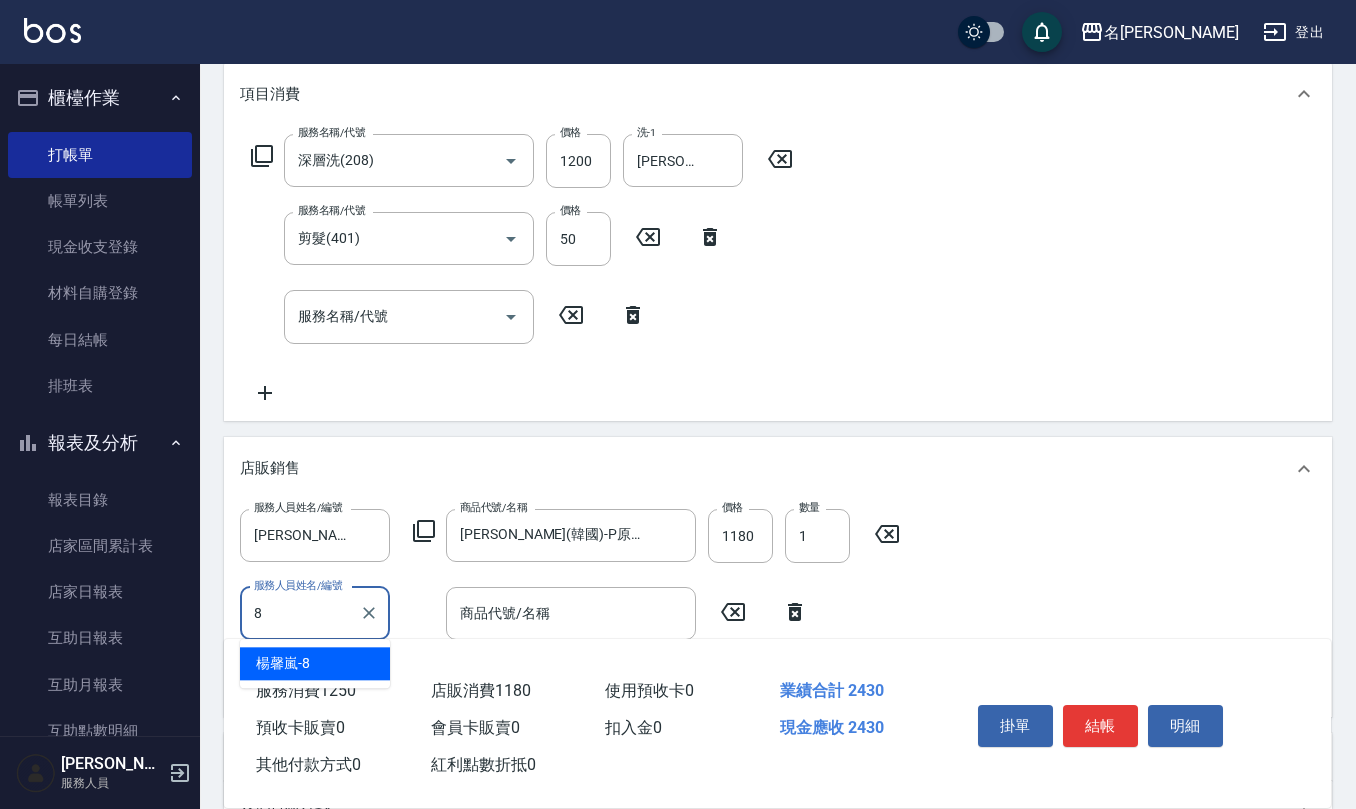type on "[PERSON_NAME]-8" 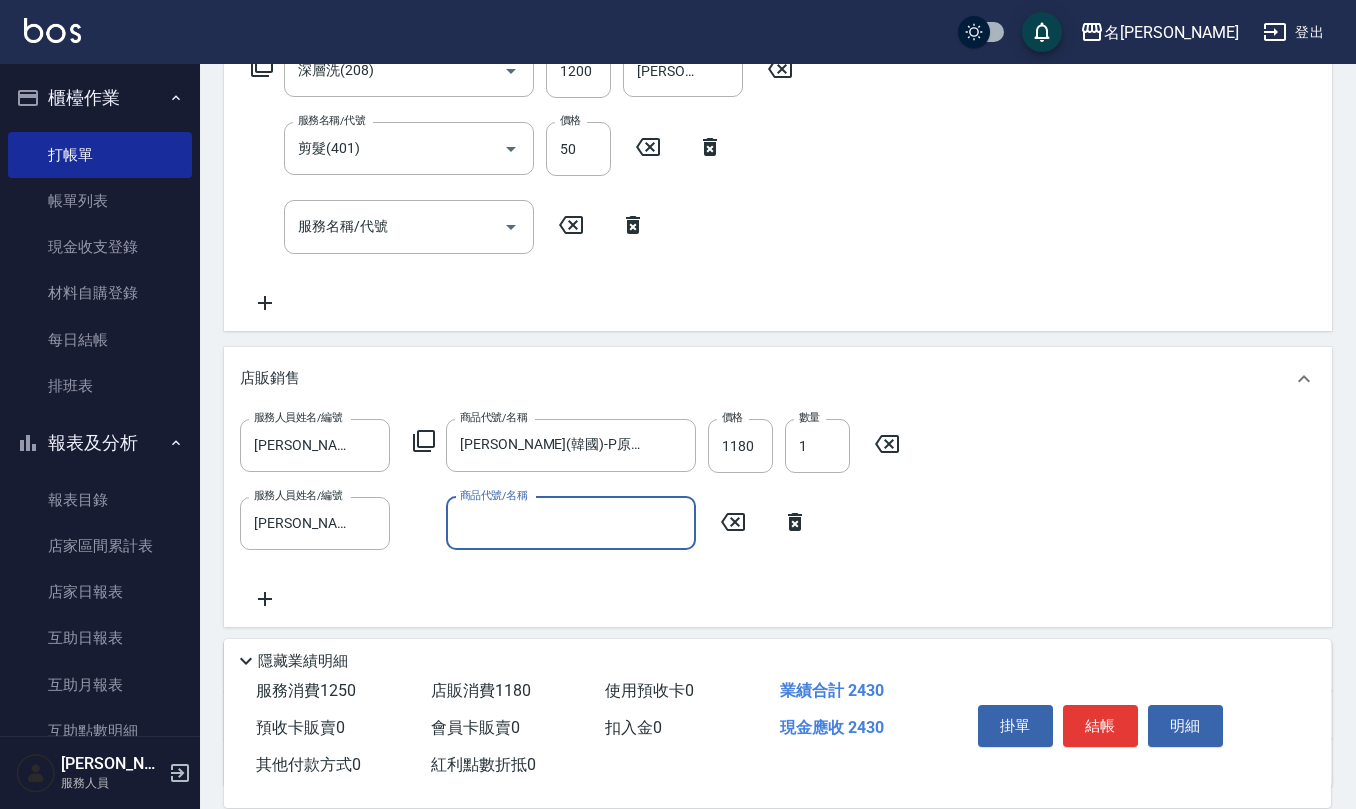 scroll, scrollTop: 400, scrollLeft: 0, axis: vertical 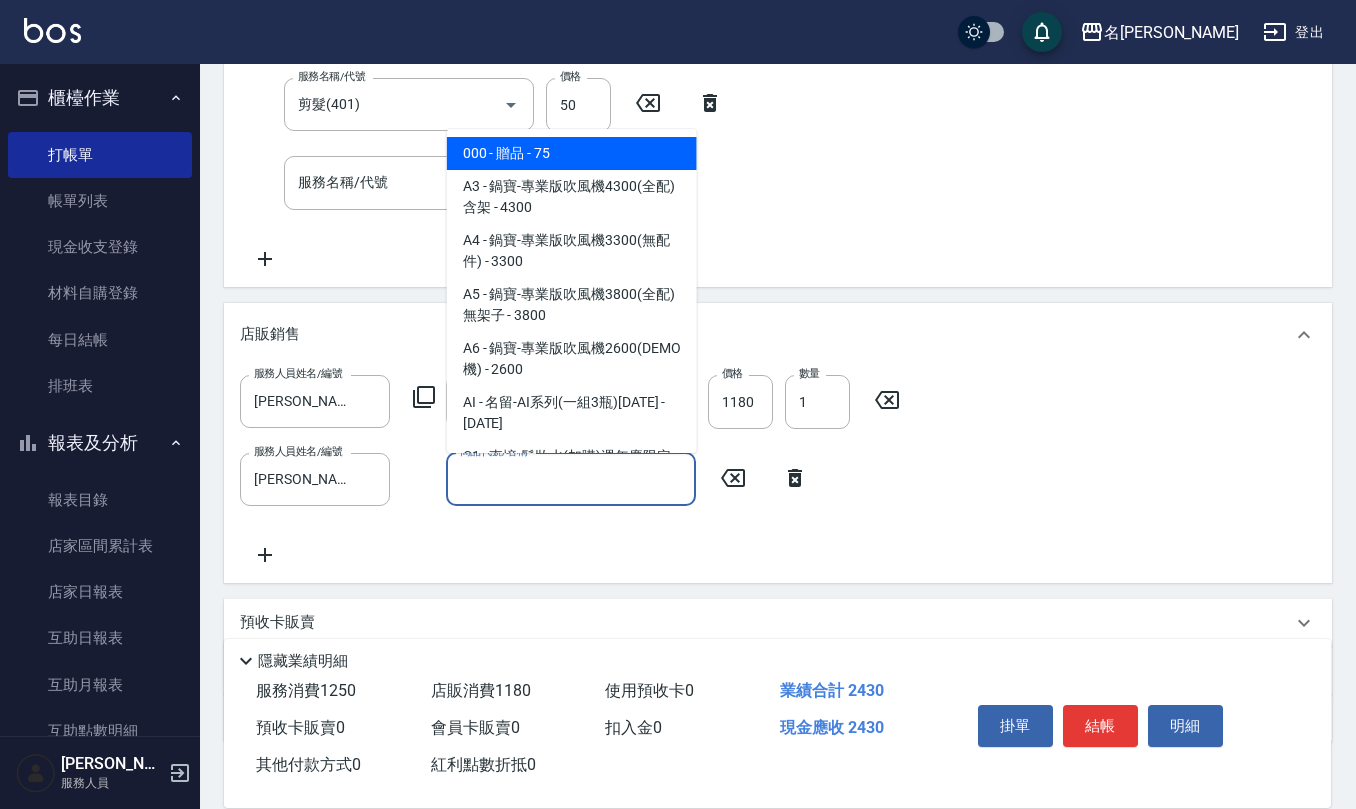 click on "商品代號/名稱" at bounding box center (571, 479) 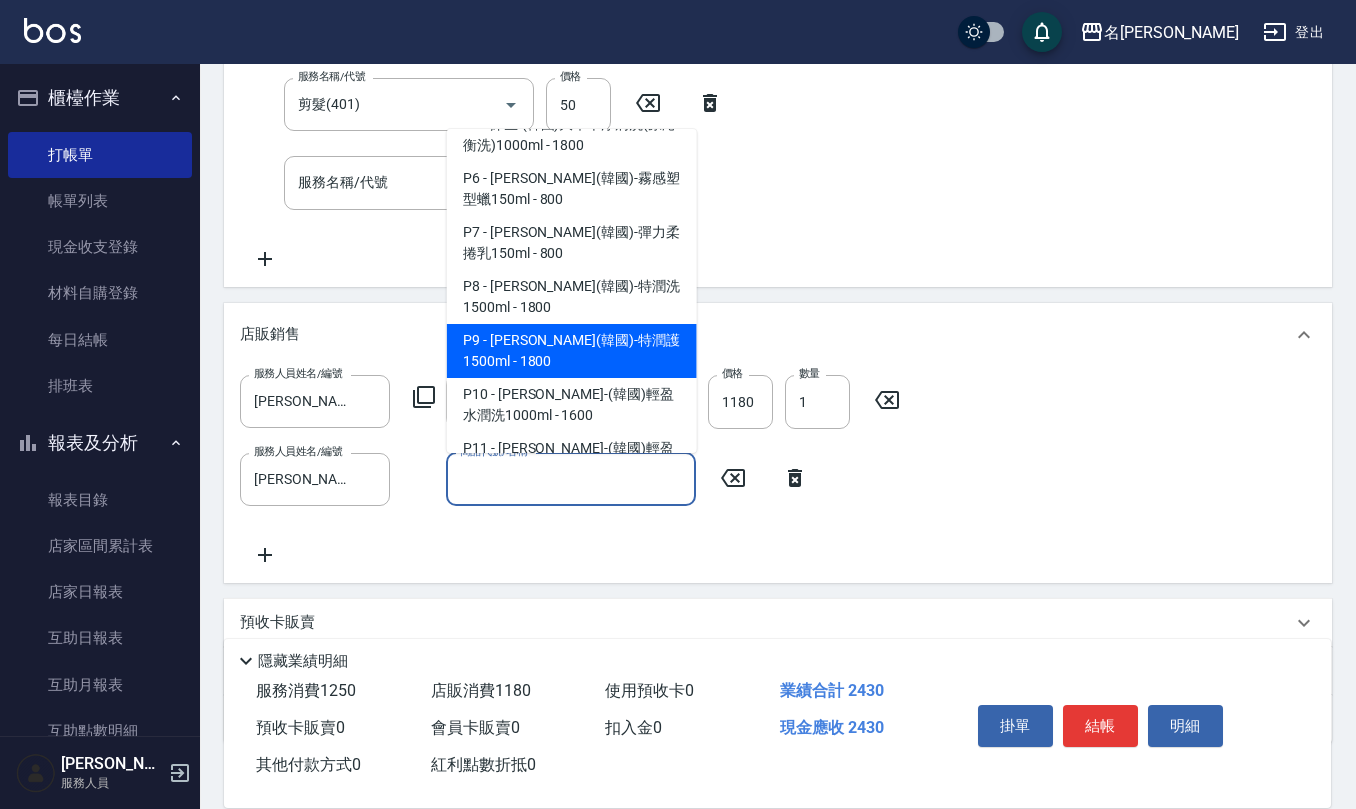 scroll, scrollTop: 5466, scrollLeft: 0, axis: vertical 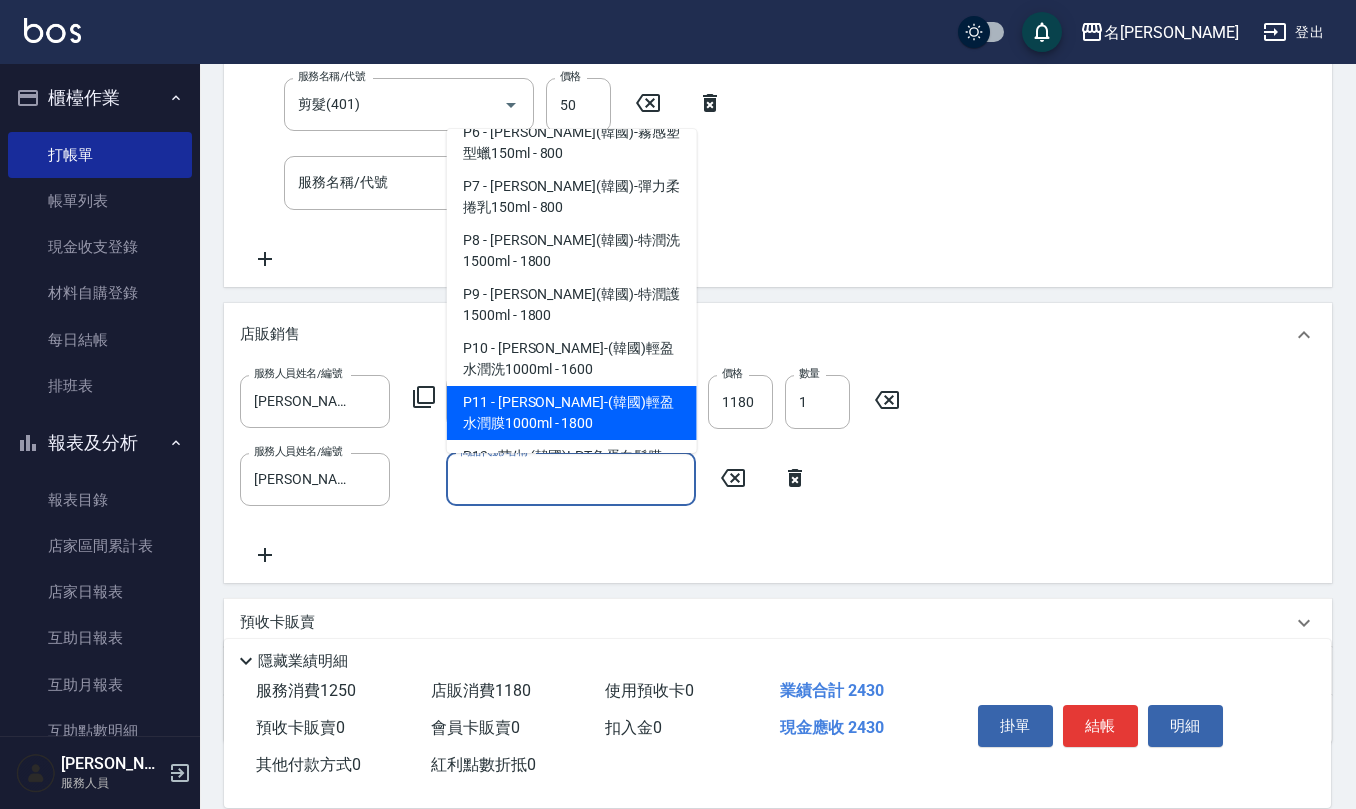 click on "P11 - [PERSON_NAME]-(韓國)輕盈水潤膜1000ml - 1800" at bounding box center [572, 413] 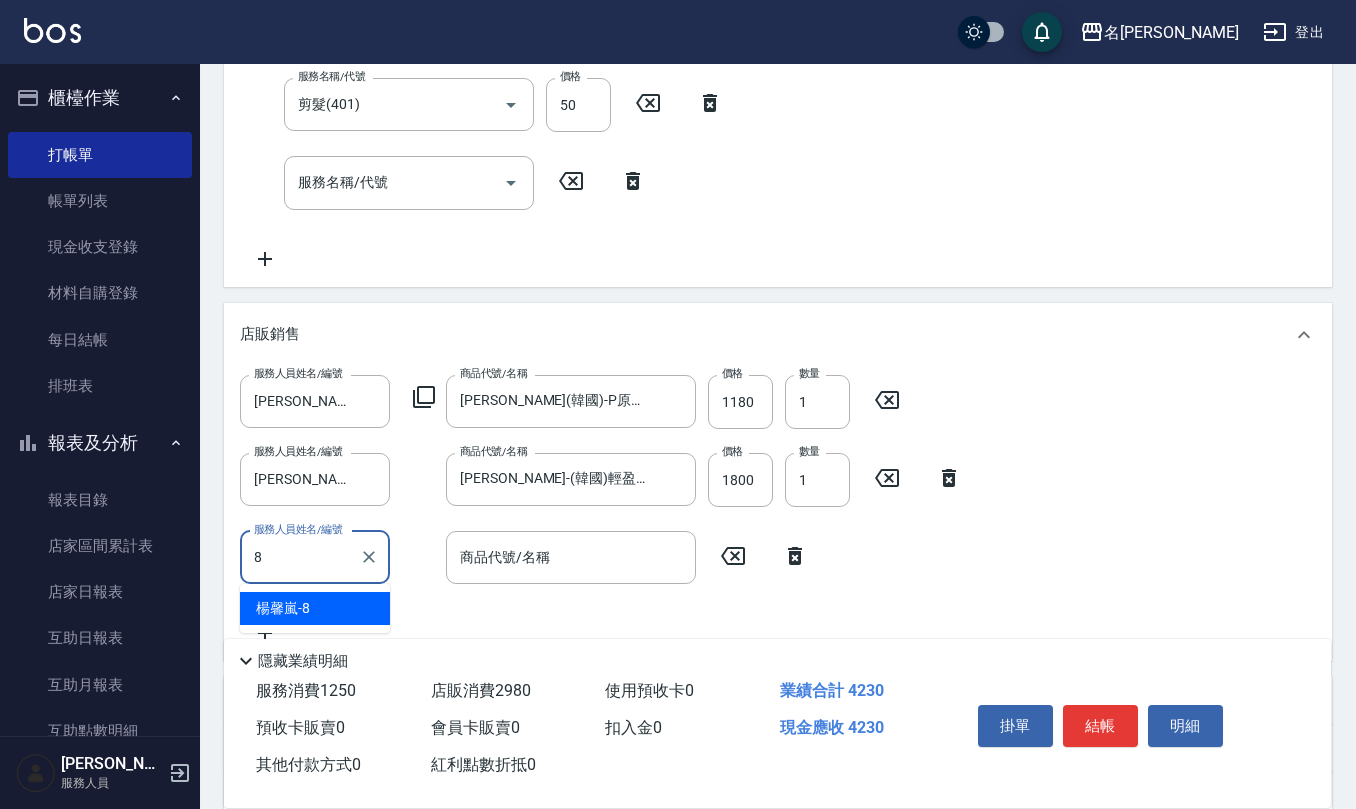 type on "[PERSON_NAME]-8" 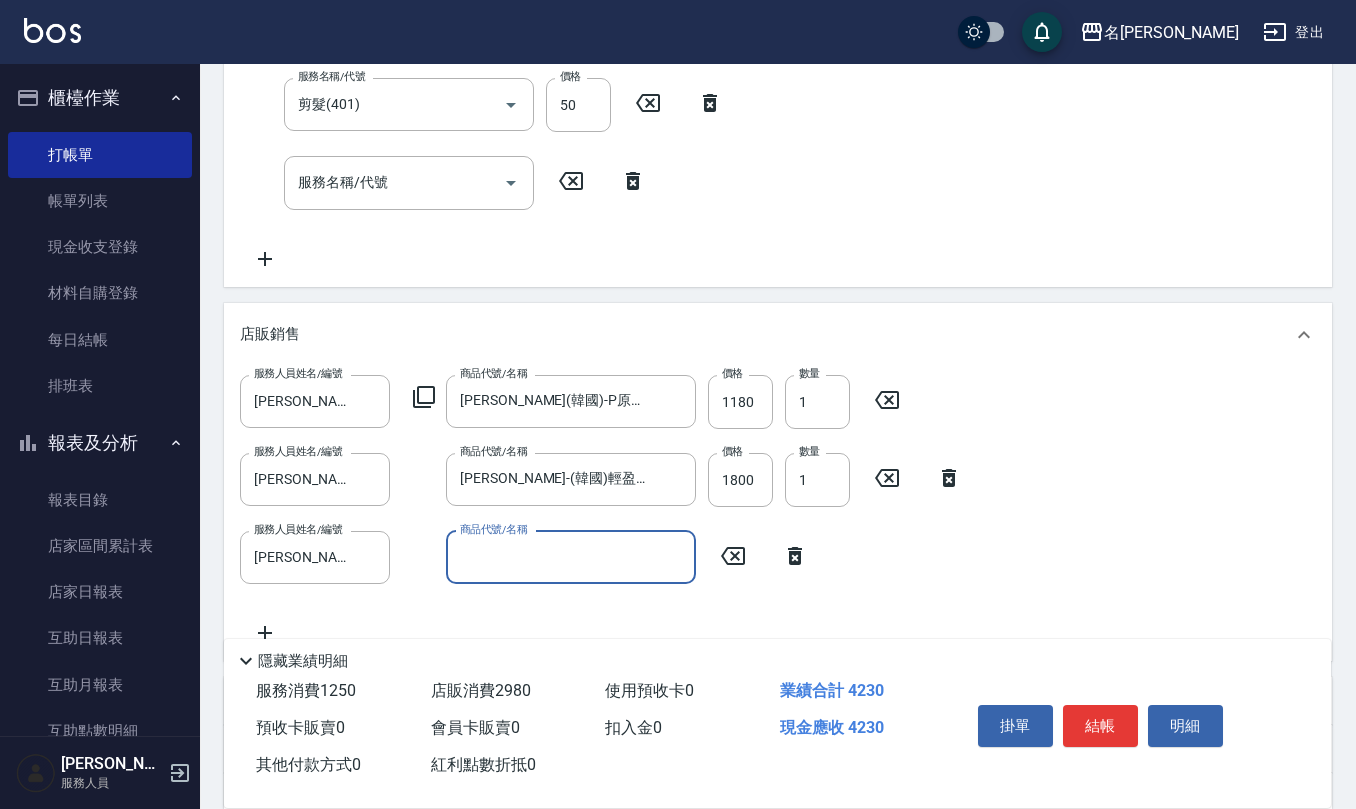 click on "商品代號/名稱" at bounding box center (571, 557) 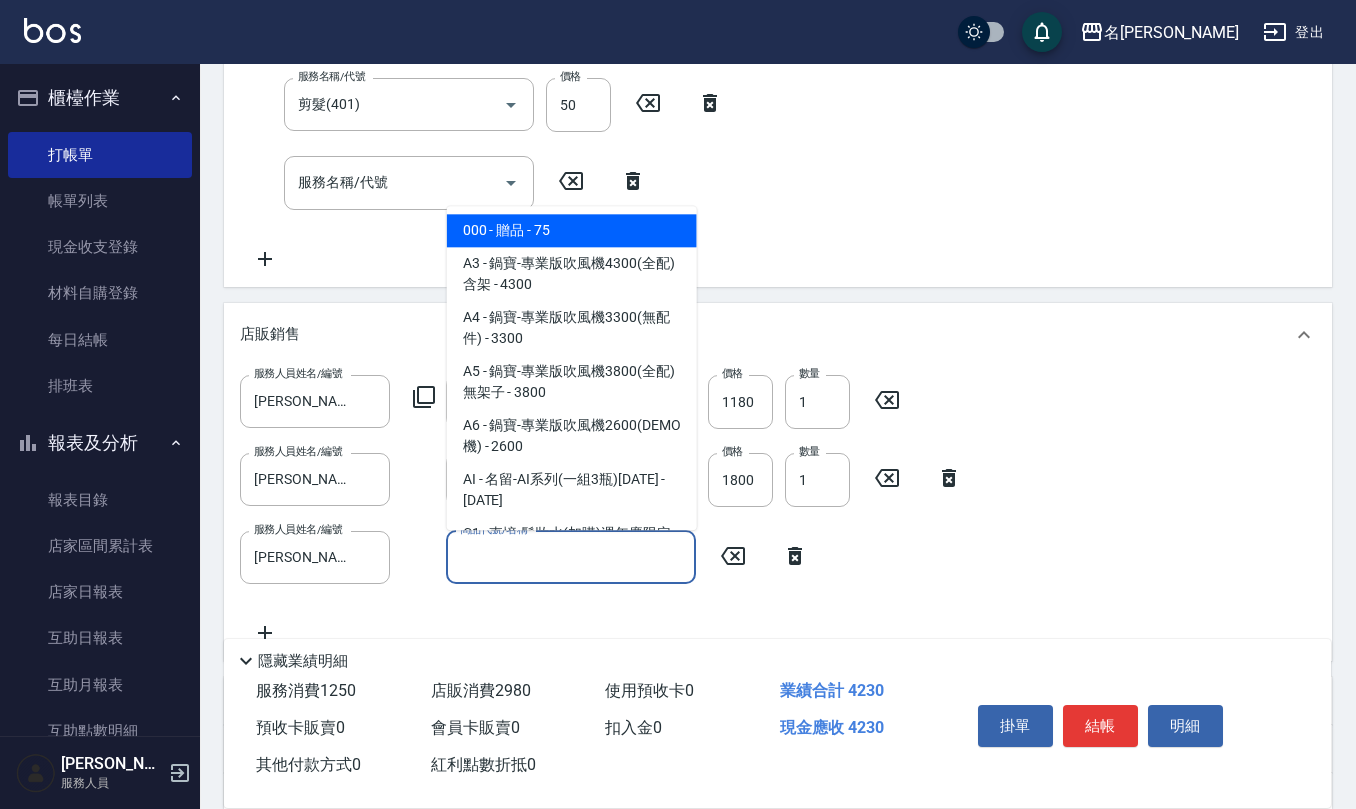 type on "日" 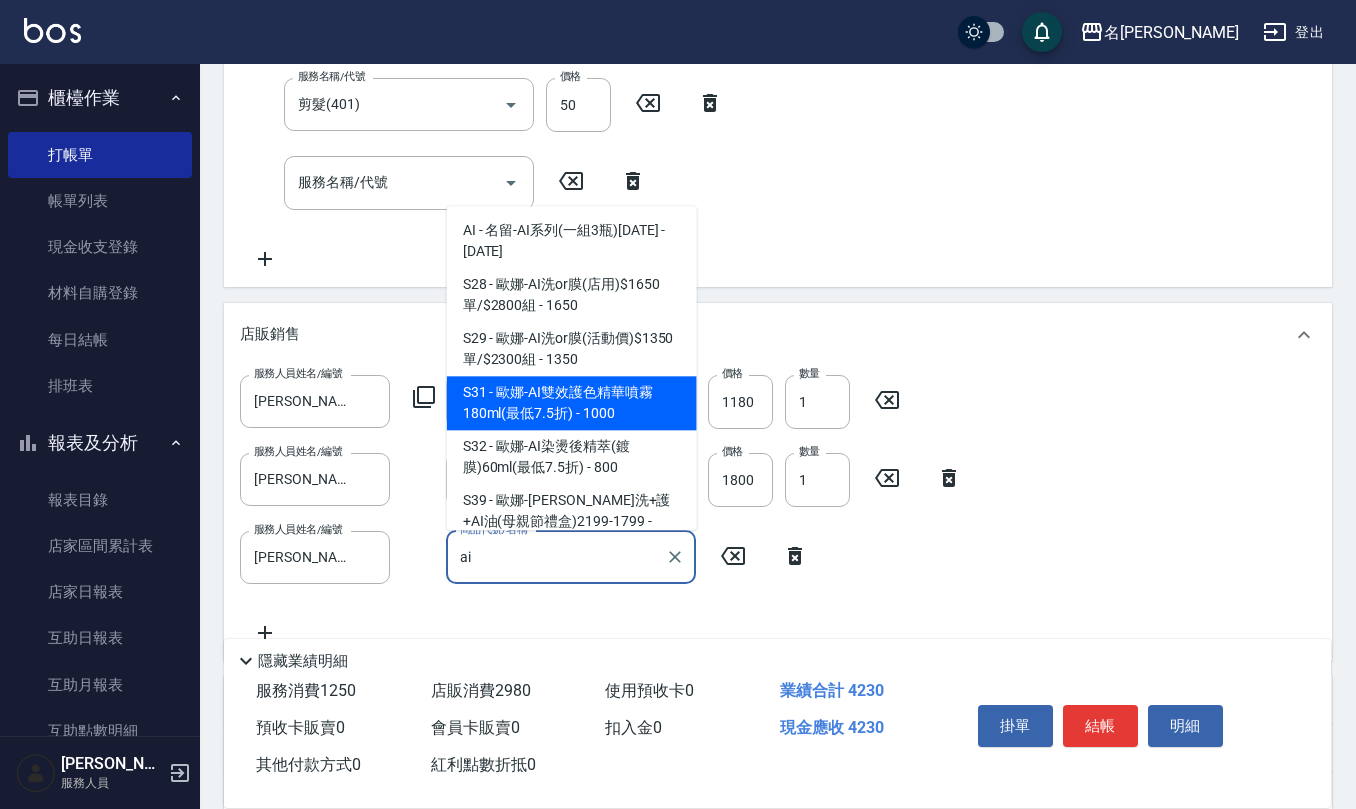 type on "[PERSON_NAME]-AI雙效護色精華噴霧180ml(最低7.5折)" 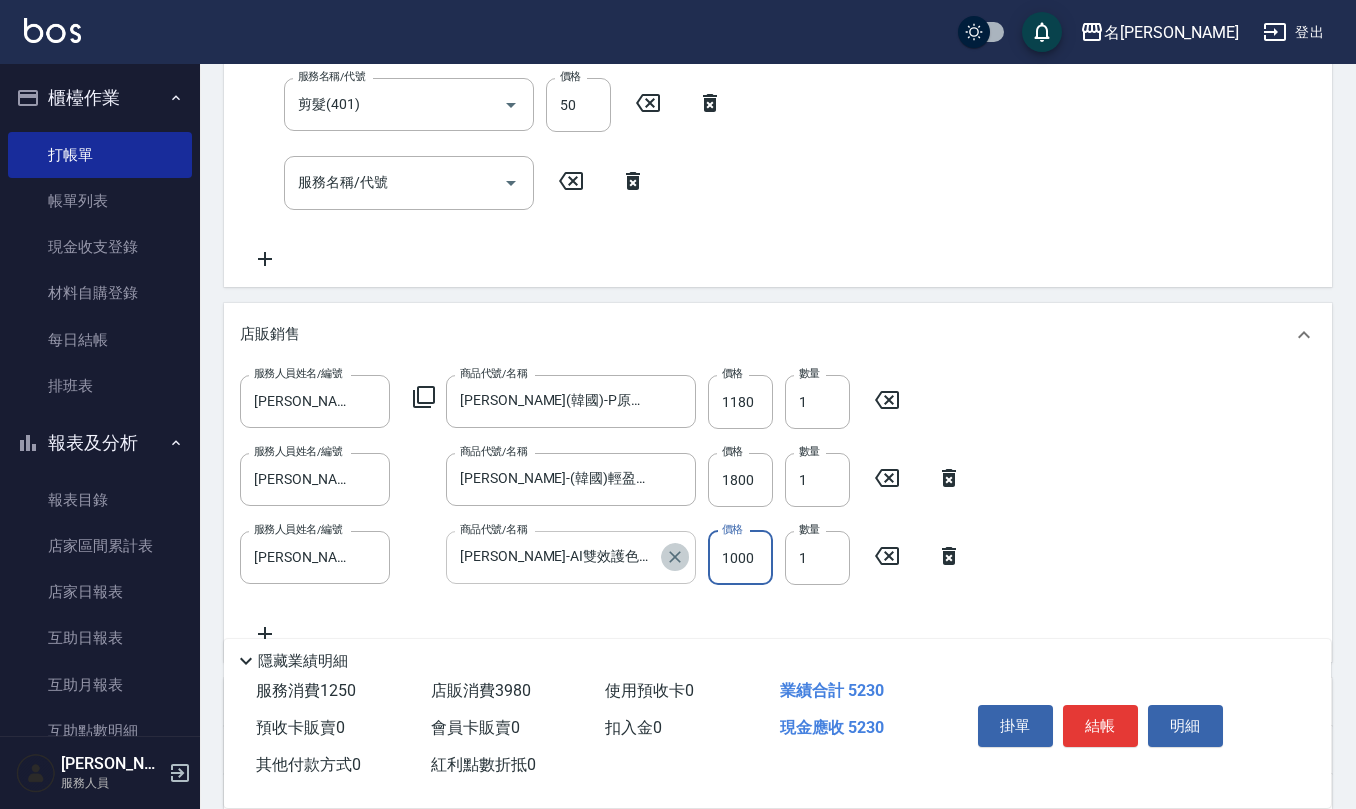 click 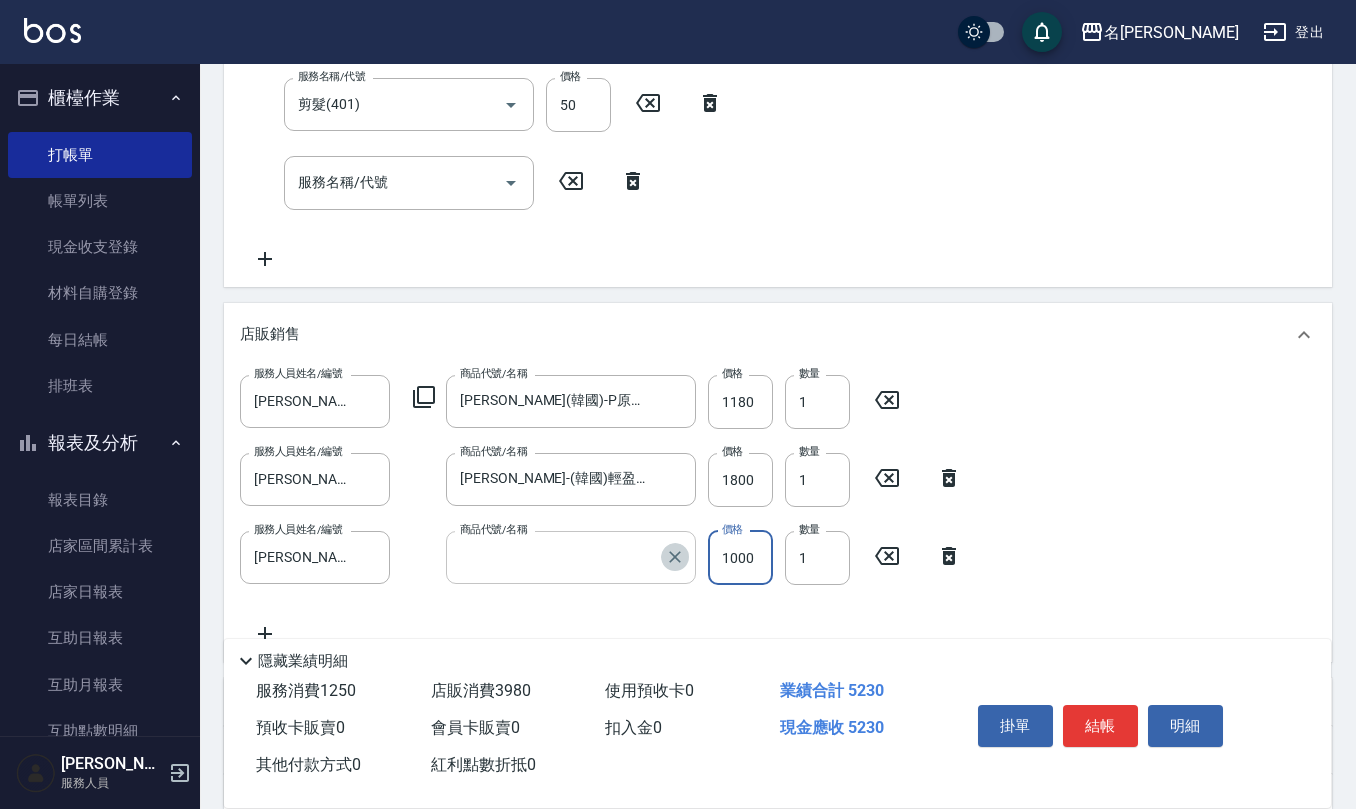 scroll, scrollTop: 0, scrollLeft: 0, axis: both 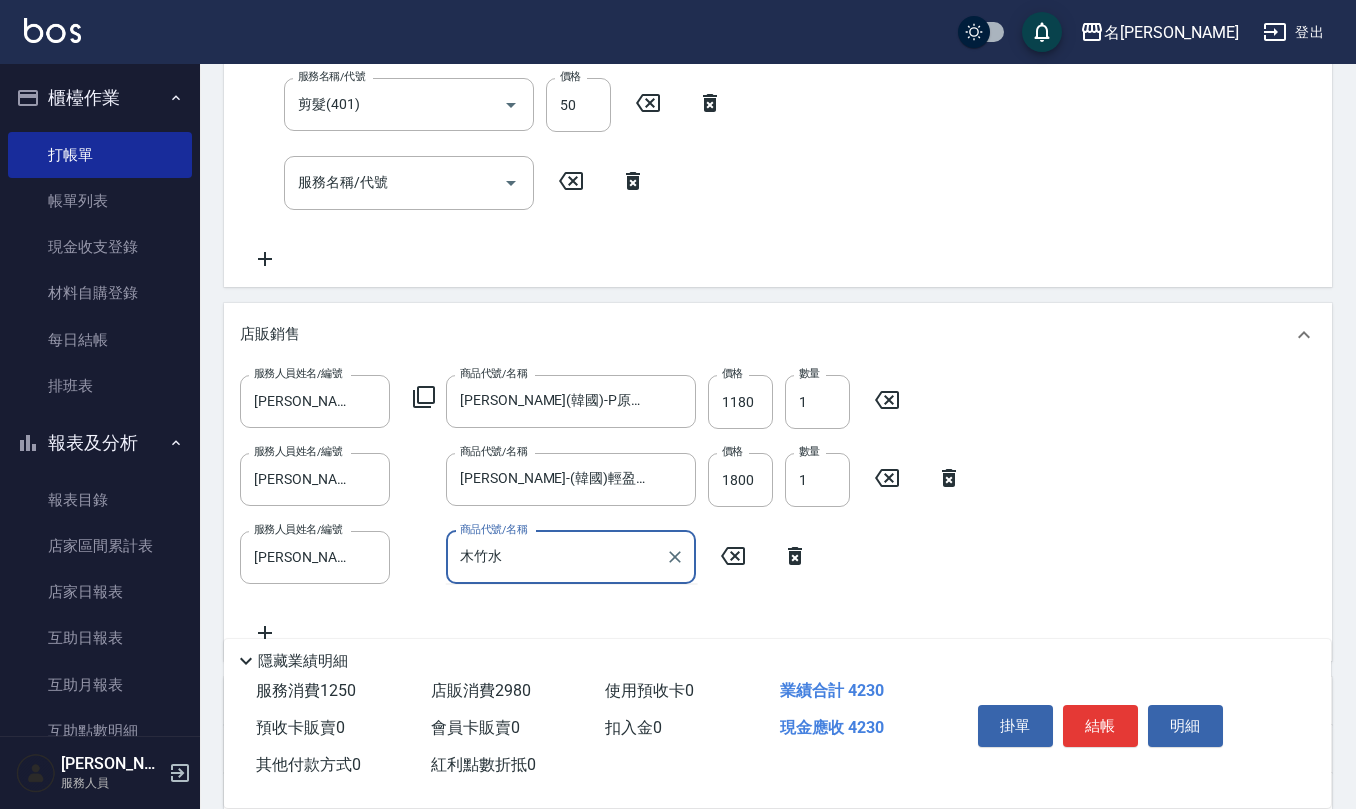 click on "木竹水" at bounding box center (556, 557) 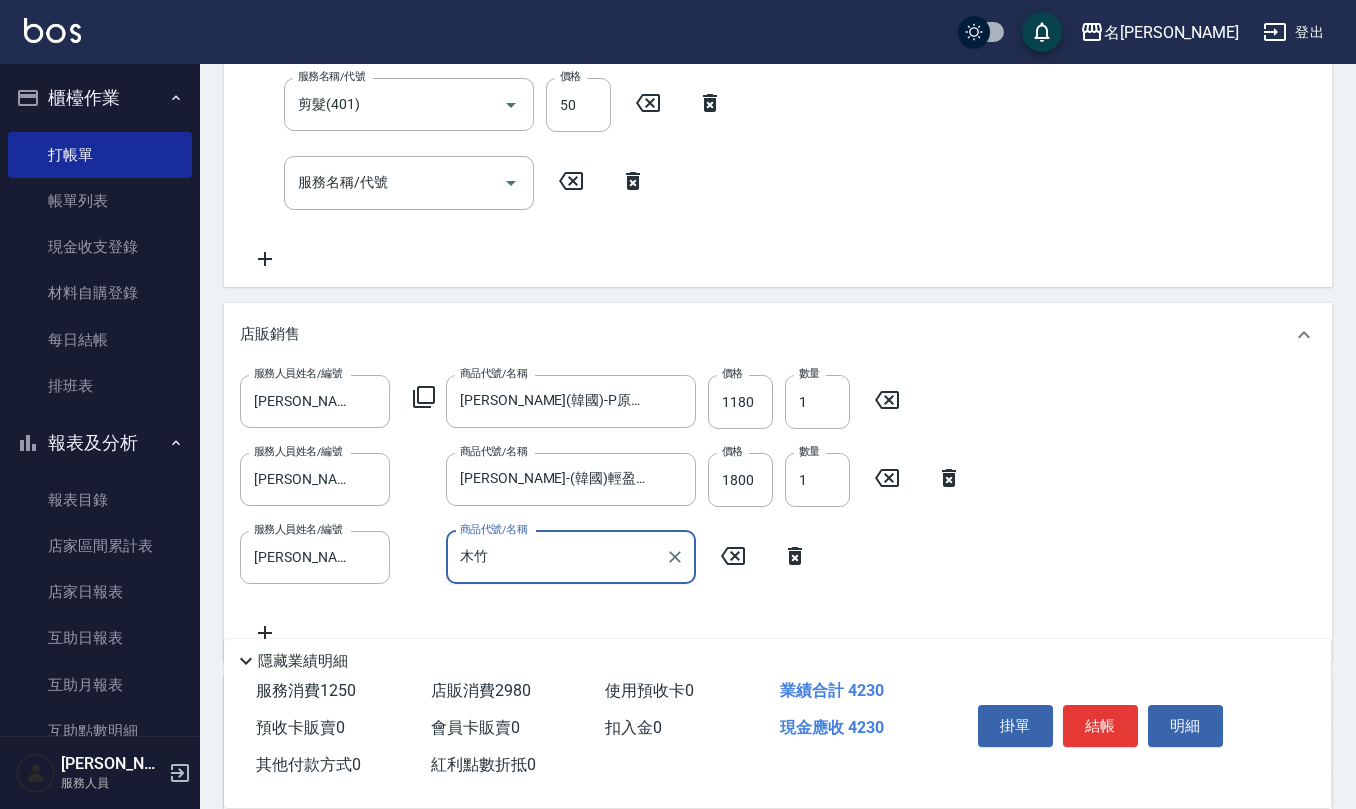 type on "木" 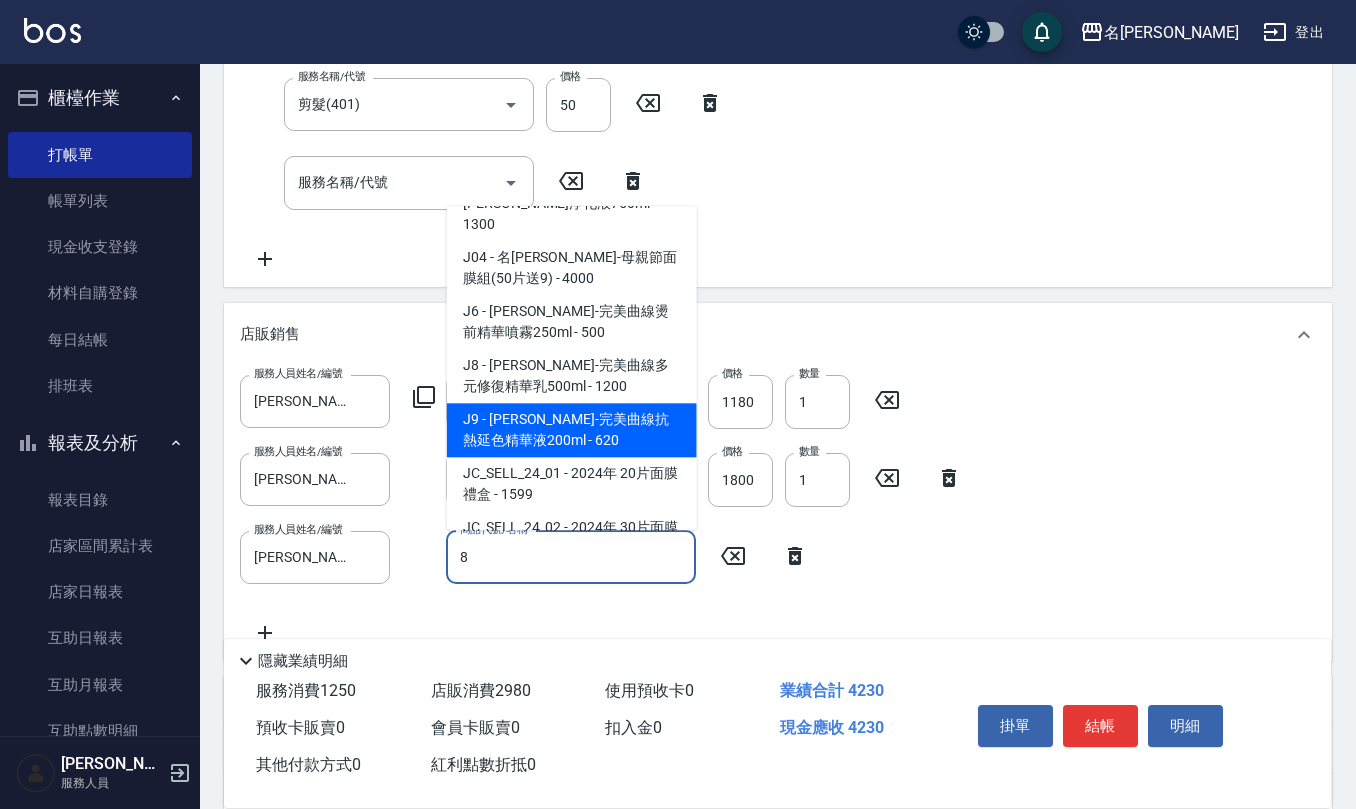 scroll, scrollTop: 8, scrollLeft: 0, axis: vertical 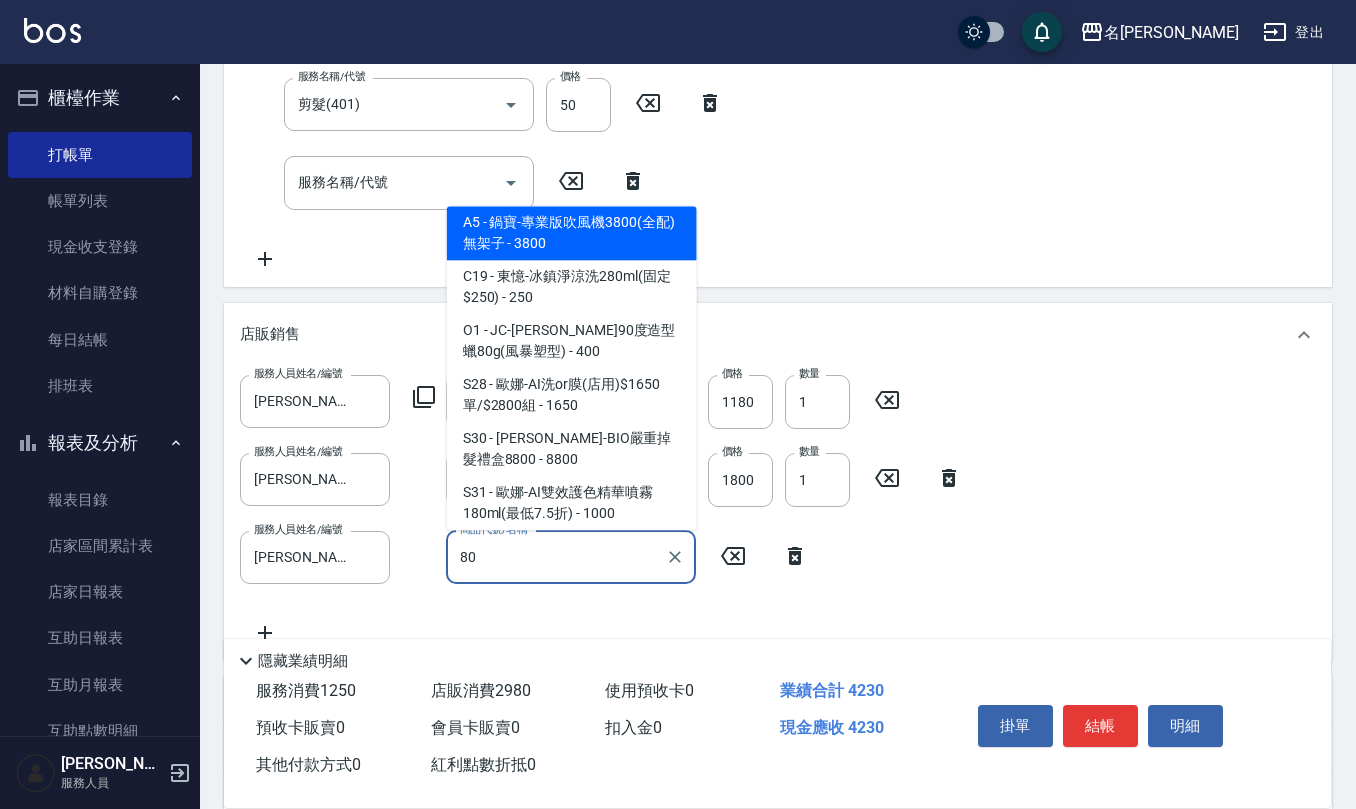 type on "800" 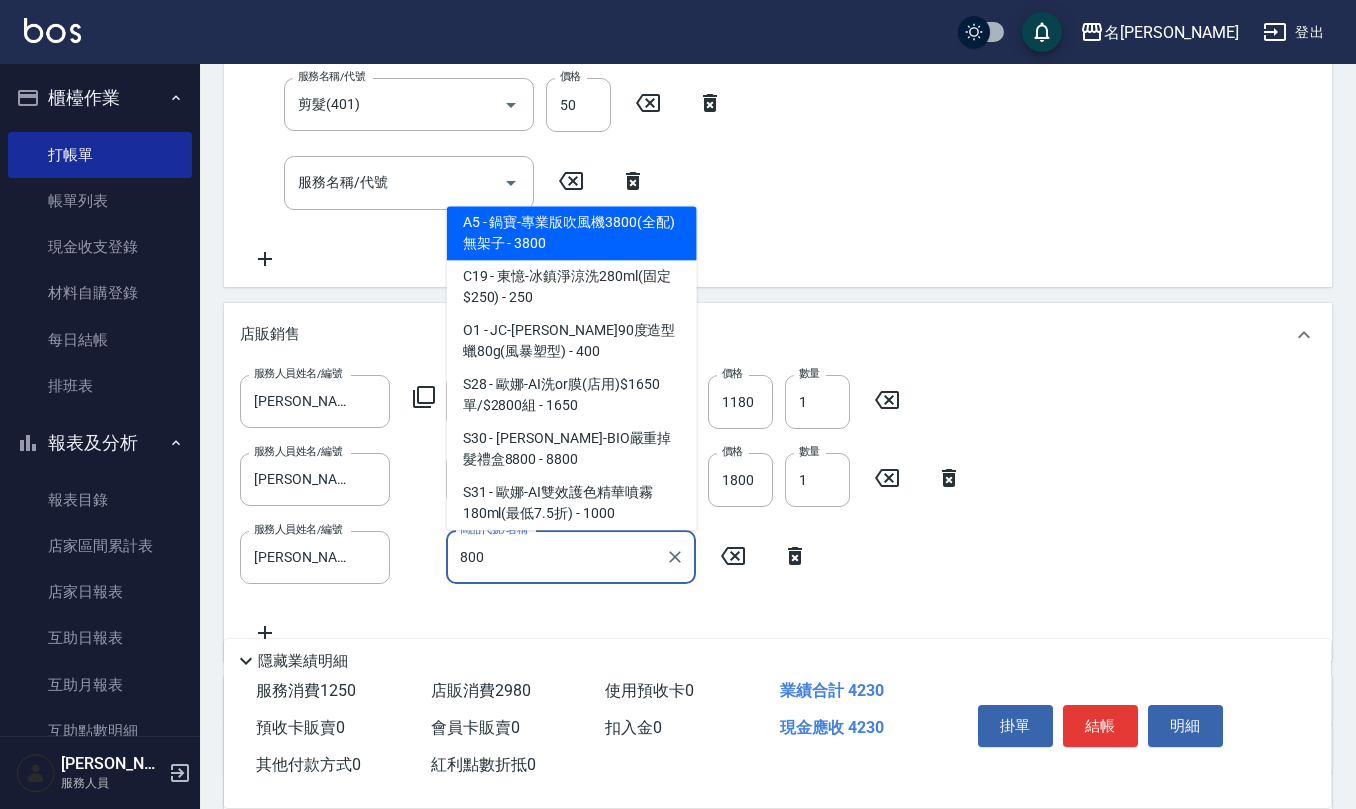 scroll, scrollTop: 0, scrollLeft: 0, axis: both 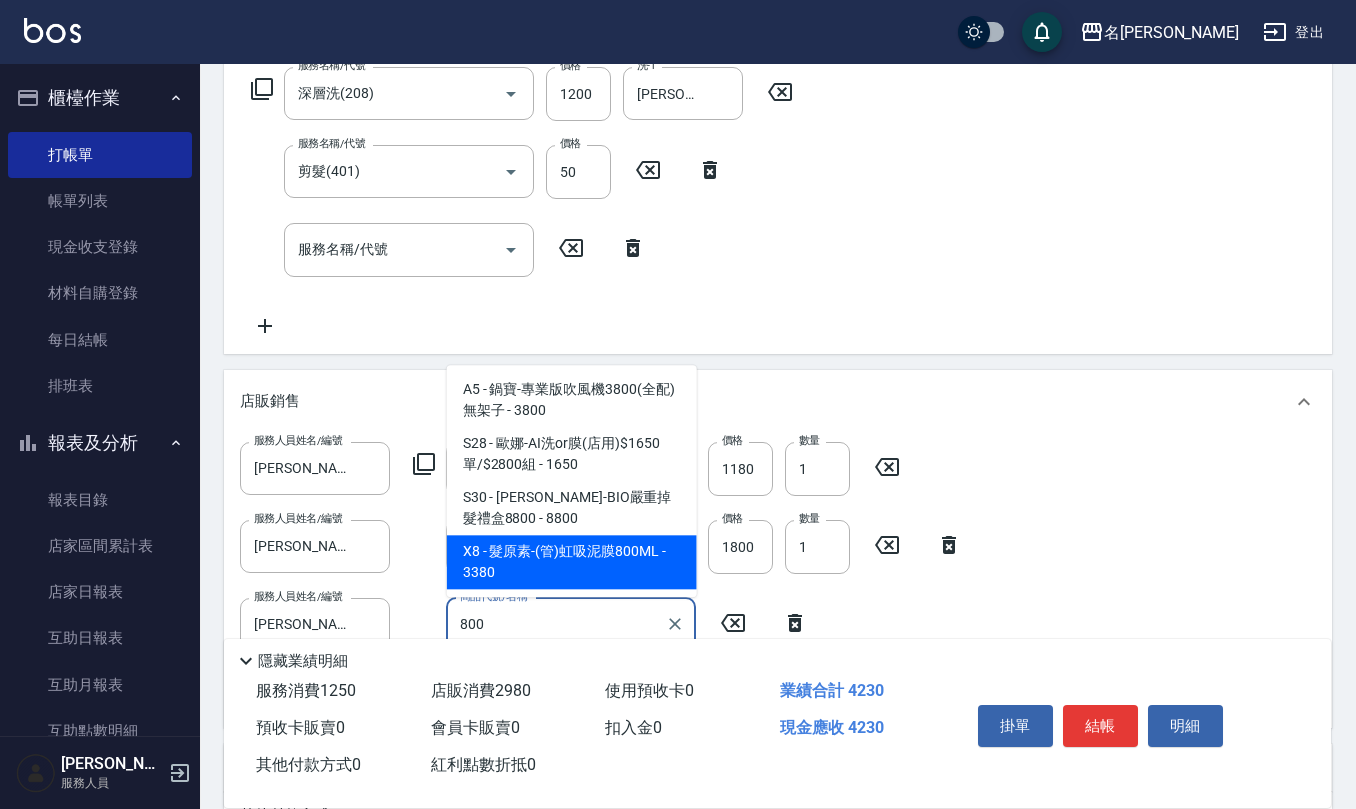 click on "800" at bounding box center (556, 624) 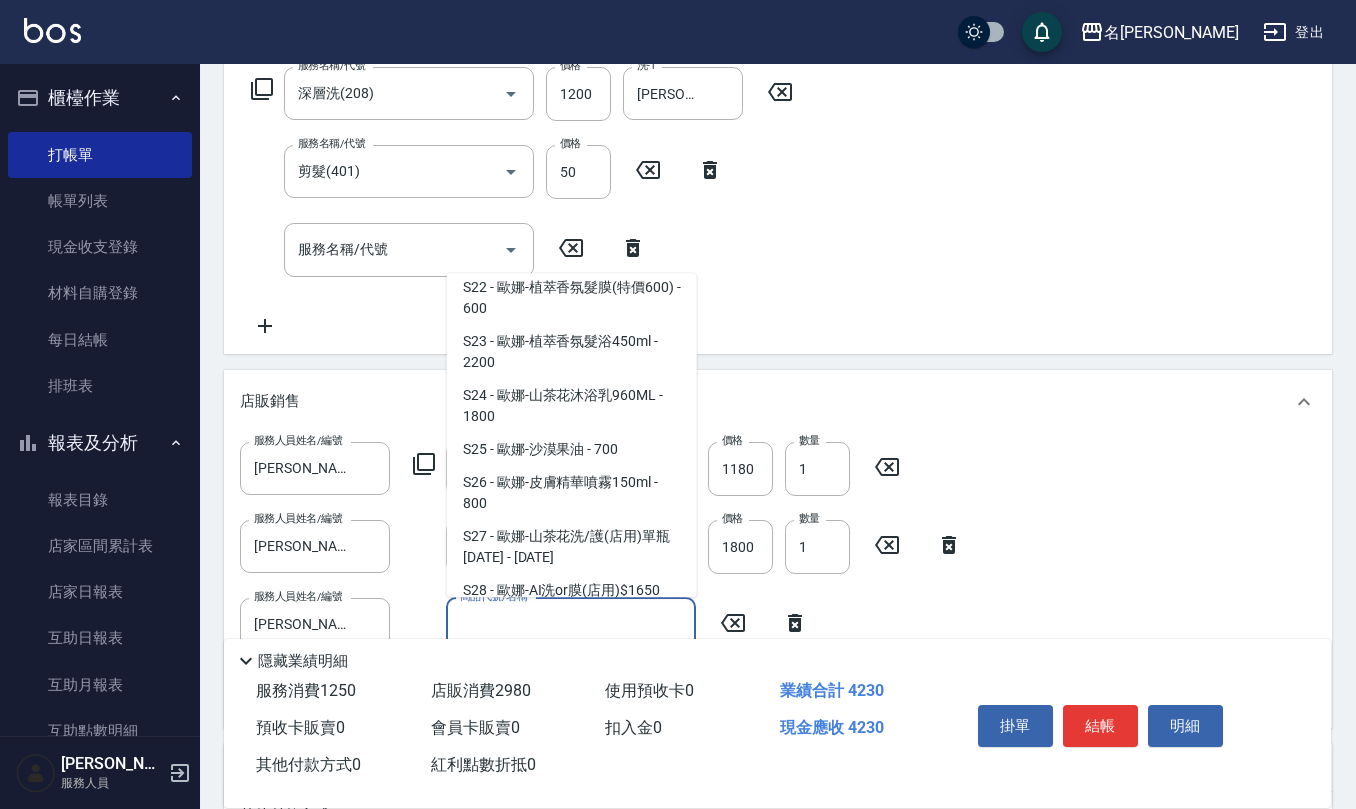 scroll, scrollTop: 8133, scrollLeft: 0, axis: vertical 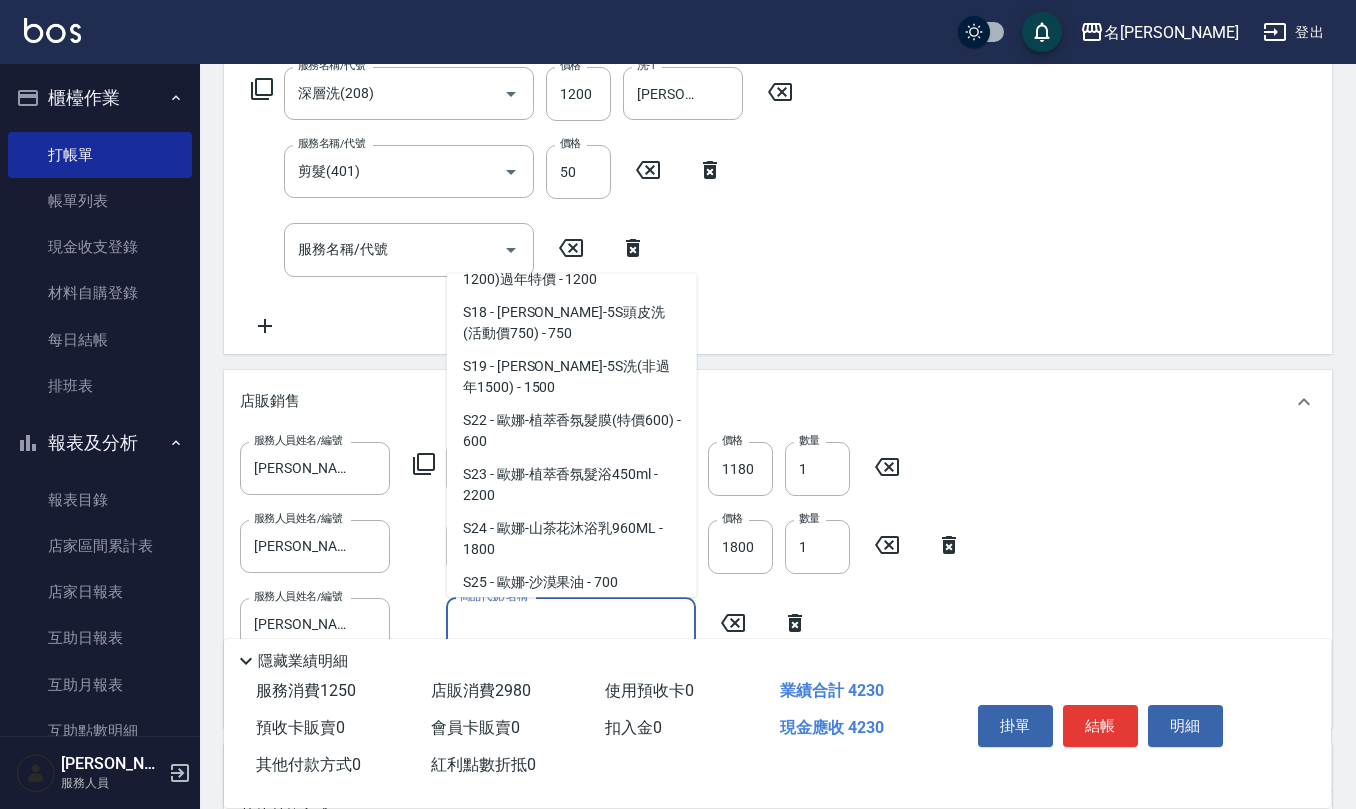 click on "S26 - 歐娜-皮膚精華噴霧150ml - 800" at bounding box center [572, 627] 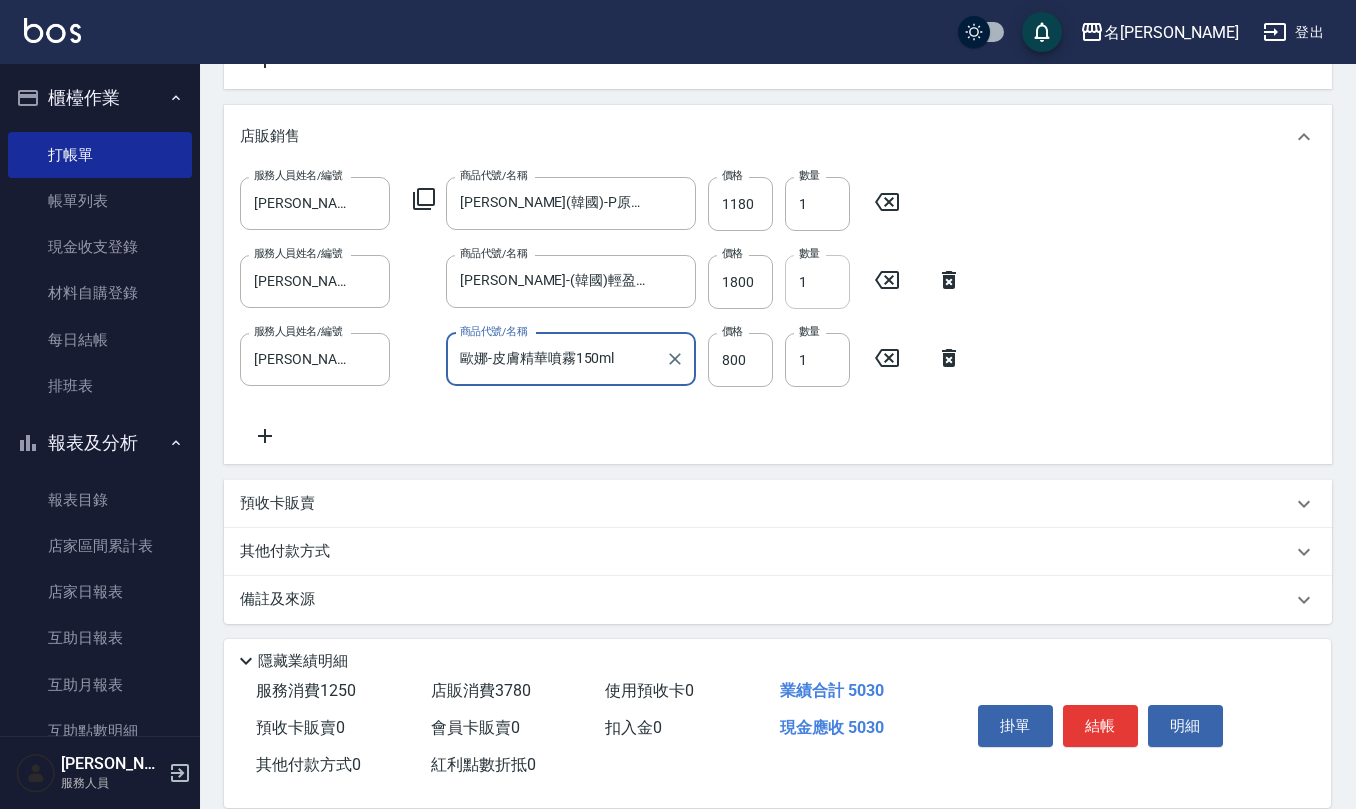 scroll, scrollTop: 600, scrollLeft: 0, axis: vertical 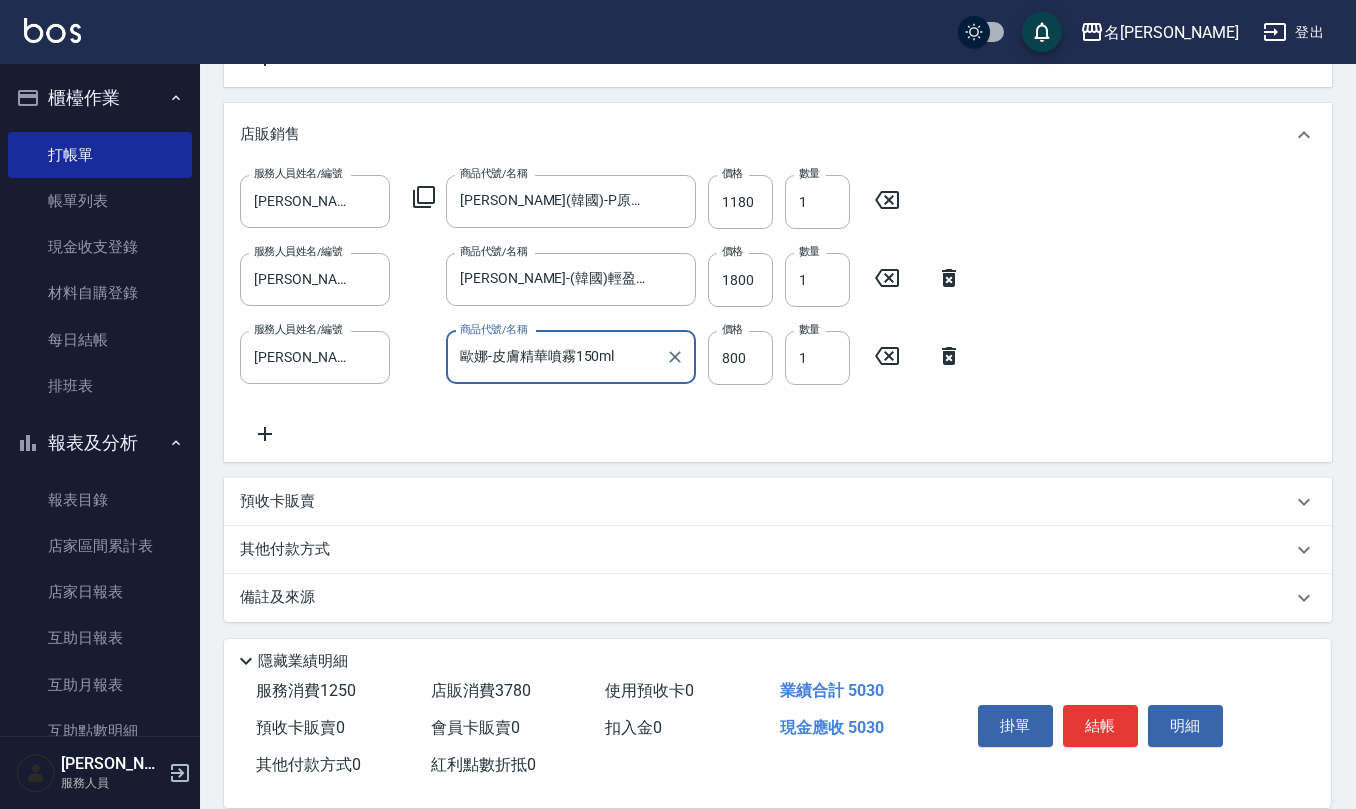 type on "歐娜-皮膚精華噴霧150ml" 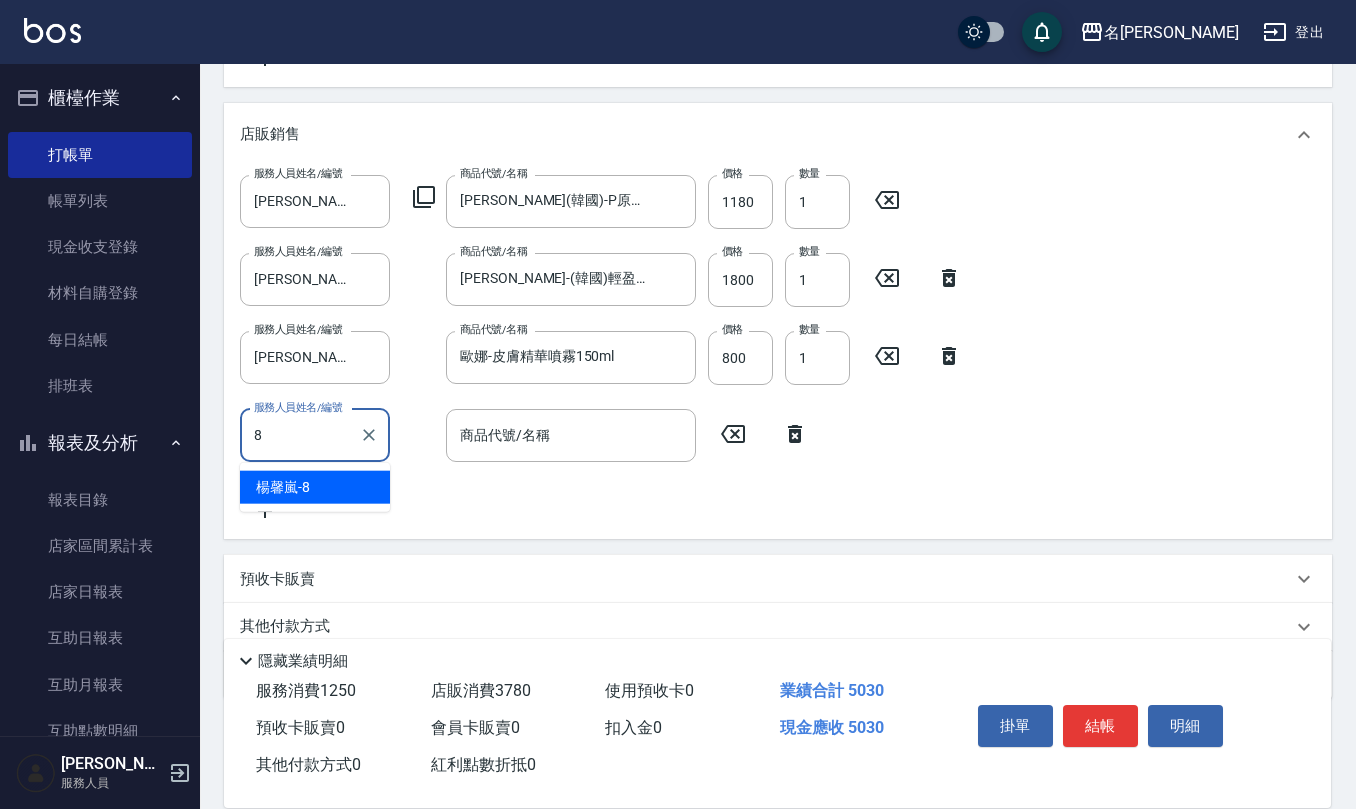 type on "[PERSON_NAME]-8" 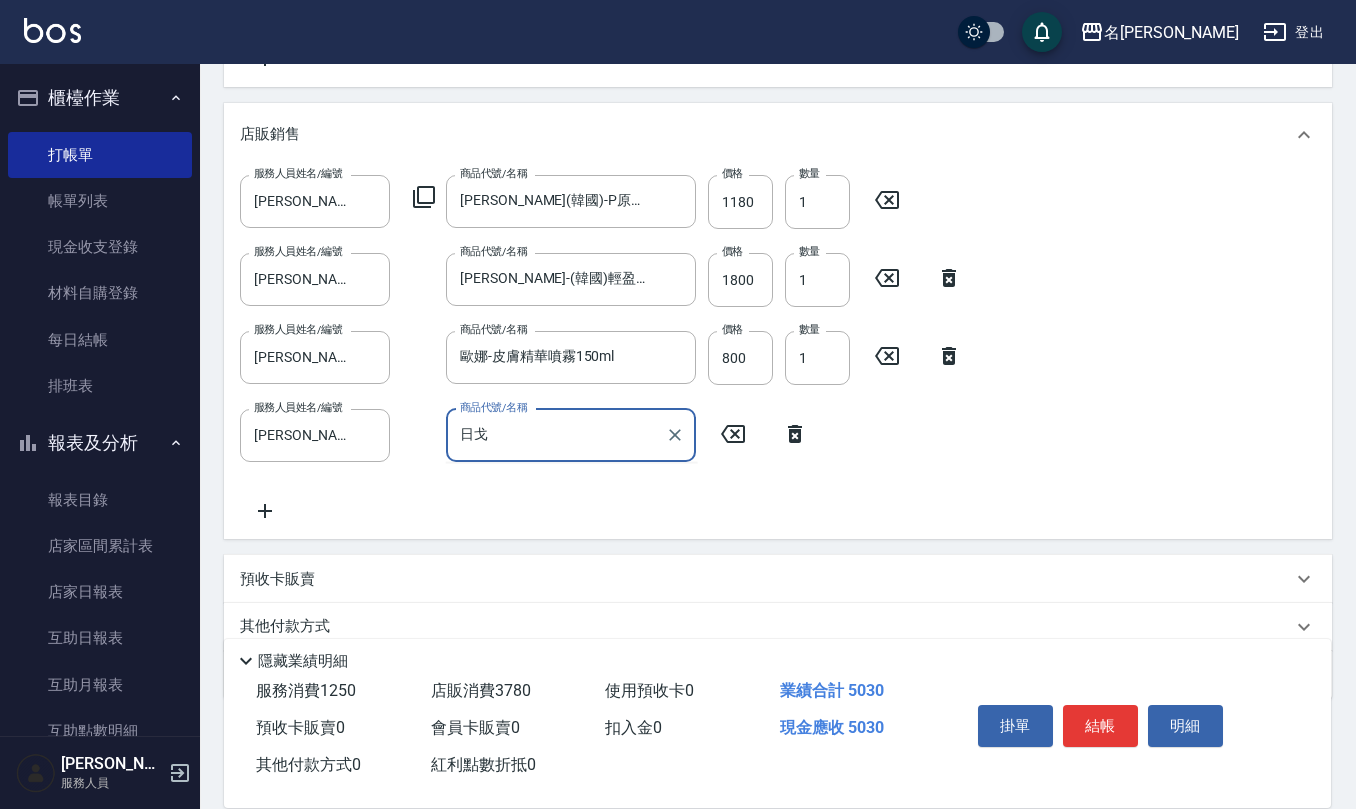 type on "日" 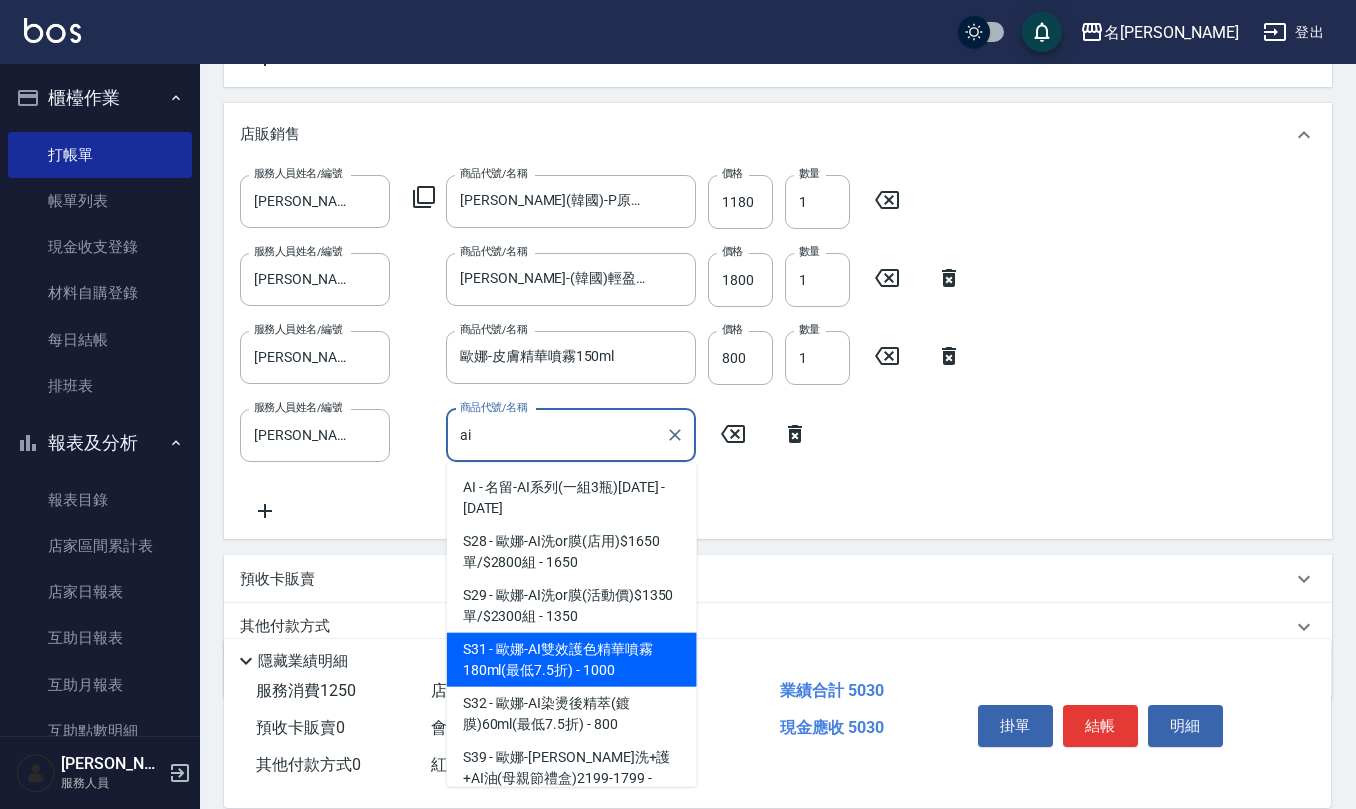 type on "[PERSON_NAME]-AI雙效護色精華噴霧180ml(最低7.5折)" 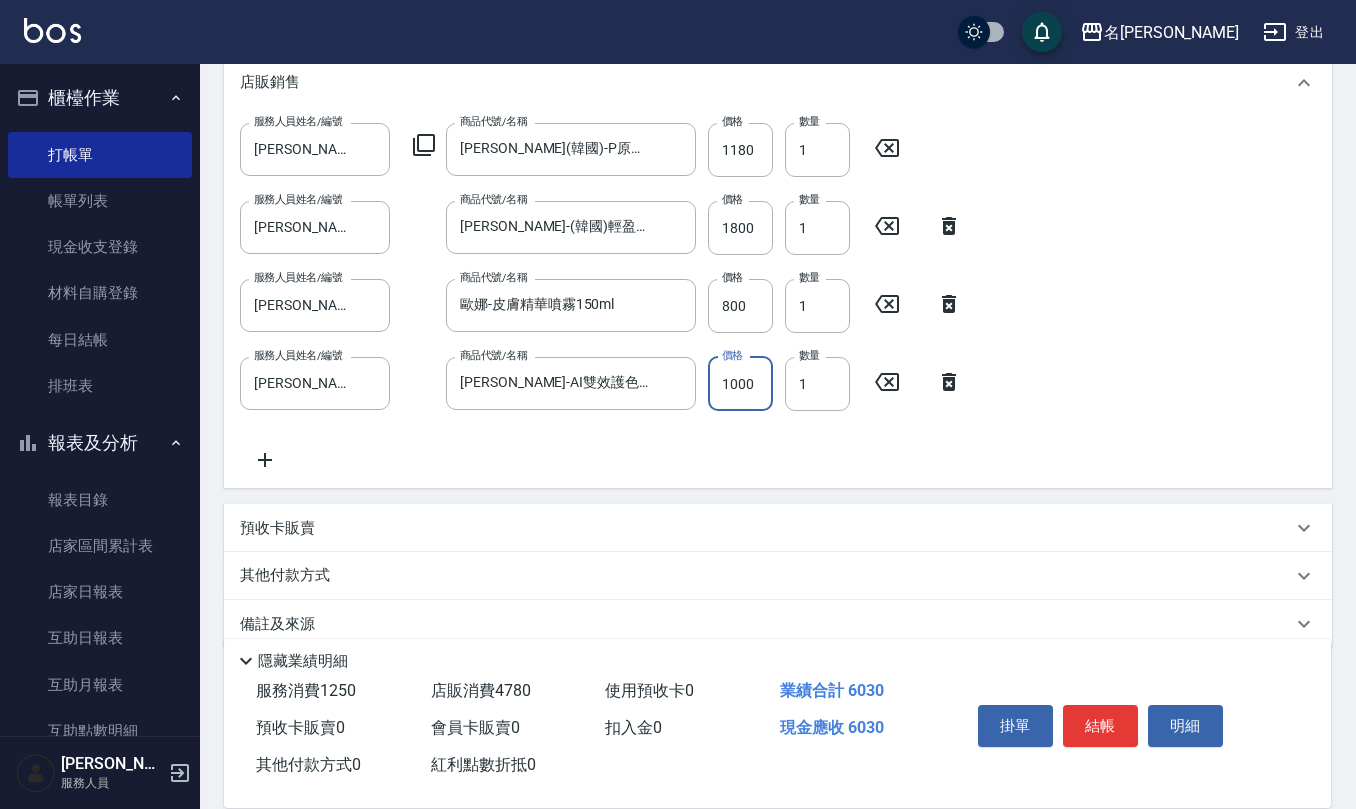 scroll, scrollTop: 678, scrollLeft: 0, axis: vertical 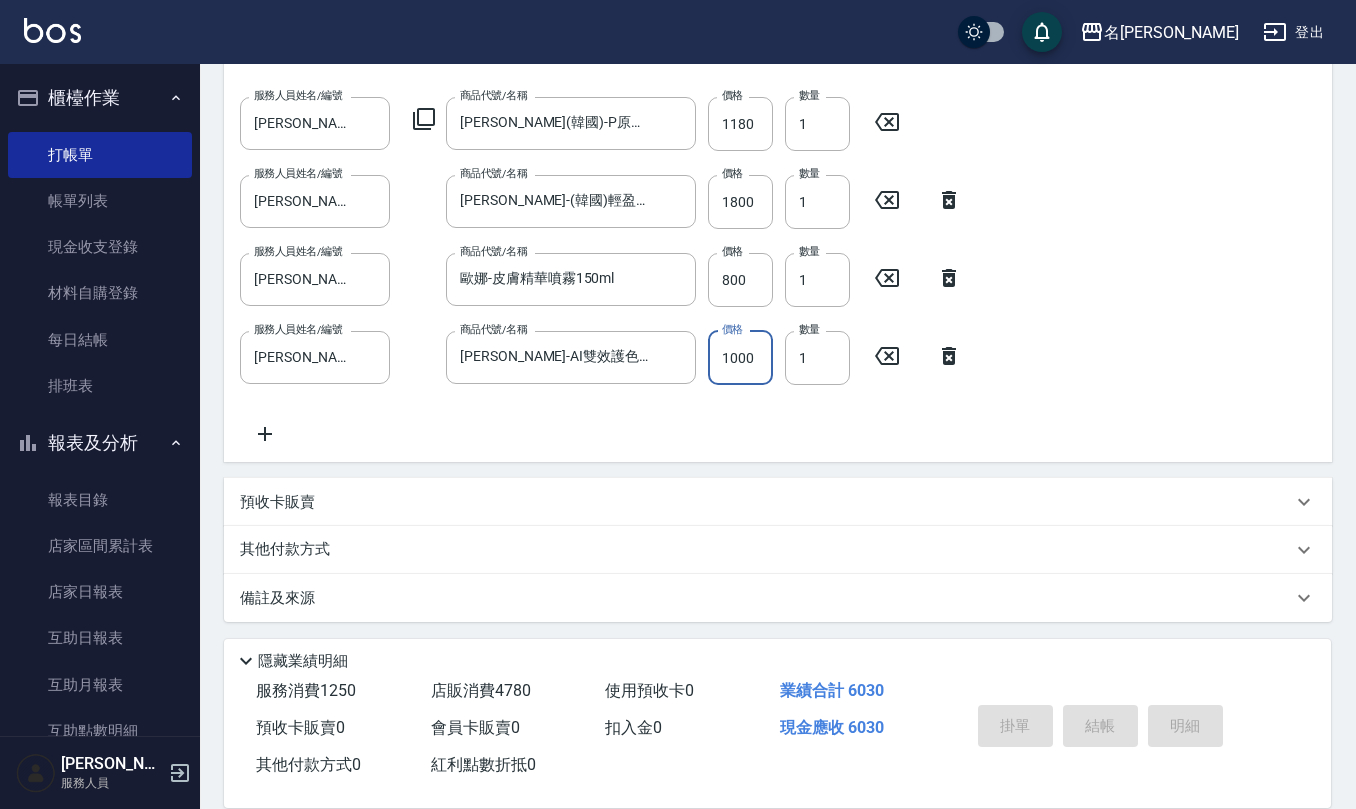 type on "[DATE] 19:24" 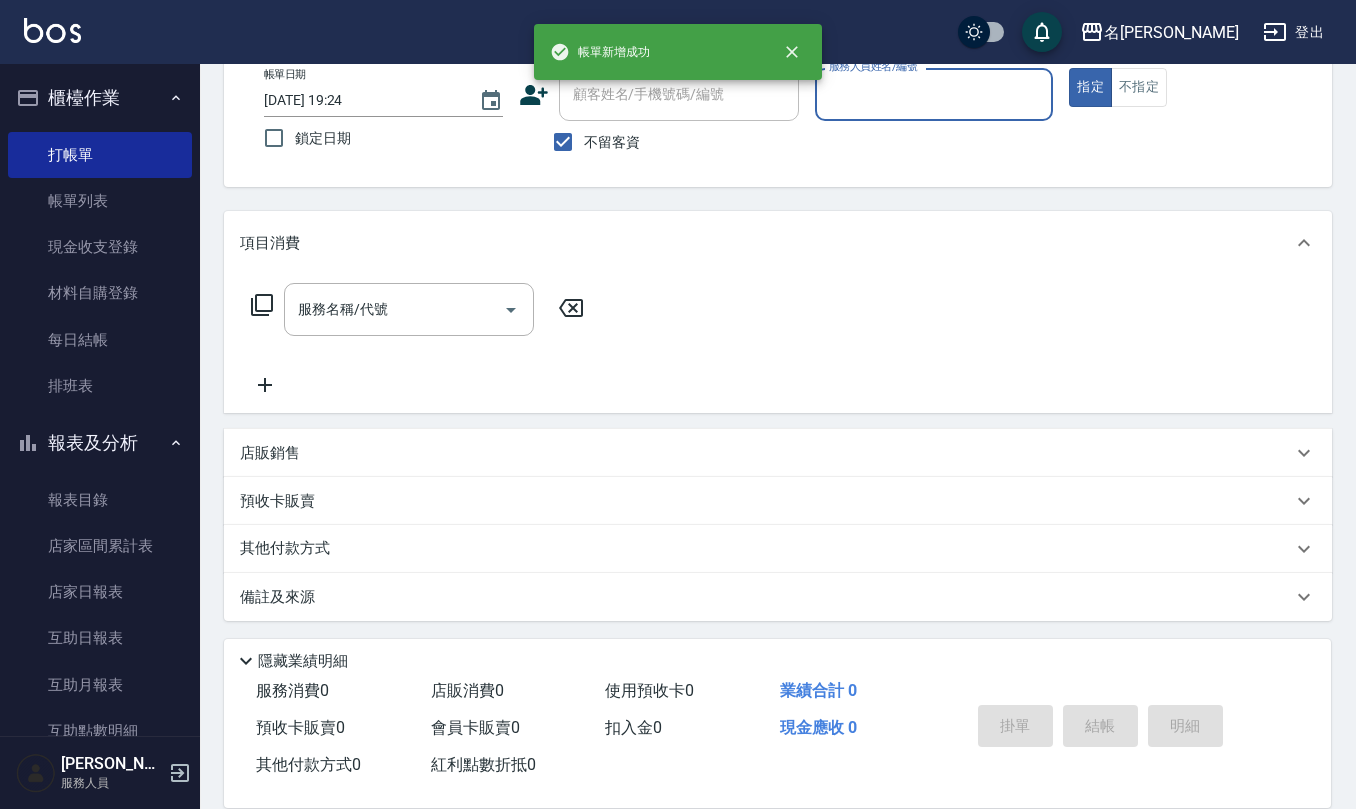 scroll, scrollTop: 0, scrollLeft: 0, axis: both 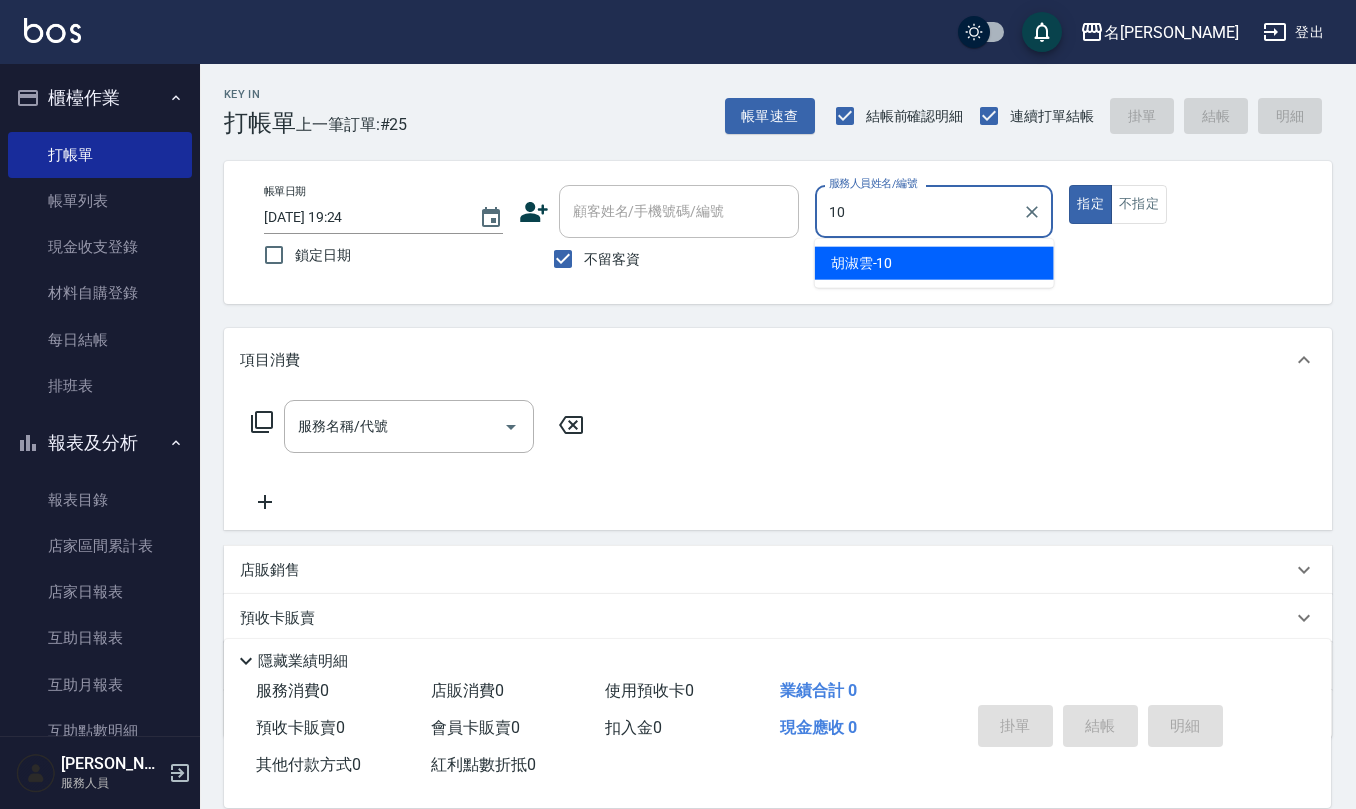type on "[PERSON_NAME]-10" 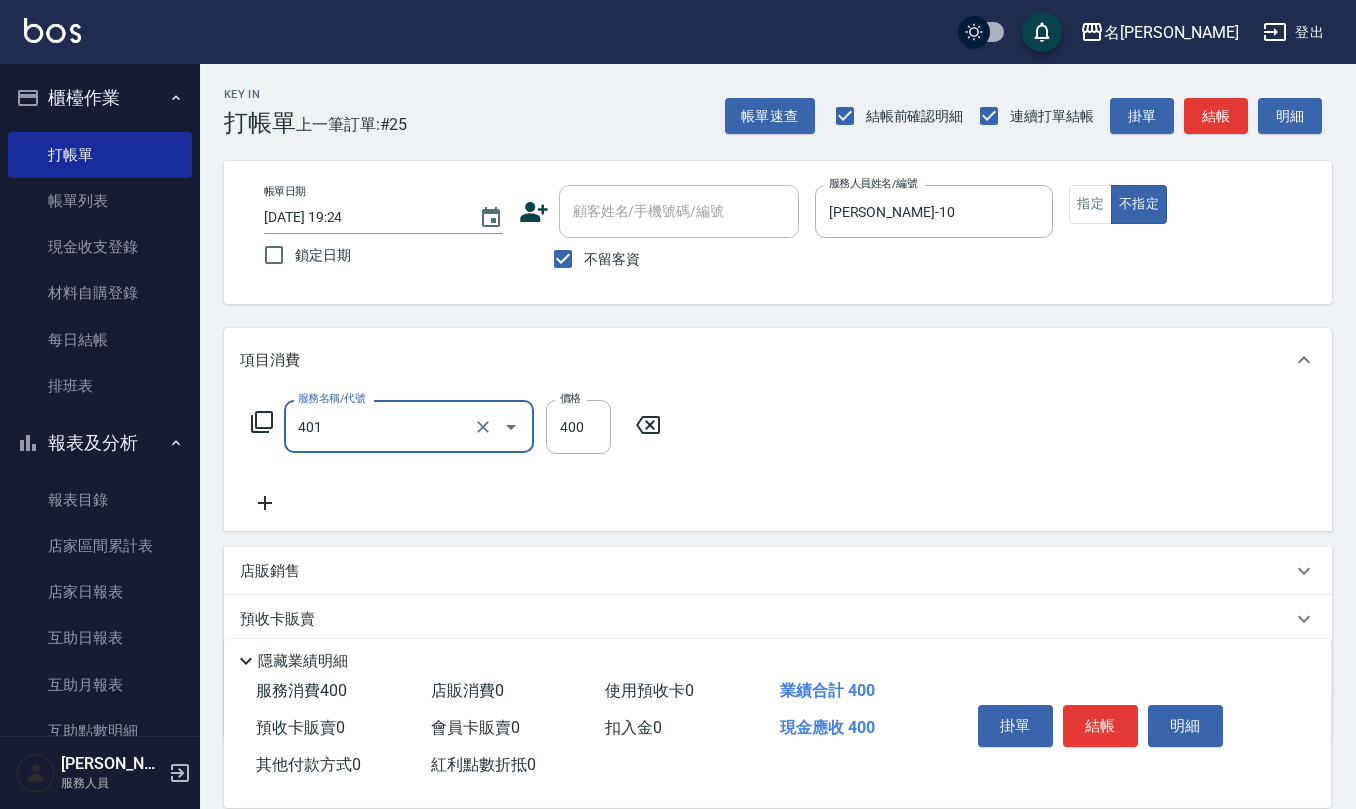 type on "剪髮(401)" 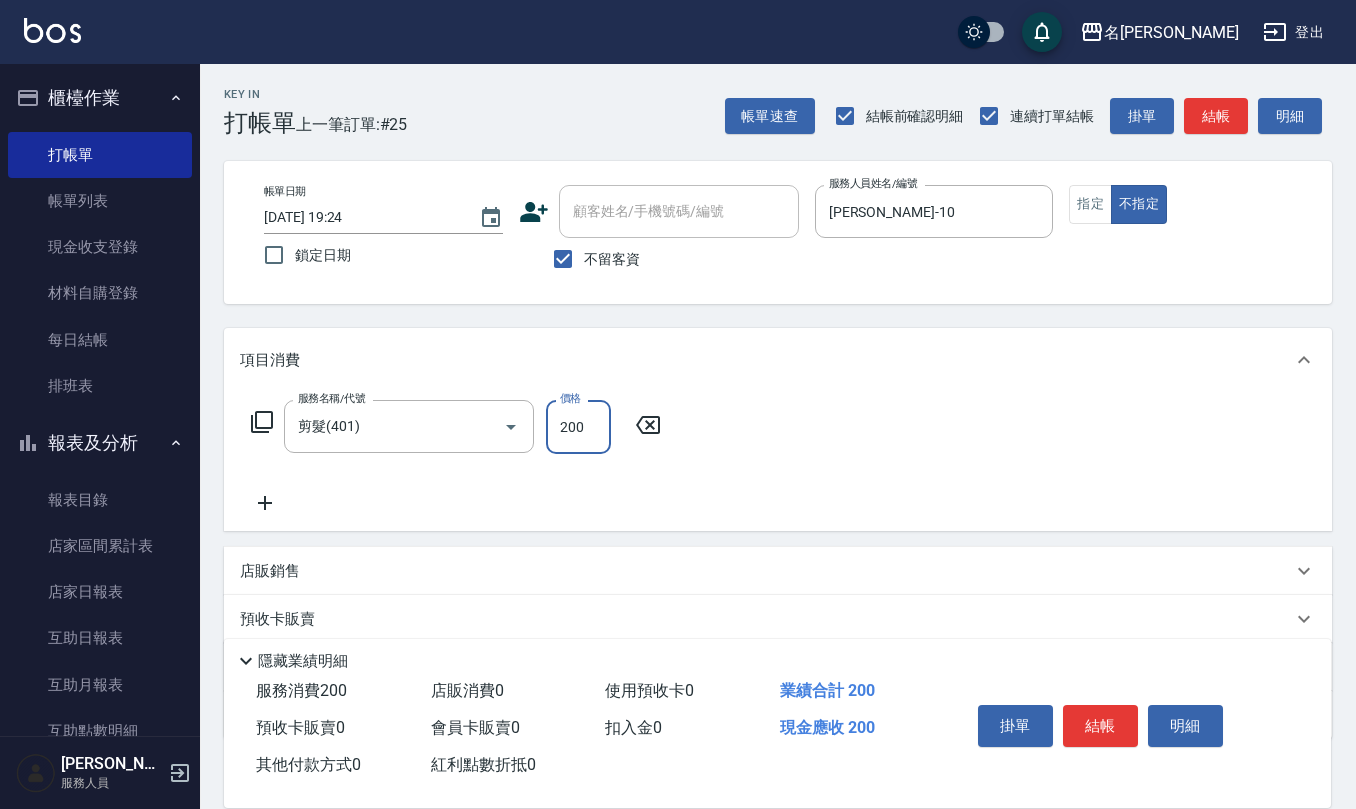 type on "200" 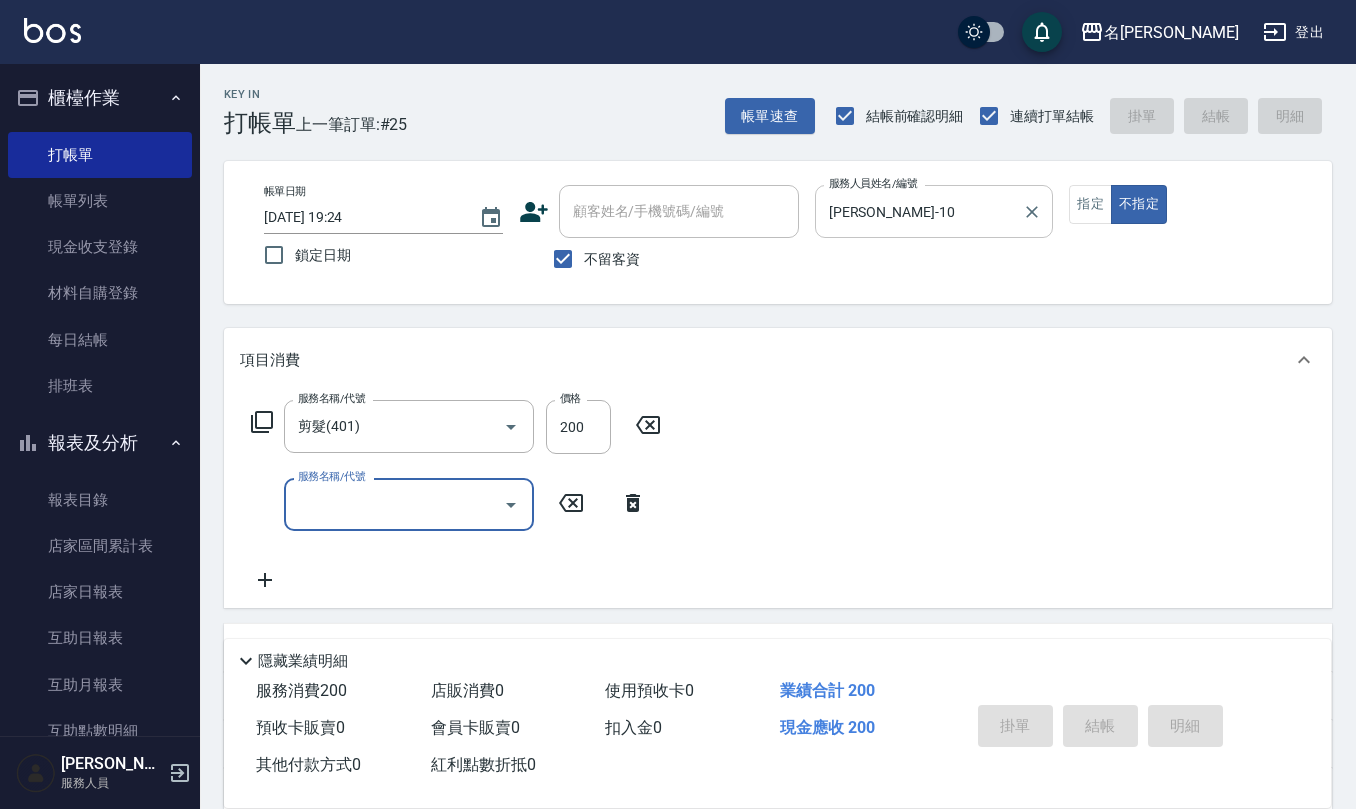 type on "[DATE] 19:25" 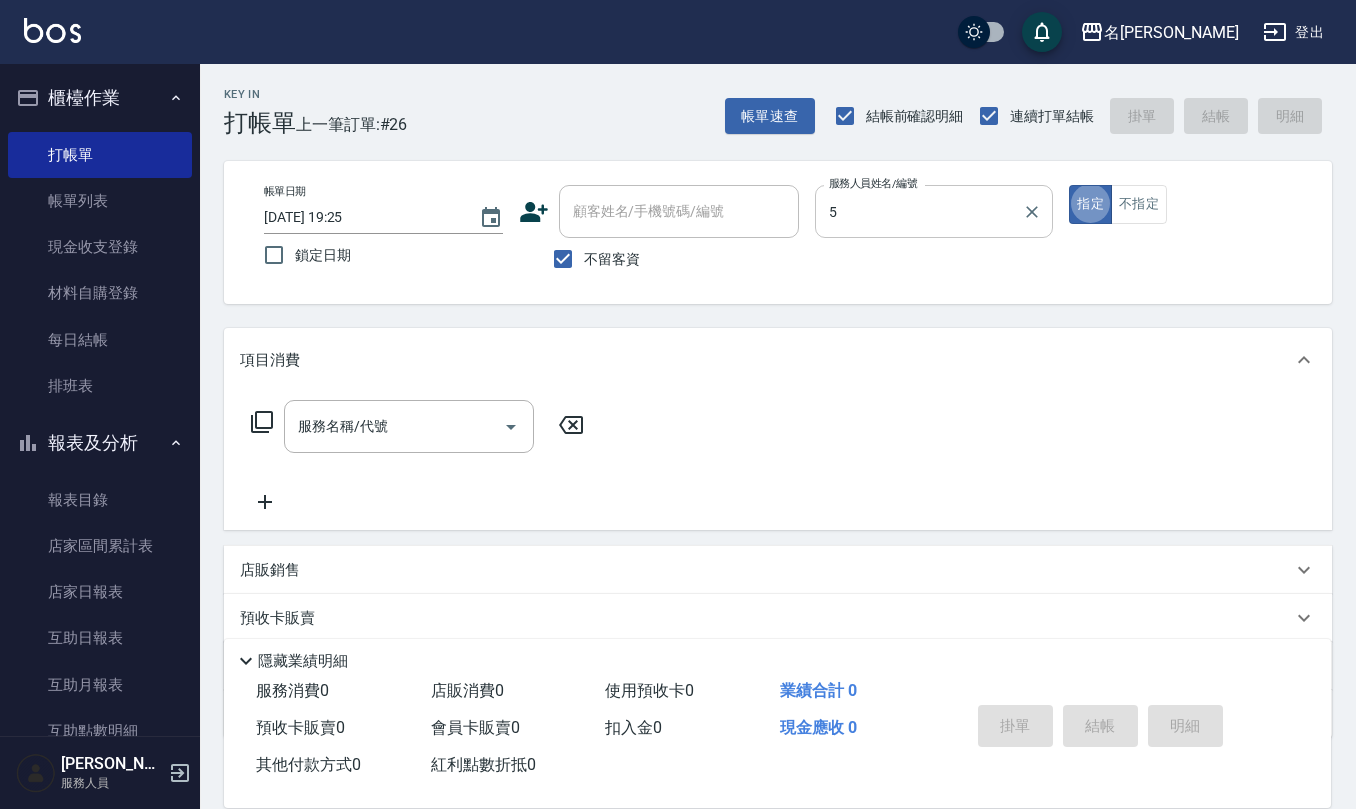 type on "[PERSON_NAME]5" 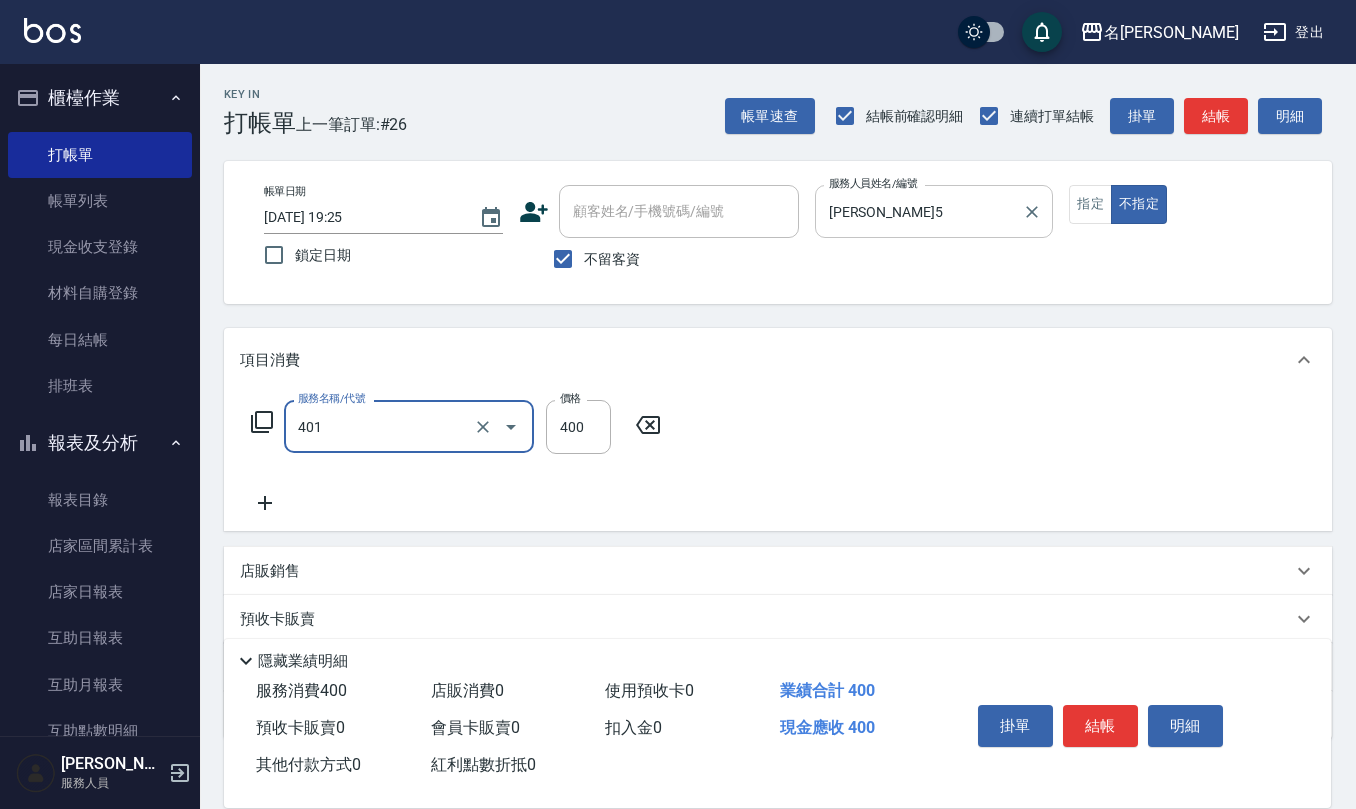 type on "剪髮(401)" 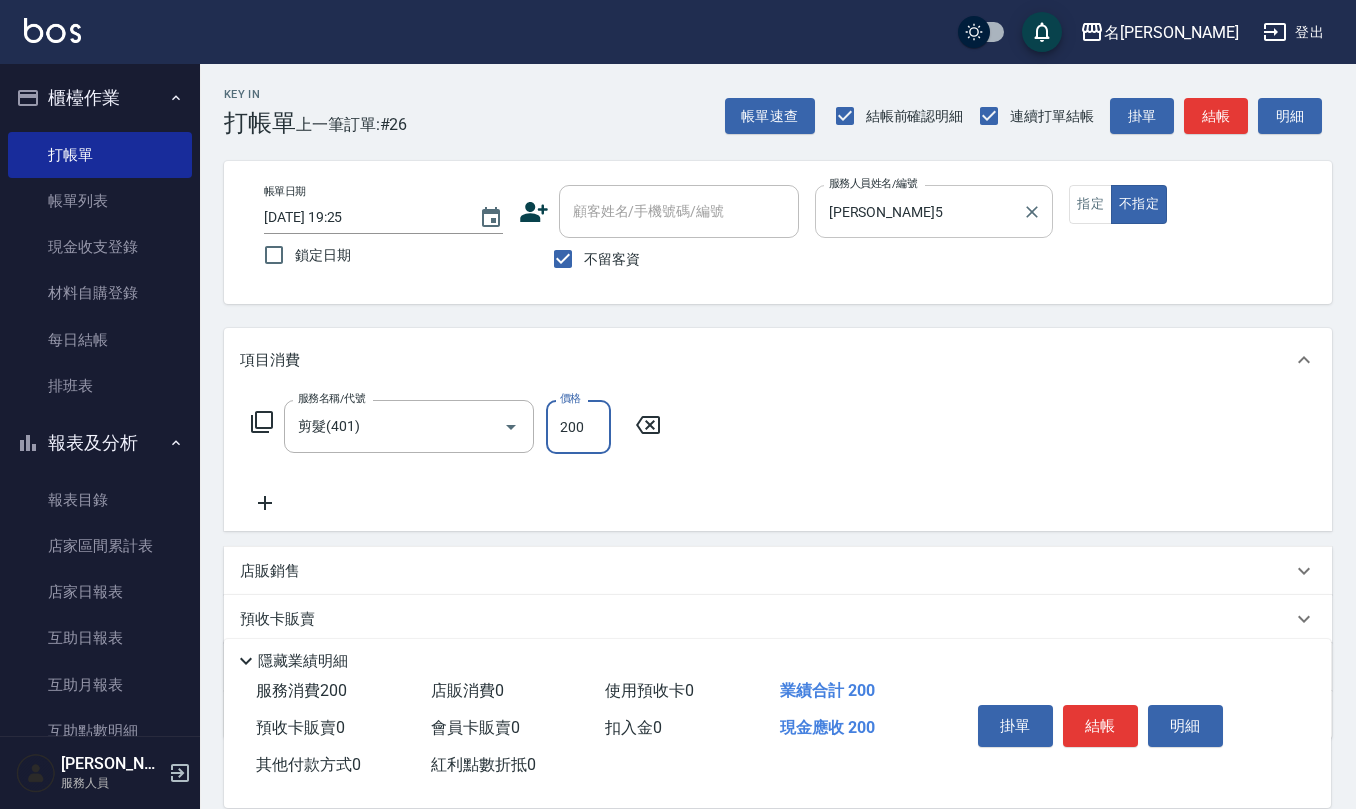 type on "200" 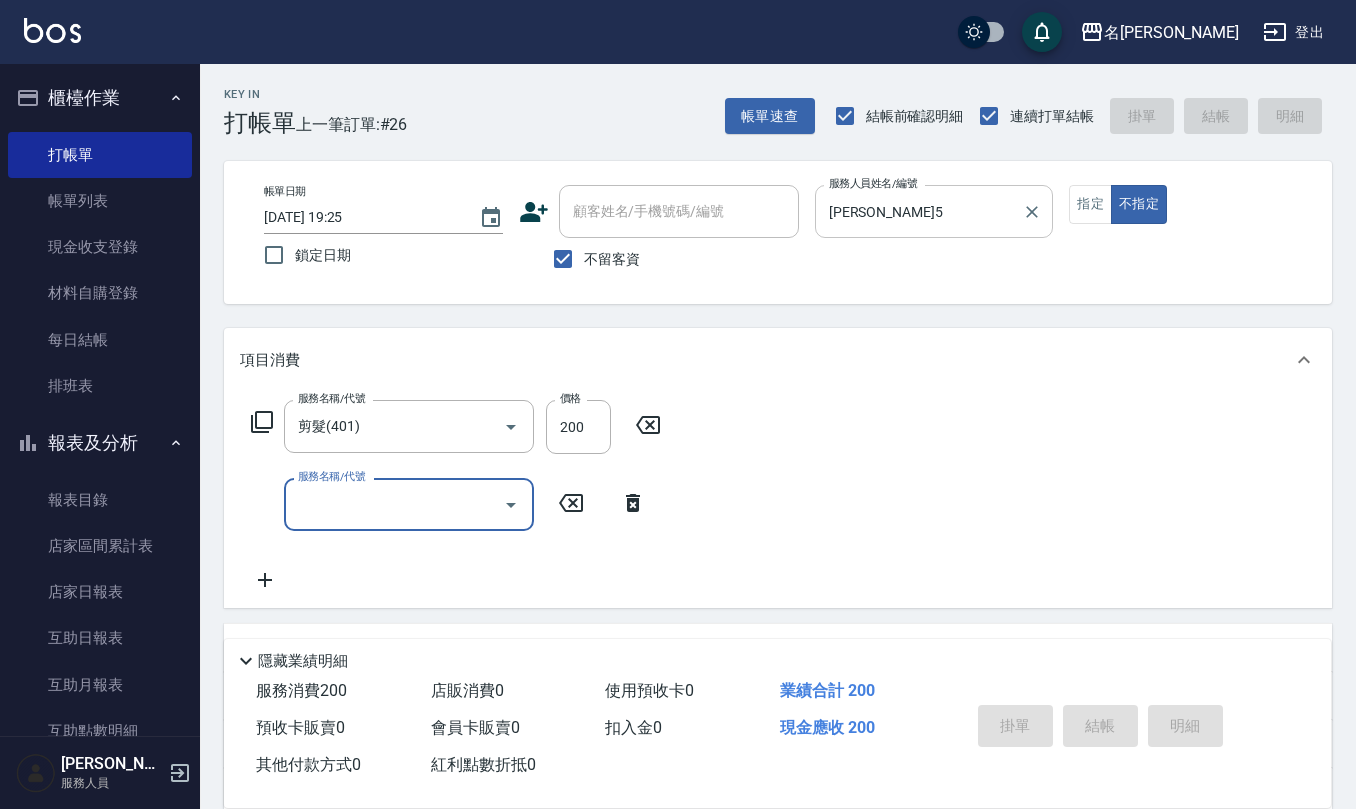 type 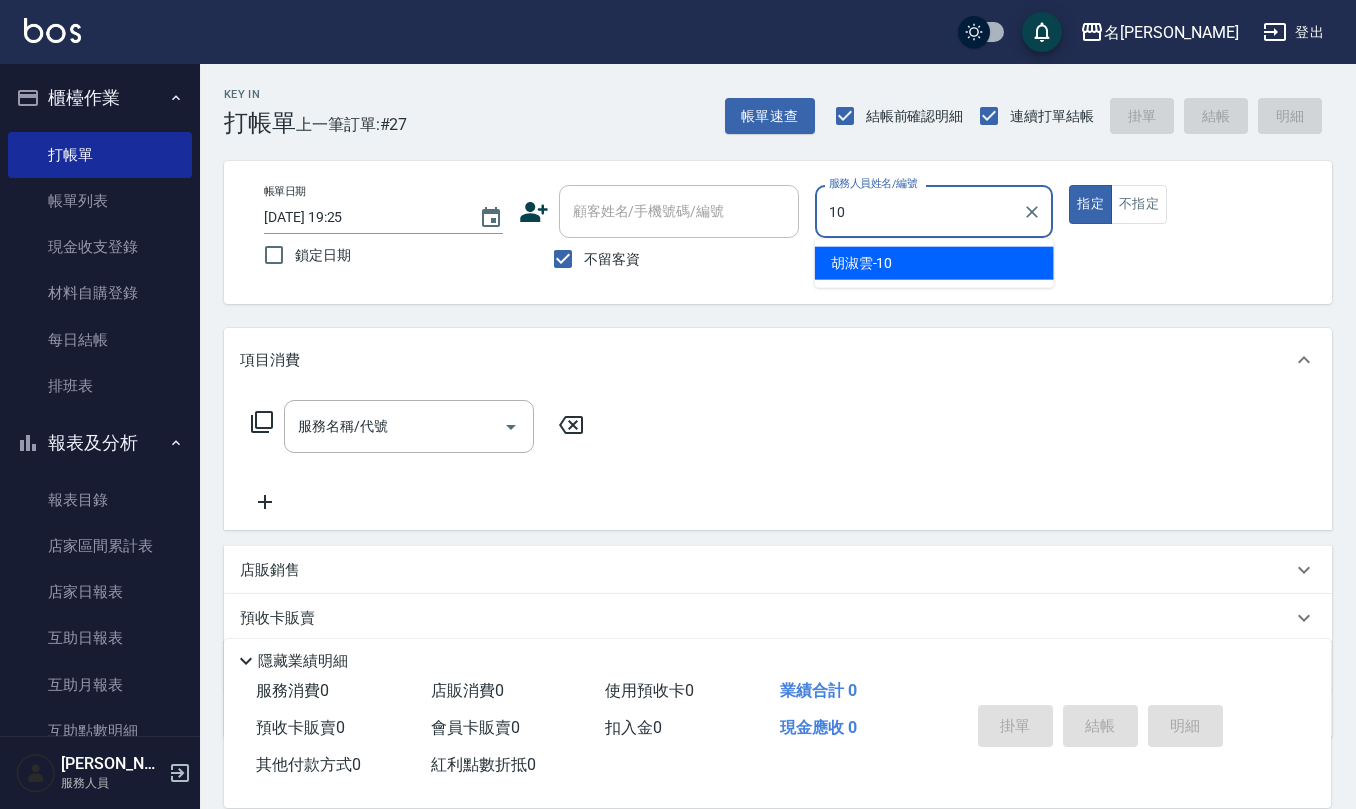type 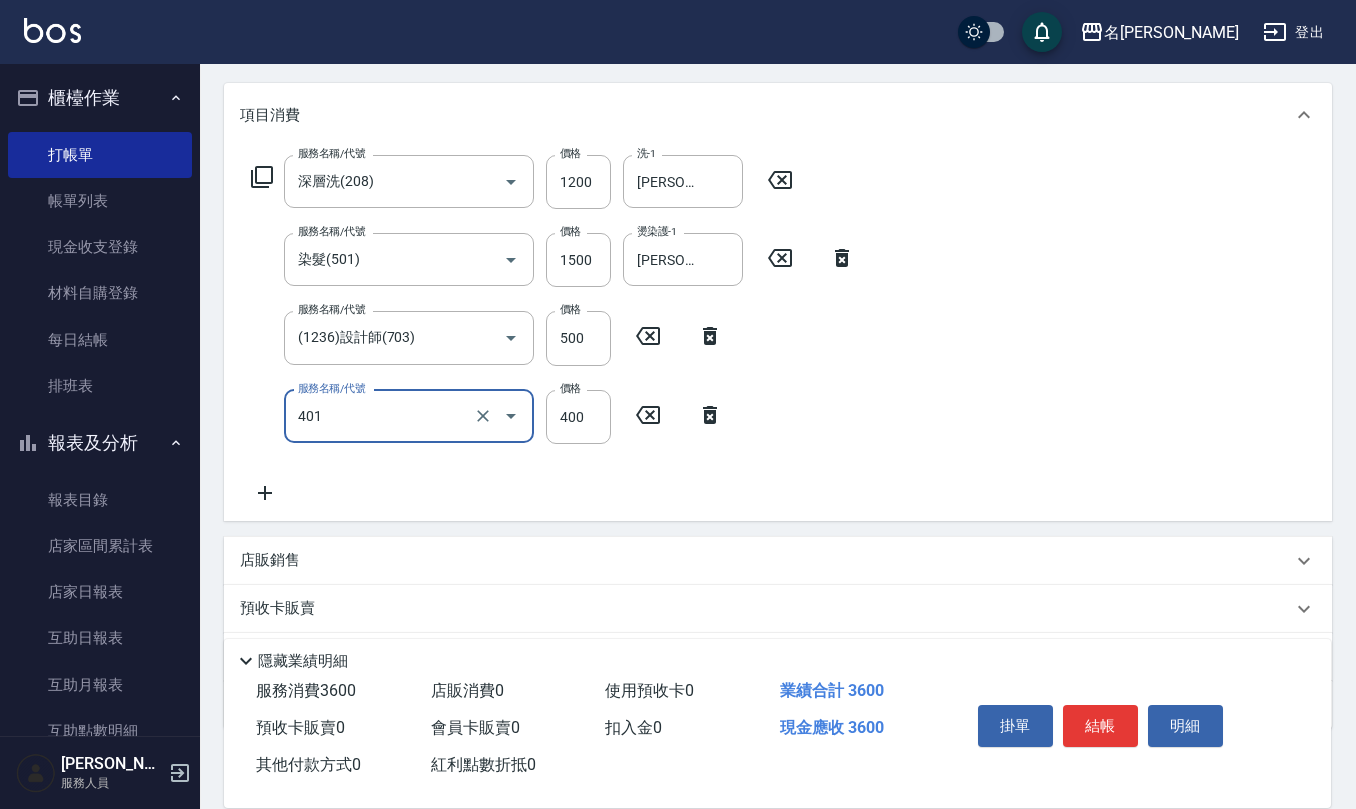 scroll, scrollTop: 266, scrollLeft: 0, axis: vertical 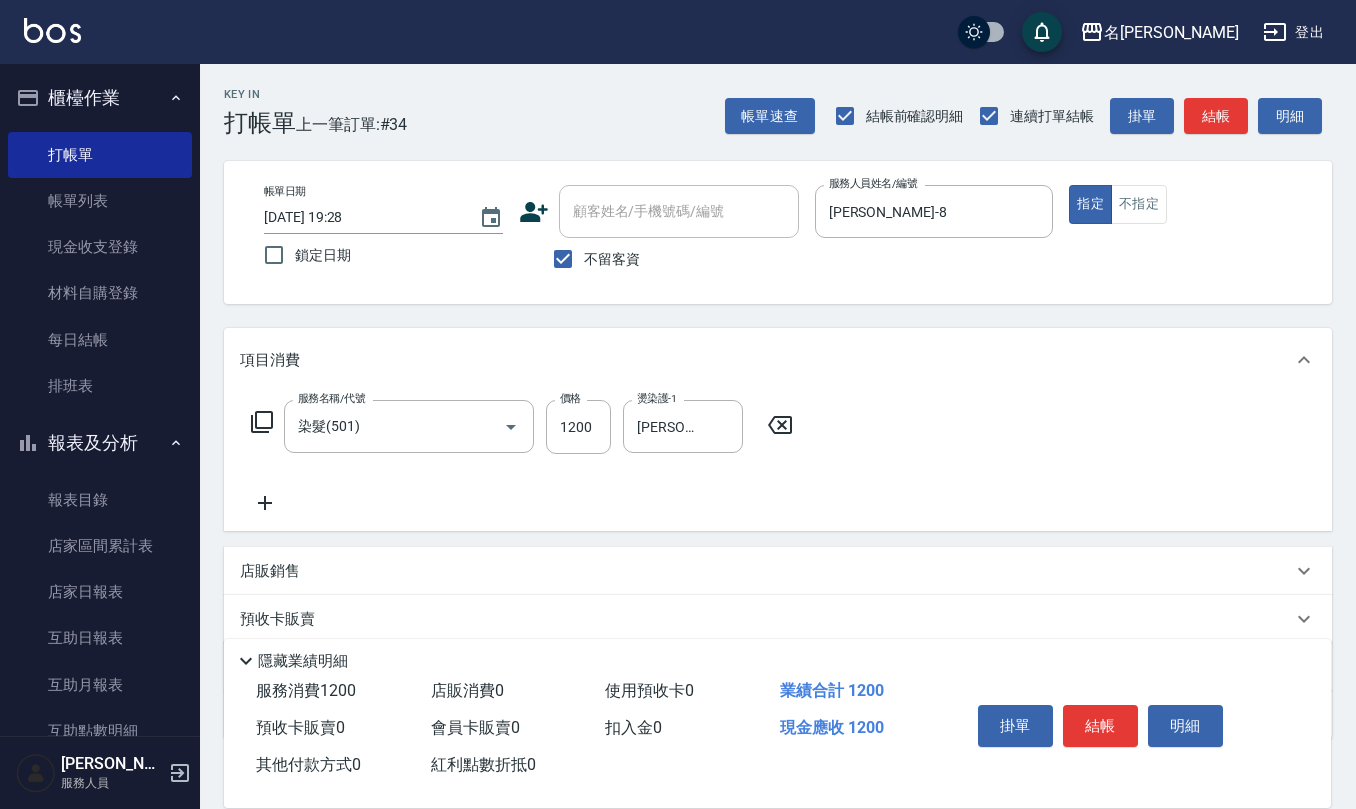 click 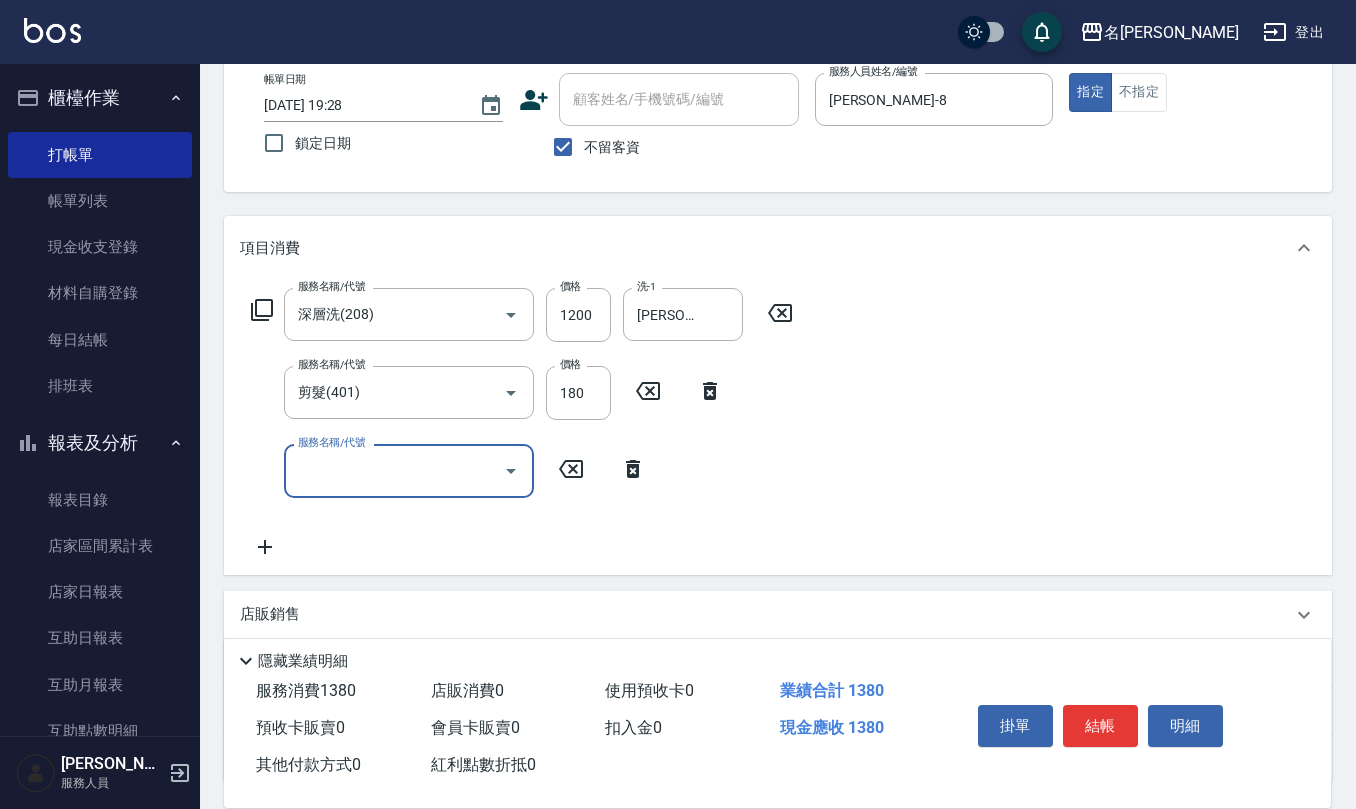 scroll, scrollTop: 266, scrollLeft: 0, axis: vertical 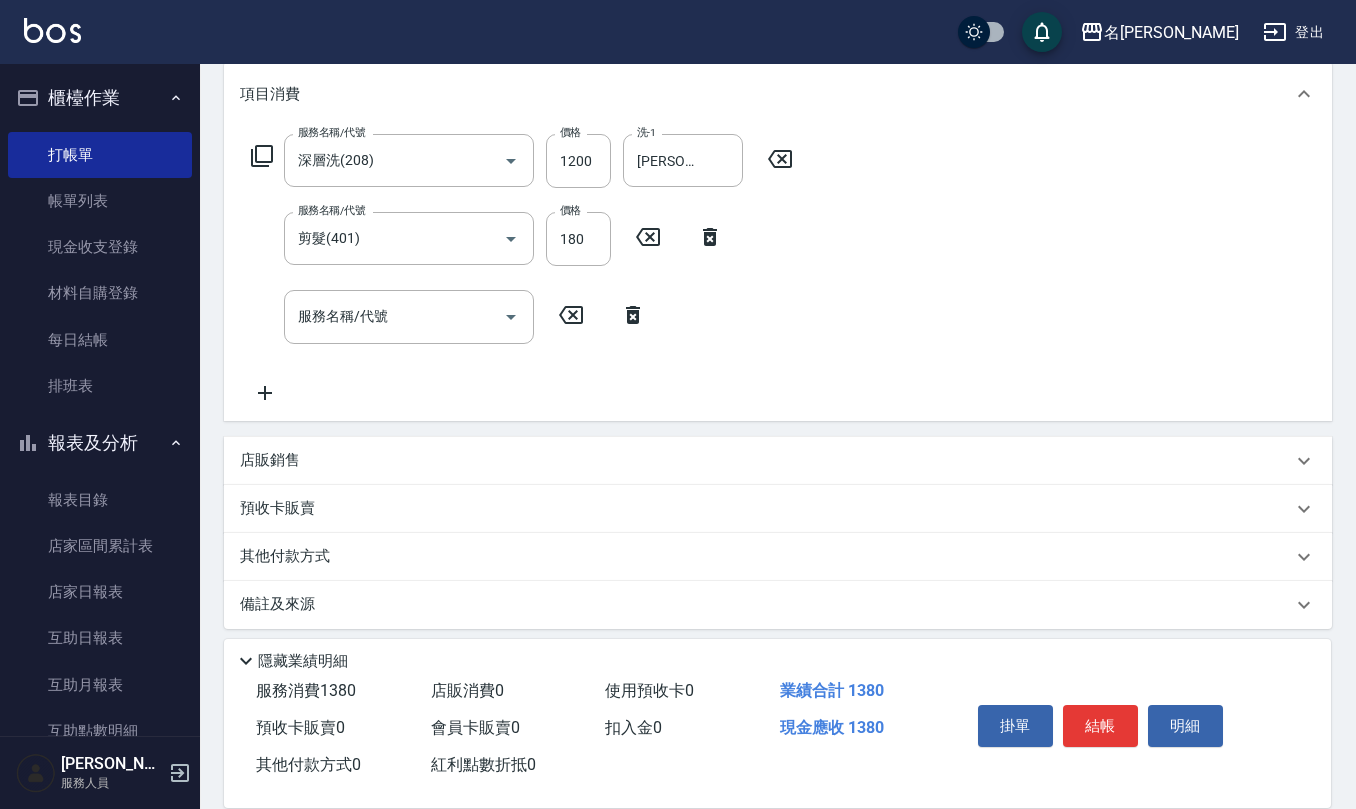 click on "店販銷售" at bounding box center (766, 460) 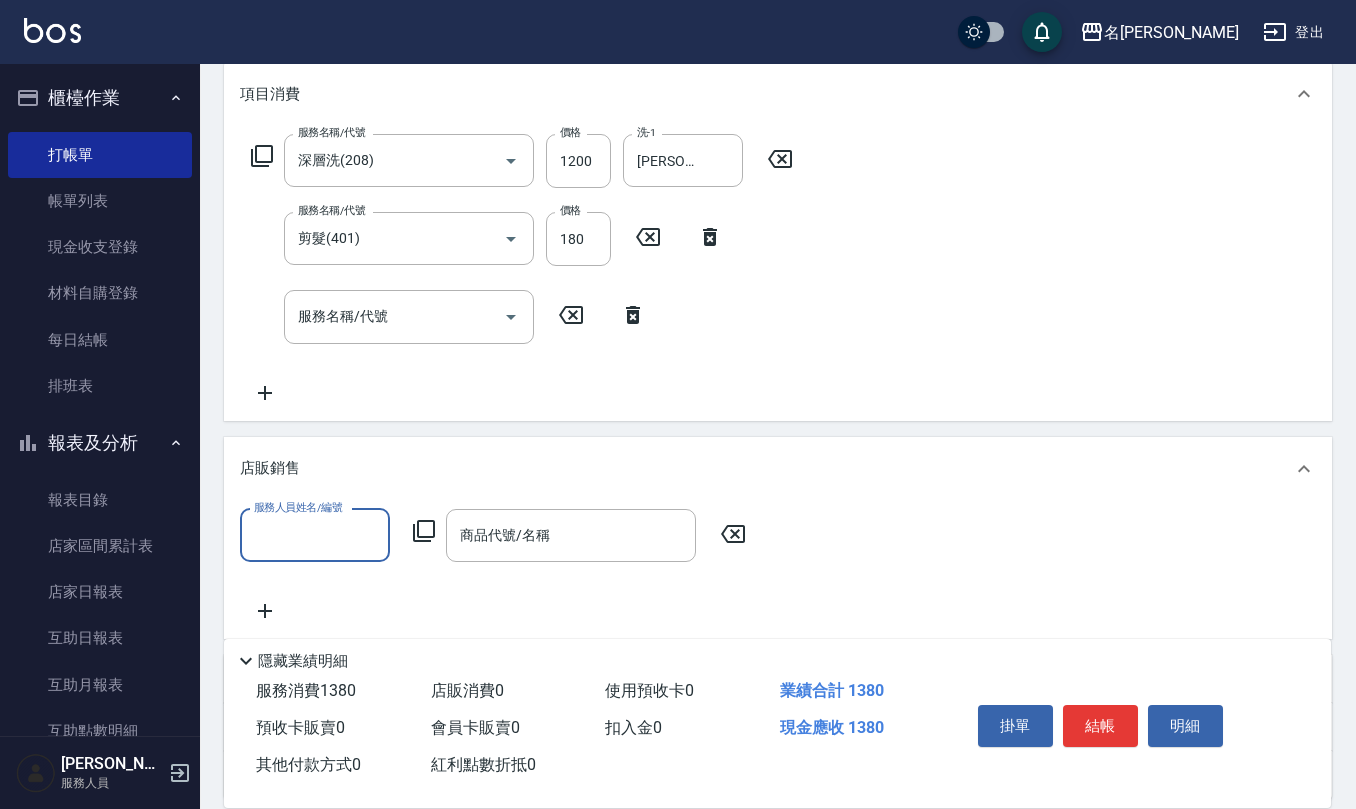 scroll, scrollTop: 0, scrollLeft: 0, axis: both 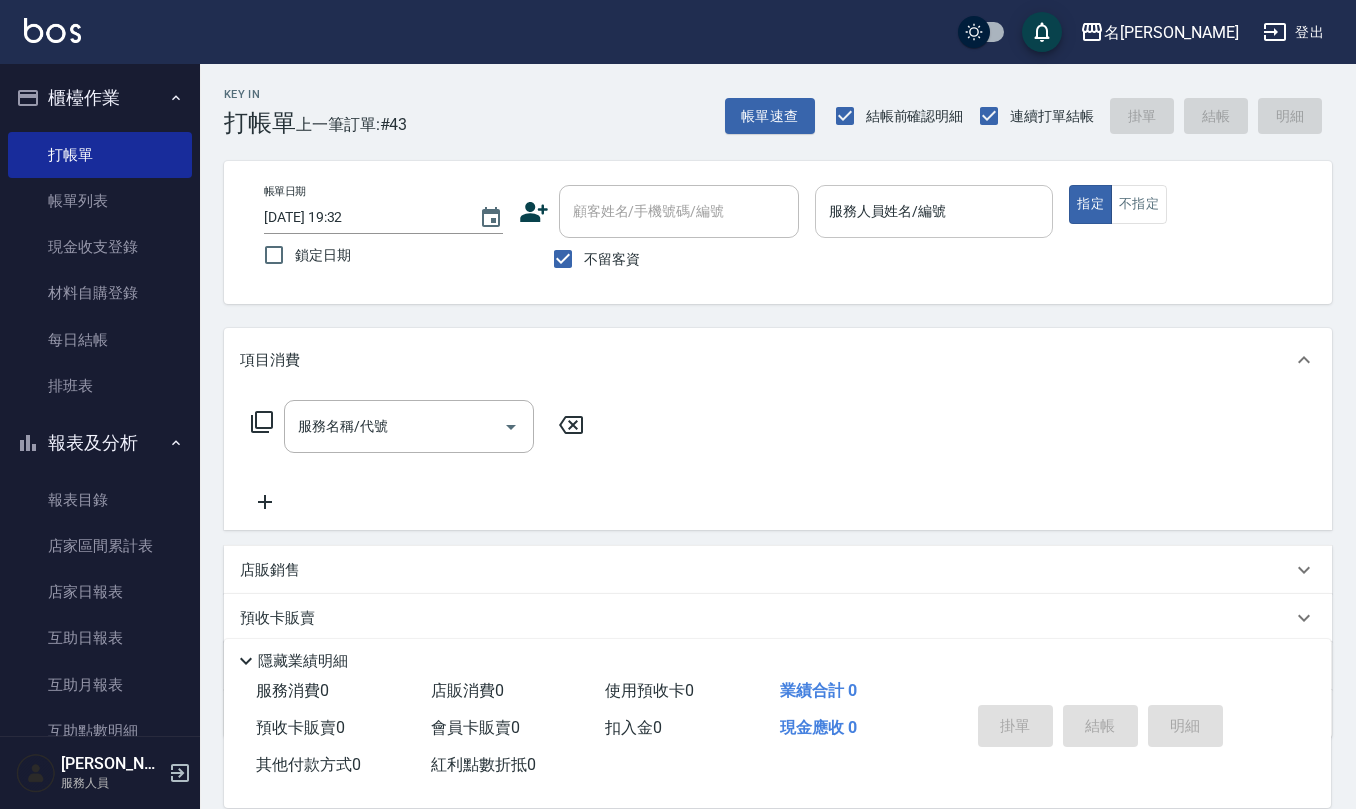 click on "服務人員姓名/編號" at bounding box center [934, 211] 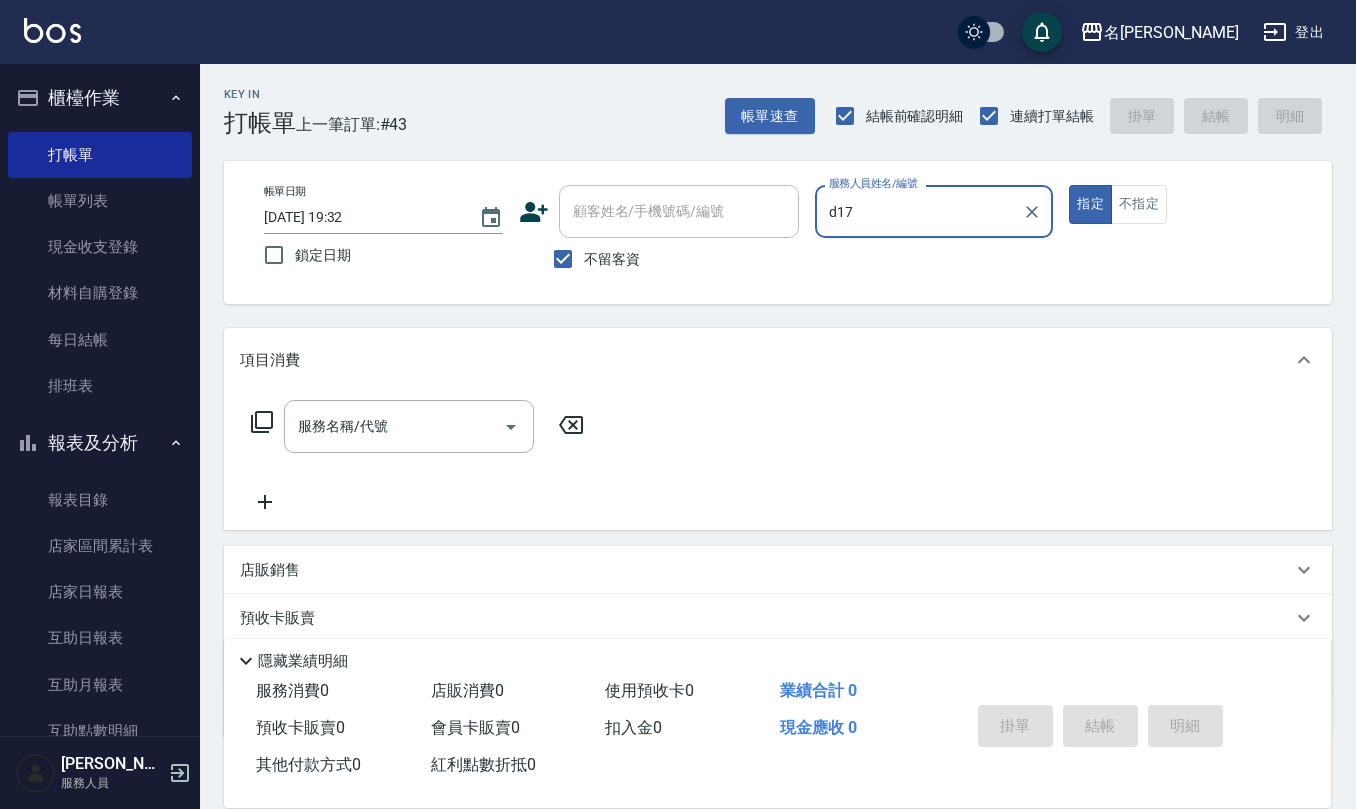 click on "指定" at bounding box center (1090, 204) 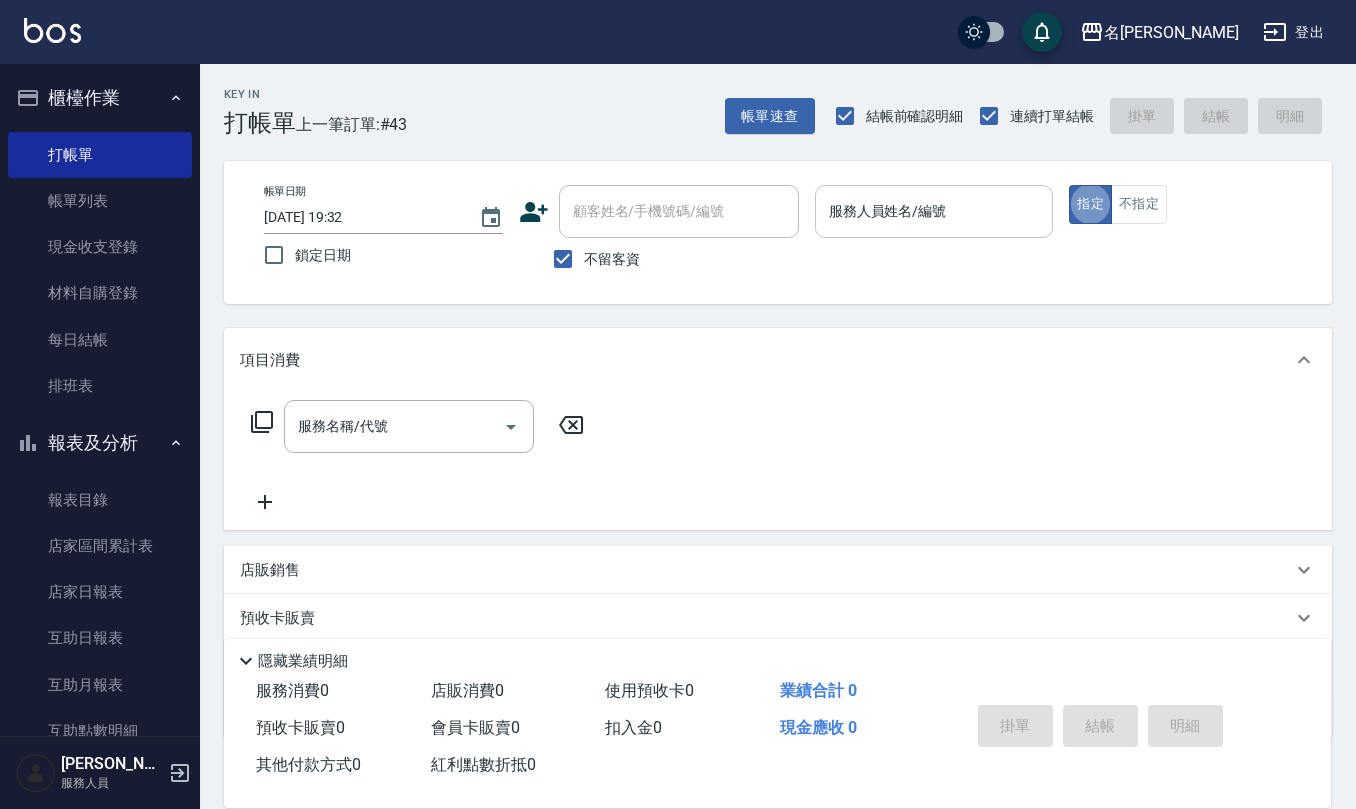 click on "服務人員姓名/編號" at bounding box center (934, 211) 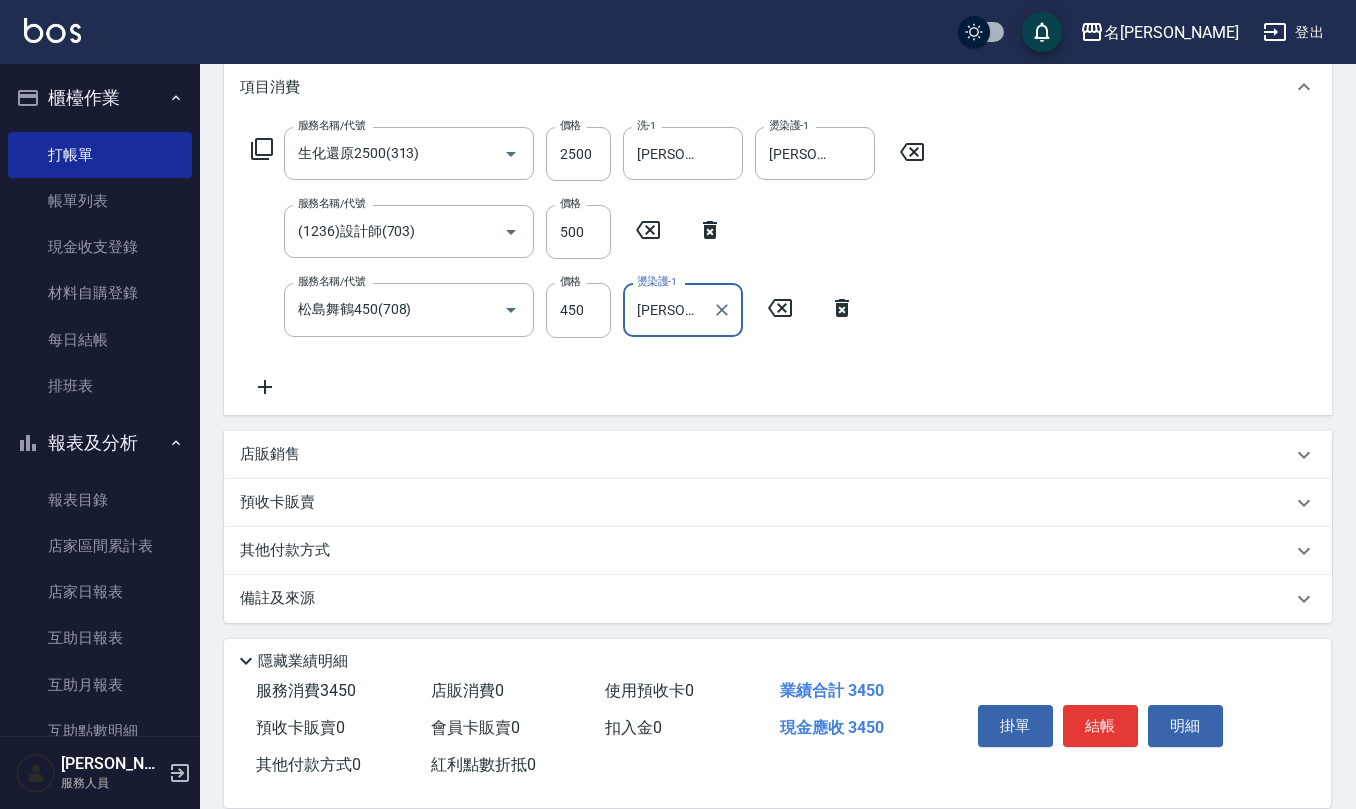 scroll, scrollTop: 274, scrollLeft: 0, axis: vertical 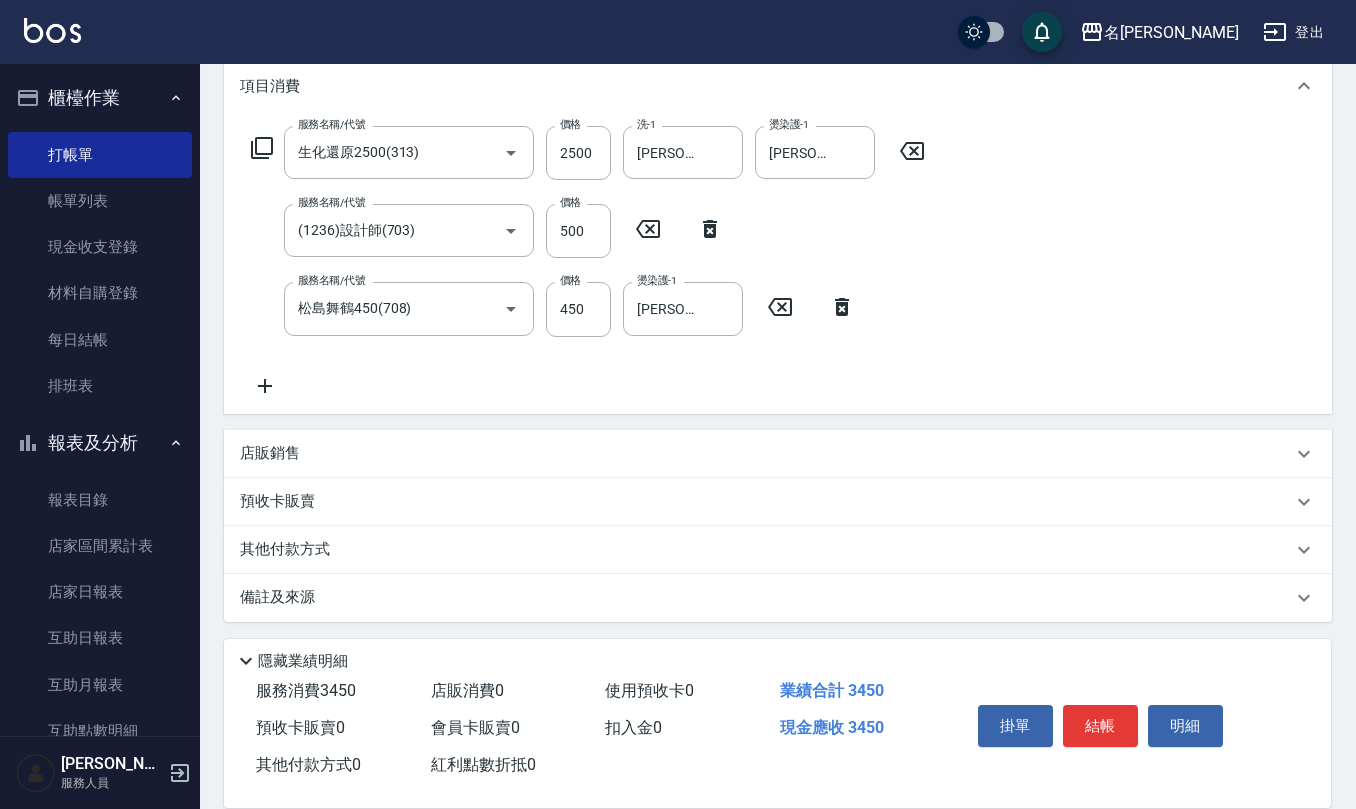 click on "店販銷售" at bounding box center (766, 453) 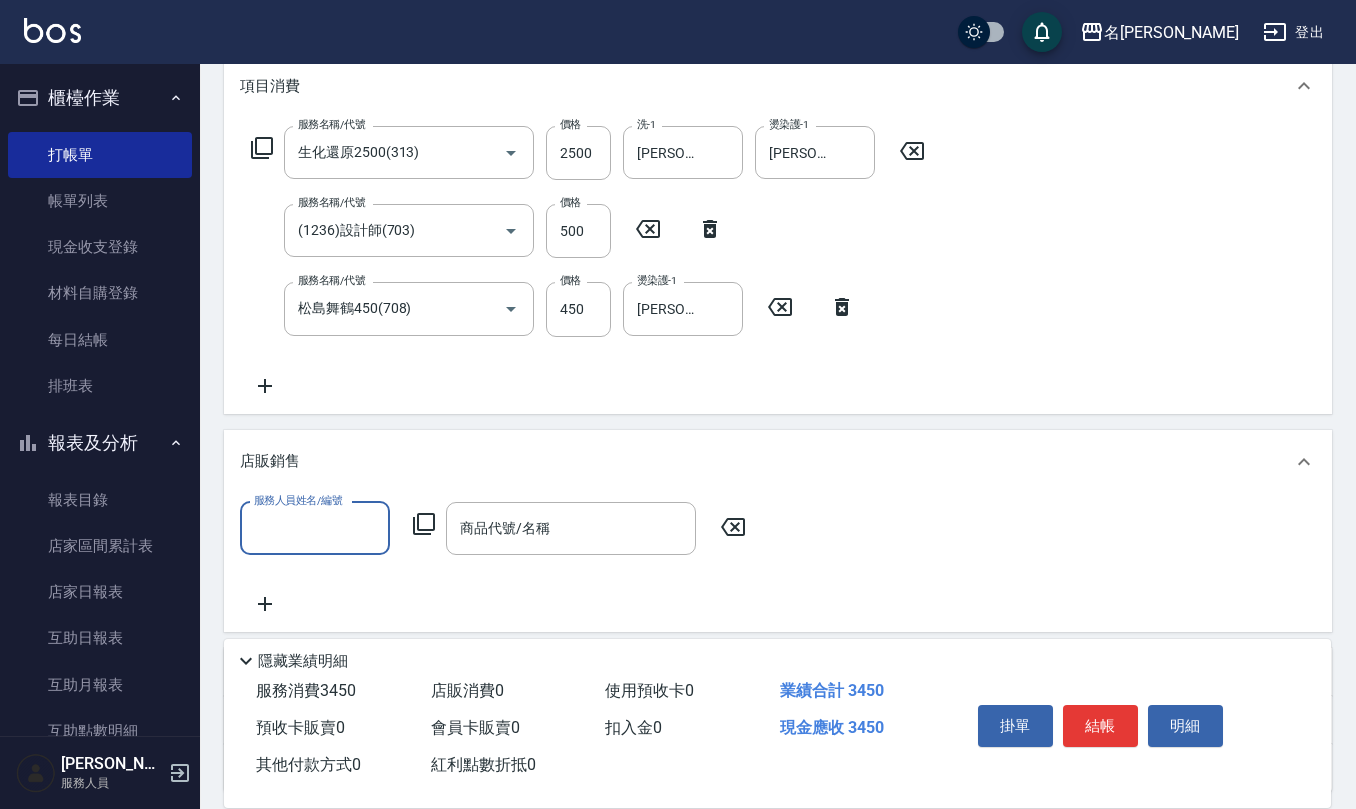 scroll, scrollTop: 1, scrollLeft: 0, axis: vertical 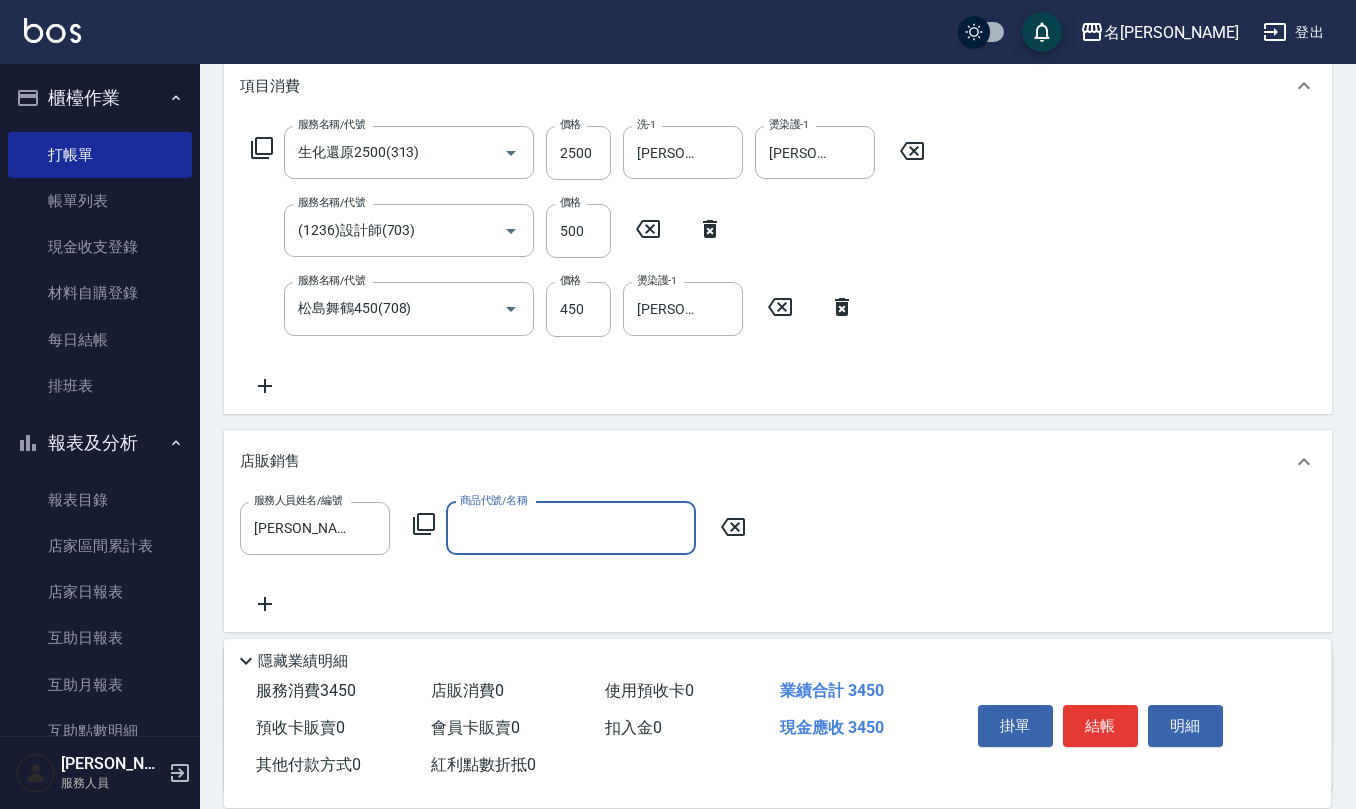 click on "商品代號/名稱" at bounding box center [571, 528] 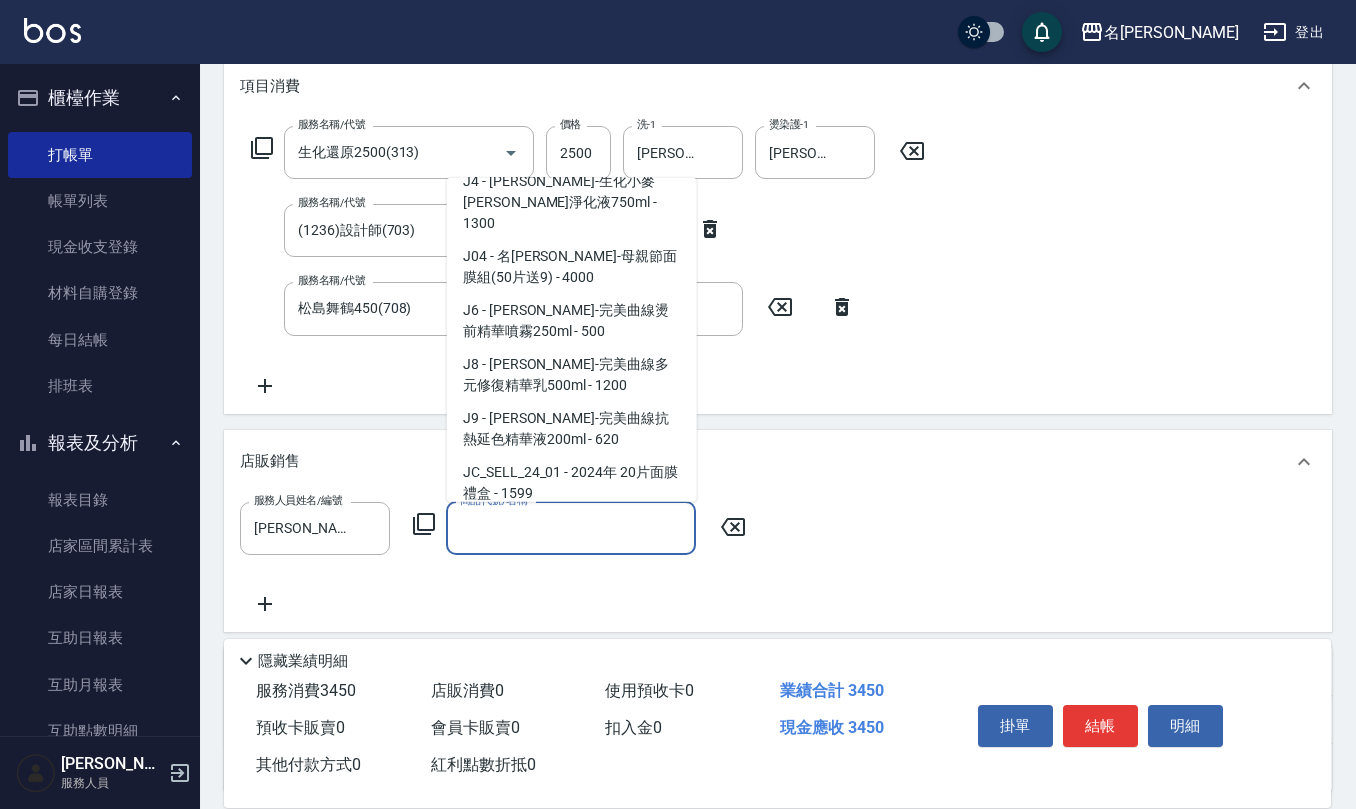 scroll, scrollTop: 2400, scrollLeft: 0, axis: vertical 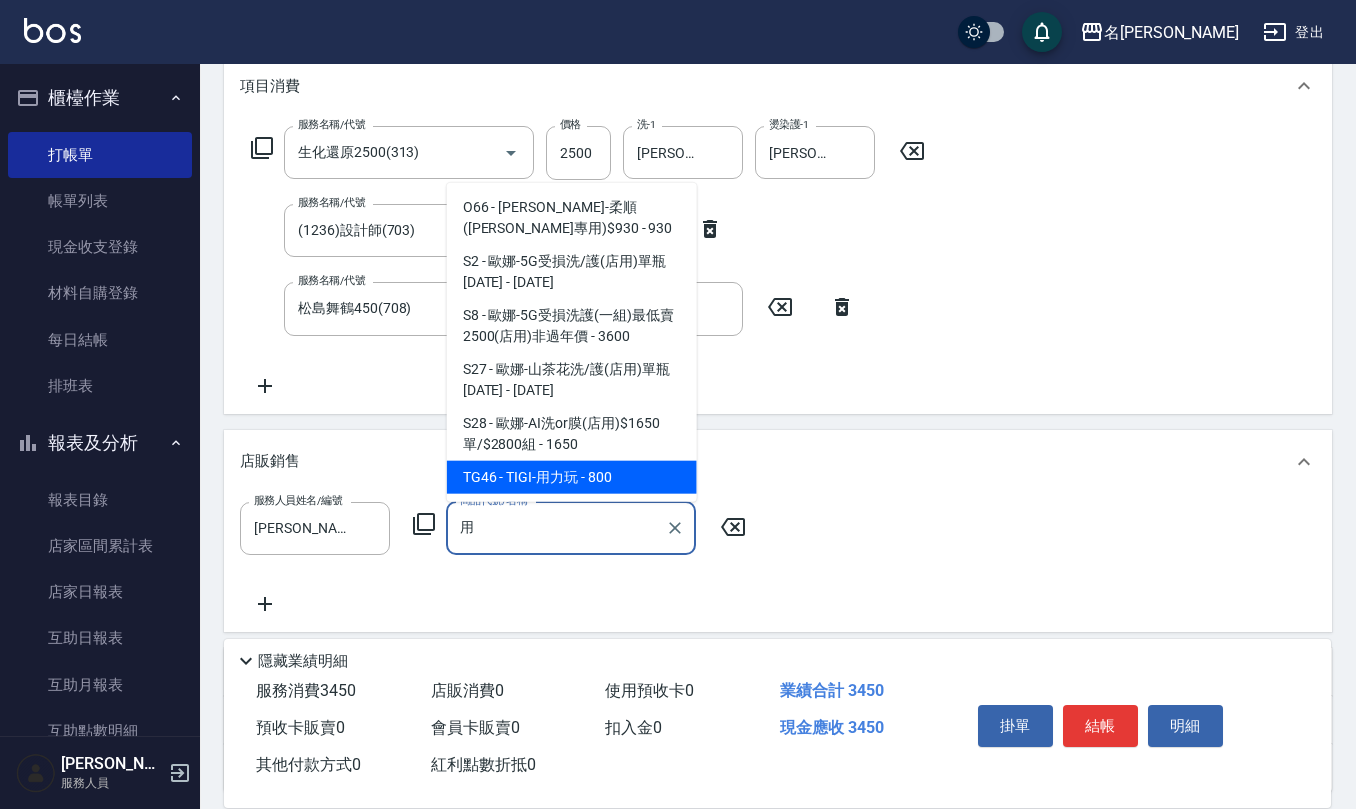 click on "TG46 - TIGI-用力玩 - 800" at bounding box center [572, 477] 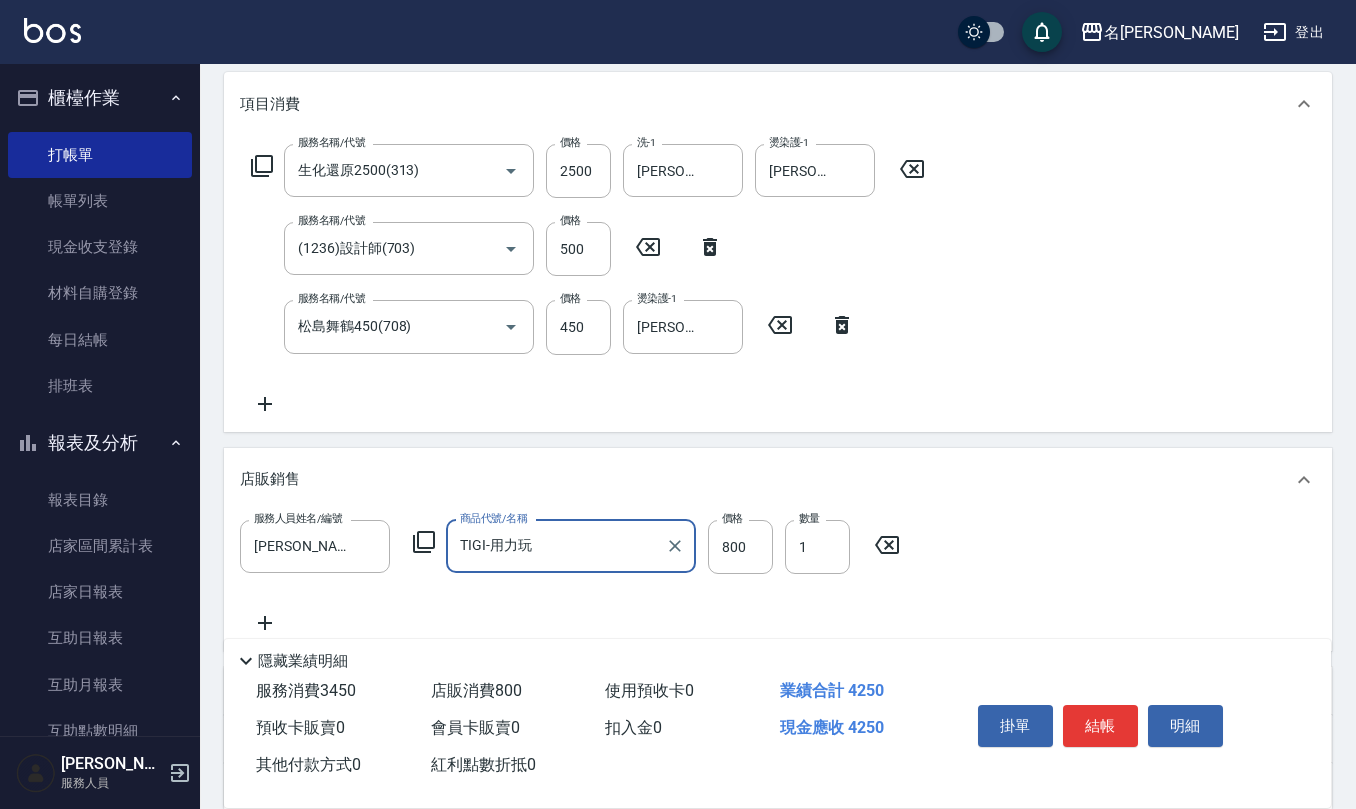 scroll, scrollTop: 266, scrollLeft: 0, axis: vertical 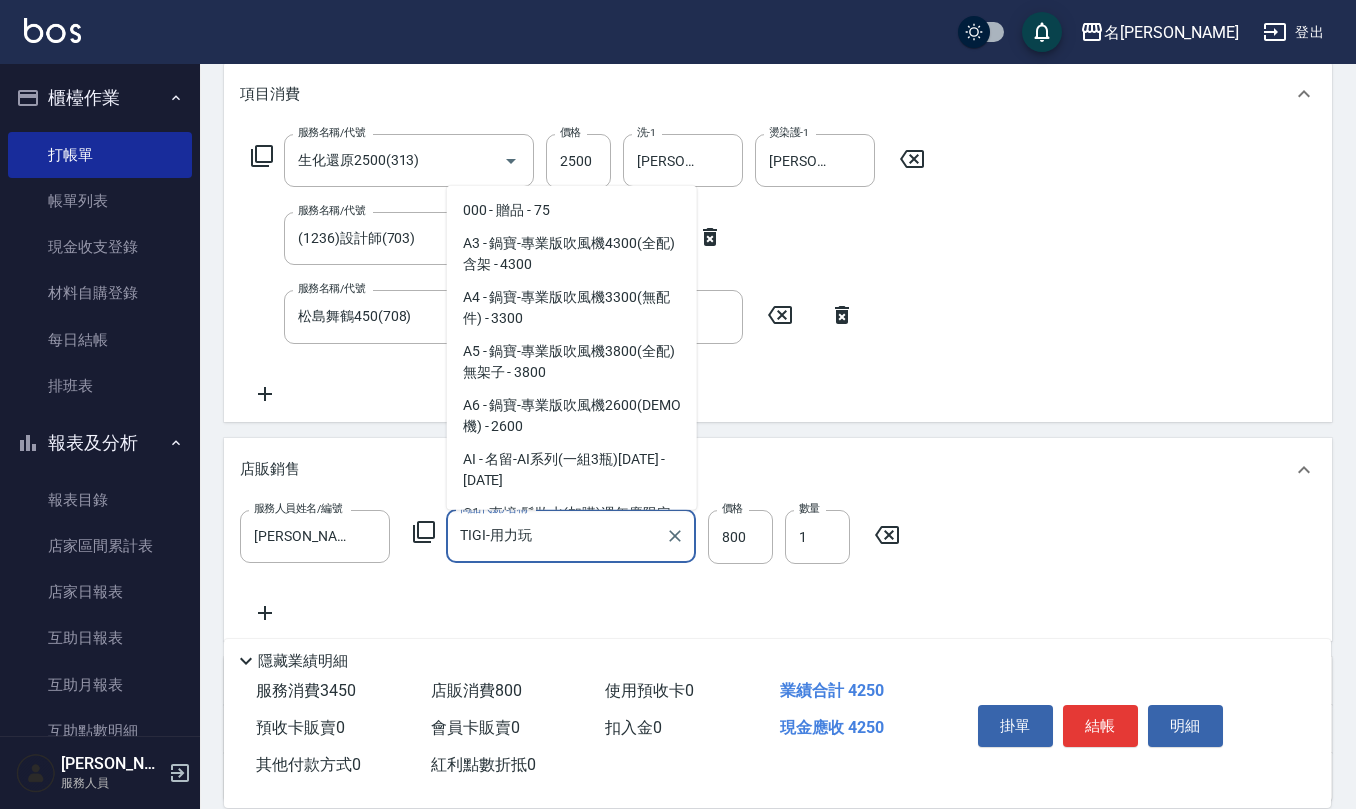 click on "TIGI-用力玩" at bounding box center (556, 536) 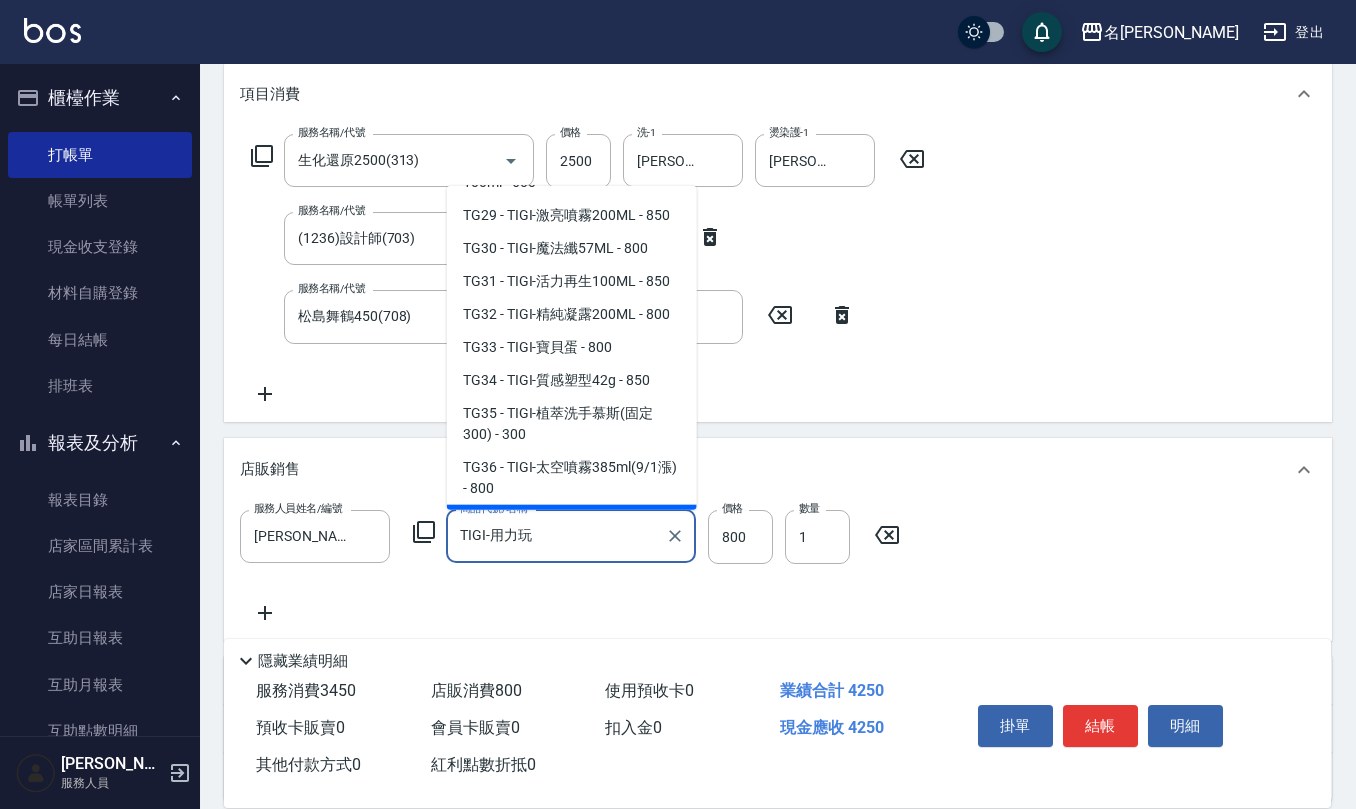 scroll, scrollTop: 10541, scrollLeft: 0, axis: vertical 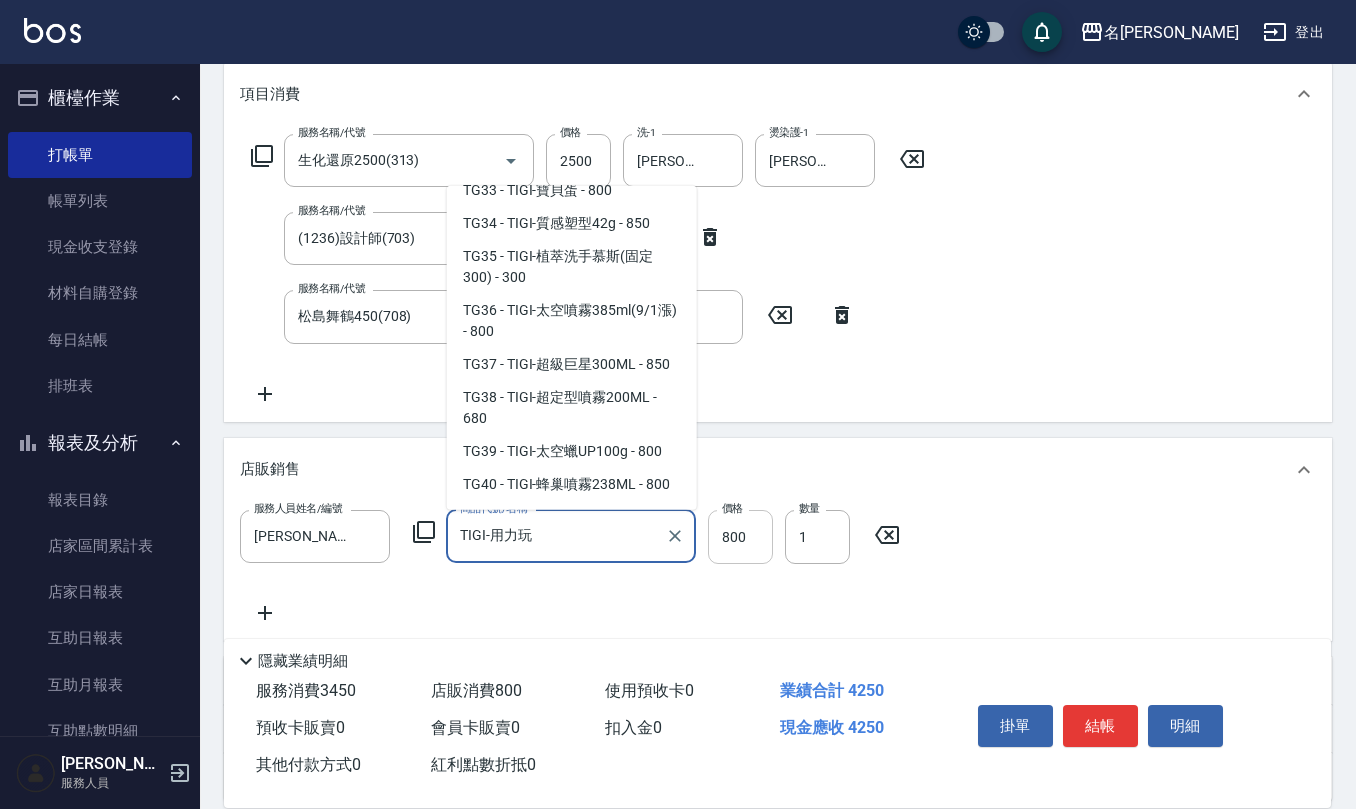 click on "800" at bounding box center (740, 537) 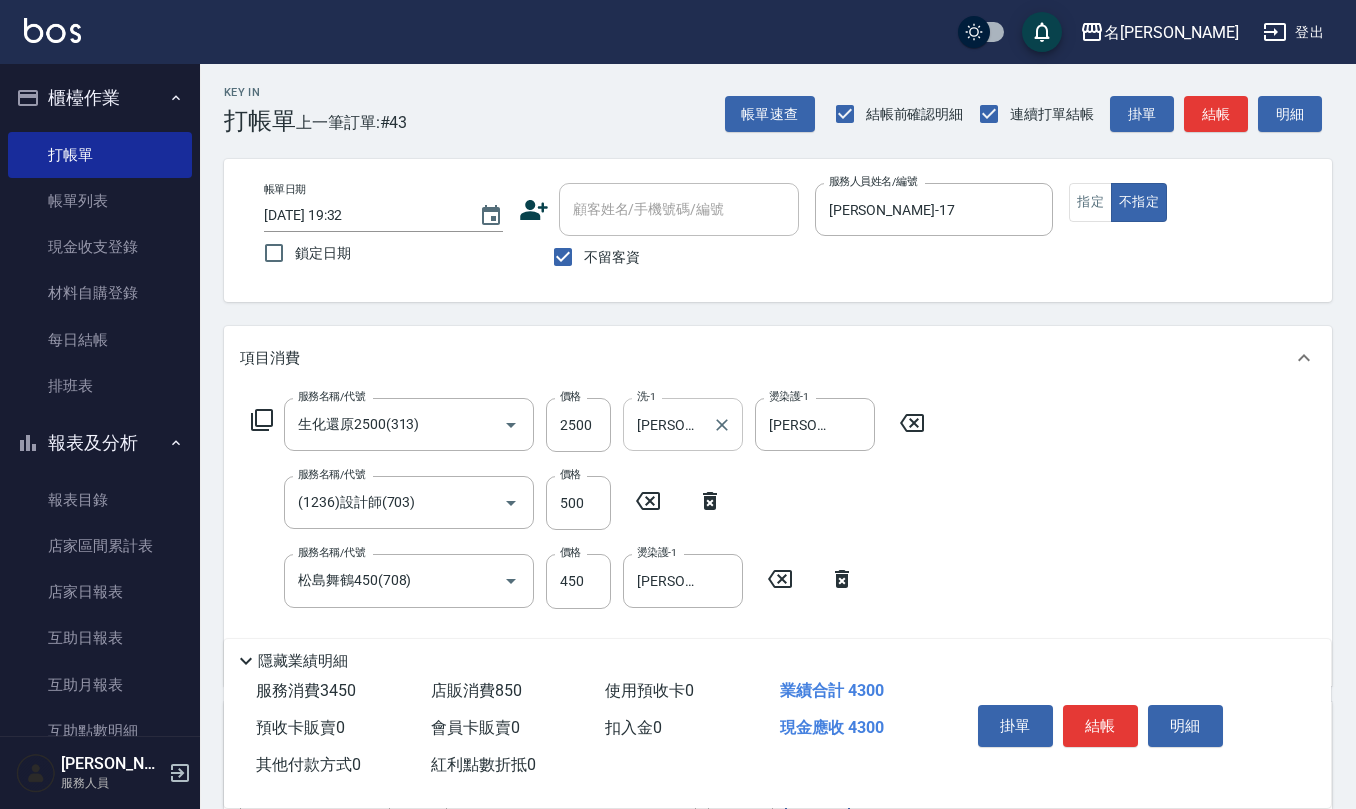 scroll, scrollTop: 0, scrollLeft: 0, axis: both 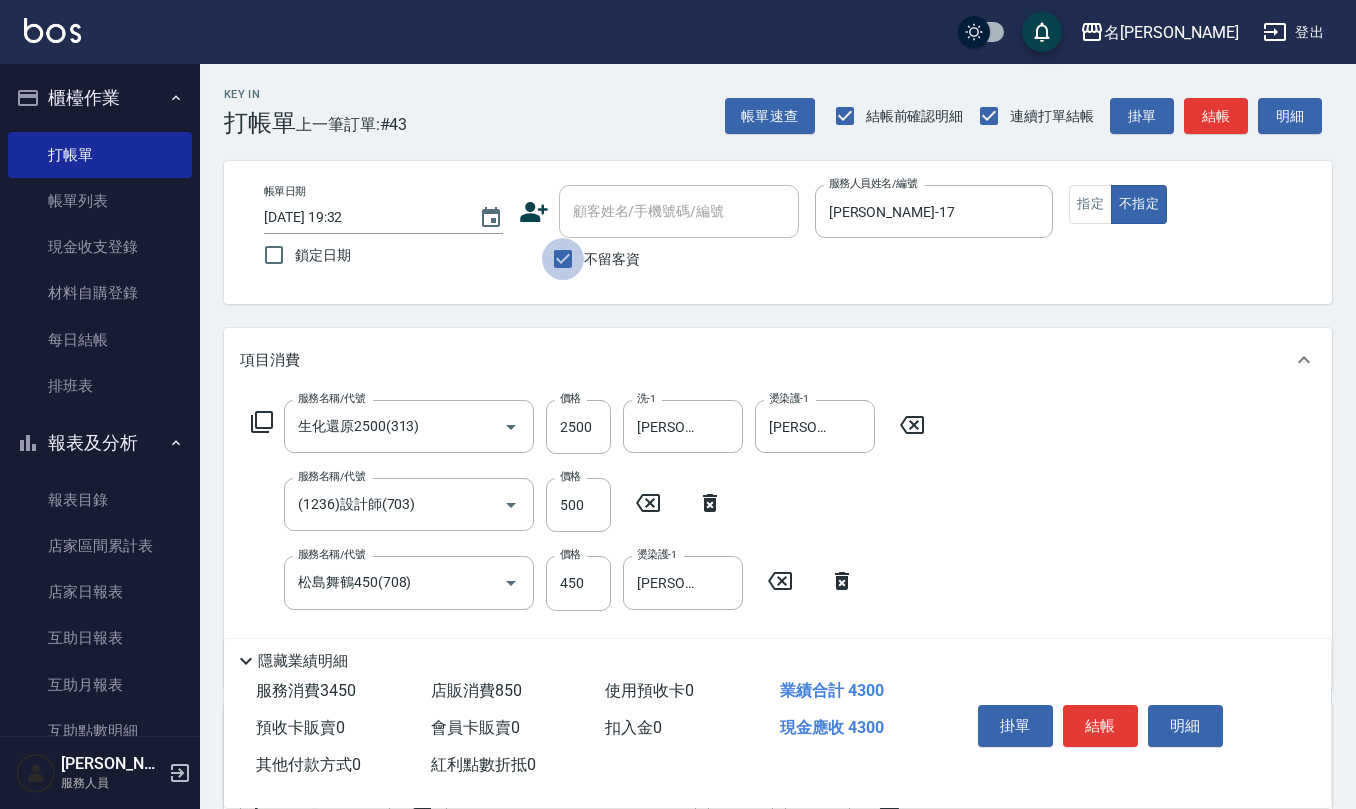 click on "不留客資" at bounding box center [563, 259] 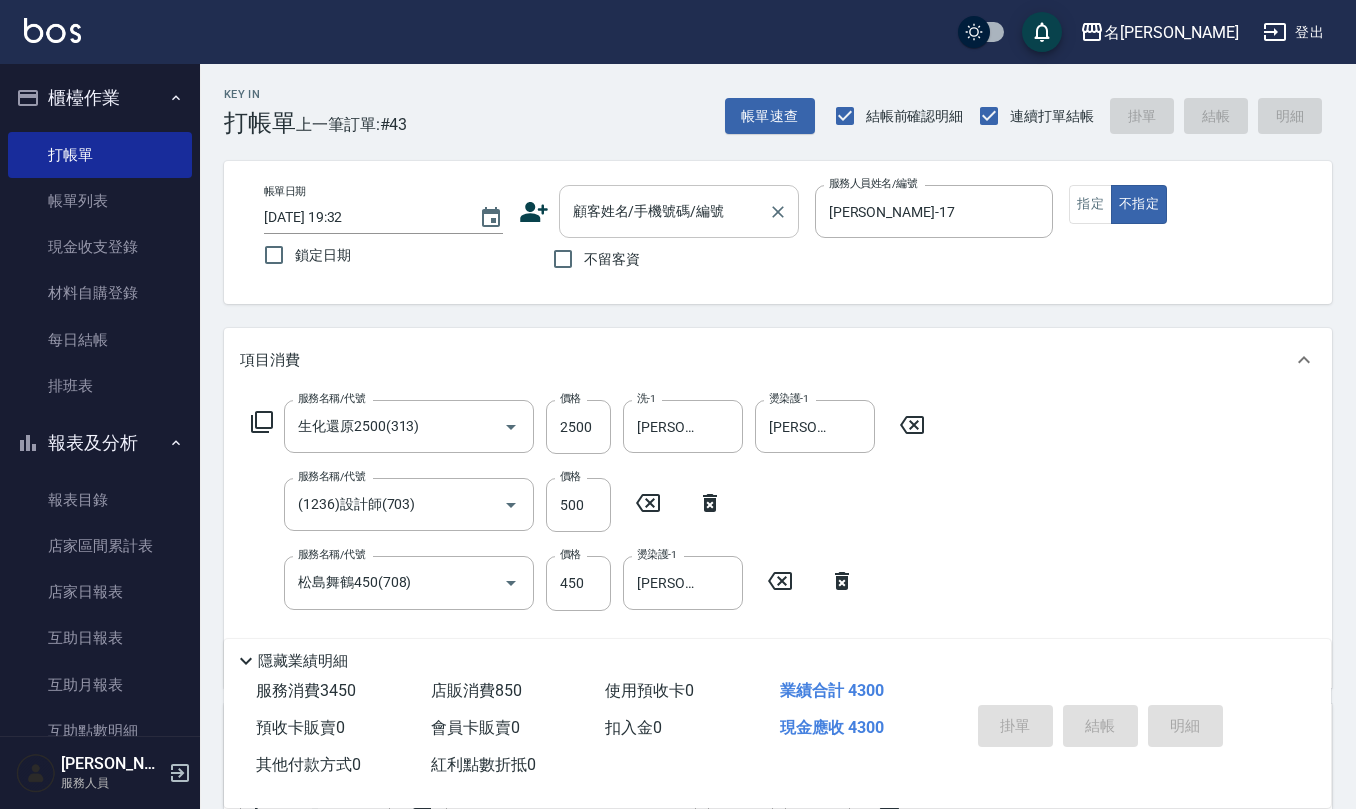 click on "顧客姓名/手機號碼/編號 顧客姓名/手機號碼/編號" at bounding box center [679, 211] 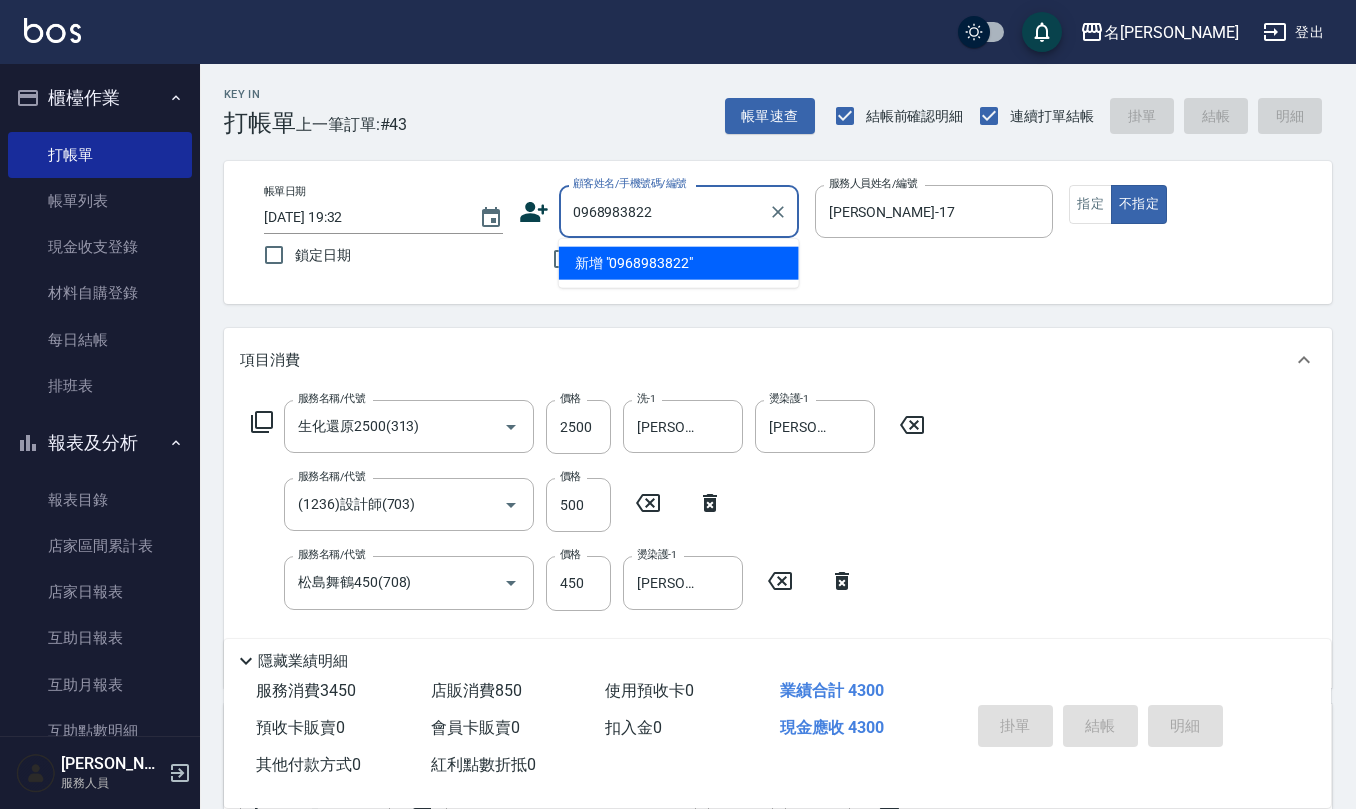 drag, startPoint x: 617, startPoint y: 213, endPoint x: 520, endPoint y: 236, distance: 99.68952 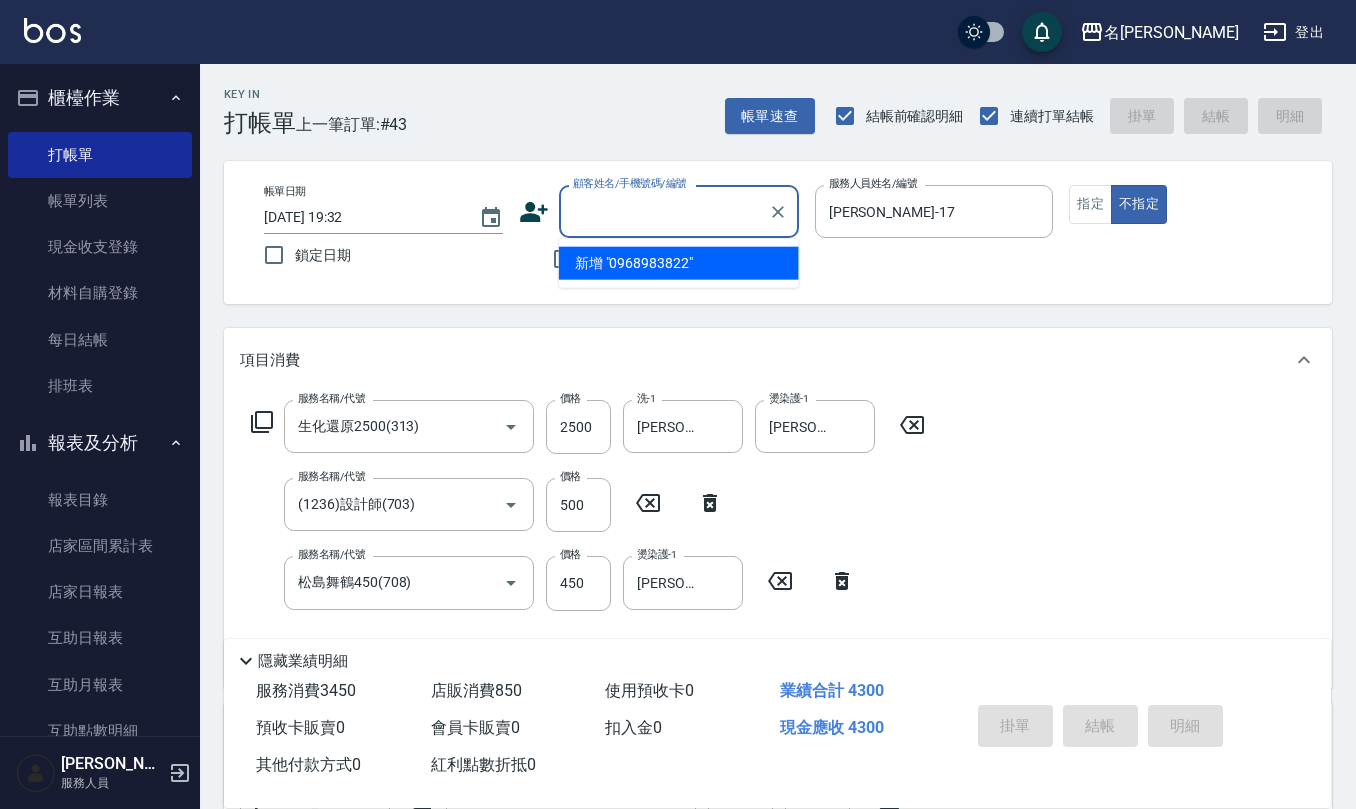 click 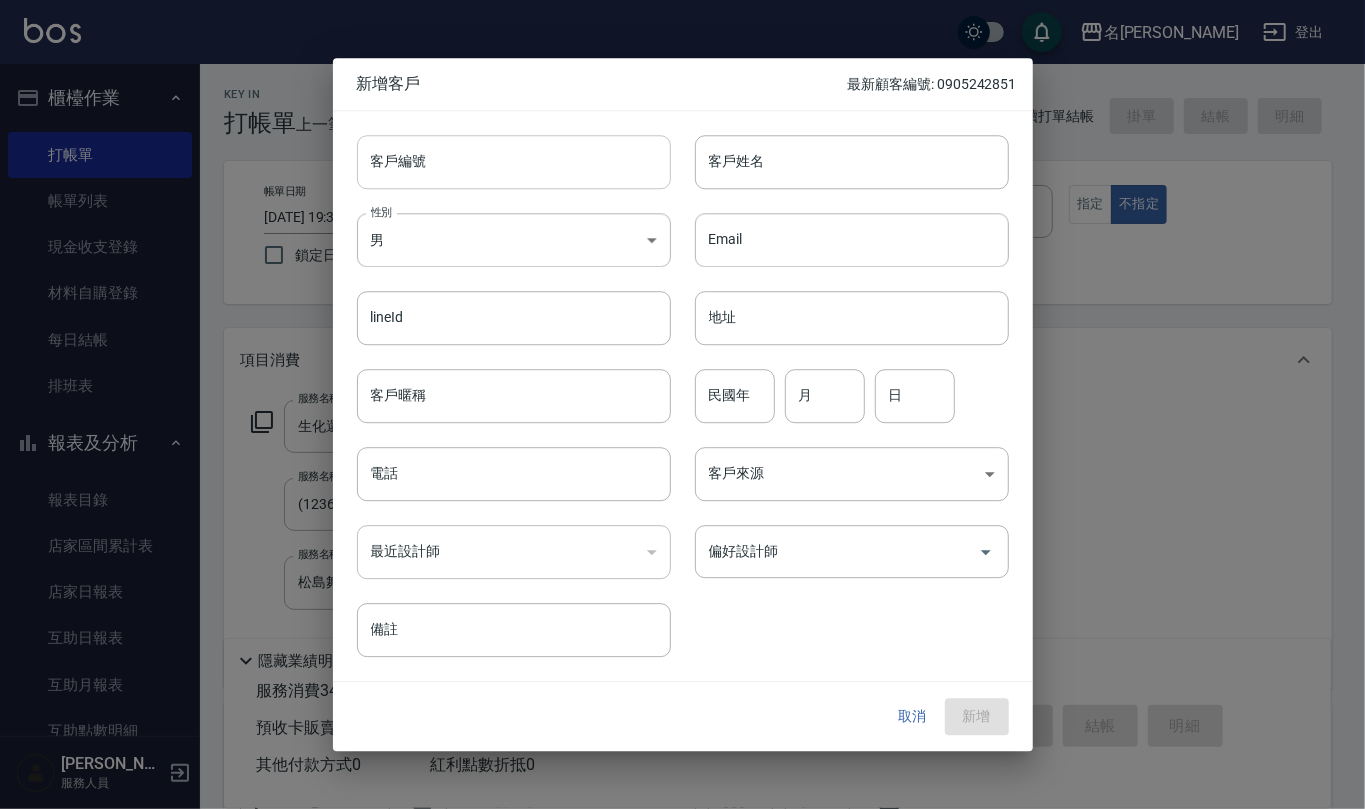 click on "客戶編號" at bounding box center (514, 162) 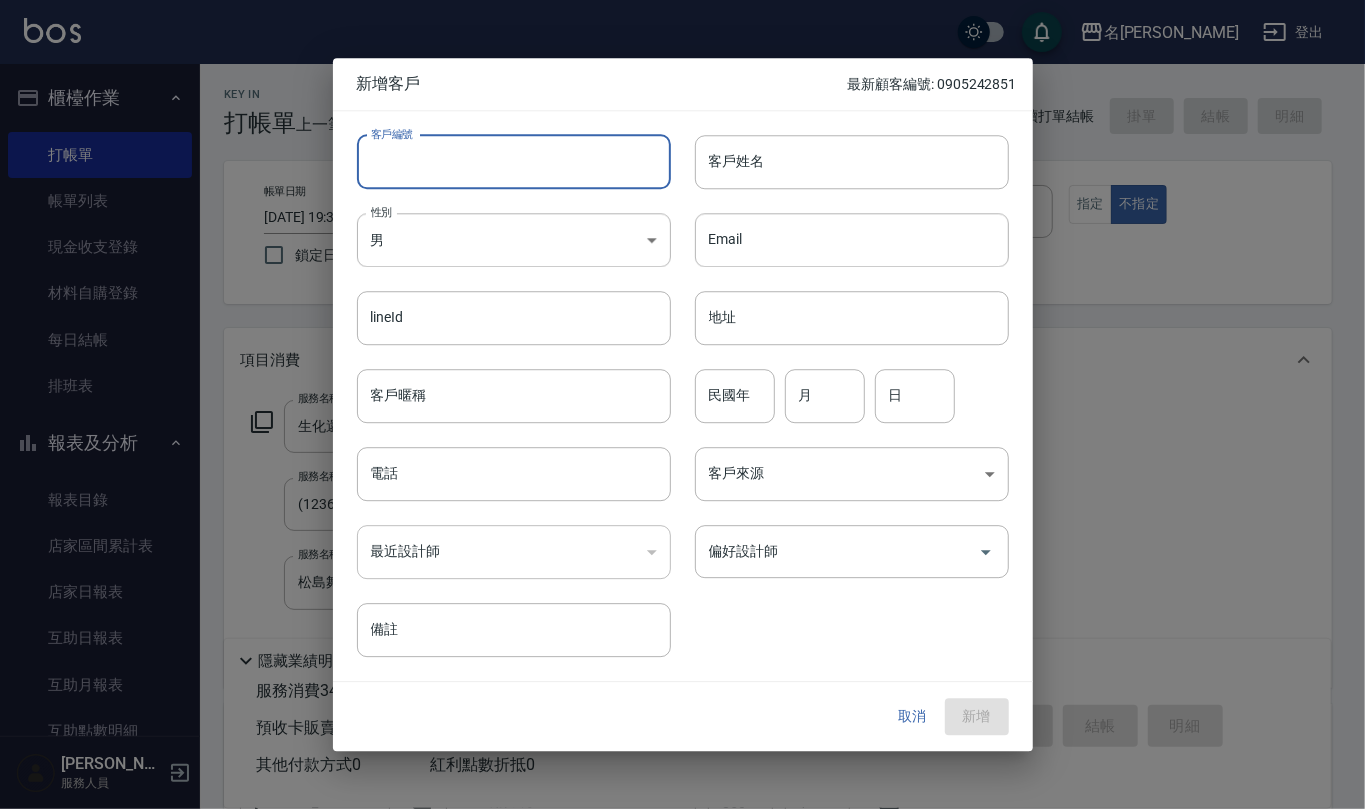 paste on "0968983822" 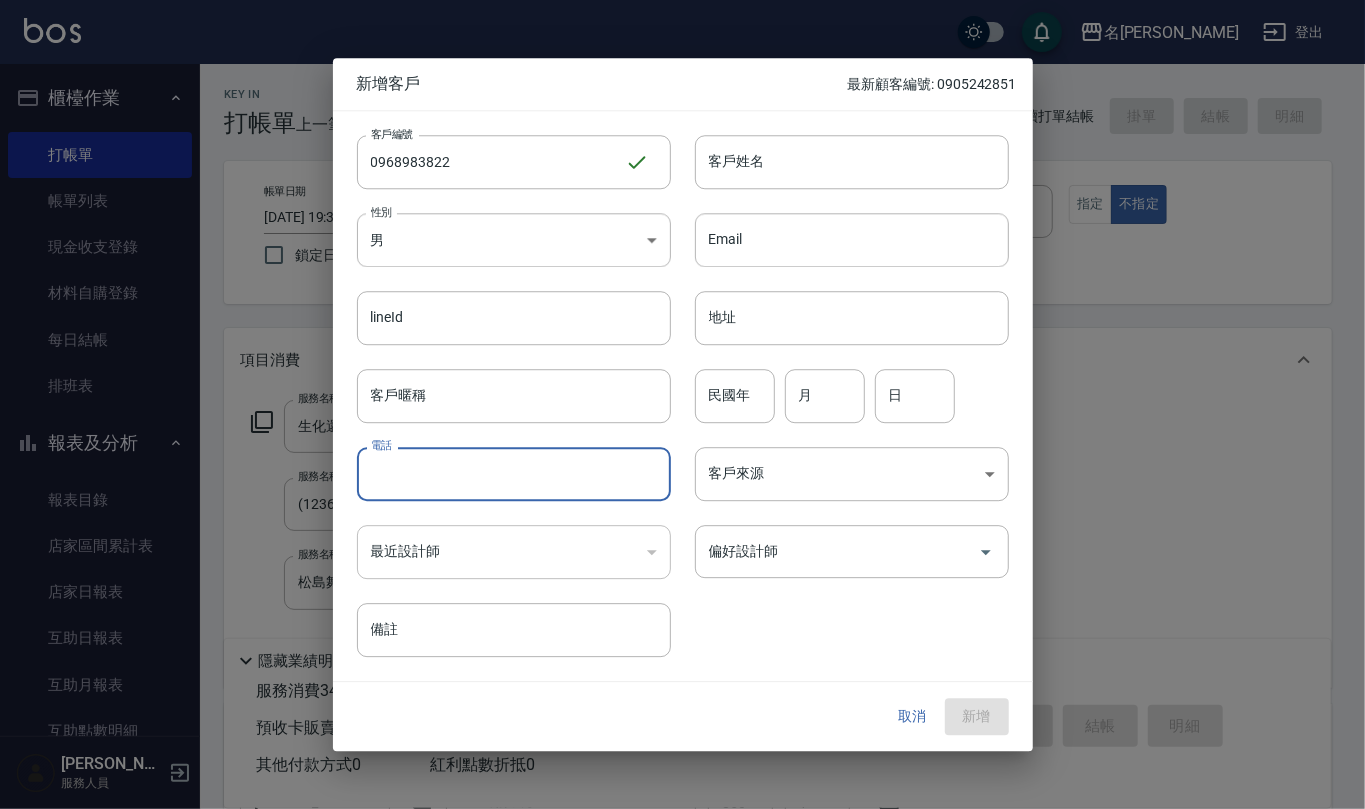 click on "電話" at bounding box center [514, 474] 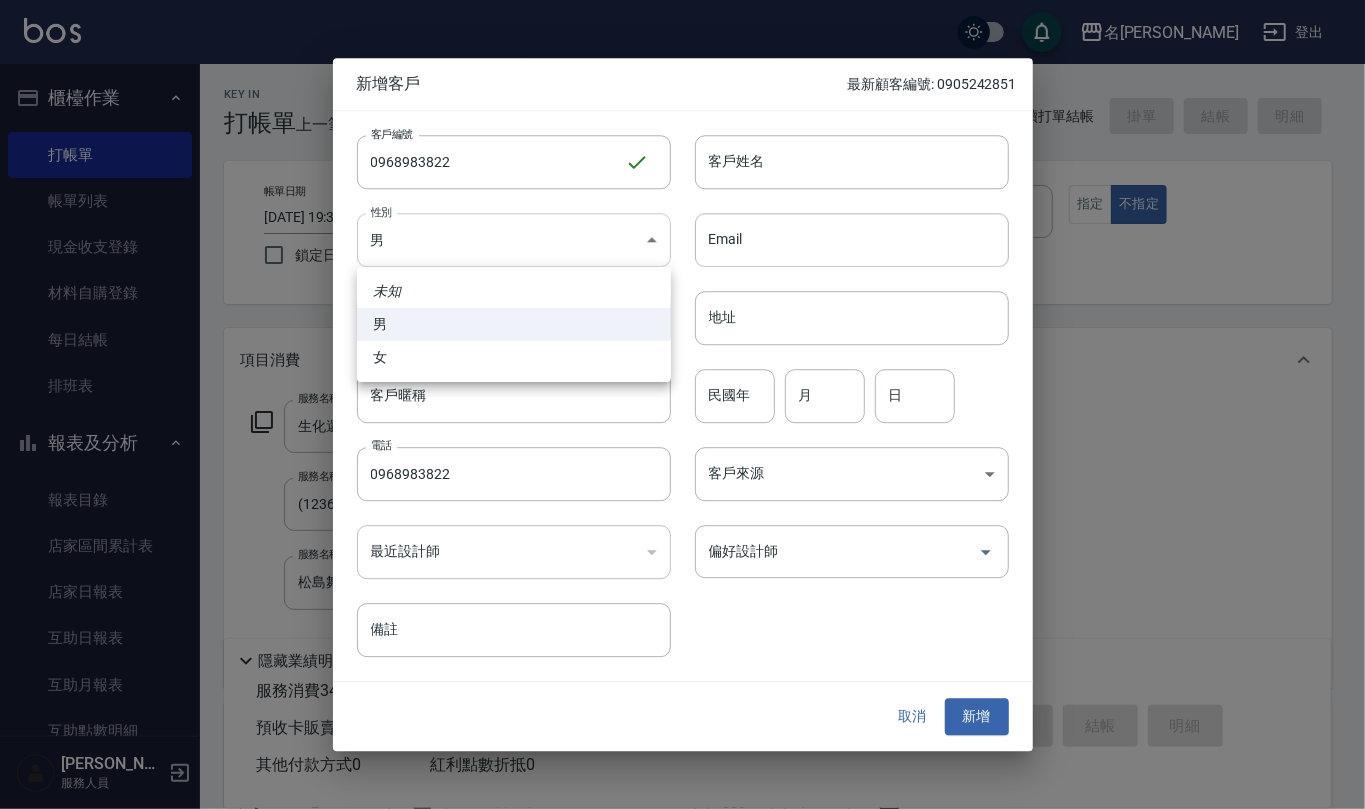 click on "名留仁二 登出 櫃檯作業 打帳單 帳單列表 現金收支登錄 材料自購登錄 每日結帳 排班表 報表及分析 報表目錄 店家區間累計表 店家日報表 互助日報表 互助月報表 互助點數明細 互助業績報表 設計師業績表 設計師日報表 設計師業績分析表 設計師業績月報表 商品消耗明細 單一服務項目查詢 收支分類明細表 費用分析表 客戶管理 客戶列表 員工及薪資 員工列表 員工離職列表 全店打卡記錄 商品管理 商品列表 行銷工具 活動發券明細 仁二 服務人員 Key In 打帳單 上一筆訂單:#43 帳單速查 結帳前確認明細 連續打單結帳 掛單 結帳 明細 帳單日期 [DATE] 19:32 鎖定日期 顧客姓名/手機號碼/編號 顧客姓名/手機號碼/編號 不留客資 服務人員姓名/編號 [PERSON_NAME]-17 服務人員姓名/編號 指定 不指定 項目消費 服務名稱/代號 生化還原2500(313) 服務名稱/代號 價格 2500 價格 洗-1 [PERSON_NAME]-17" at bounding box center (682, 651) 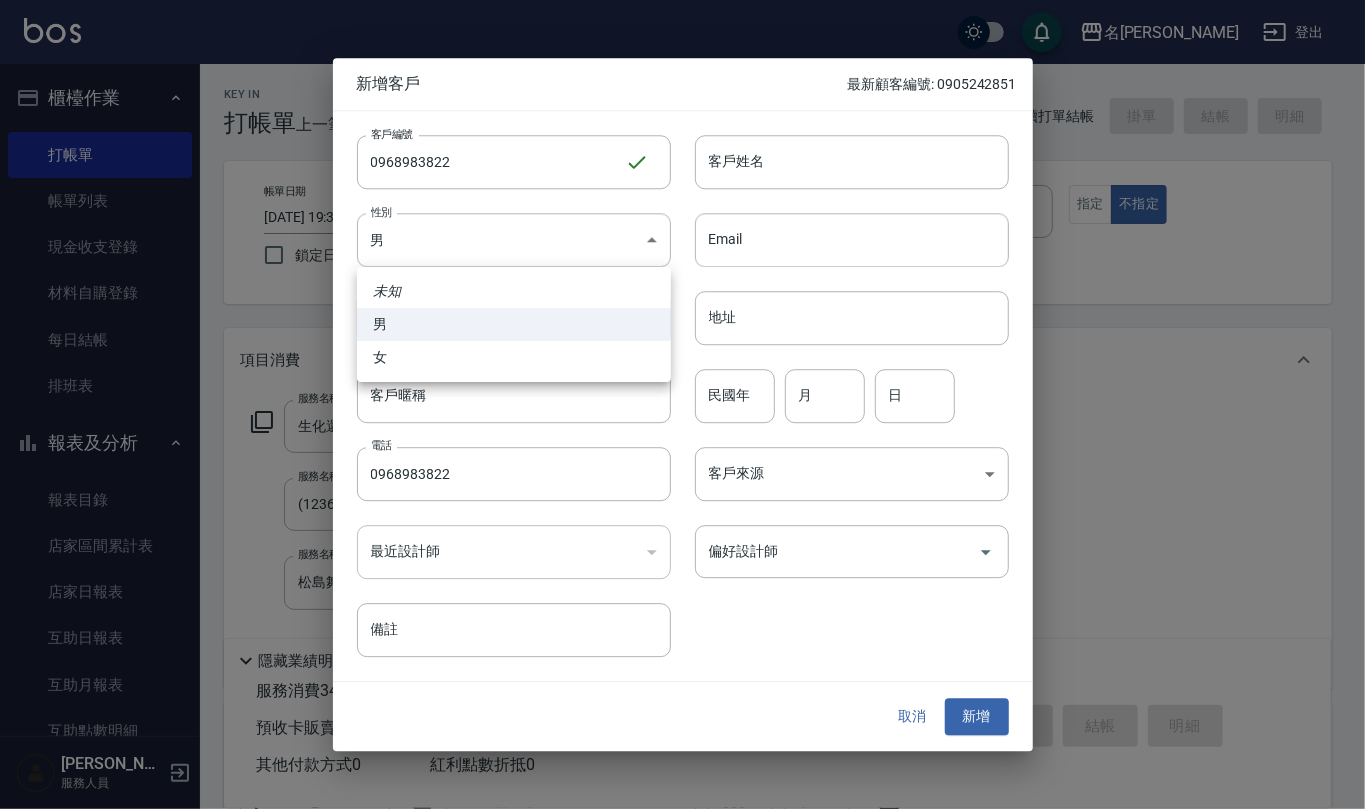 click at bounding box center [682, 404] 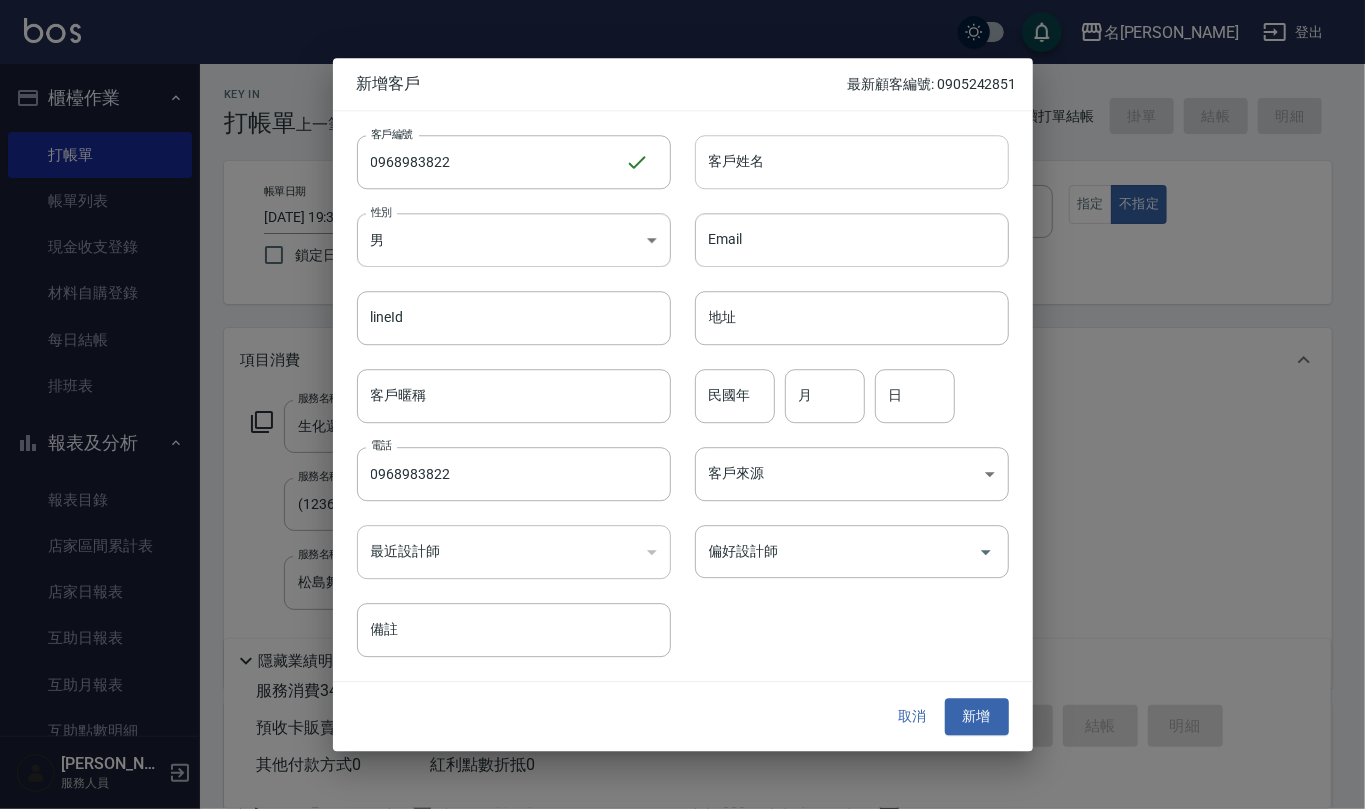 click on "客戶姓名" at bounding box center [852, 162] 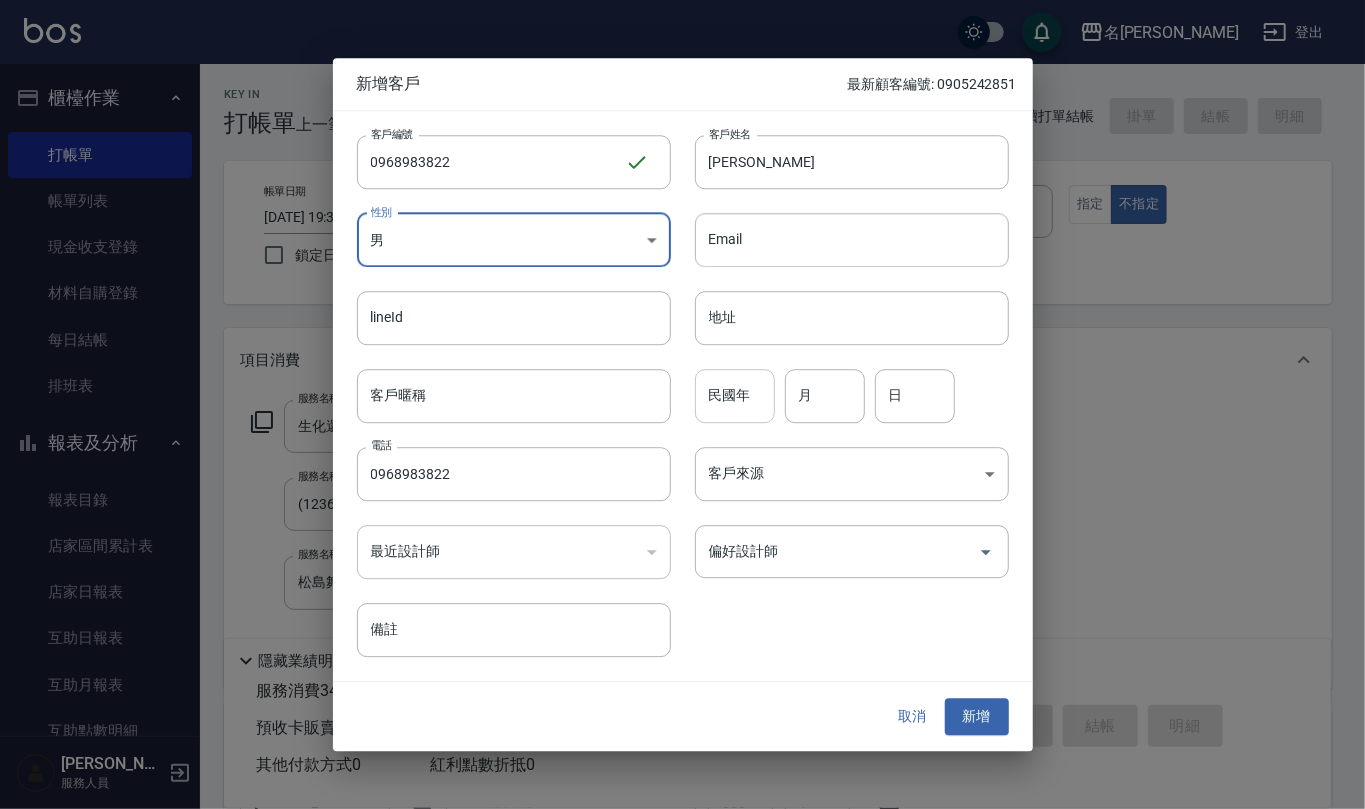 click on "民國年" at bounding box center [735, 396] 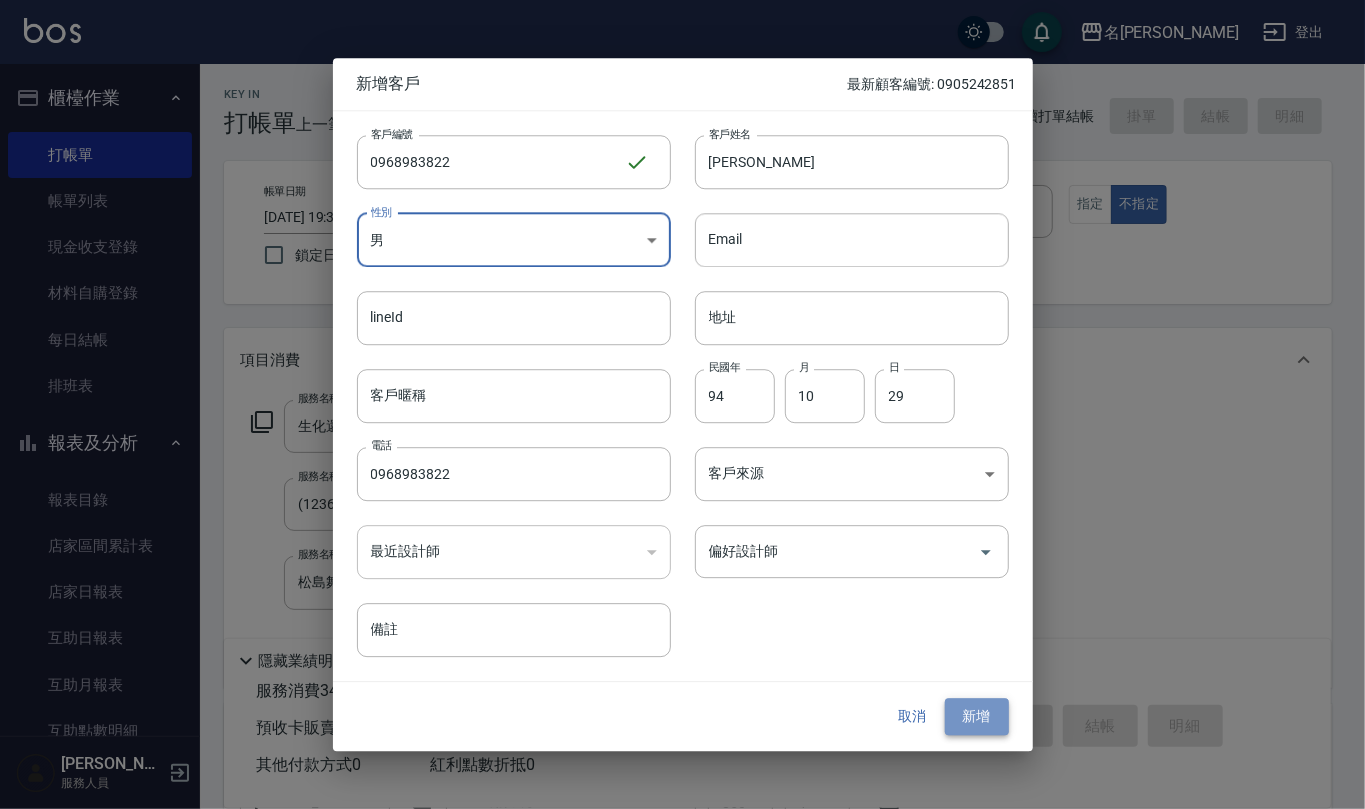 click on "新增" at bounding box center (977, 717) 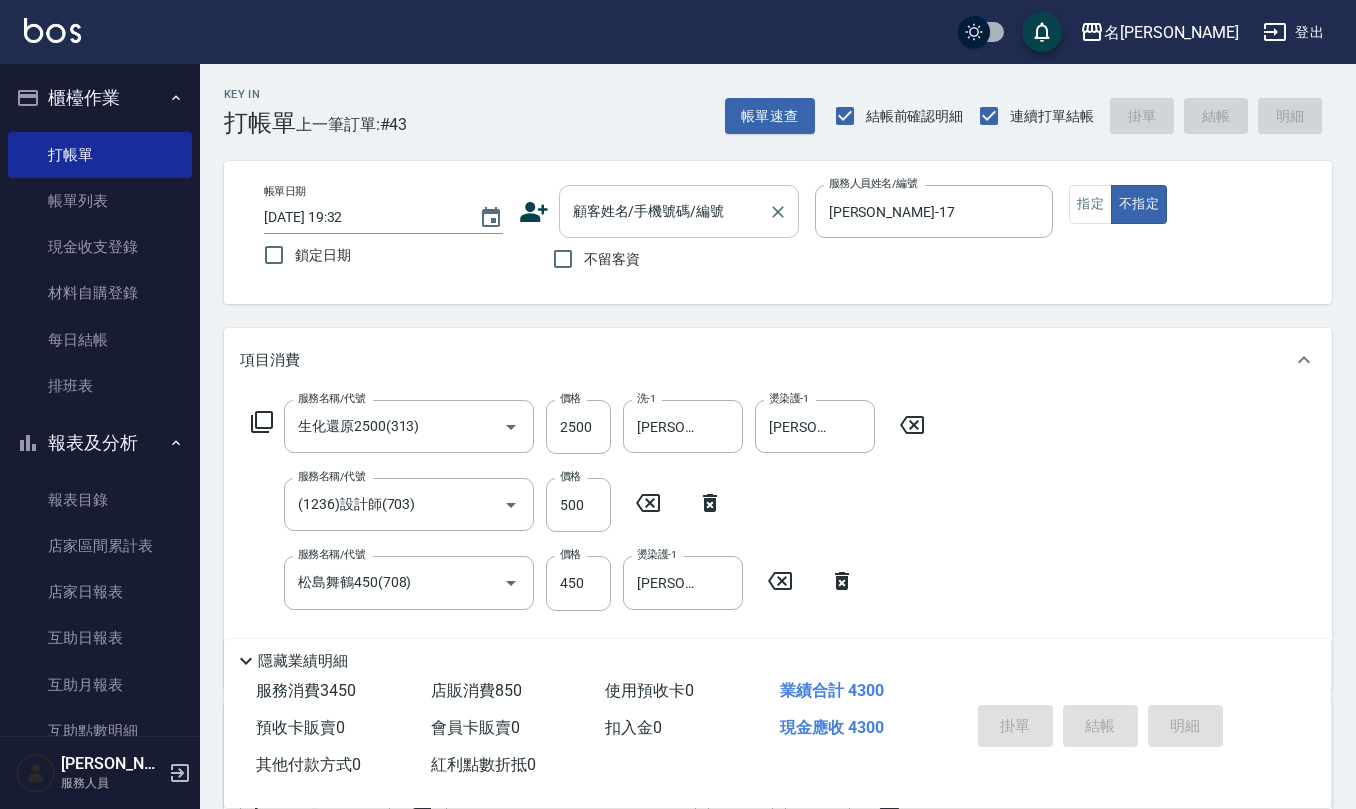click on "顧客姓名/手機號碼/編號" at bounding box center [664, 211] 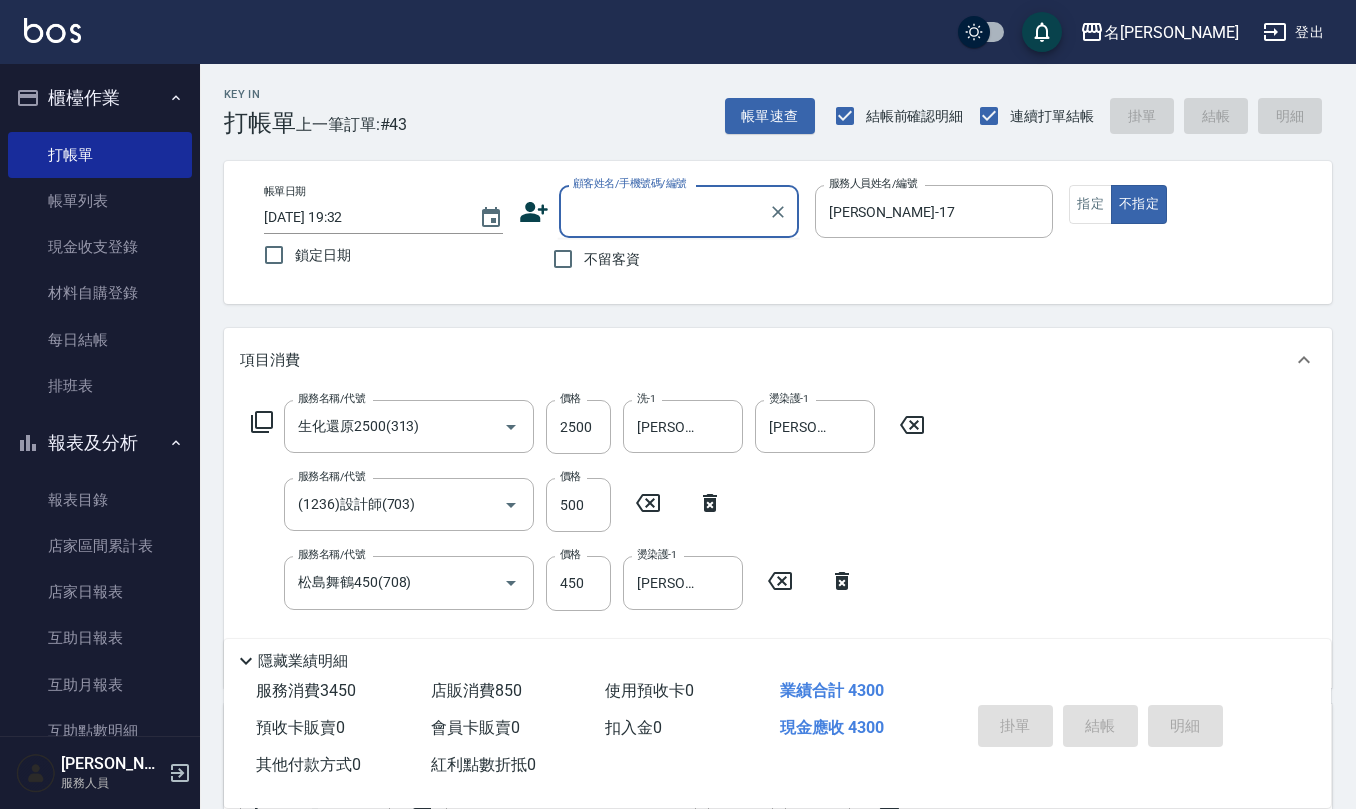 paste on "0968983822" 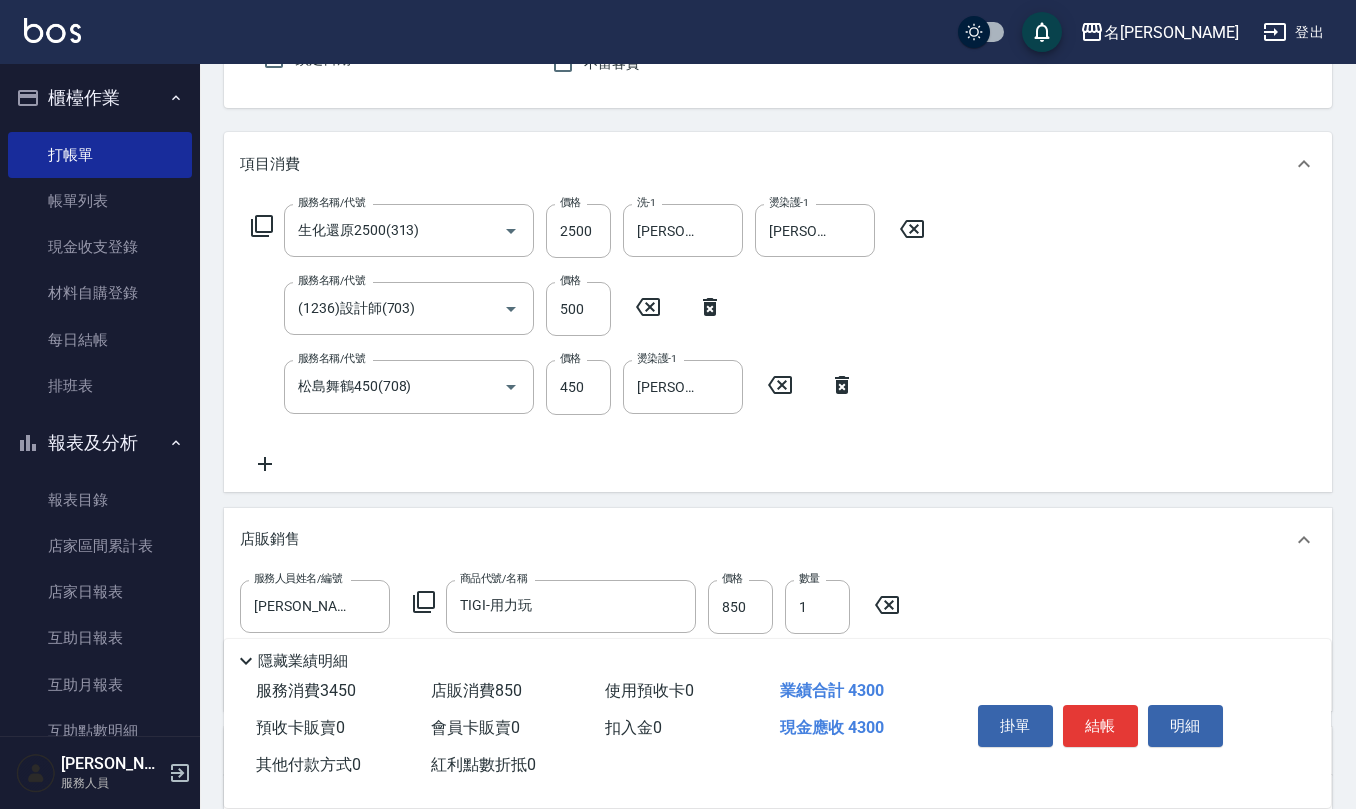 scroll, scrollTop: 133, scrollLeft: 0, axis: vertical 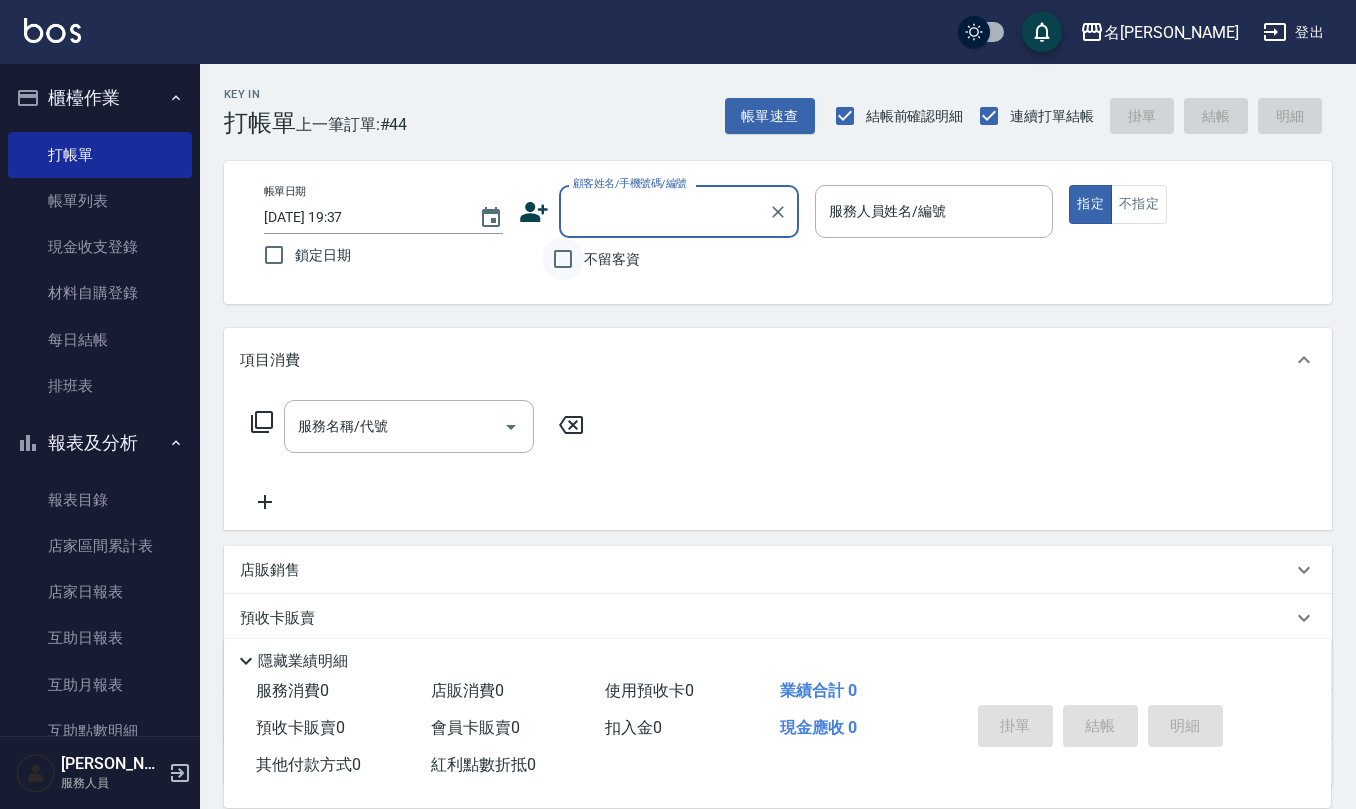 click on "不留客資" at bounding box center [563, 259] 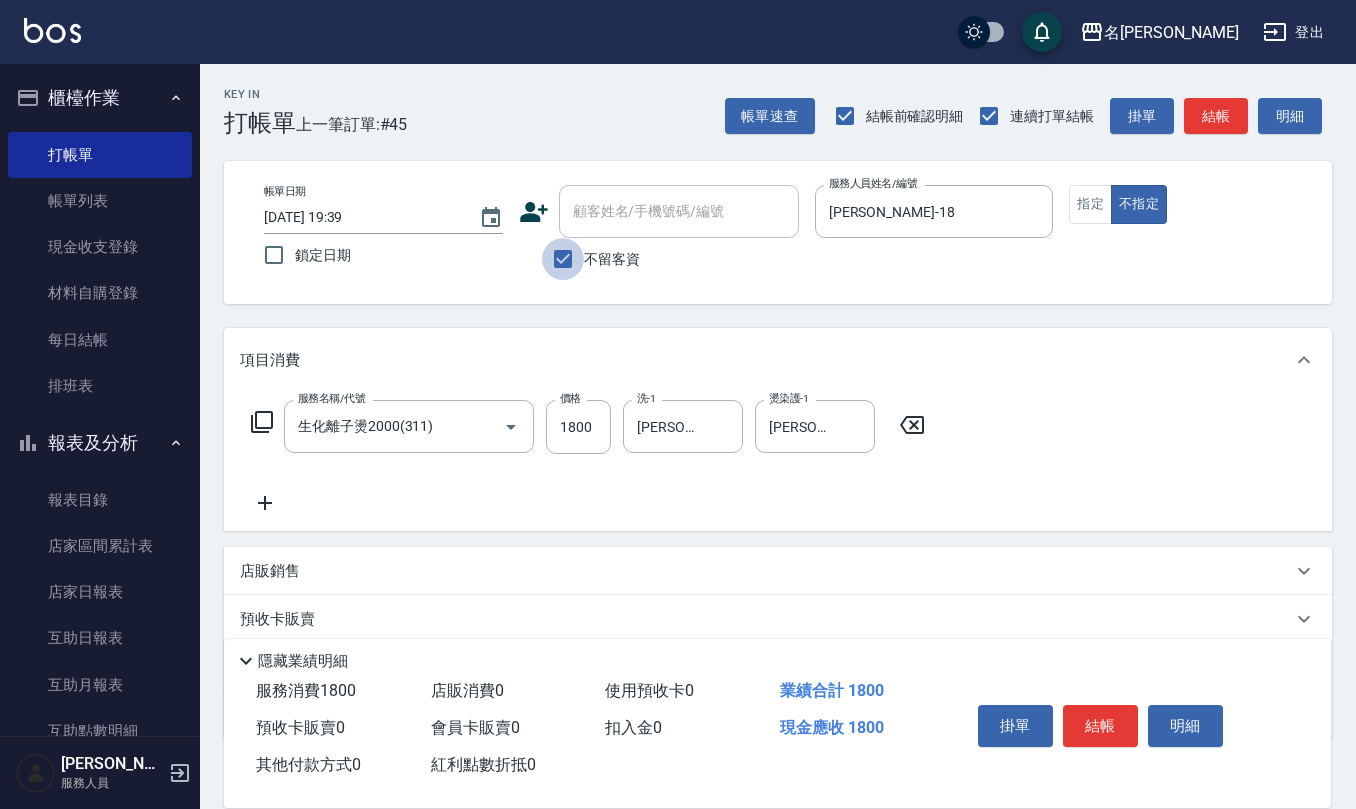 drag, startPoint x: 565, startPoint y: 273, endPoint x: 588, endPoint y: 238, distance: 41.880783 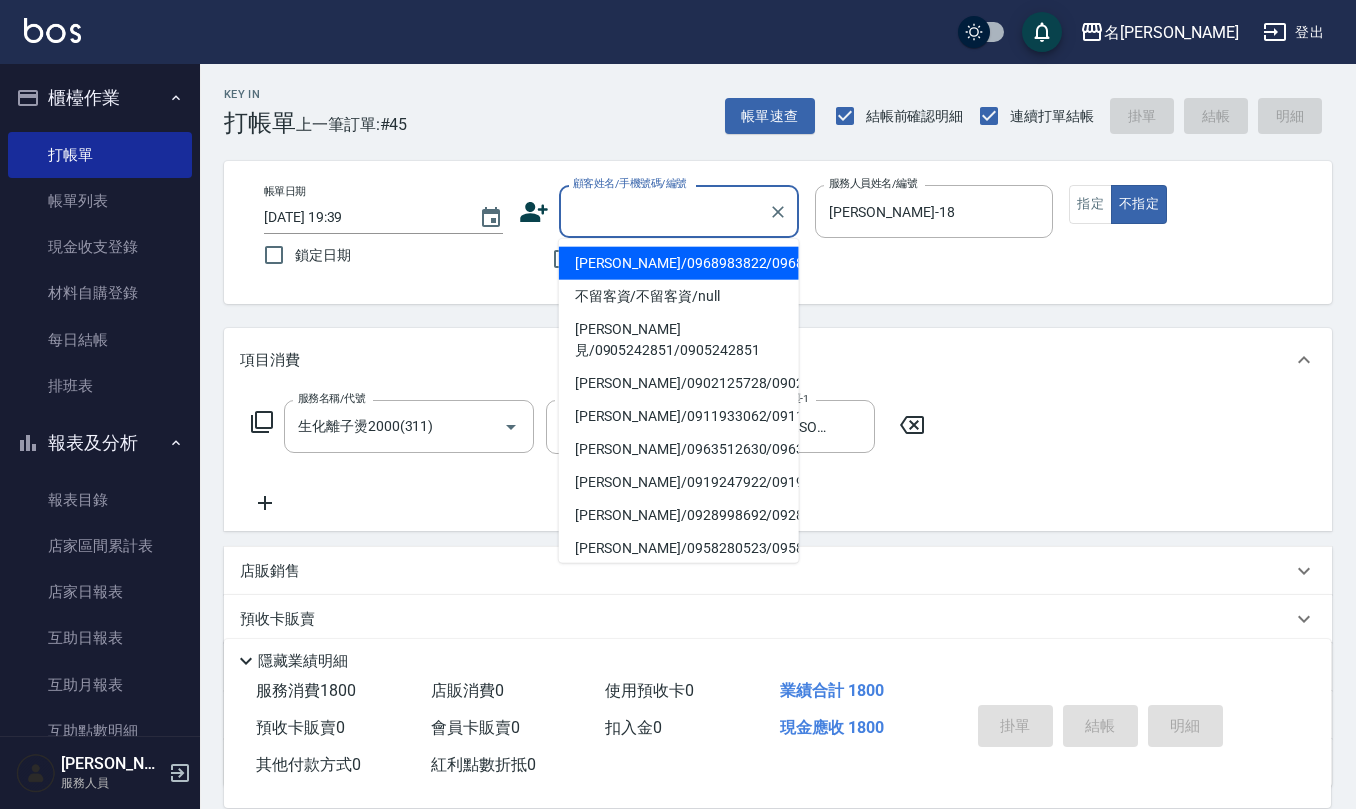 click on "顧客姓名/手機號碼/編號 顧客姓名/手機號碼/編號" at bounding box center [679, 211] 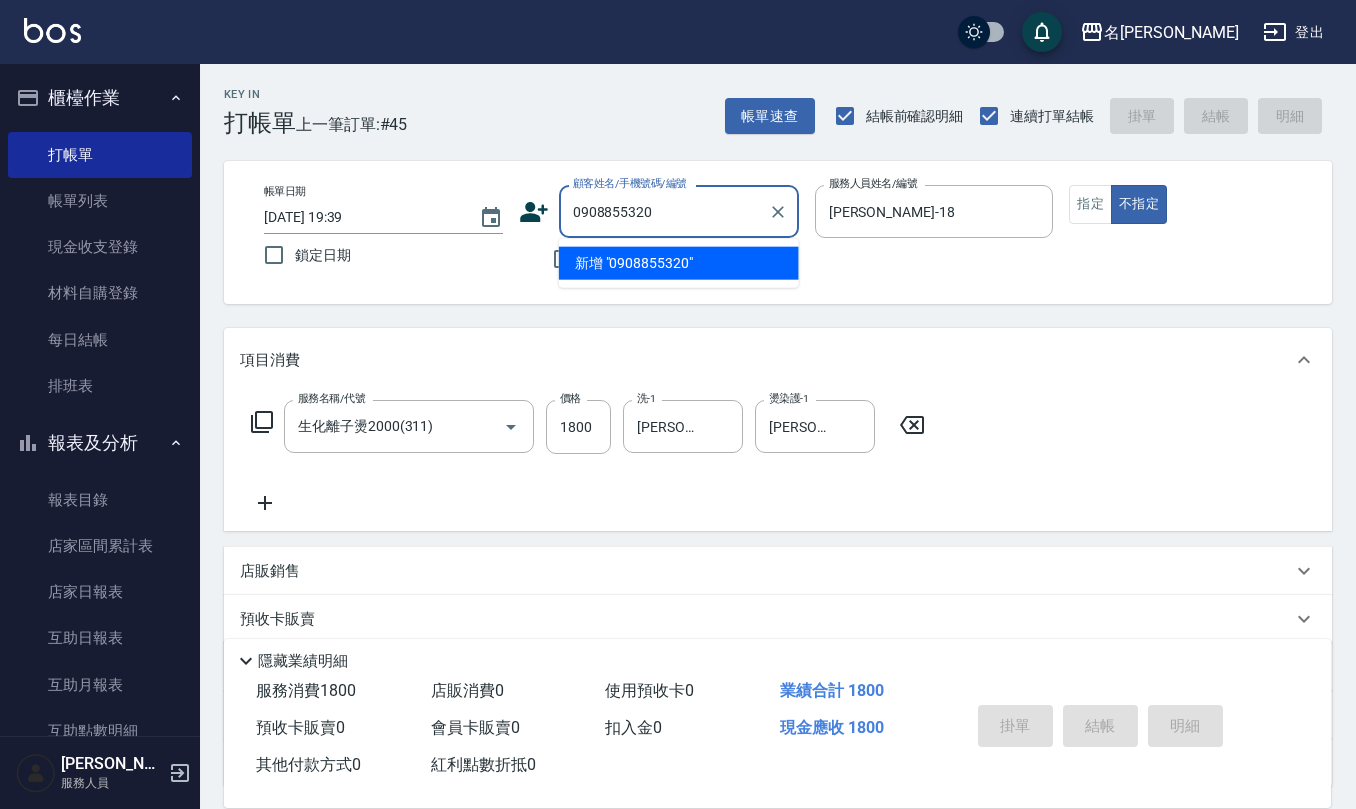 drag, startPoint x: 672, startPoint y: 200, endPoint x: 465, endPoint y: 197, distance: 207.02174 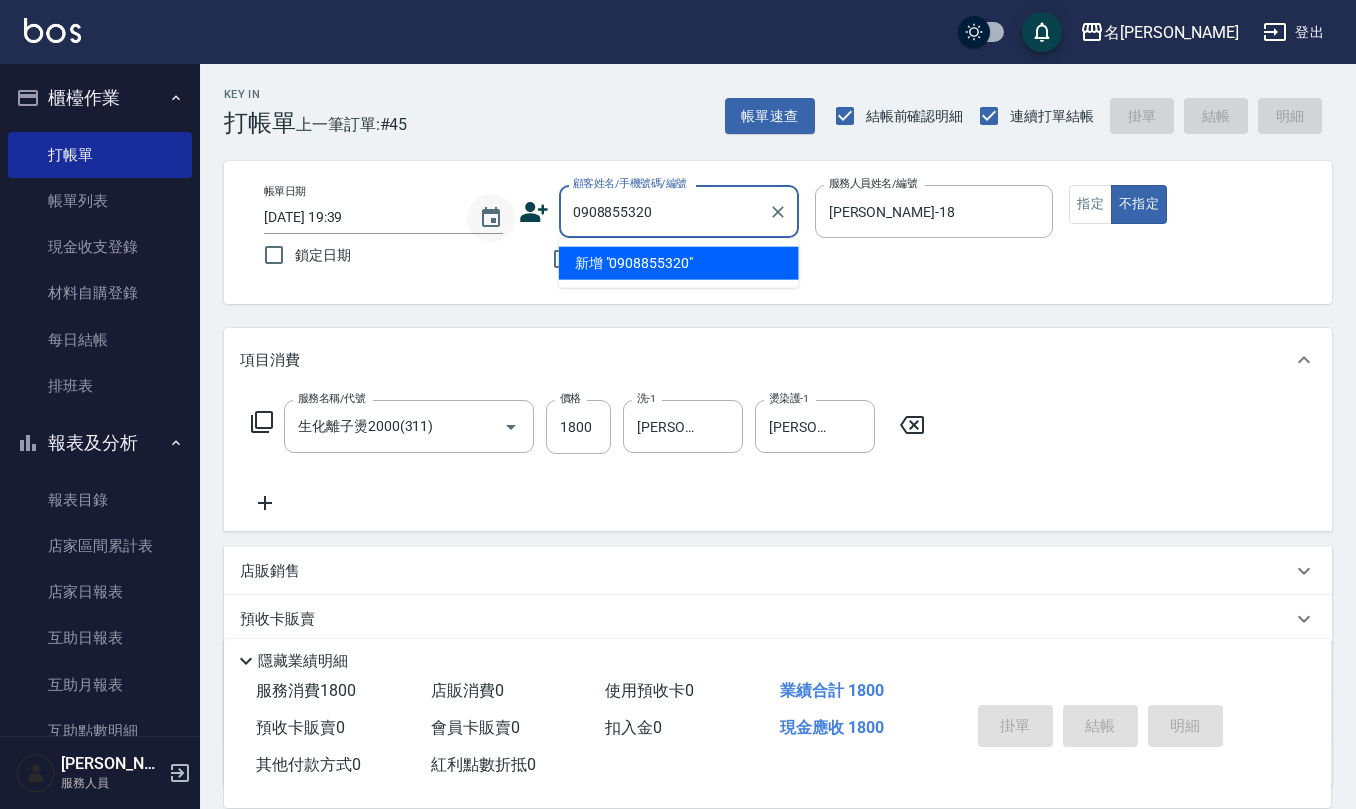 drag, startPoint x: 556, startPoint y: 209, endPoint x: 505, endPoint y: 206, distance: 51.088158 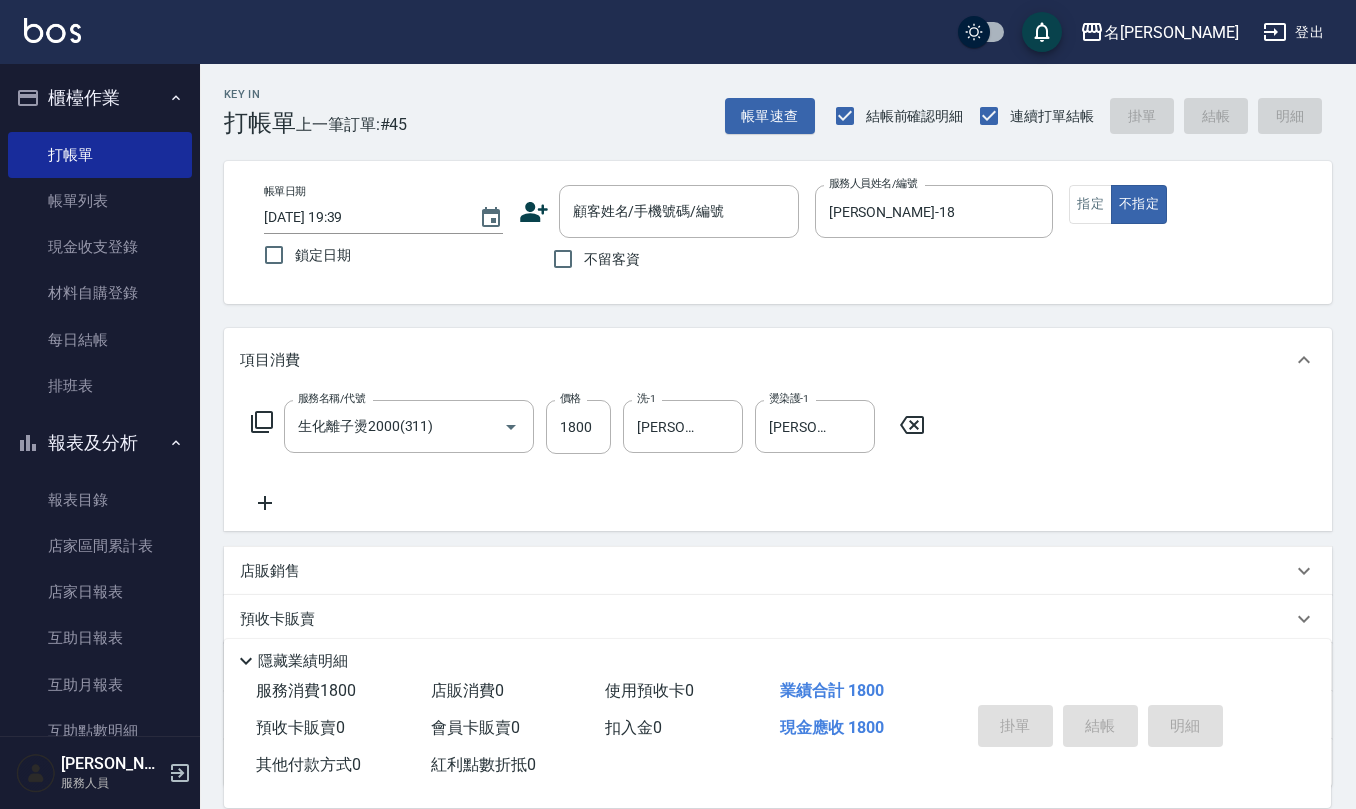 click 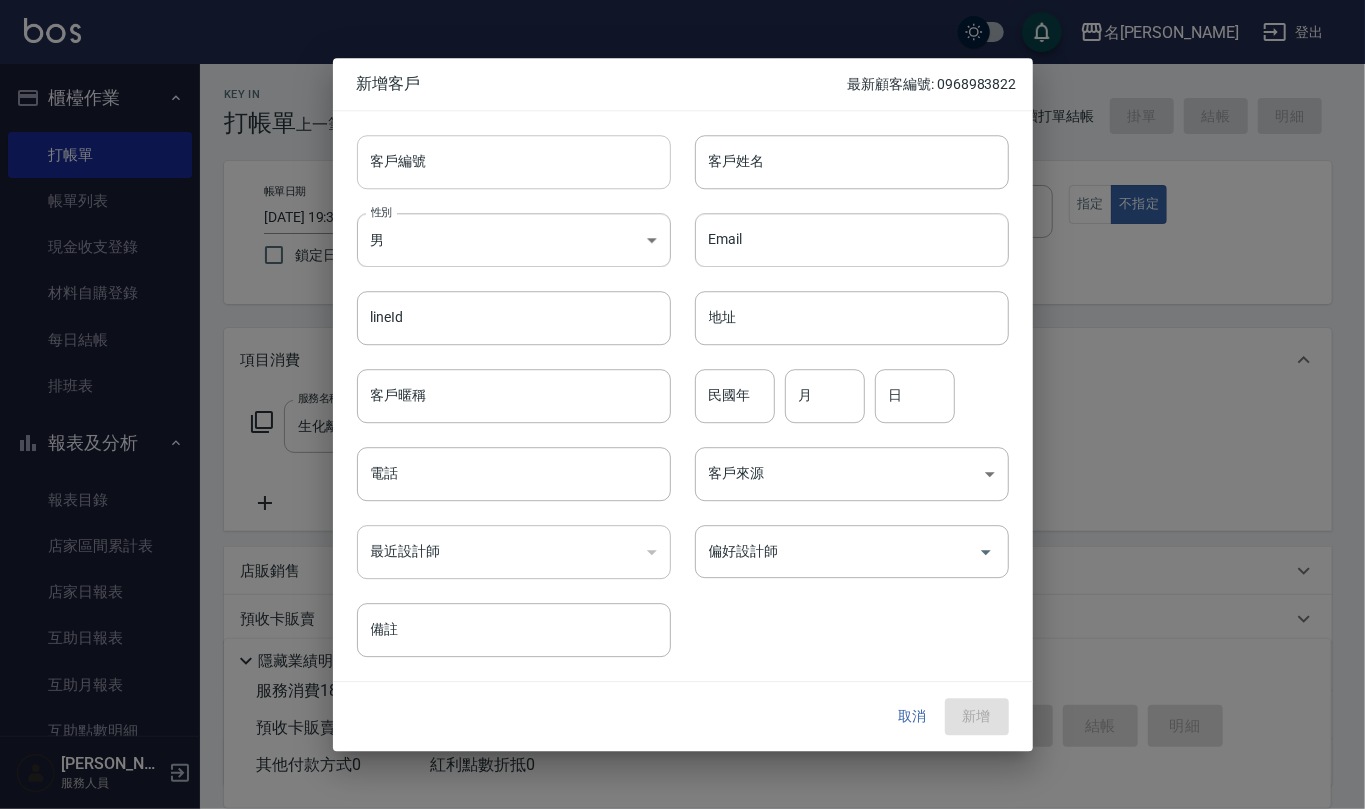 click on "客戶編號" at bounding box center (514, 162) 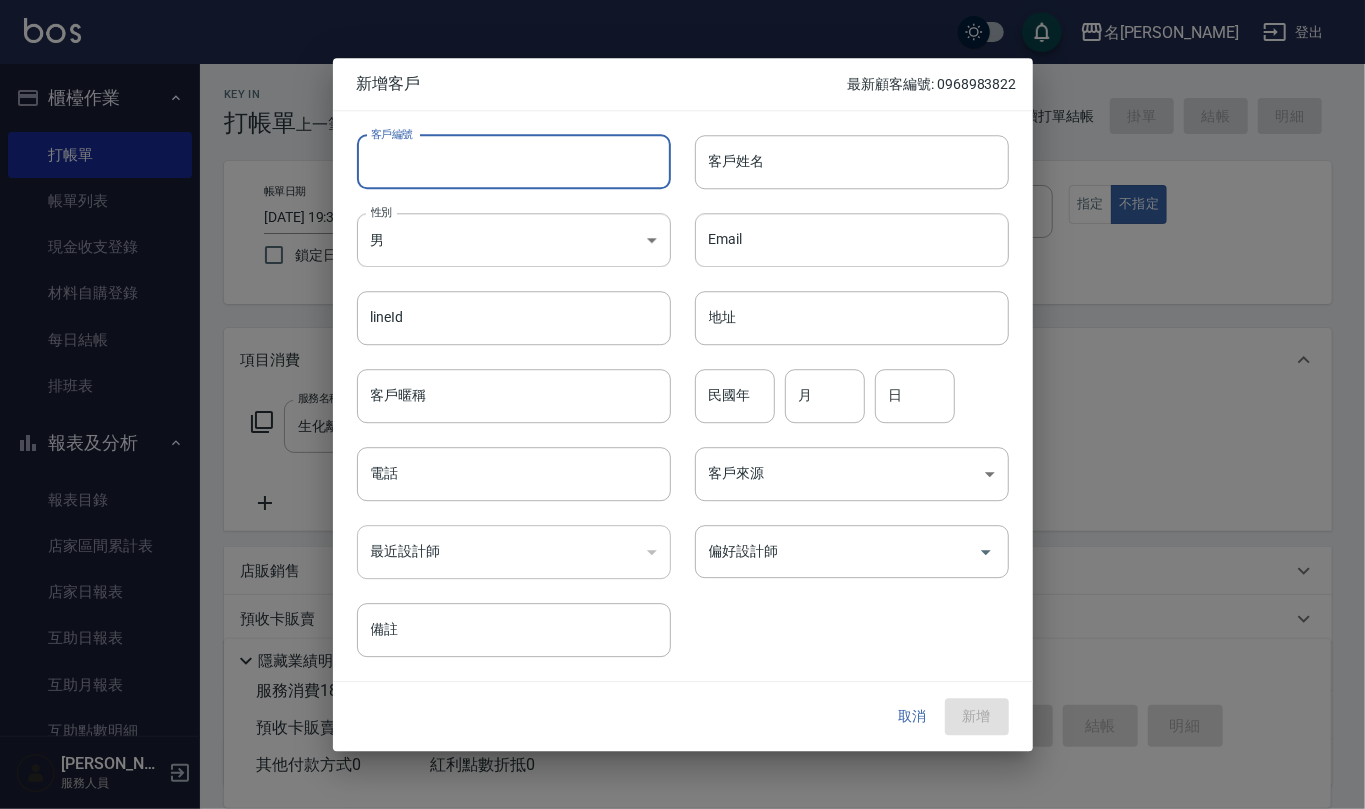 paste on "0908855320" 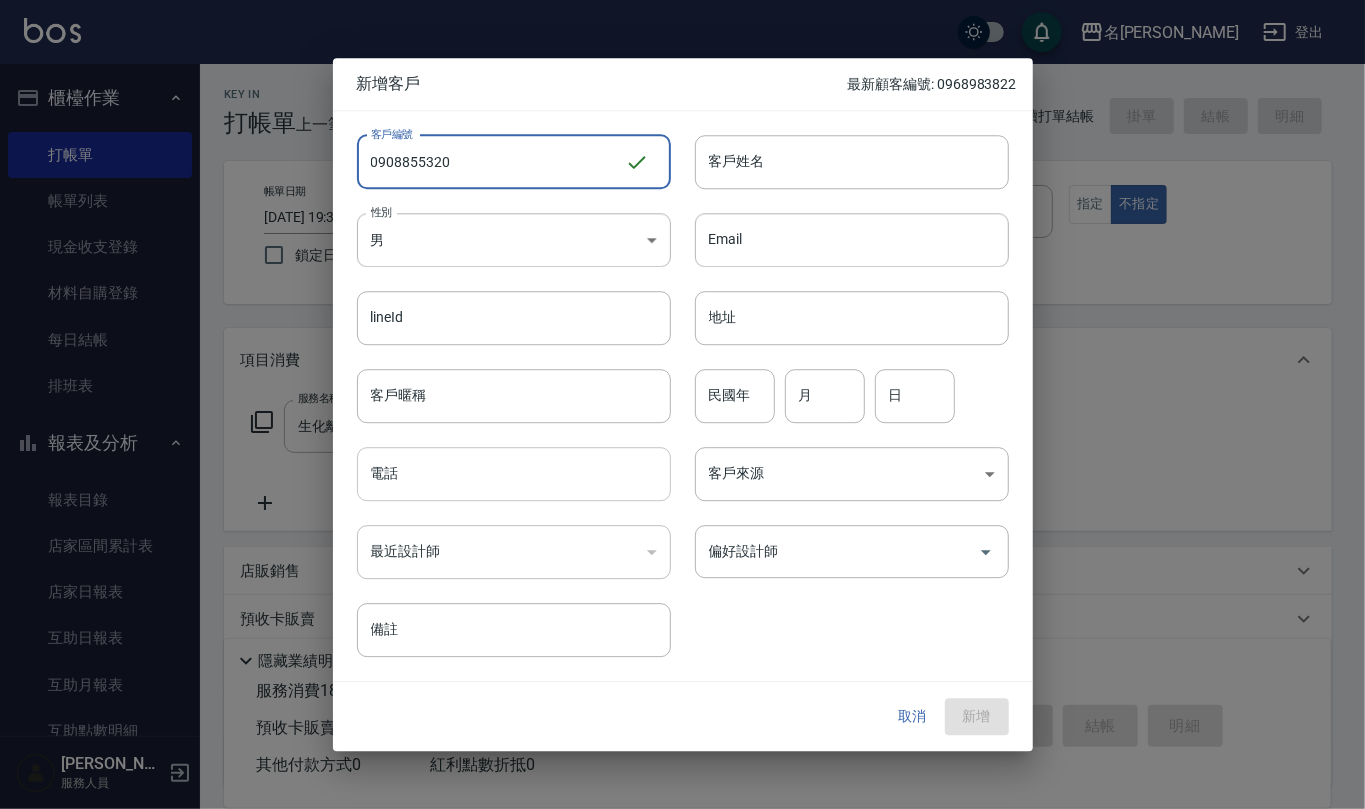 click on "電話" at bounding box center [514, 474] 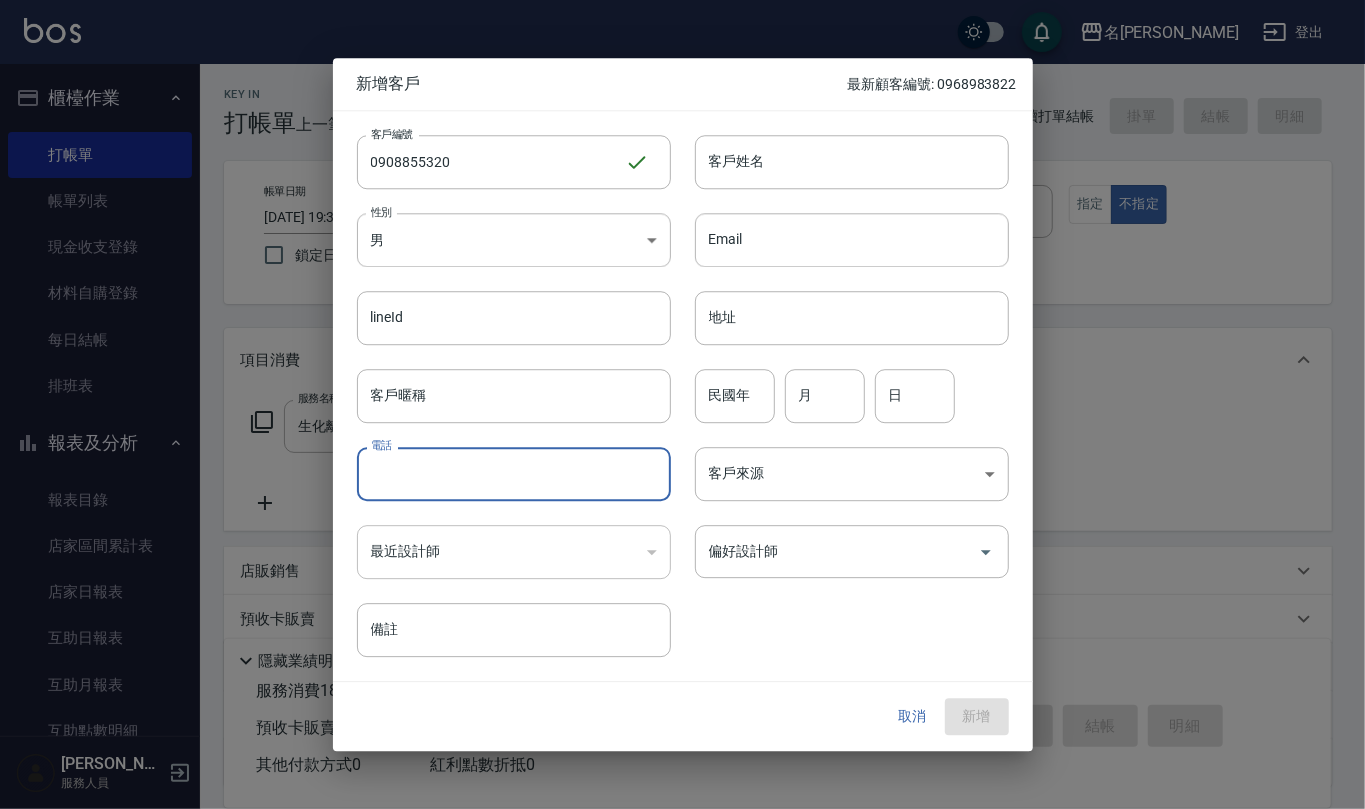 paste on "0908855320" 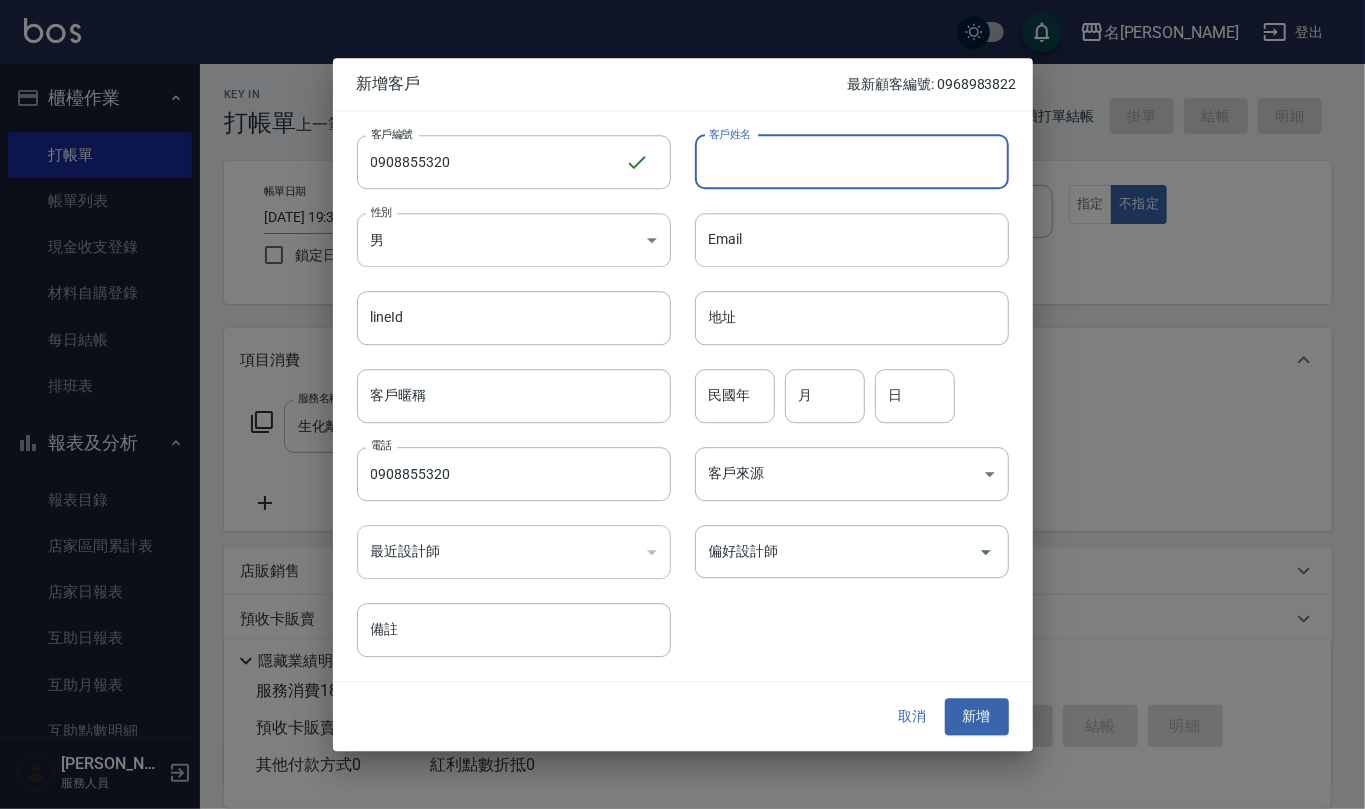 click on "客戶姓名" at bounding box center (852, 162) 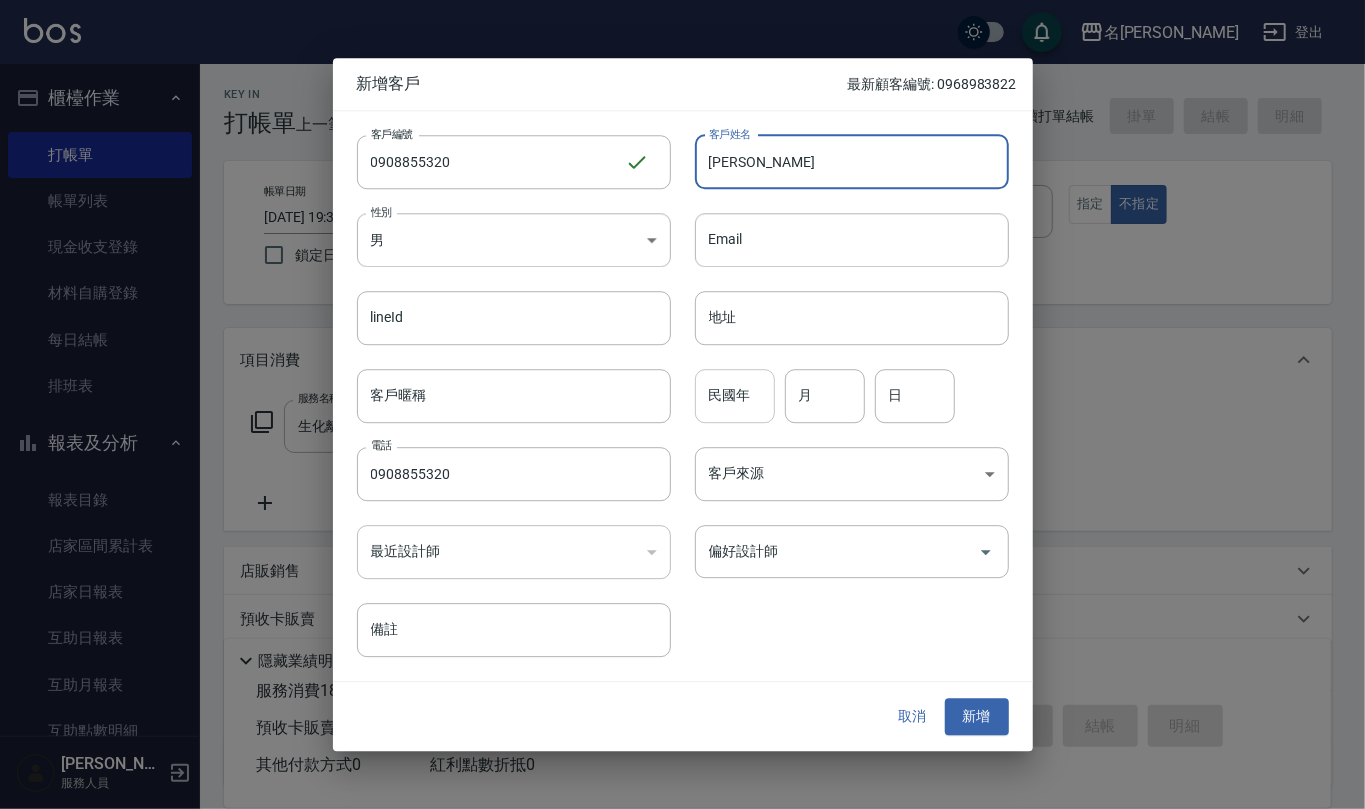 click on "民國年" at bounding box center (735, 396) 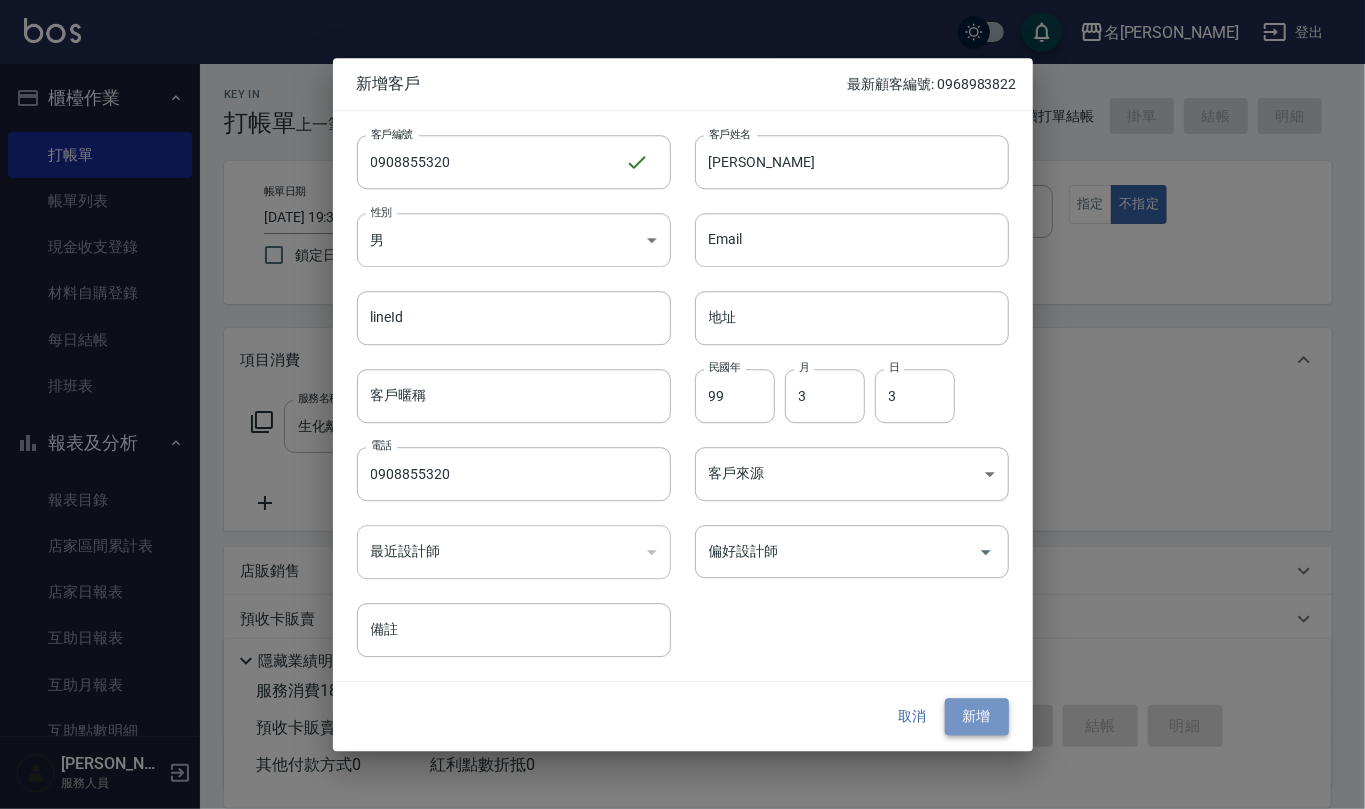click on "新增" at bounding box center [977, 717] 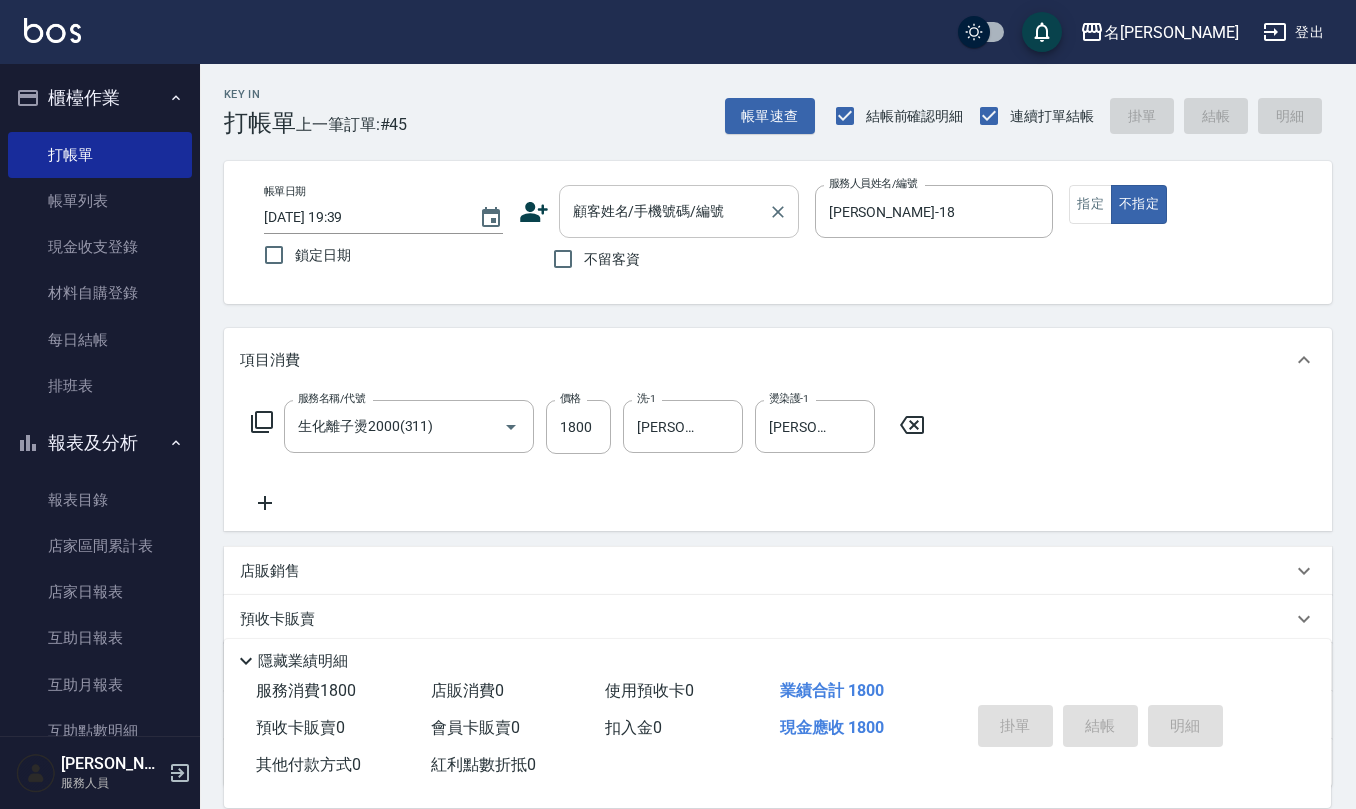 click on "顧客姓名/手機號碼/編號" at bounding box center [664, 211] 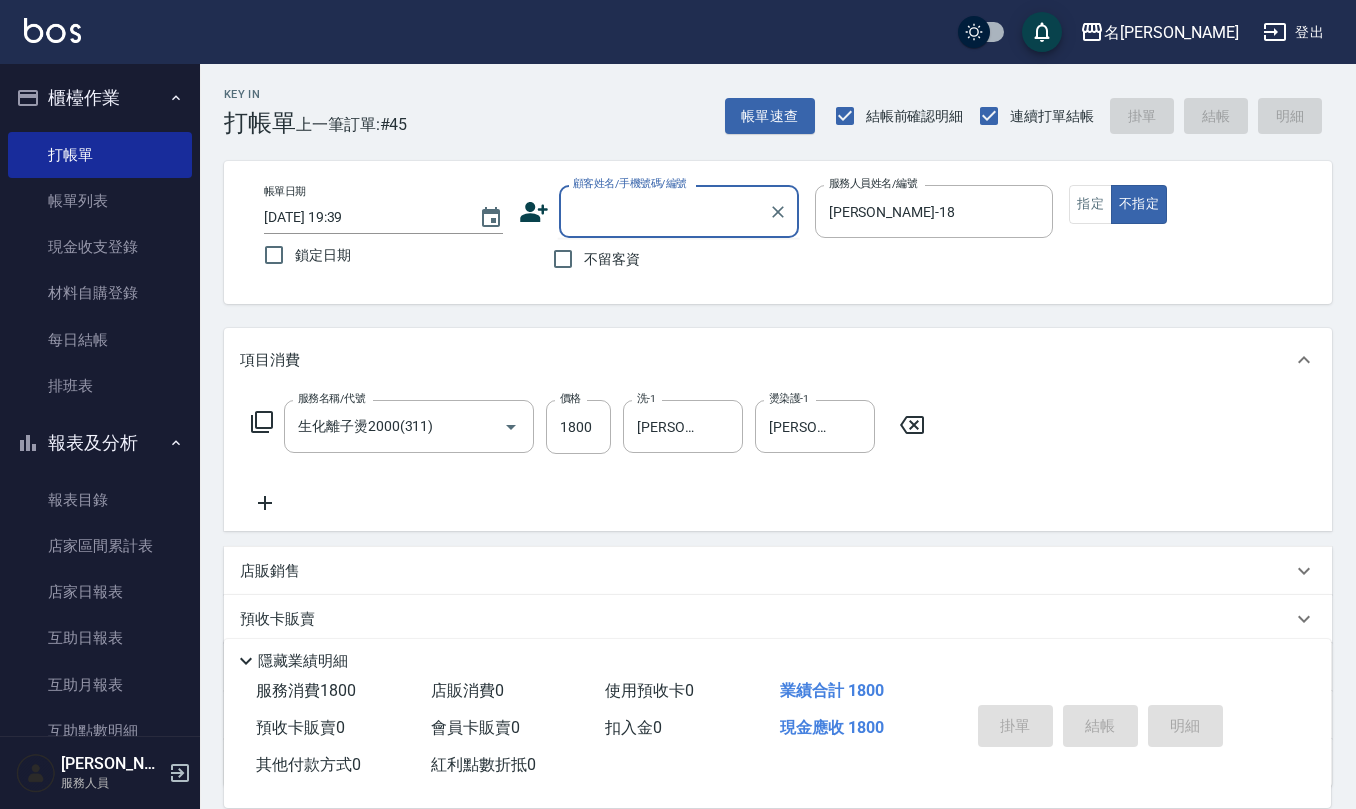 paste on "0908855320" 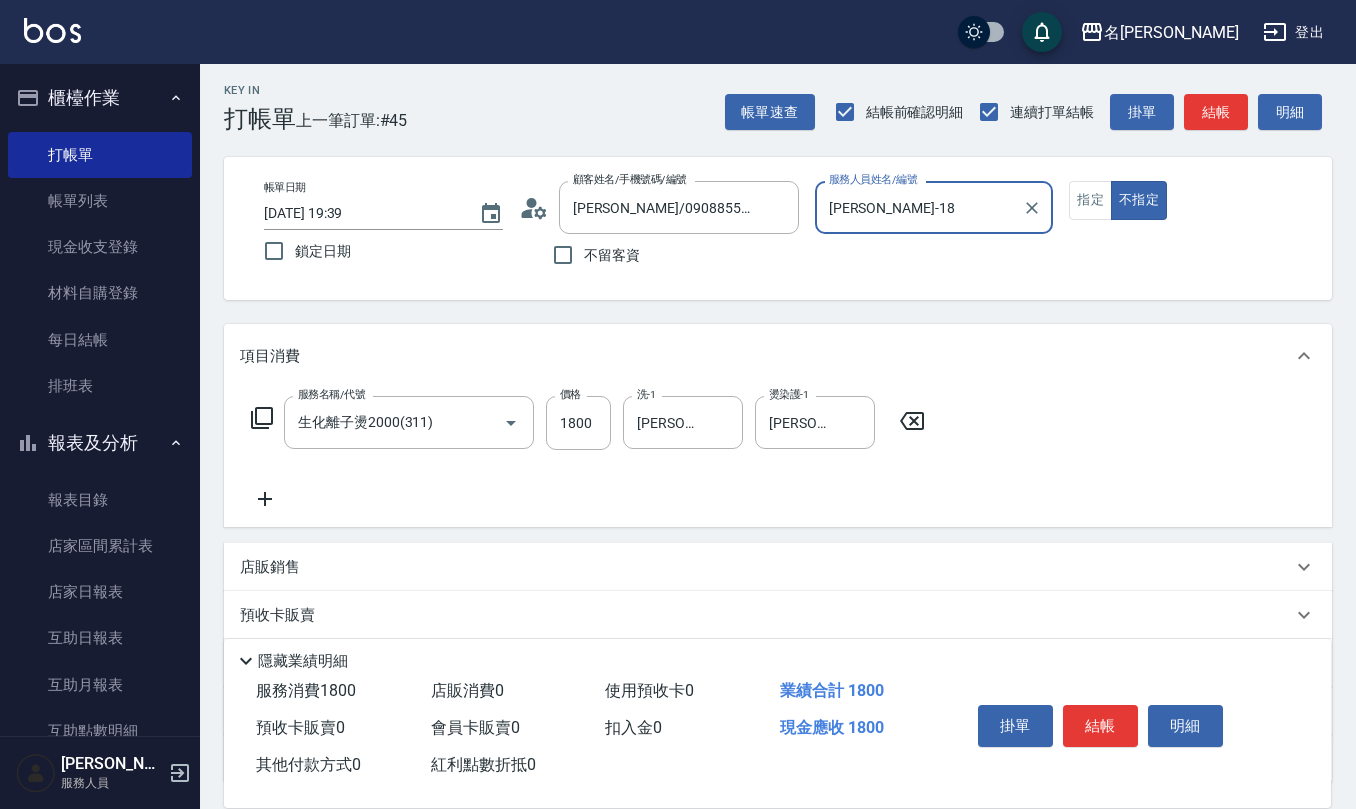 scroll, scrollTop: 0, scrollLeft: 0, axis: both 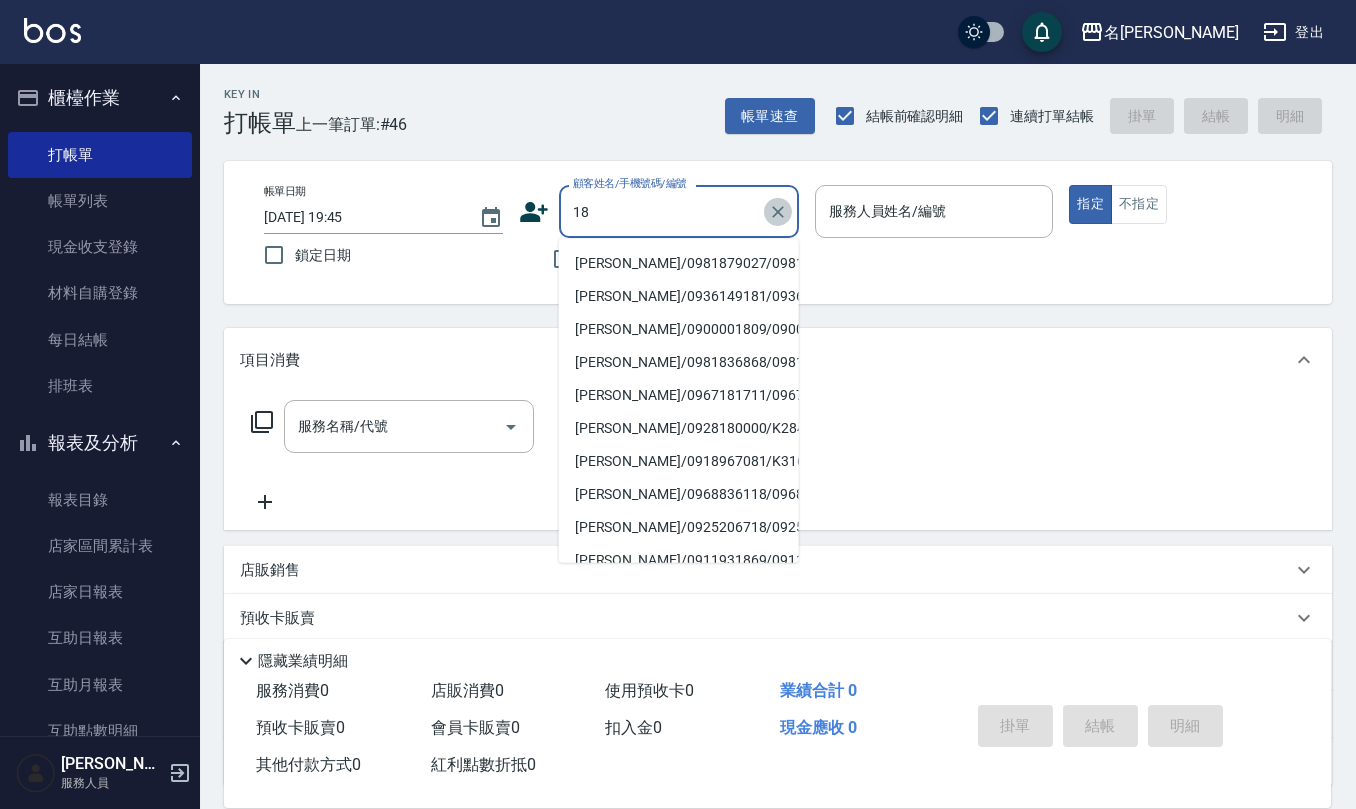 click 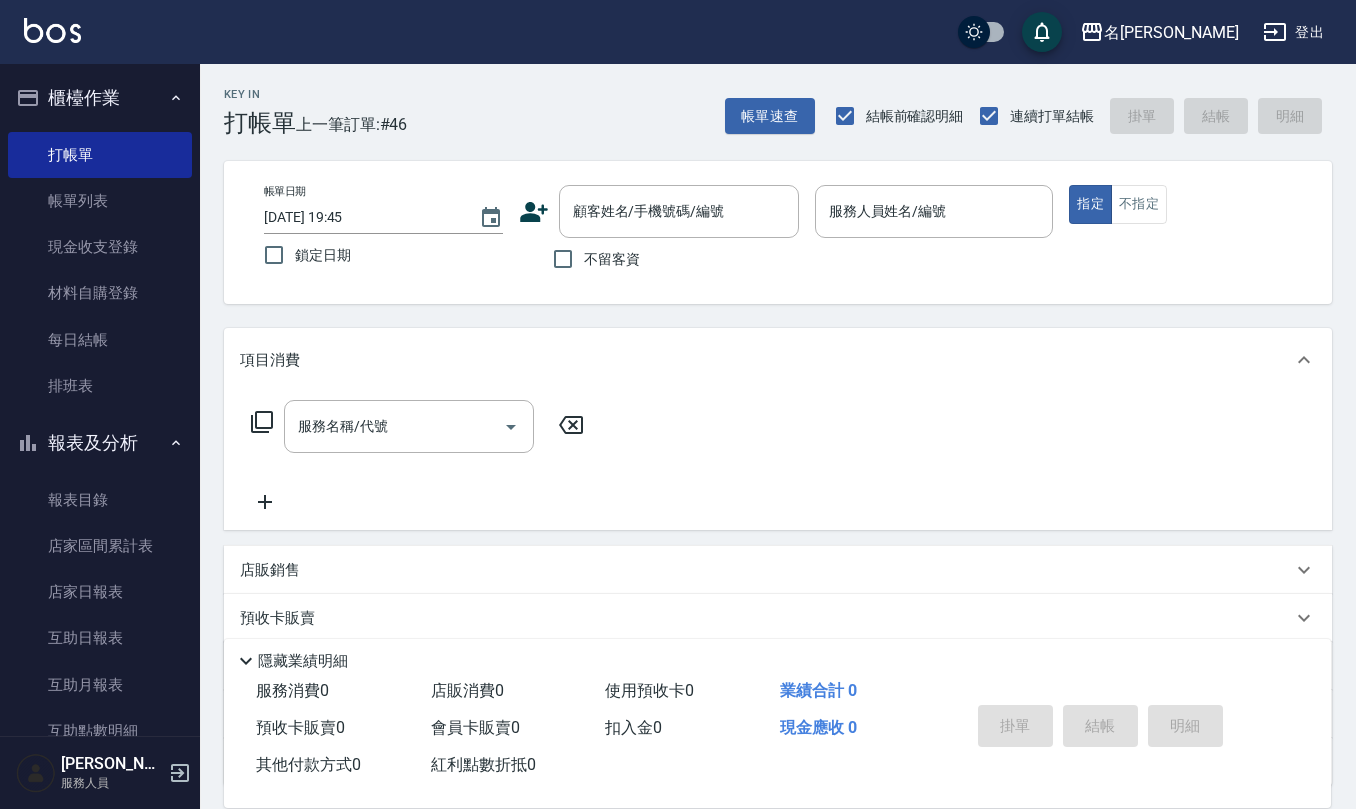 click on "帳單日期 [DATE] 19:45 鎖定日期 顧客姓名/手機號碼/編號 顧客姓名/手機號碼/編號 不留客資 服務人員姓名/編號 服務人員姓名/編號 指定 不指定" at bounding box center (778, 232) 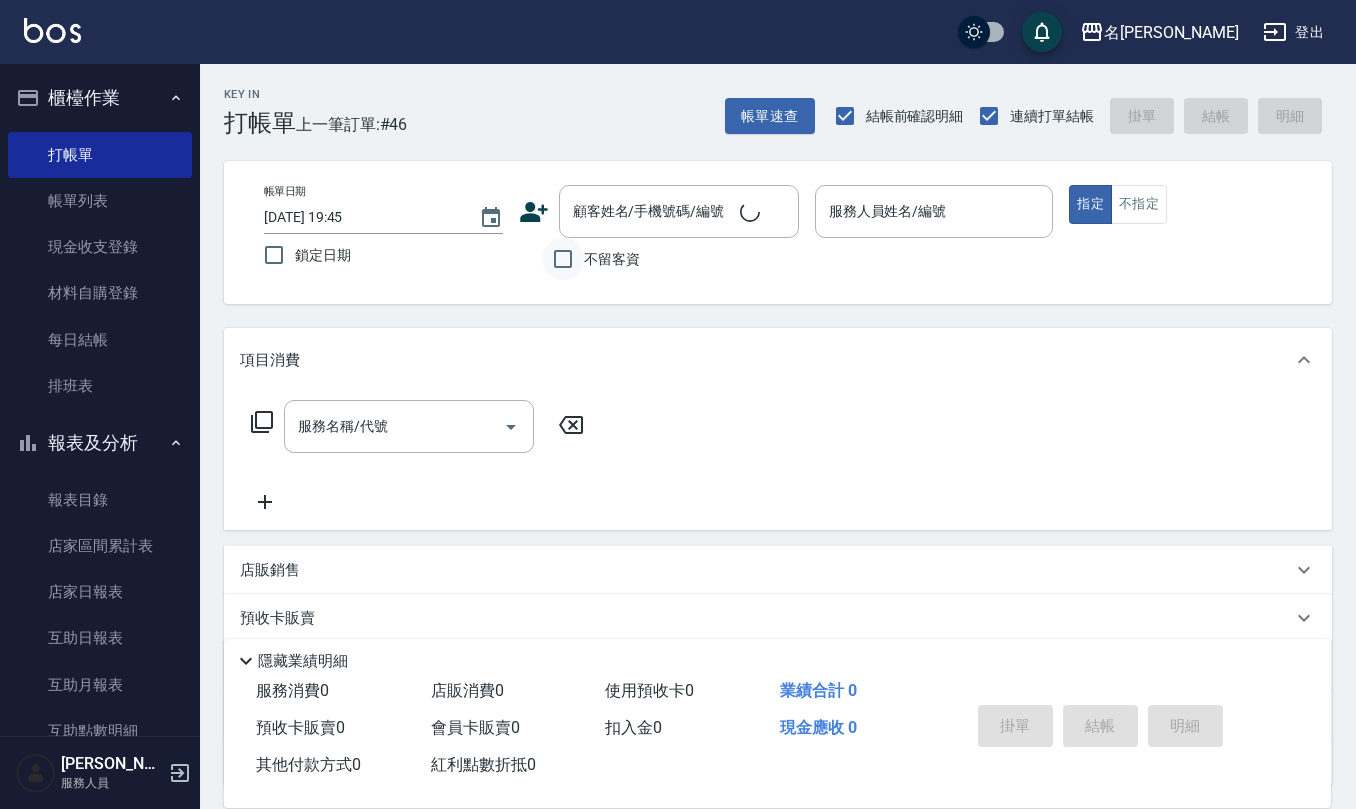 click on "不留客資" at bounding box center (563, 259) 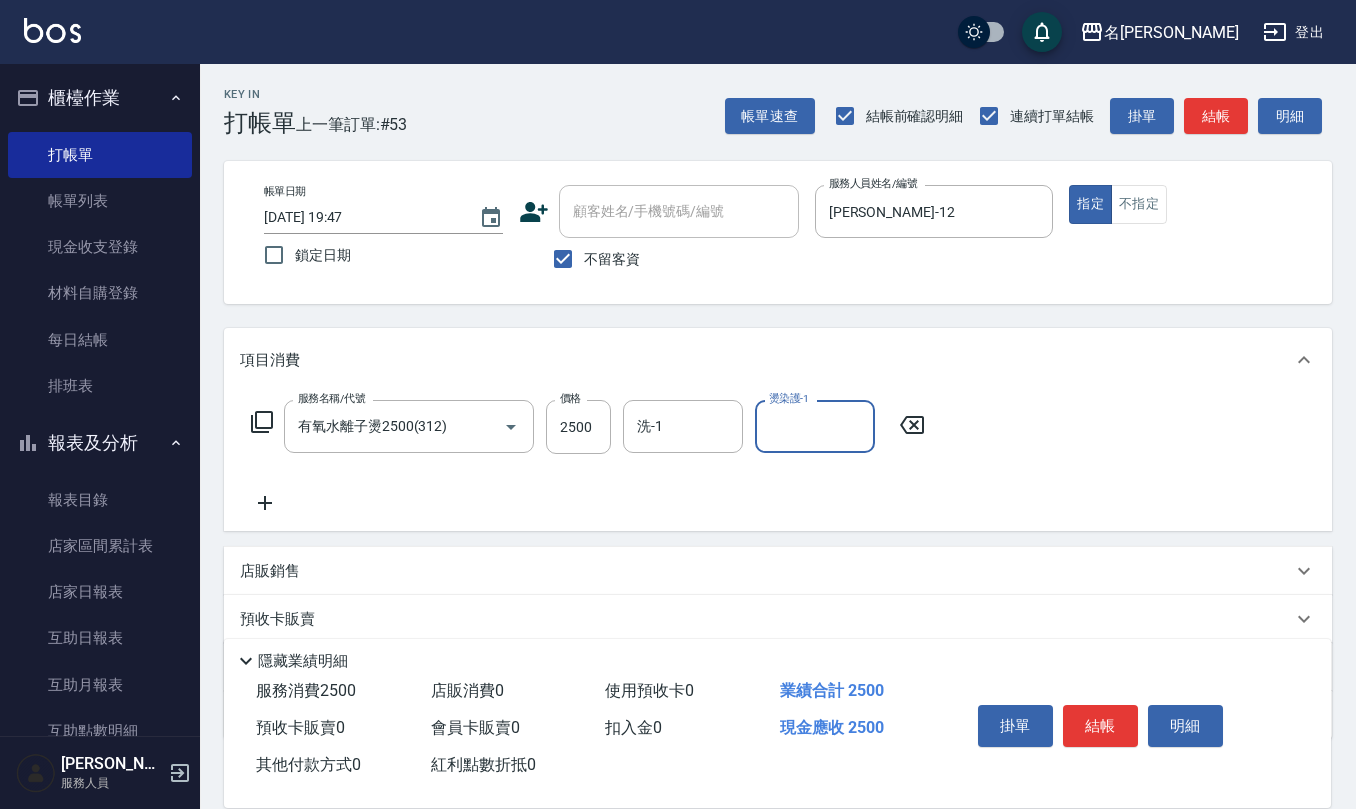 drag, startPoint x: 918, startPoint y: 426, endPoint x: 830, endPoint y: 402, distance: 91.214035 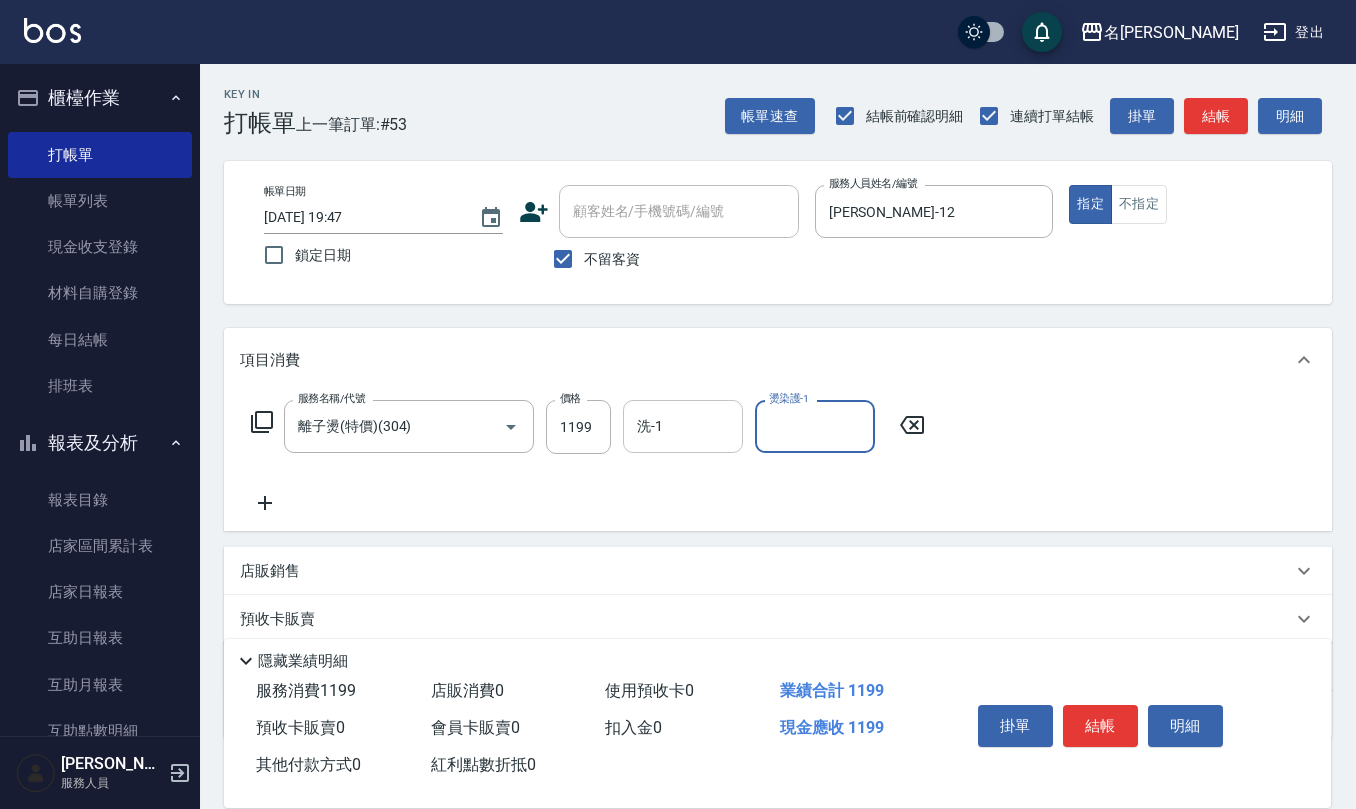 click on "洗-1" at bounding box center (683, 426) 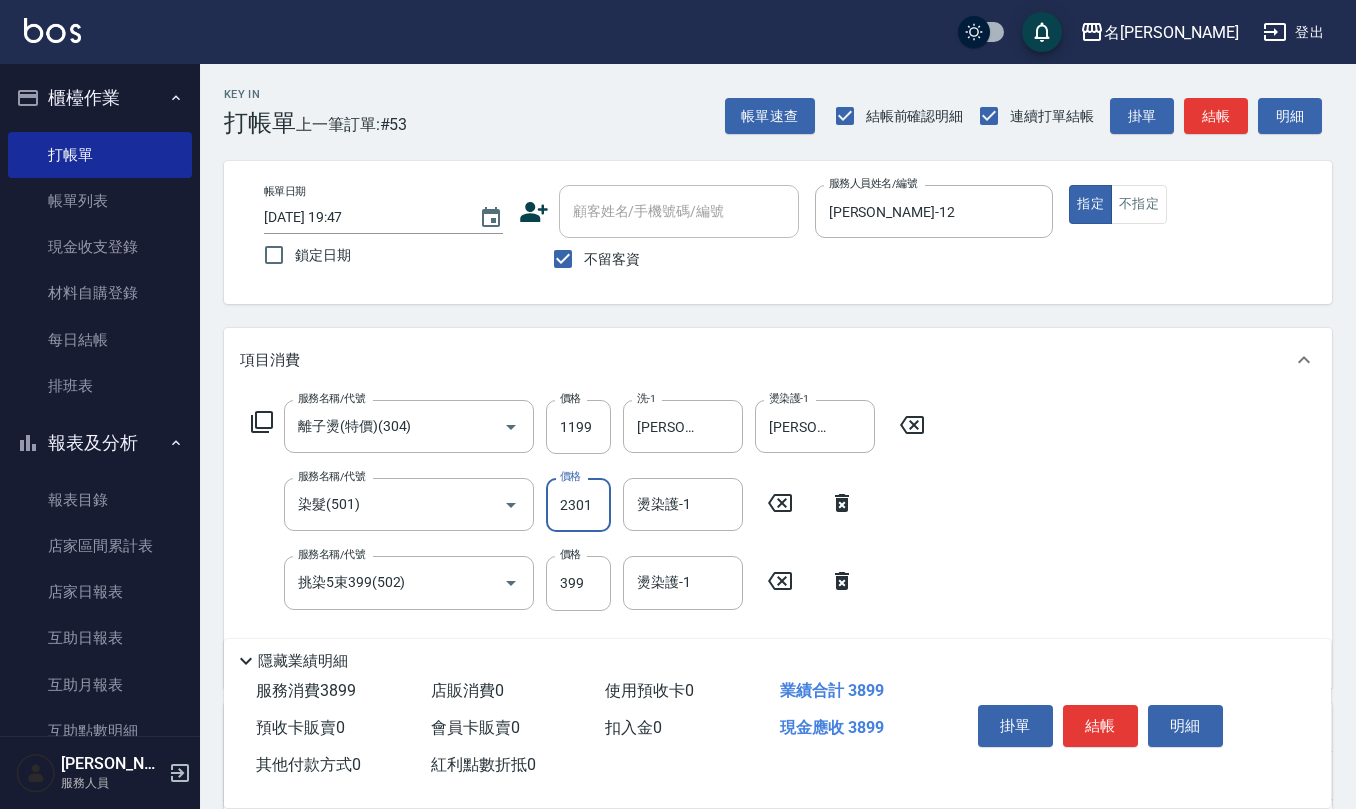 click on "2301" at bounding box center (578, 505) 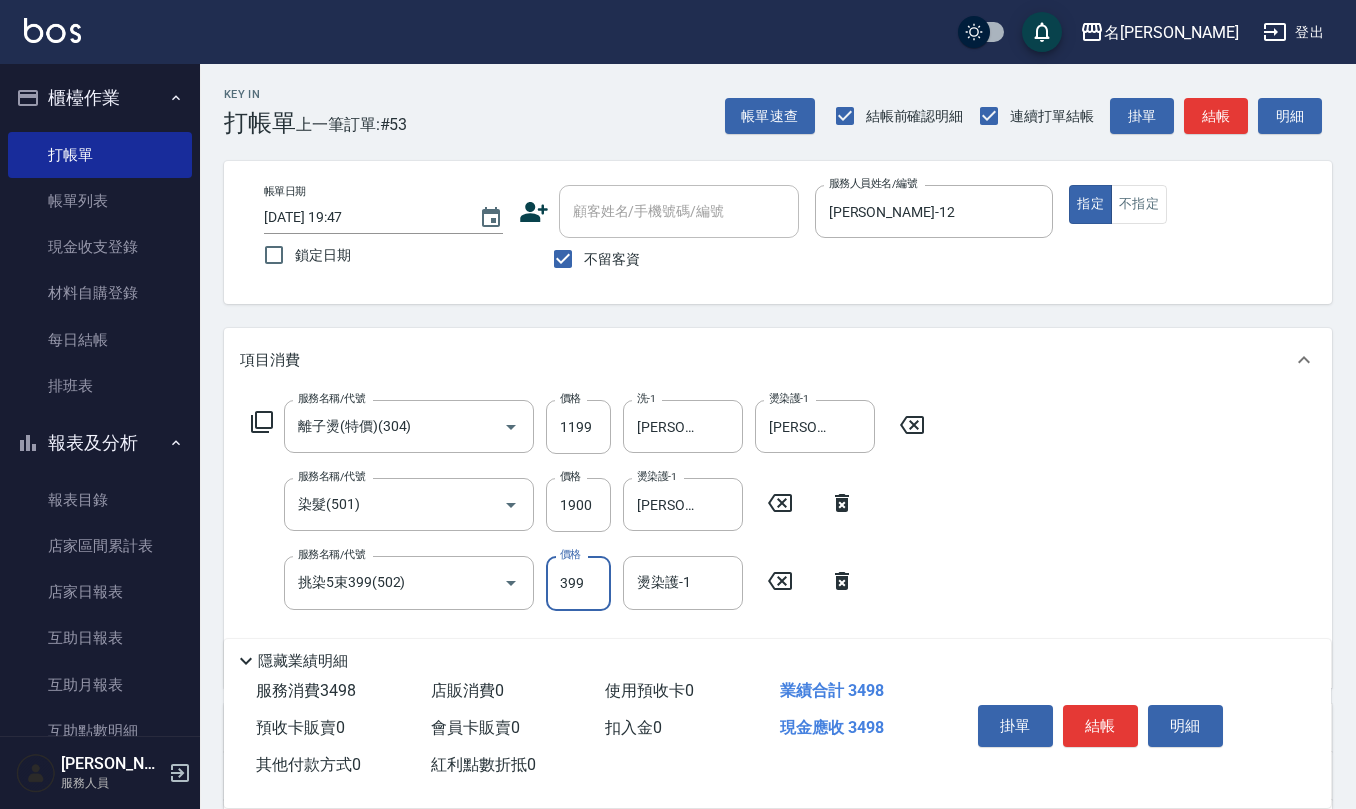 click on "399" at bounding box center (578, 583) 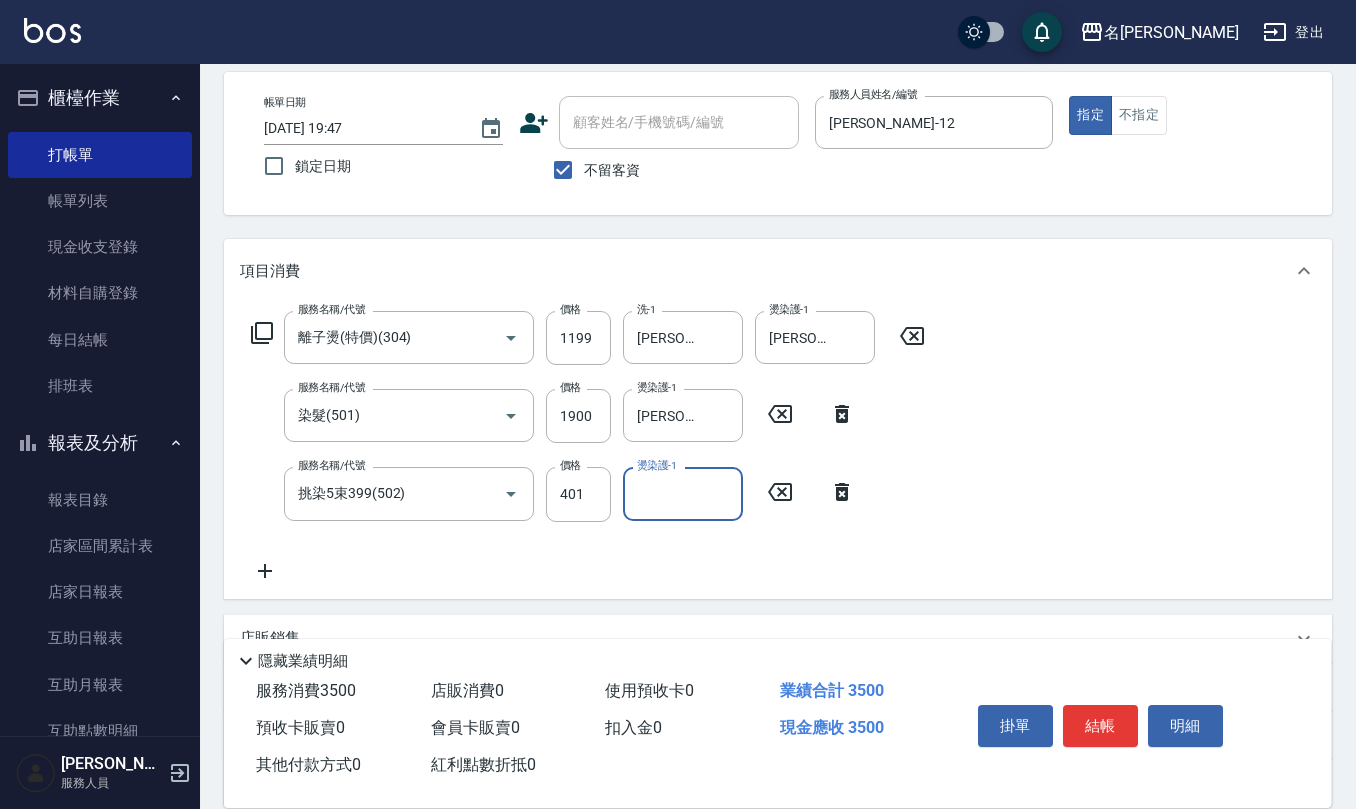 scroll, scrollTop: 266, scrollLeft: 0, axis: vertical 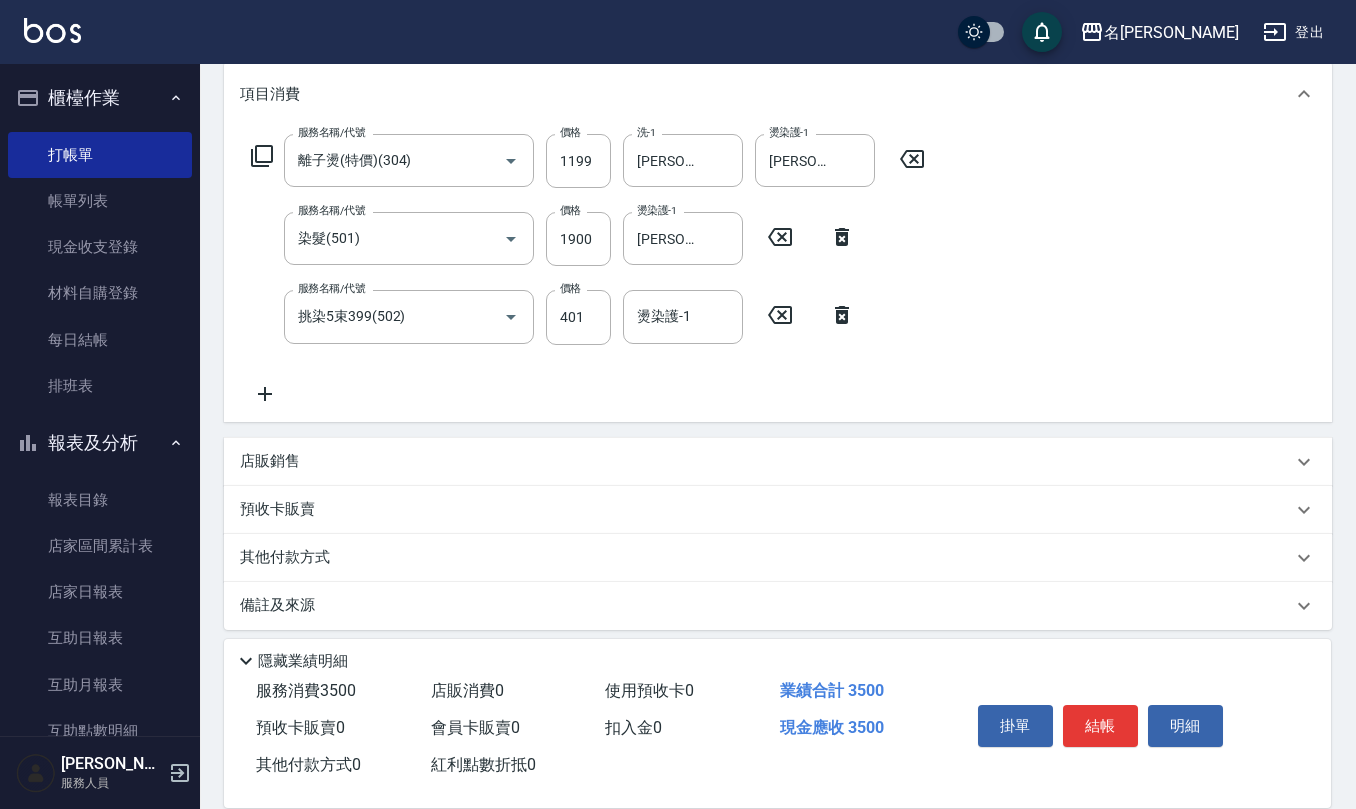 click on "店販銷售" at bounding box center (778, 462) 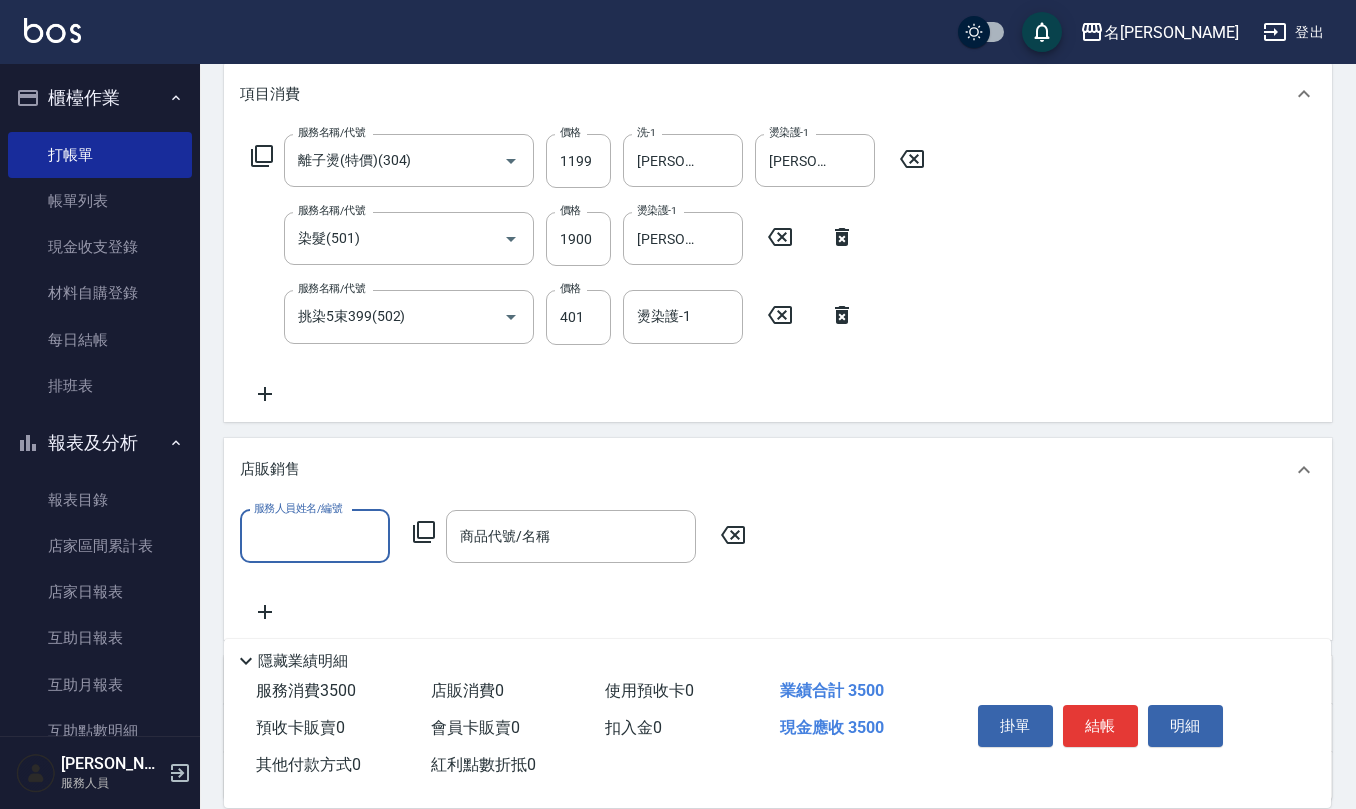 scroll, scrollTop: 0, scrollLeft: 0, axis: both 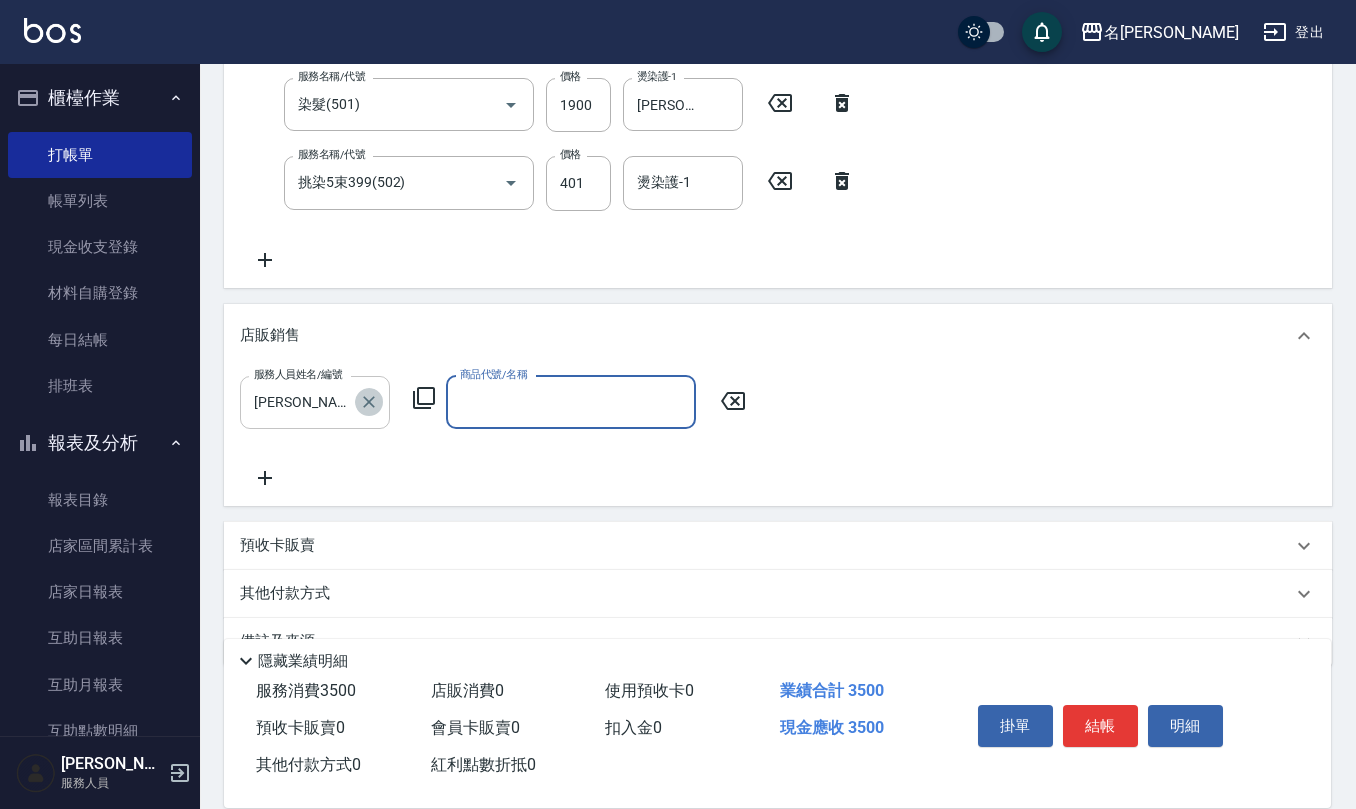 click 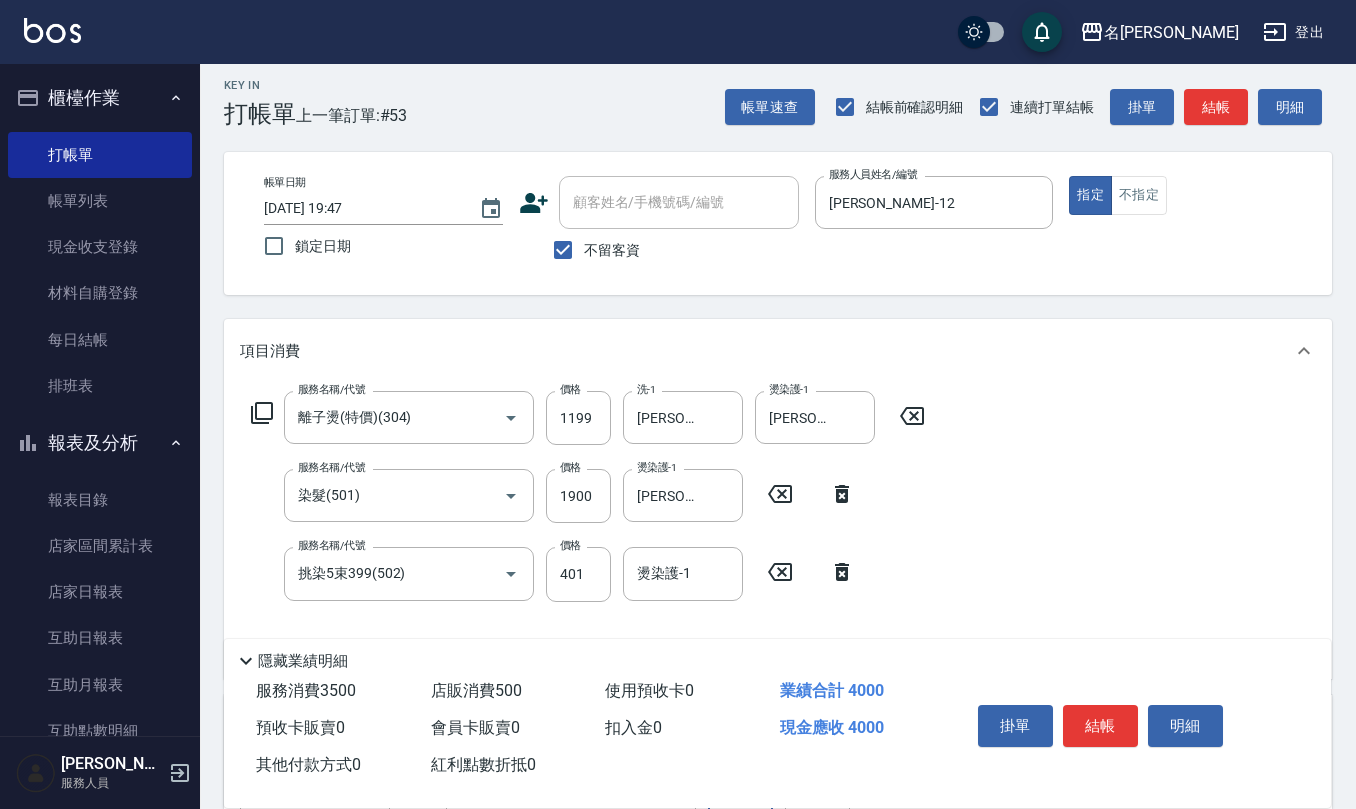 scroll, scrollTop: 0, scrollLeft: 0, axis: both 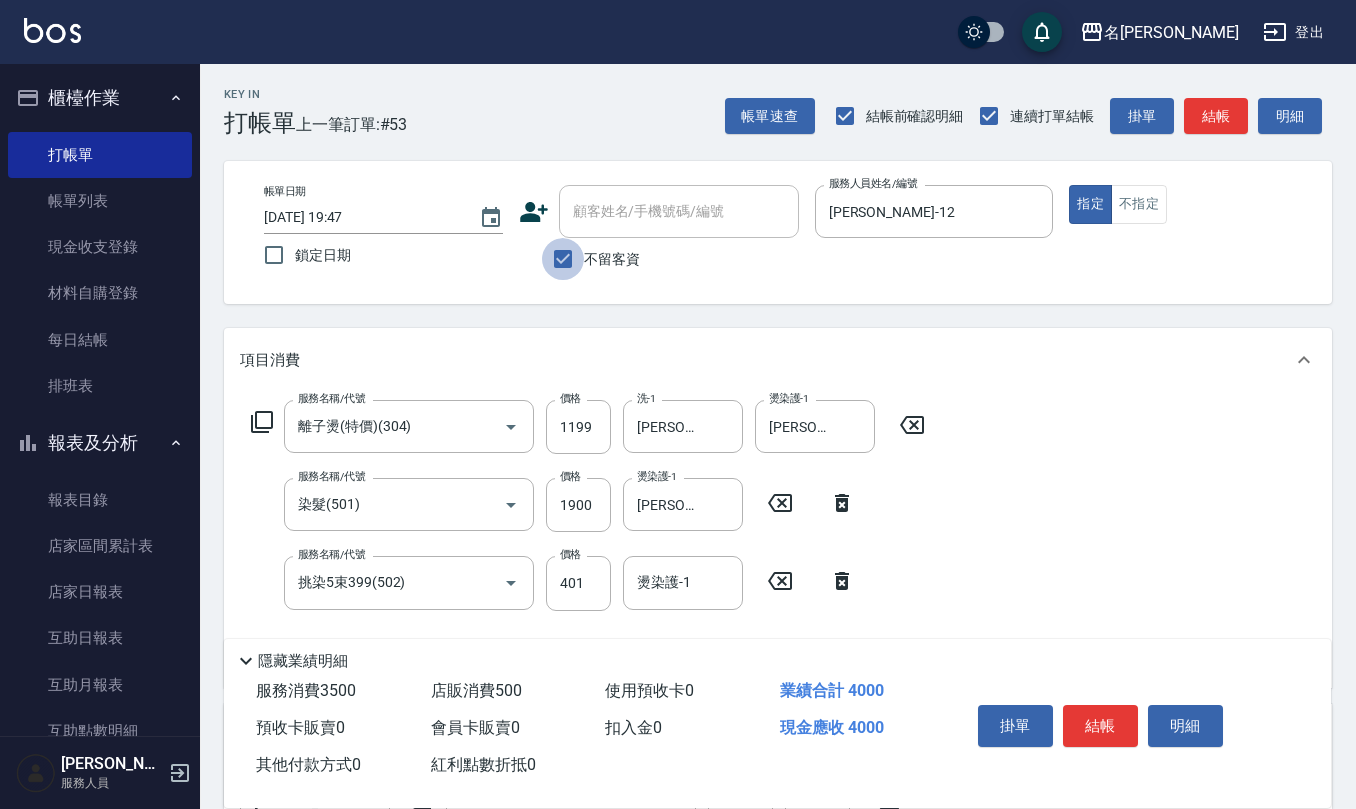 click on "不留客資" at bounding box center [563, 259] 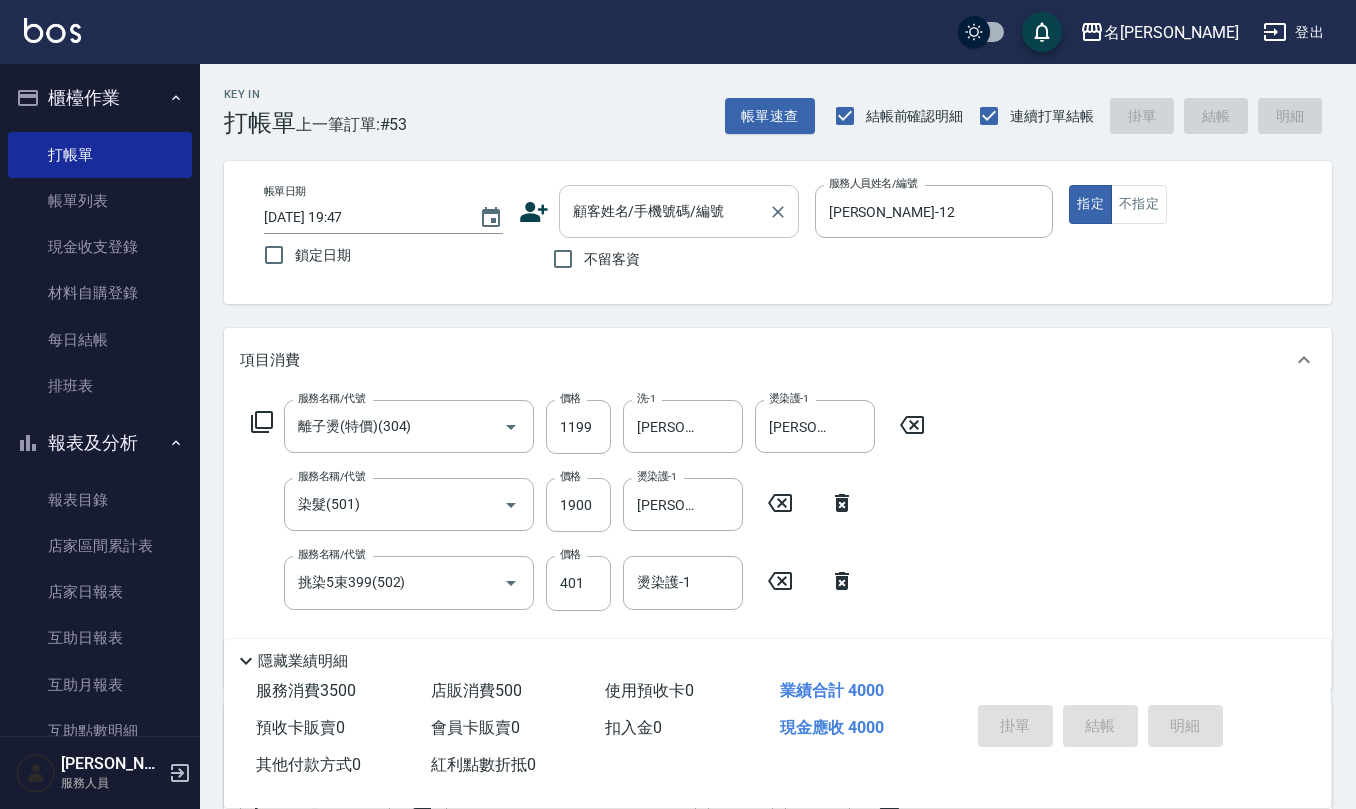 click on "顧客姓名/手機號碼/編號" at bounding box center (664, 211) 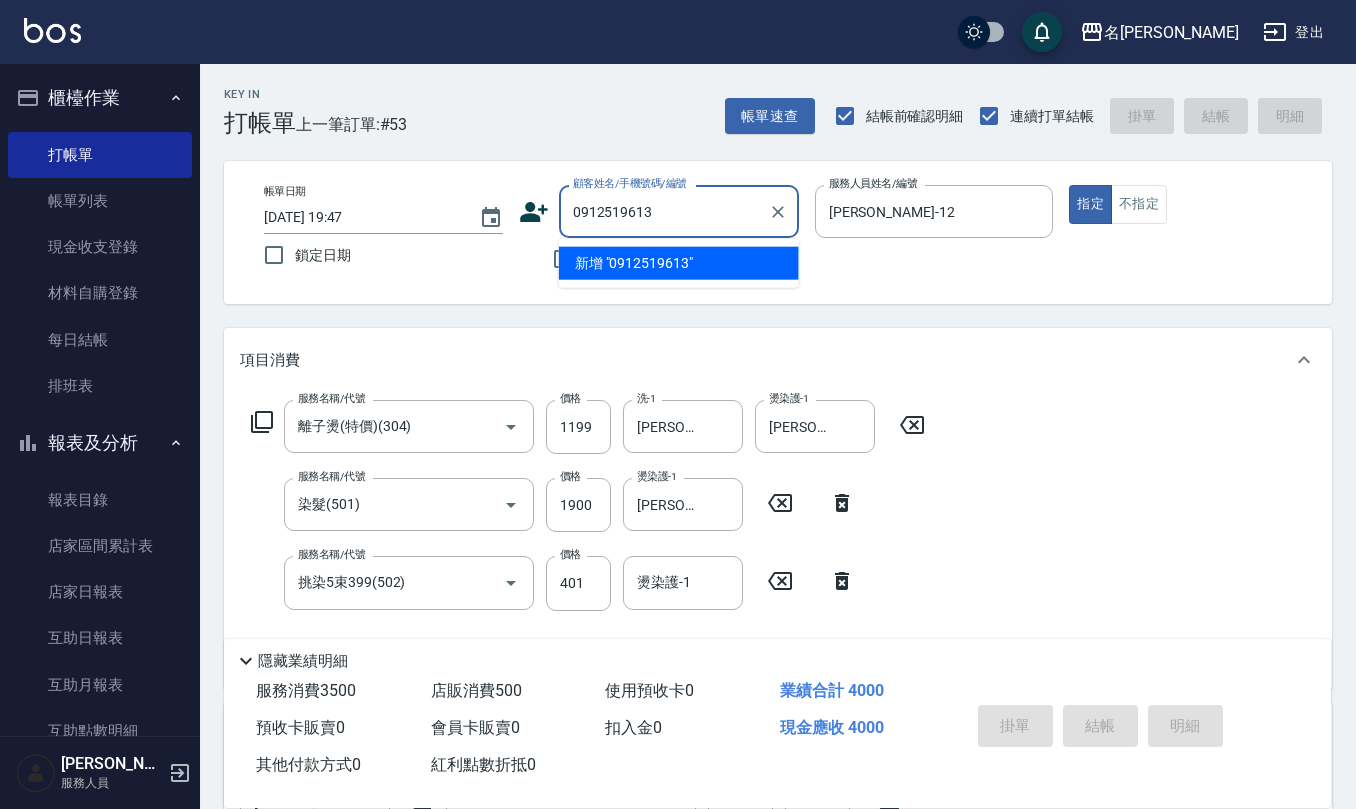 drag, startPoint x: 673, startPoint y: 208, endPoint x: 412, endPoint y: 230, distance: 261.92557 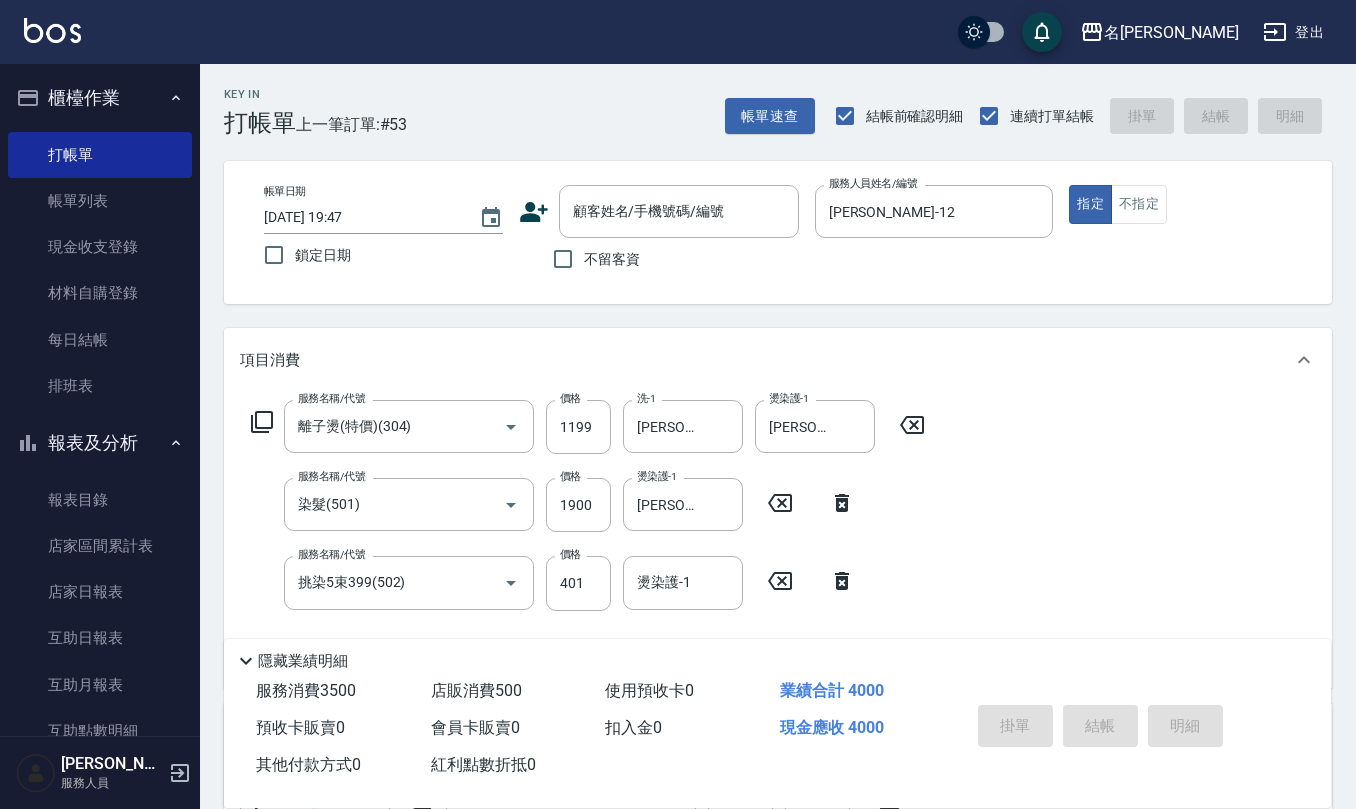 click 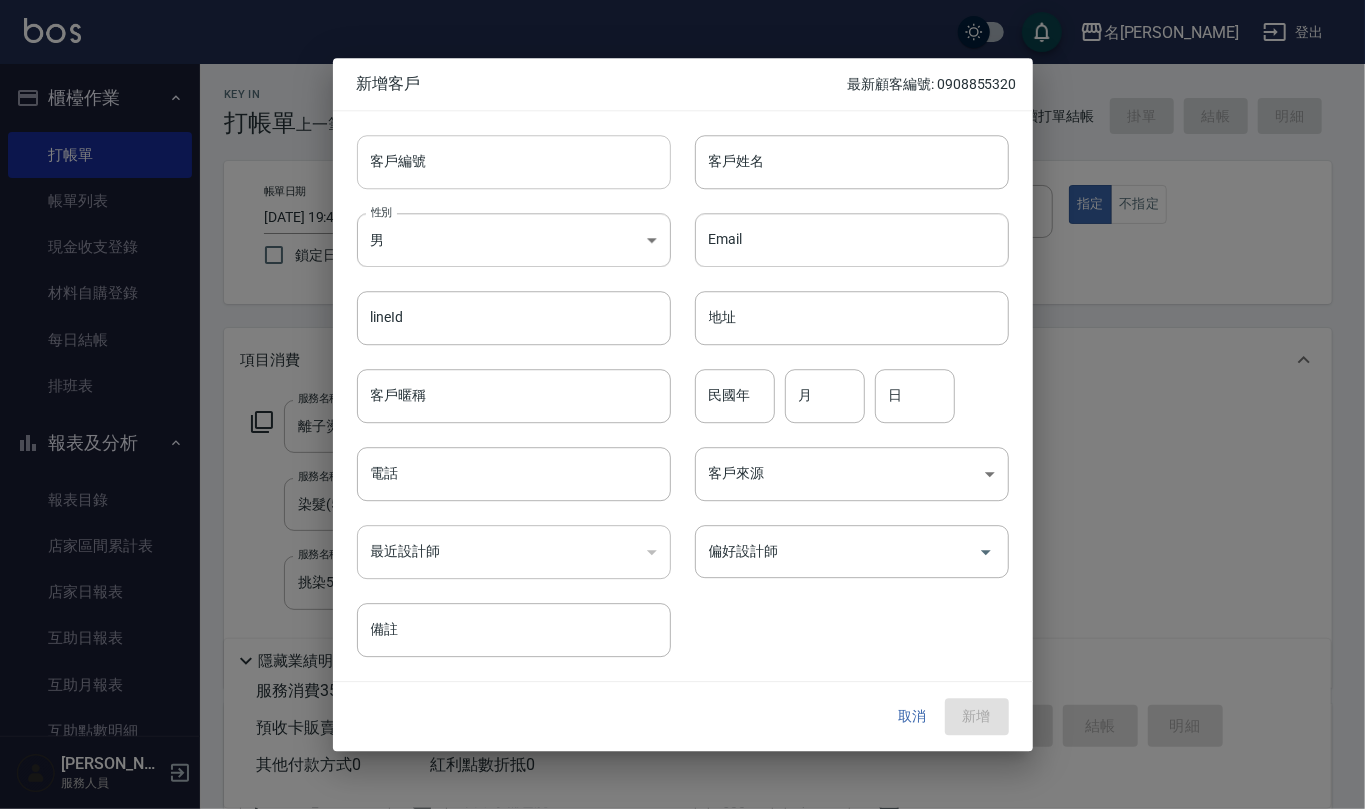 click on "客戶編號" at bounding box center [514, 162] 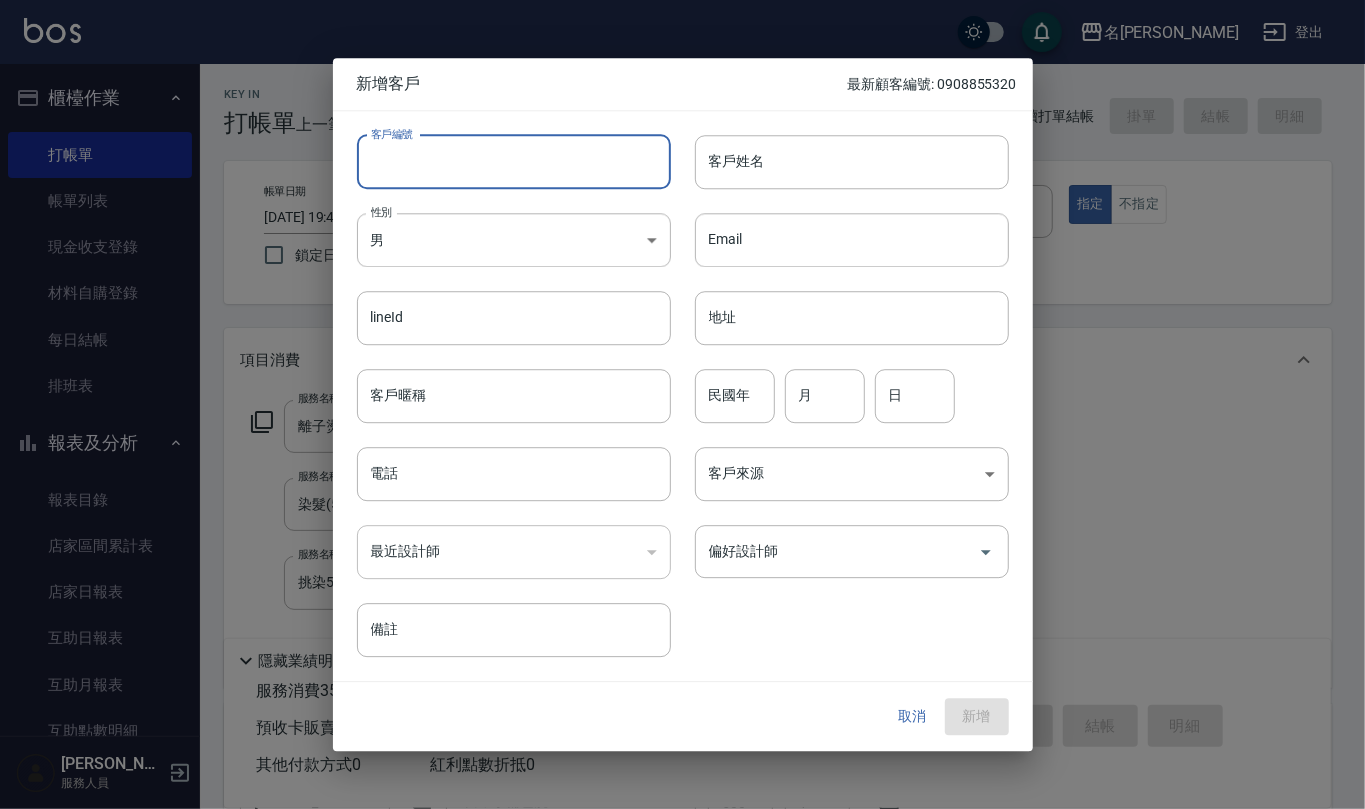 paste on "0912519613" 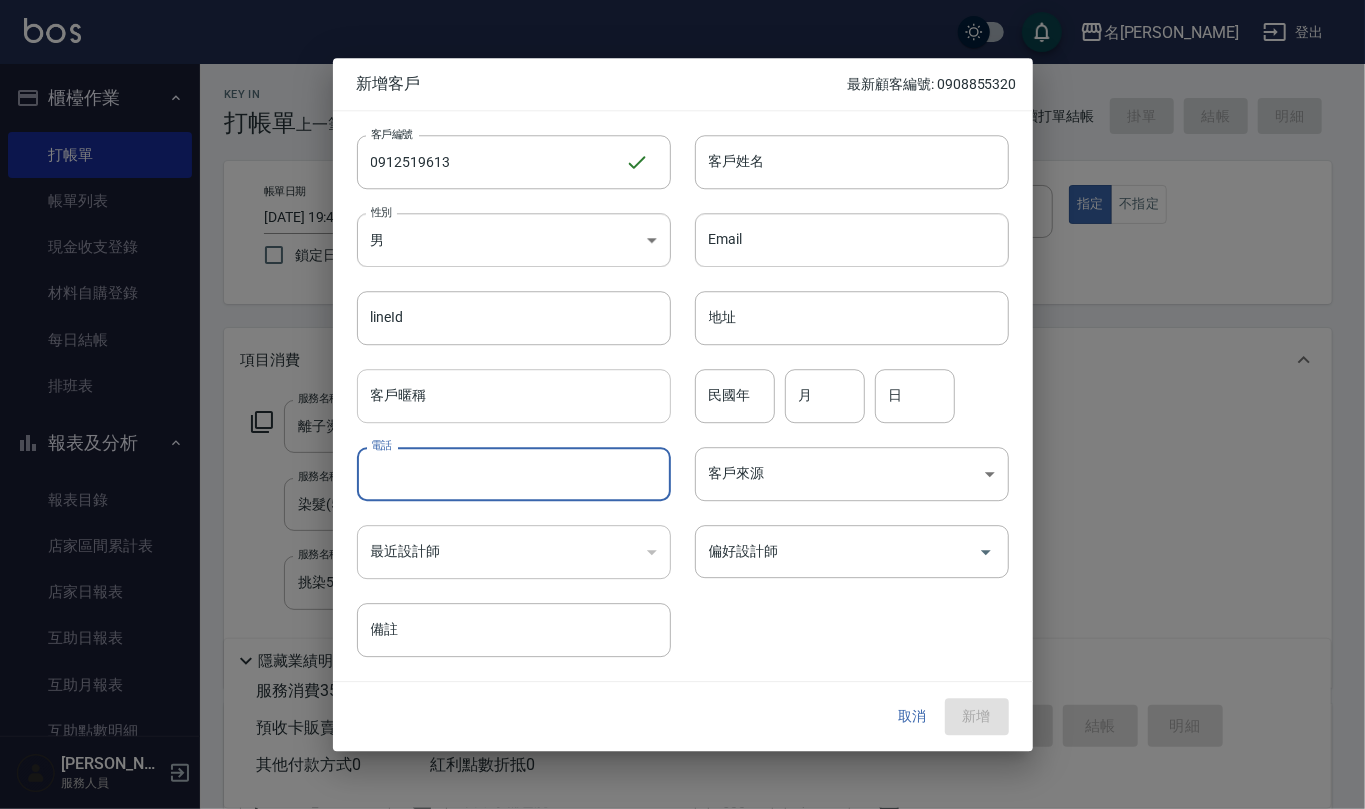 drag, startPoint x: 480, startPoint y: 468, endPoint x: 496, endPoint y: 418, distance: 52.49762 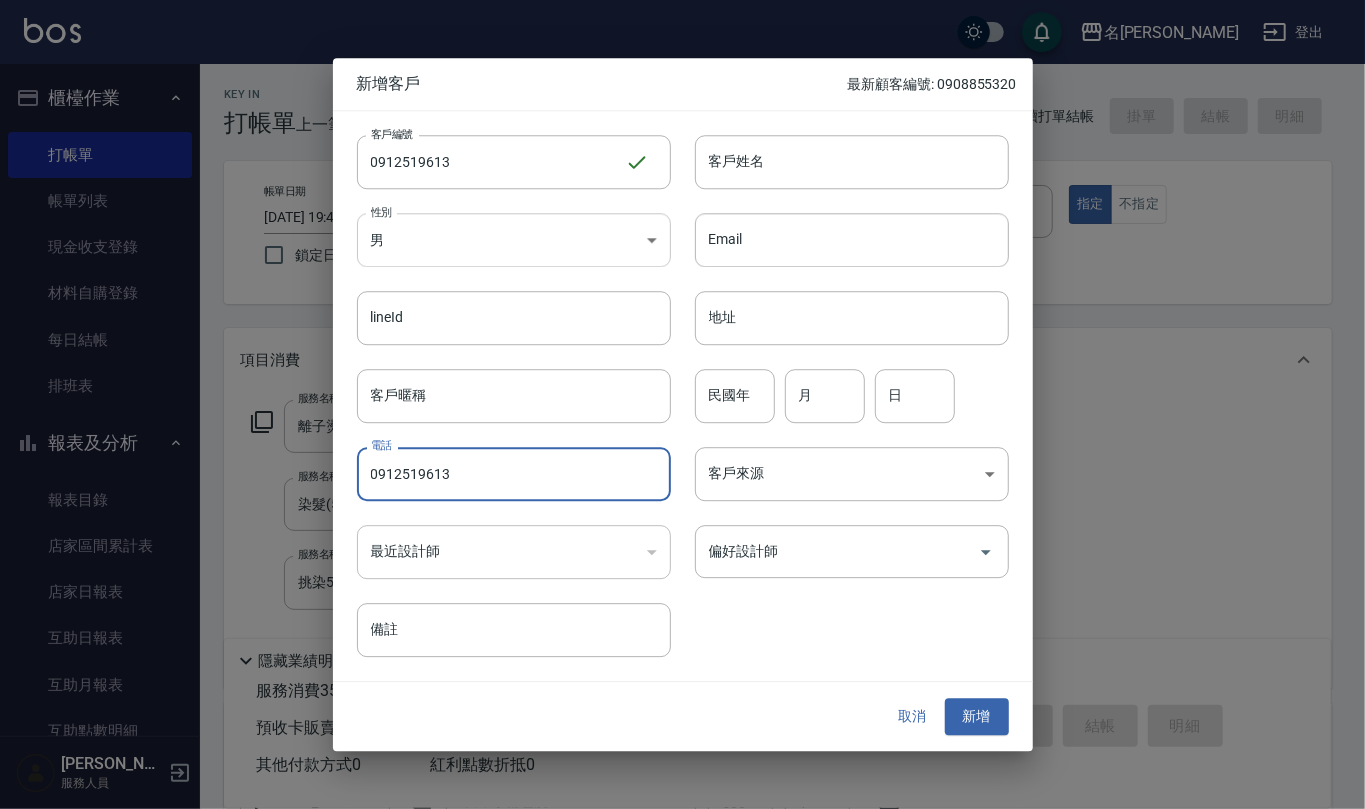 click on "名留仁二 登出 櫃檯作業 打帳單 帳單列表 現金收支登錄 材料自購登錄 每日結帳 排班表 報表及分析 報表目錄 店家區間累計表 店家日報表 互助日報表 互助月報表 互助點數明細 互助業績報表 設計師業績表 設計師日報表 設計師業績分析表 設計師業績月報表 商品消耗明細 單一服務項目查詢 收支分類明細表 費用分析表 客戶管理 客戶列表 員工及薪資 員工列表 員工離職列表 全店打卡記錄 商品管理 商品列表 行銷工具 活動發券明細 仁二 服務人員 Key In 打帳單 上一筆訂單:#53 帳單速查 結帳前確認明細 連續打單結帳 掛單 結帳 明細 帳單日期 [DATE] 19:47 鎖定日期 顧客姓名/手機號碼/編號 顧客姓名/手機號碼/編號 不留客資 服務人員姓名/編號 [PERSON_NAME]12 服務人員姓名/編號 指定 不指定 項目消費 服務名稱/代號 離子燙(特價)(304) 服務名稱/代號 價格 1199 價格 洗-1 [PERSON_NAME]-21" at bounding box center [682, 651] 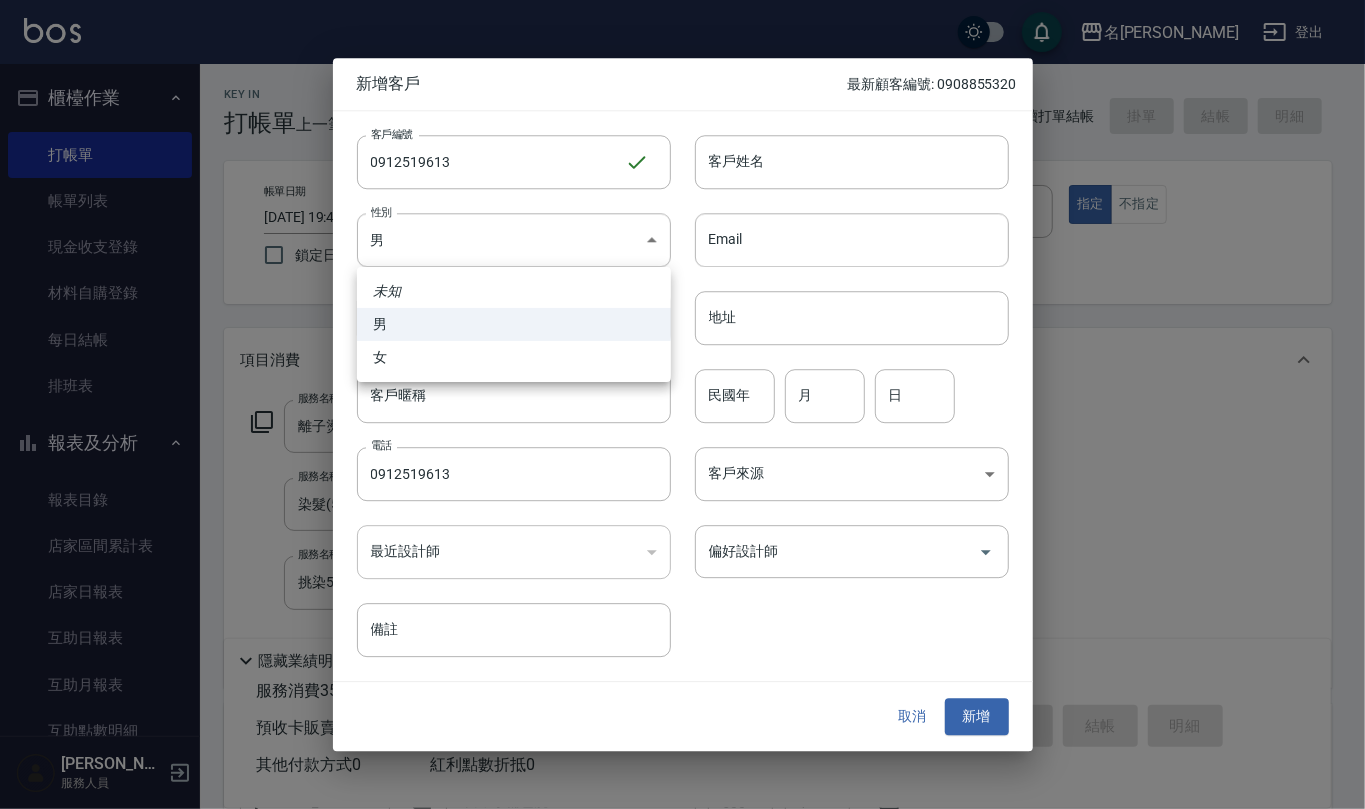 click on "女" at bounding box center (514, 357) 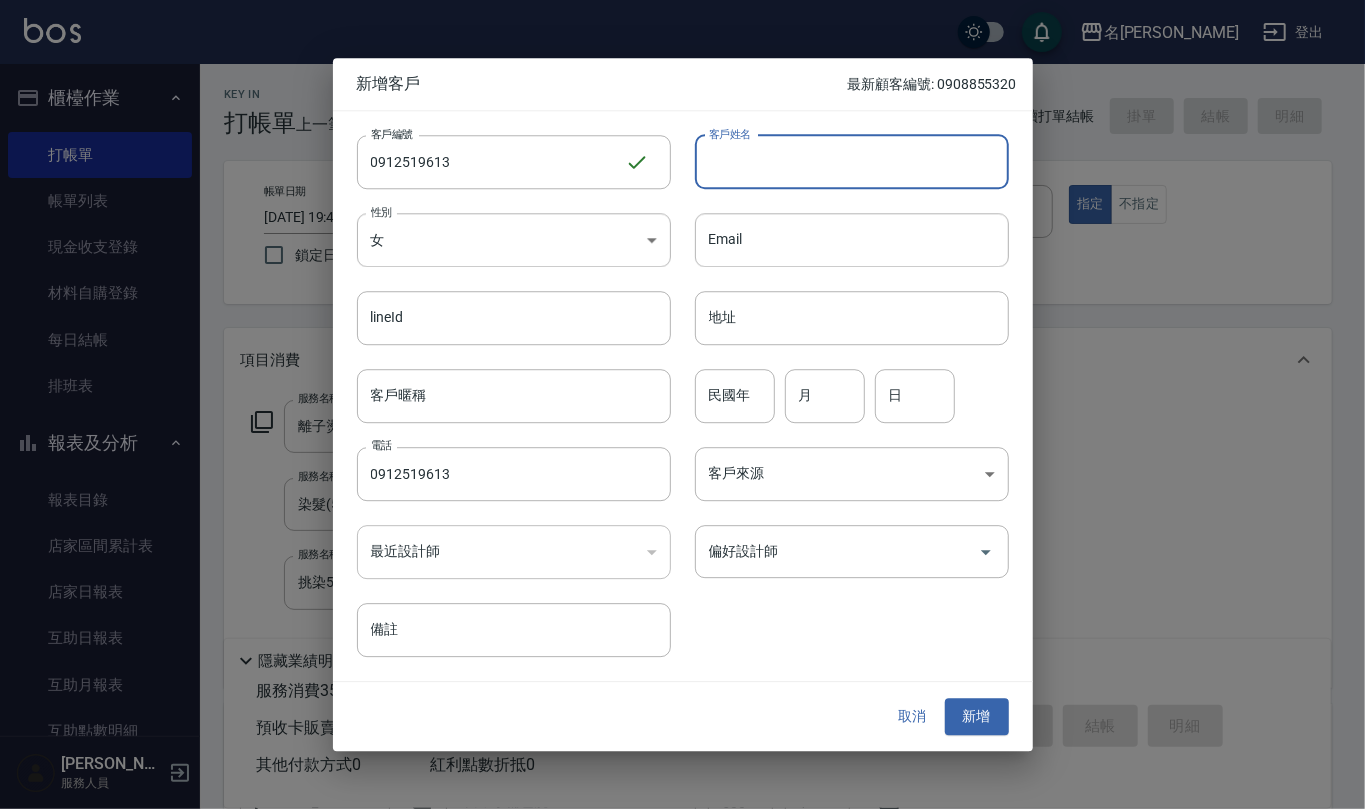 click on "客戶姓名" at bounding box center (852, 162) 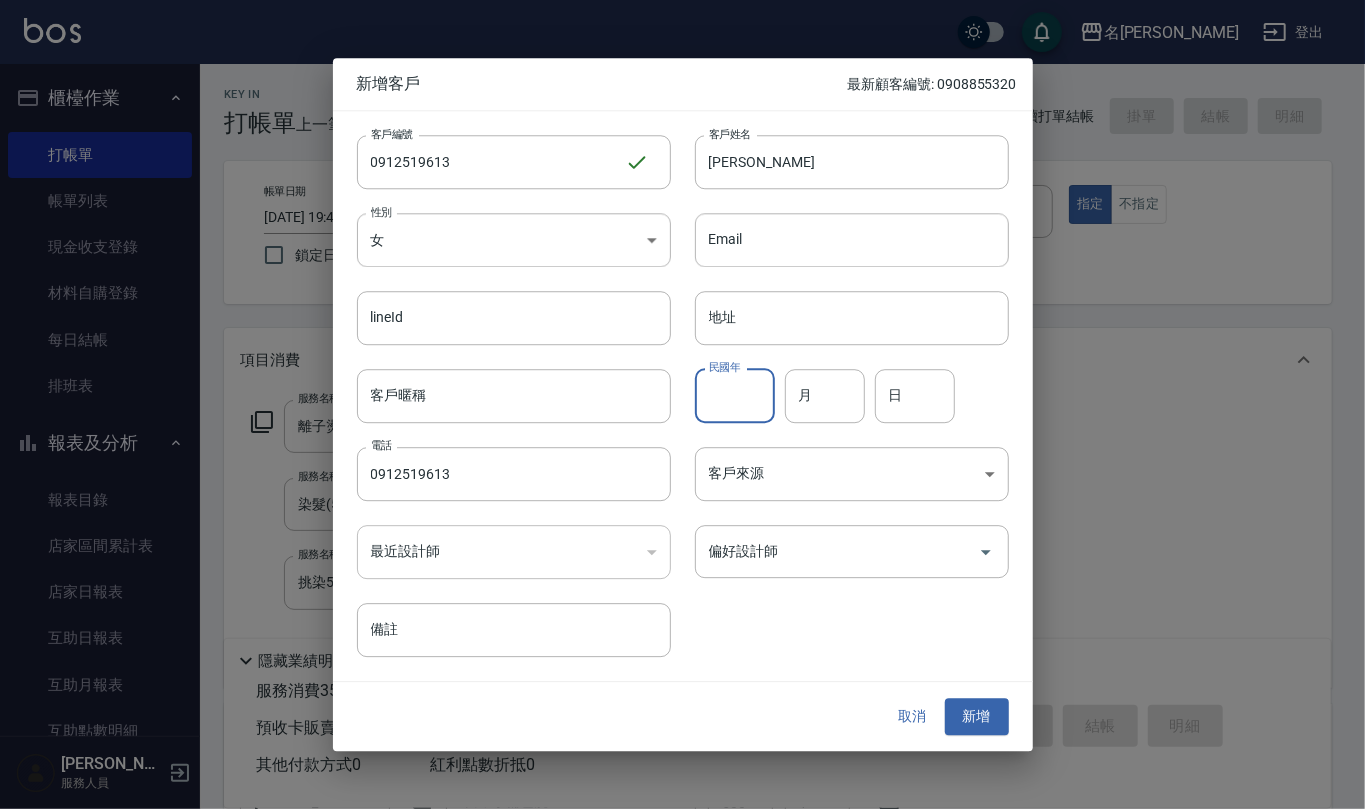 click on "民國年" at bounding box center (735, 396) 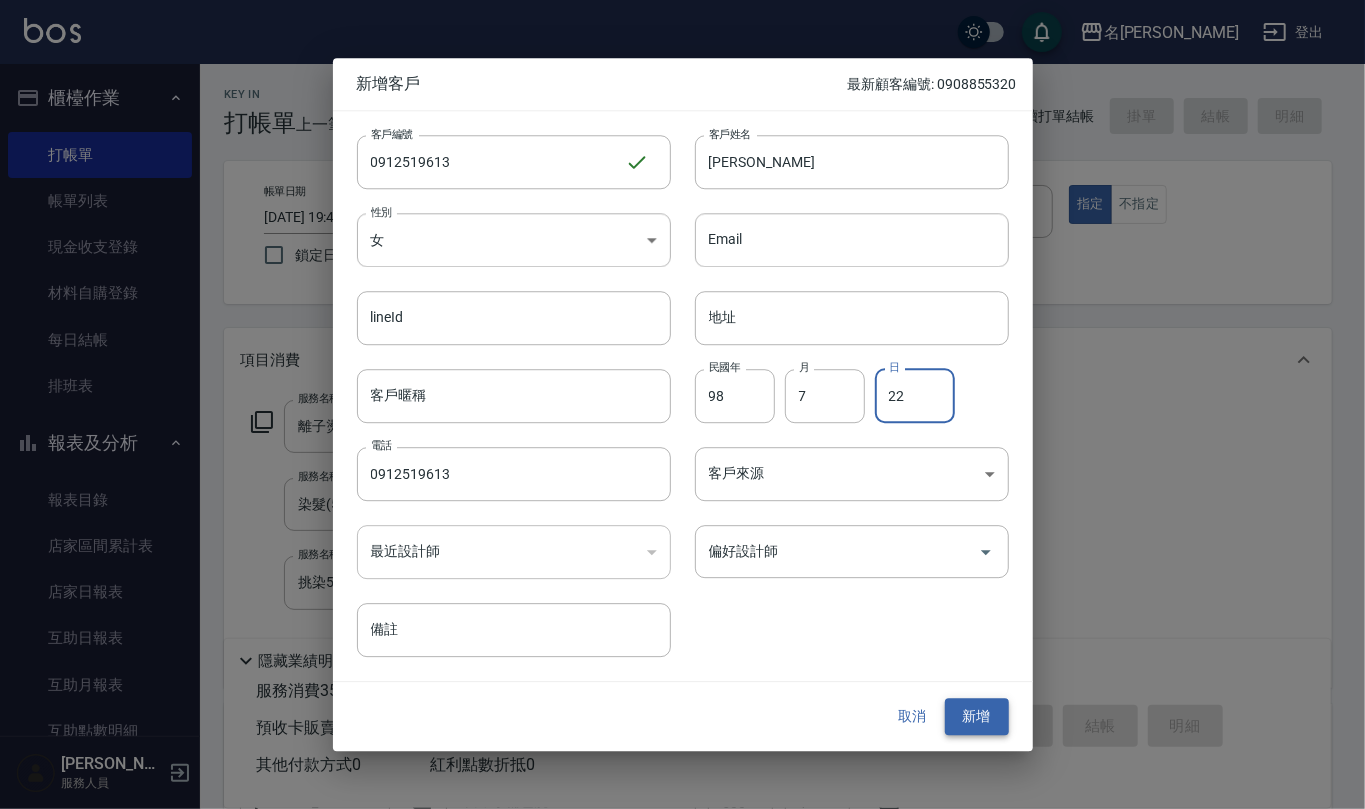 click on "新增" at bounding box center [977, 717] 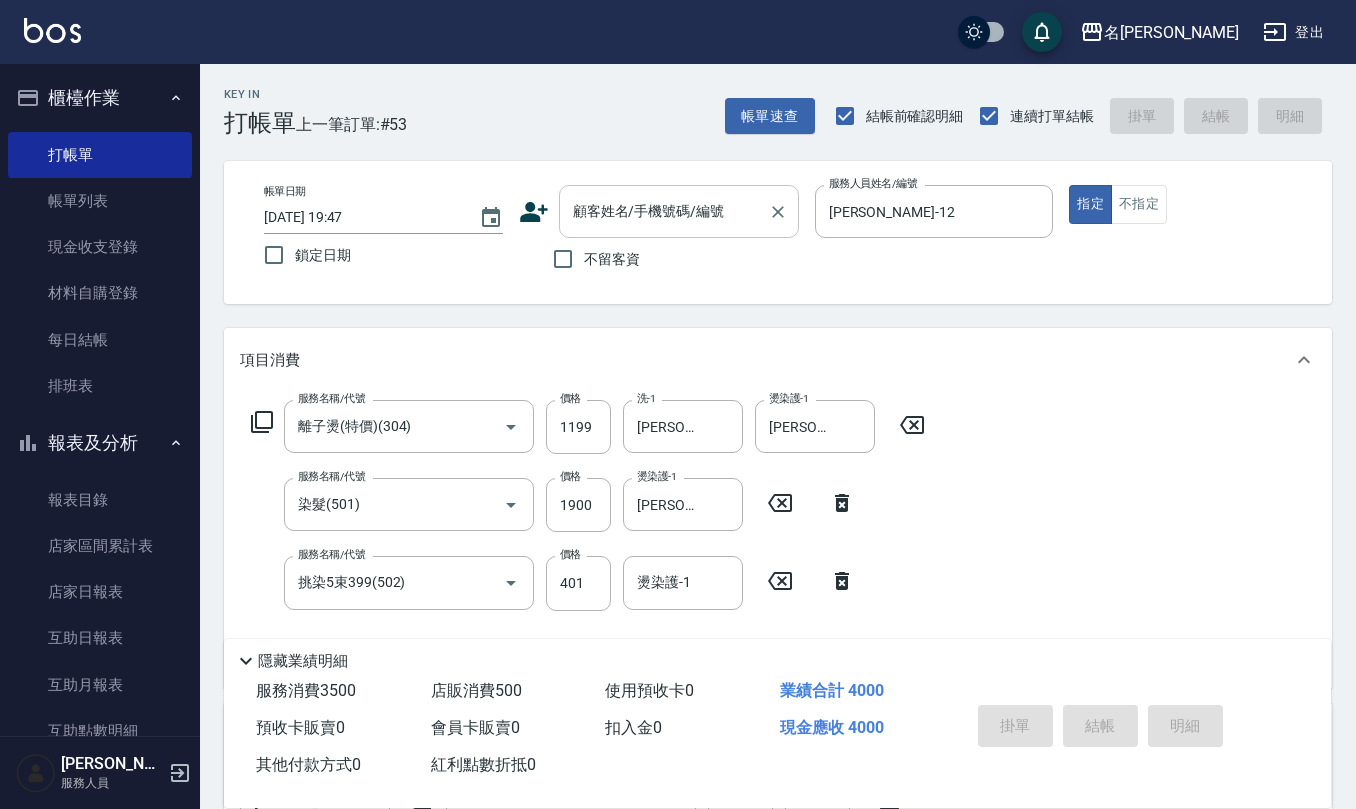 click on "顧客姓名/手機號碼/編號" at bounding box center [679, 211] 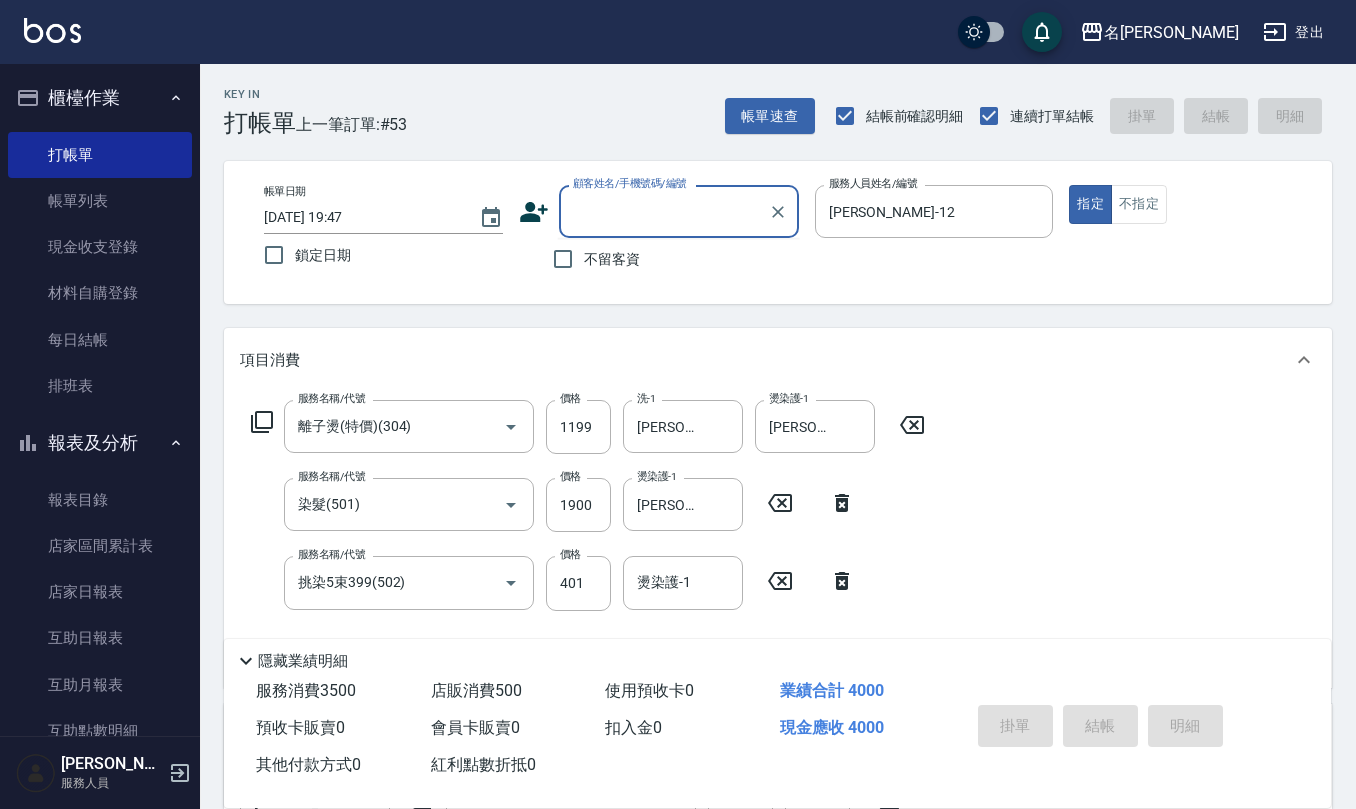 paste on "0912519613" 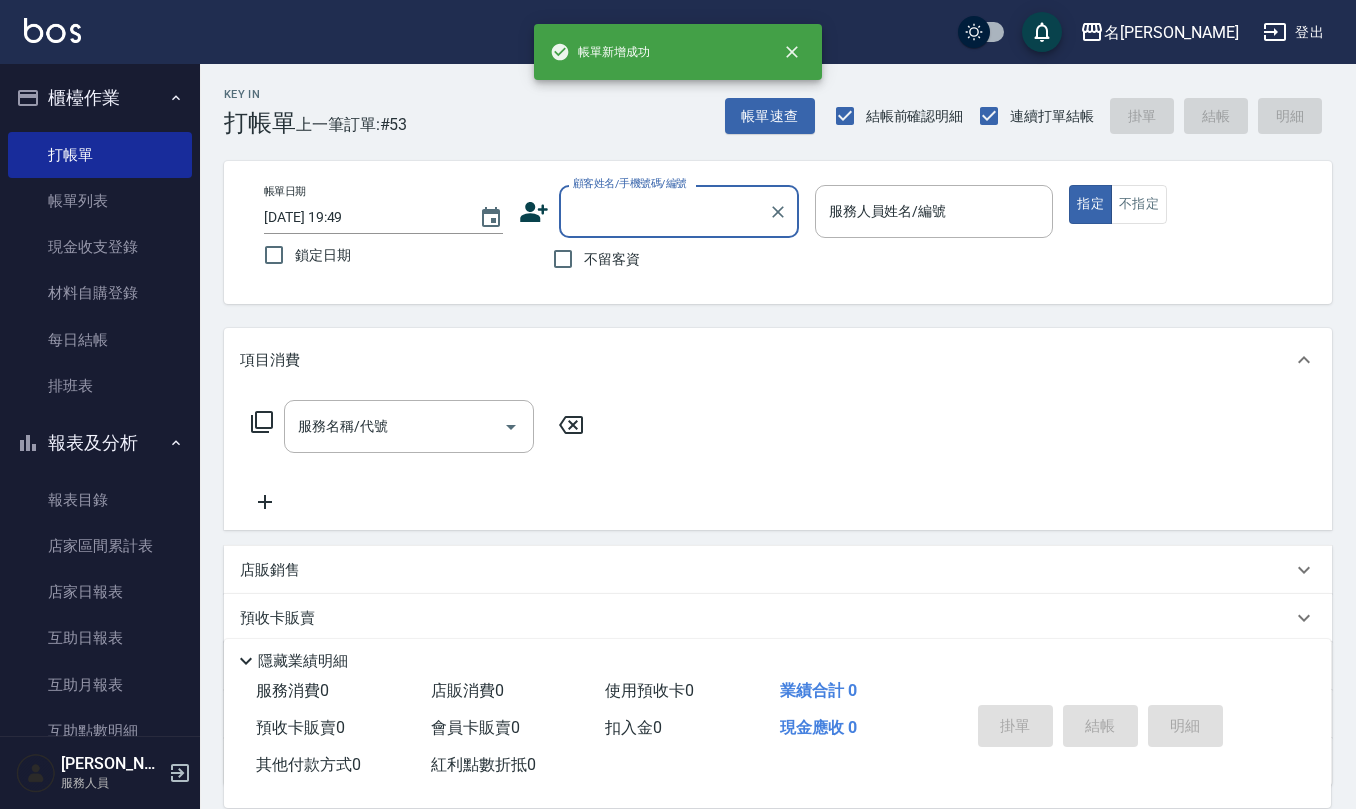scroll, scrollTop: 0, scrollLeft: 0, axis: both 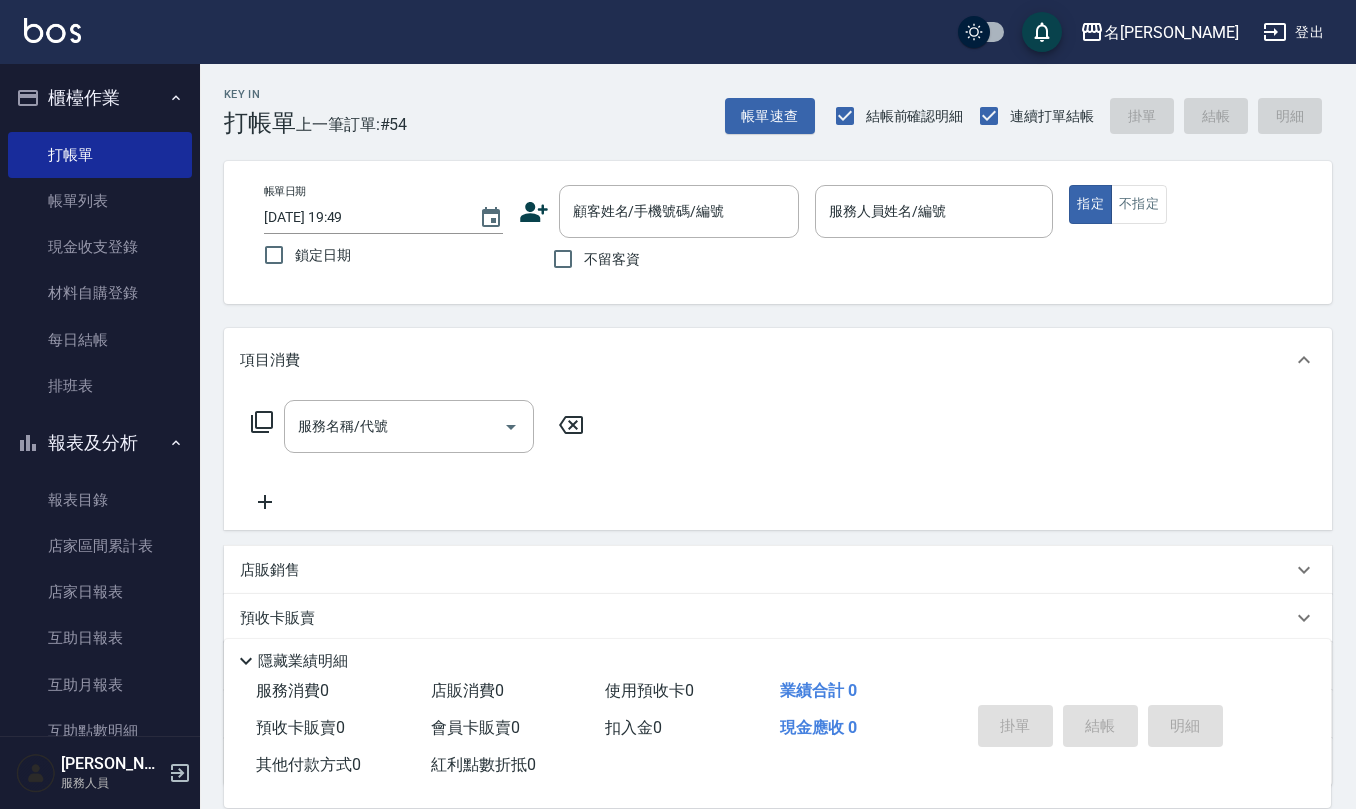 click on "不留客資" at bounding box center [612, 259] 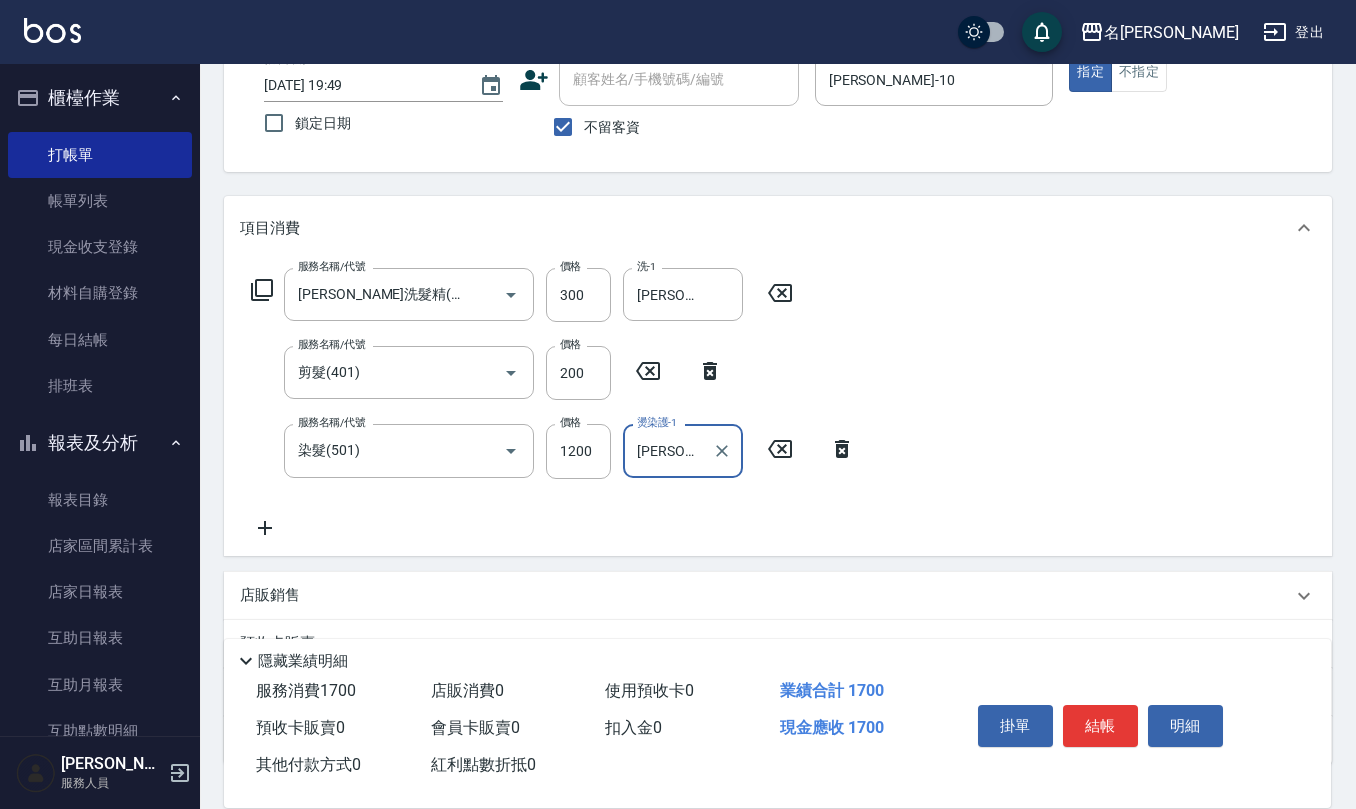 scroll, scrollTop: 133, scrollLeft: 0, axis: vertical 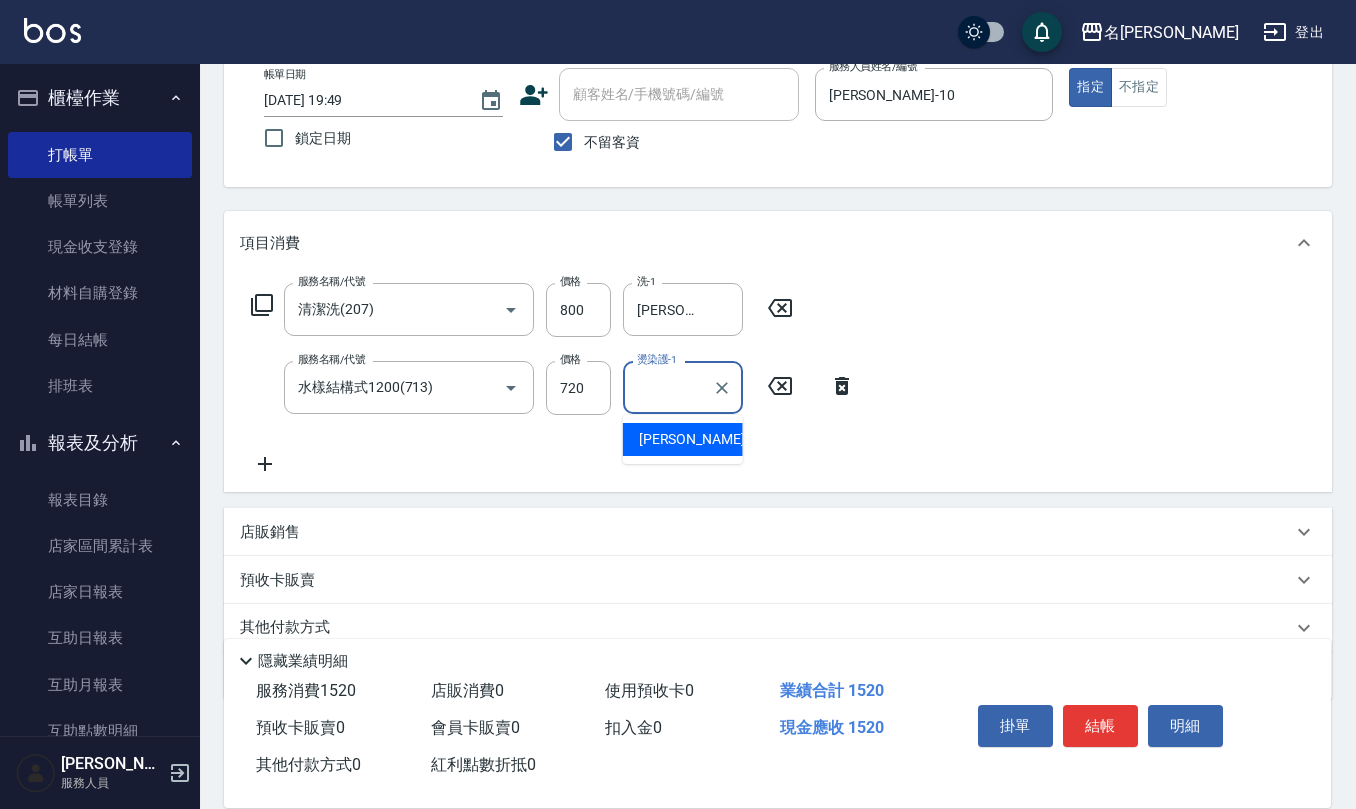 click 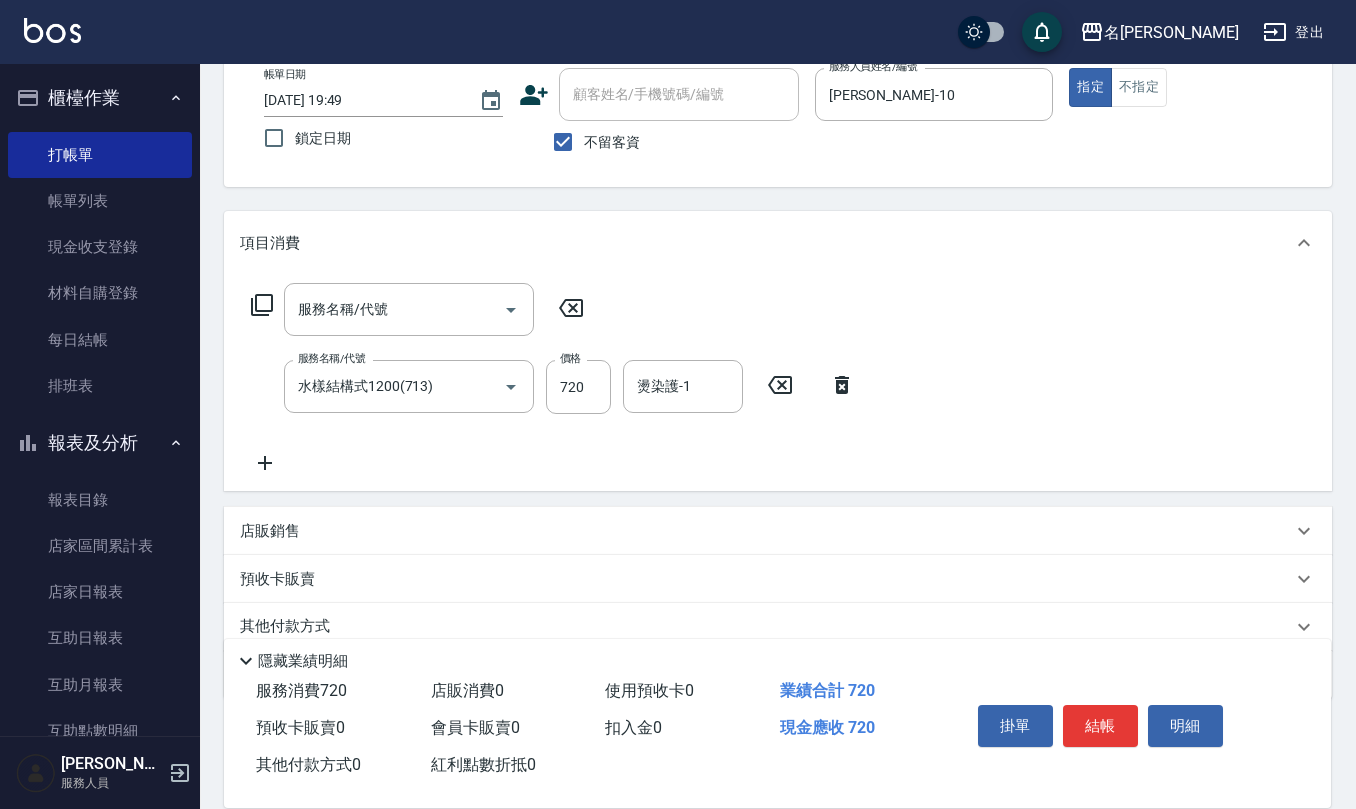 click 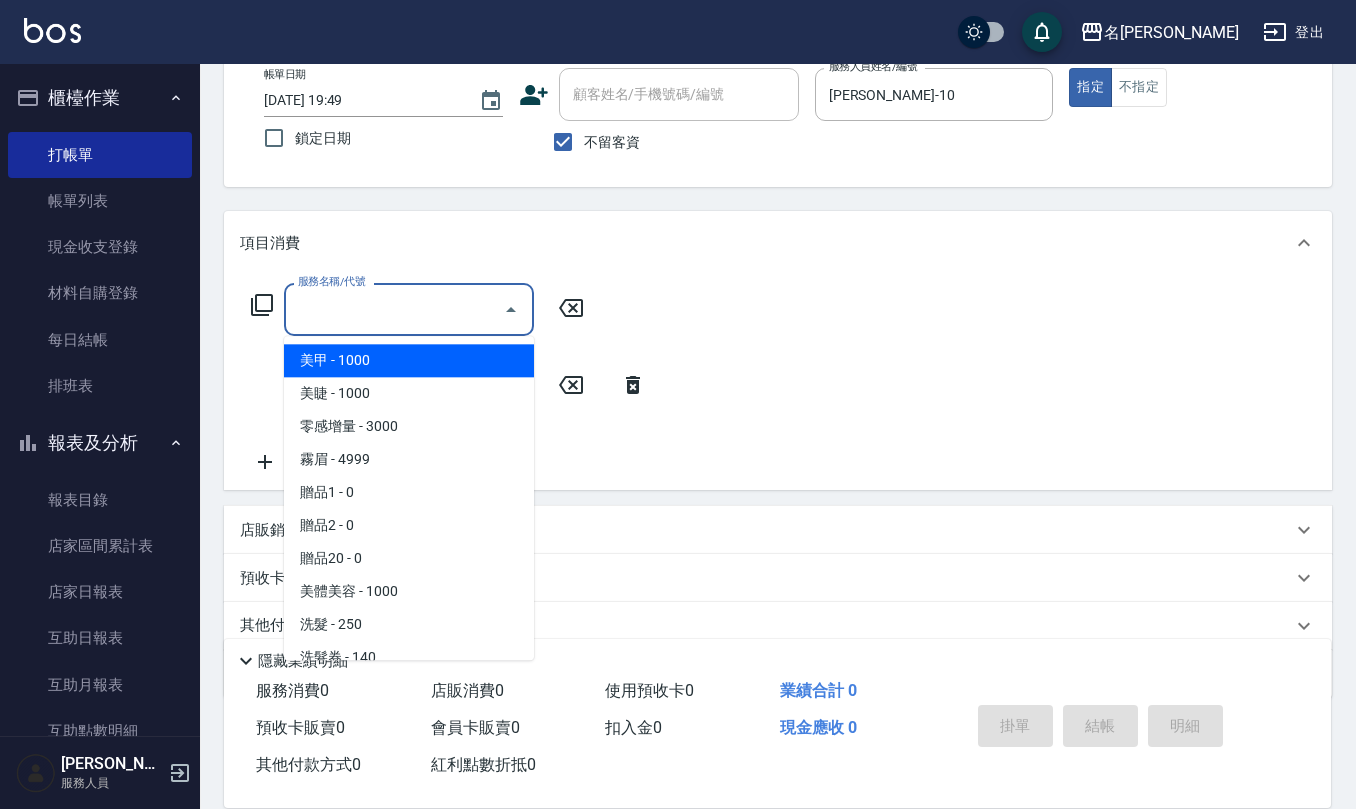click on "服務名稱/代號" at bounding box center [394, 309] 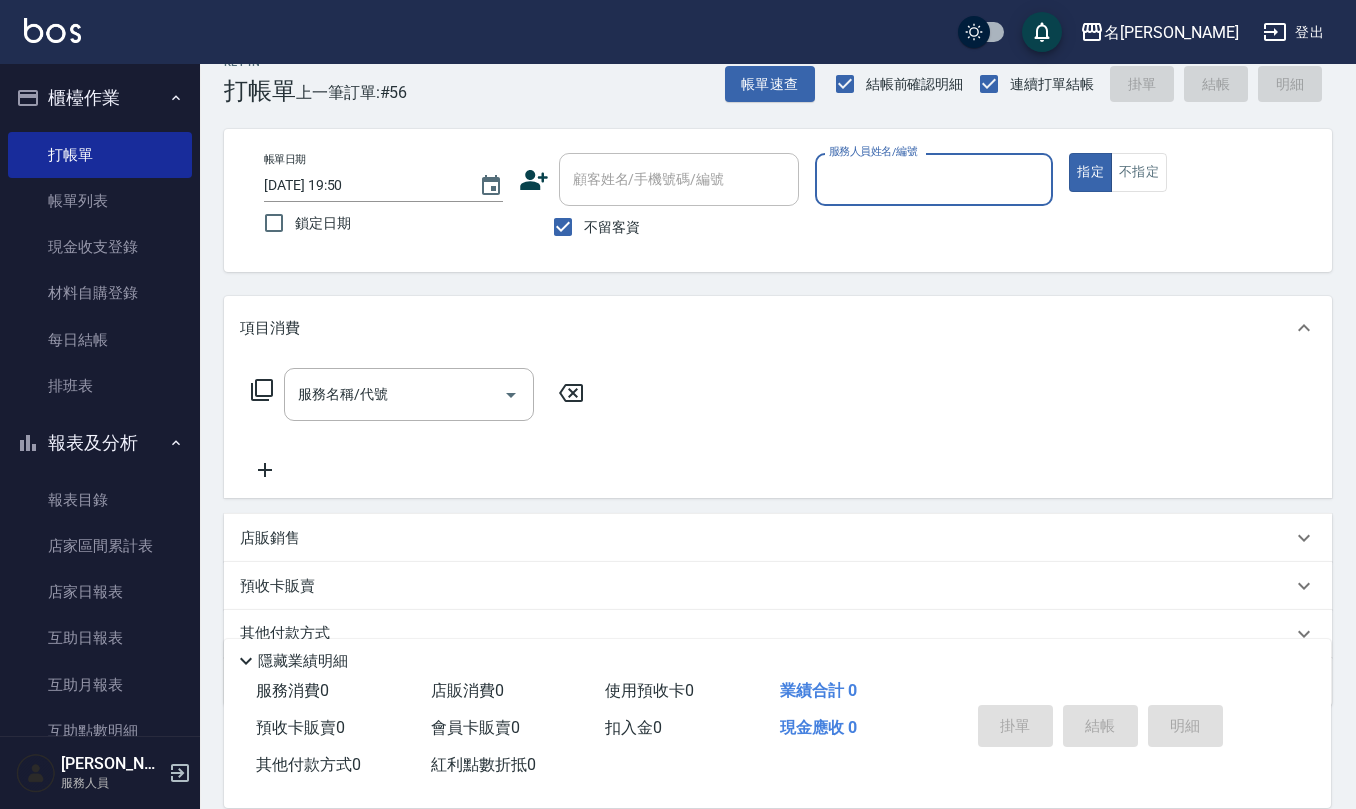 scroll, scrollTop: 0, scrollLeft: 0, axis: both 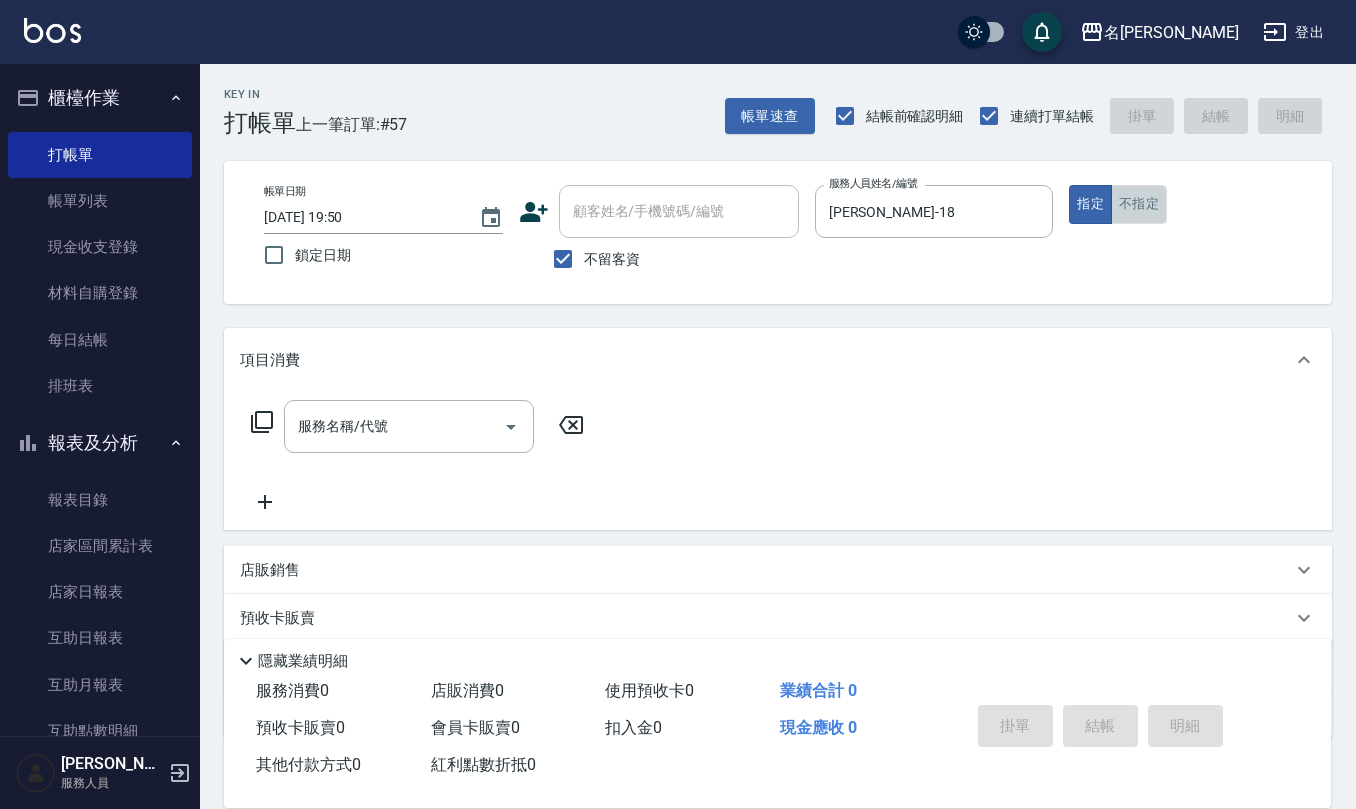 drag, startPoint x: 1150, startPoint y: 201, endPoint x: 906, endPoint y: 306, distance: 265.6332 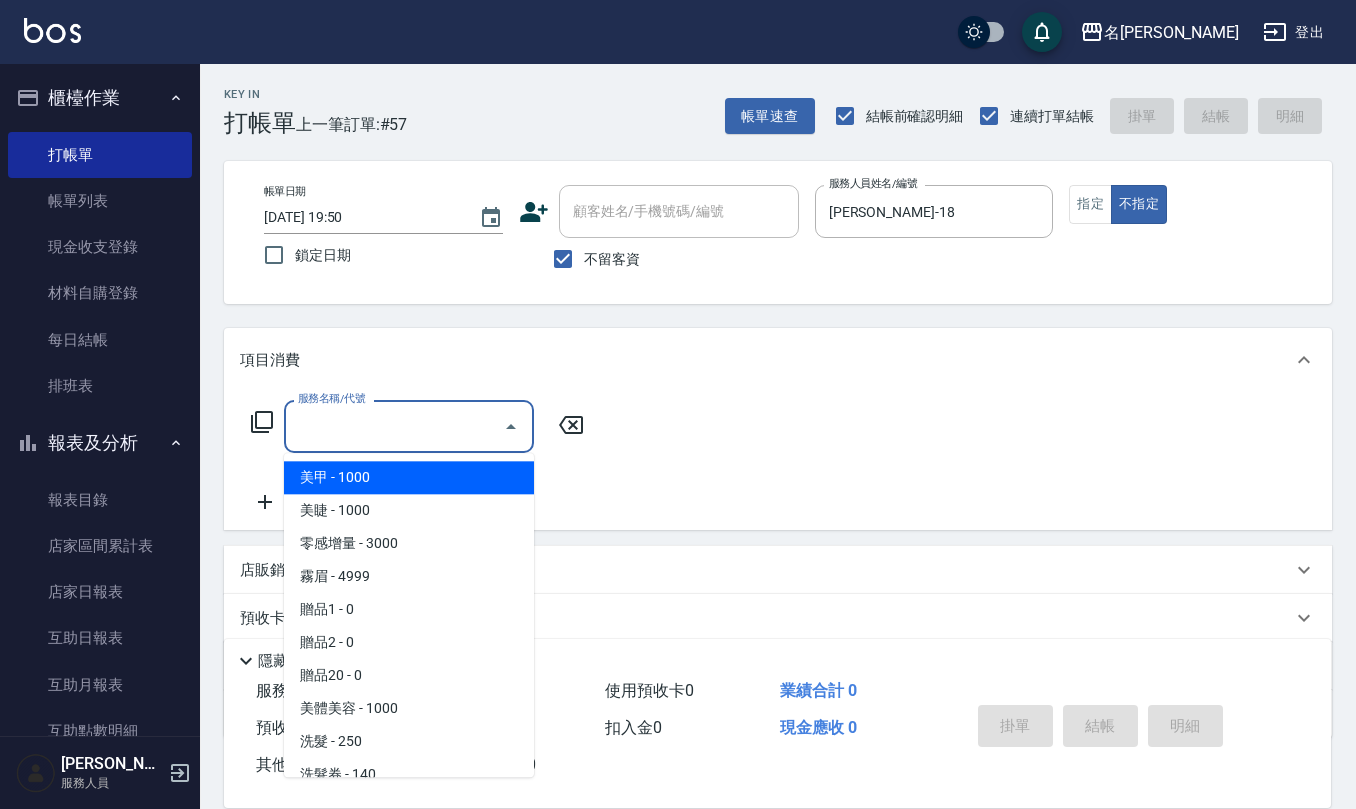 click on "服務名稱/代號" at bounding box center (394, 426) 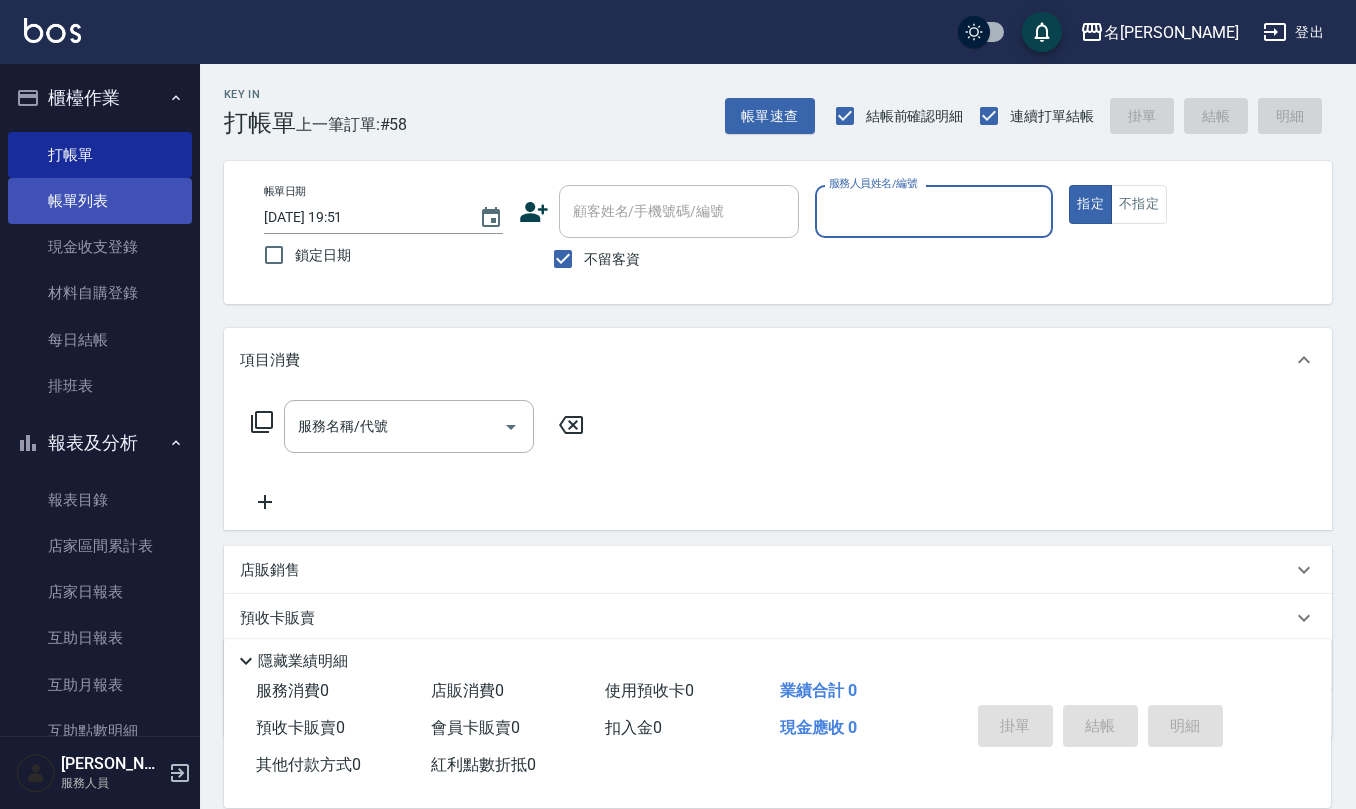 click on "帳單列表" at bounding box center (100, 201) 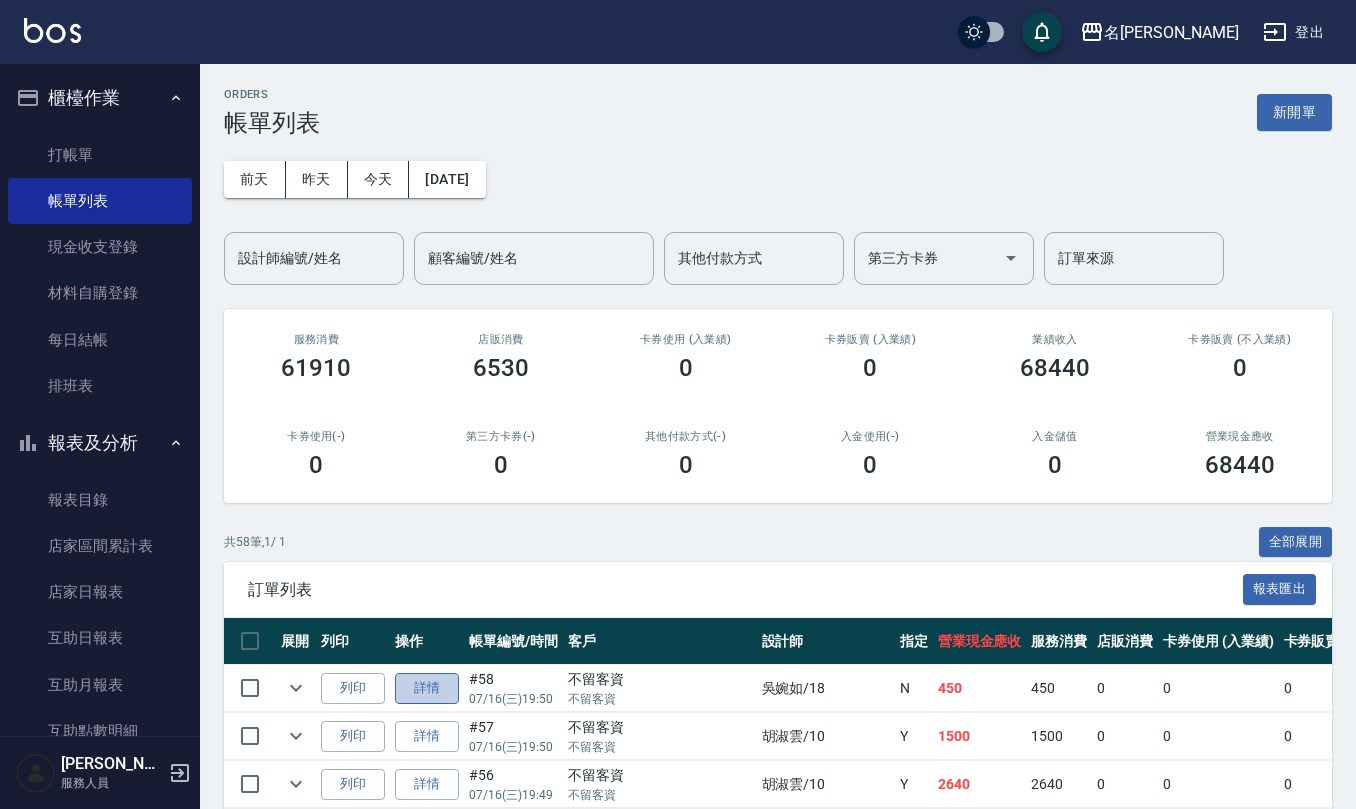 click on "詳情" at bounding box center [427, 688] 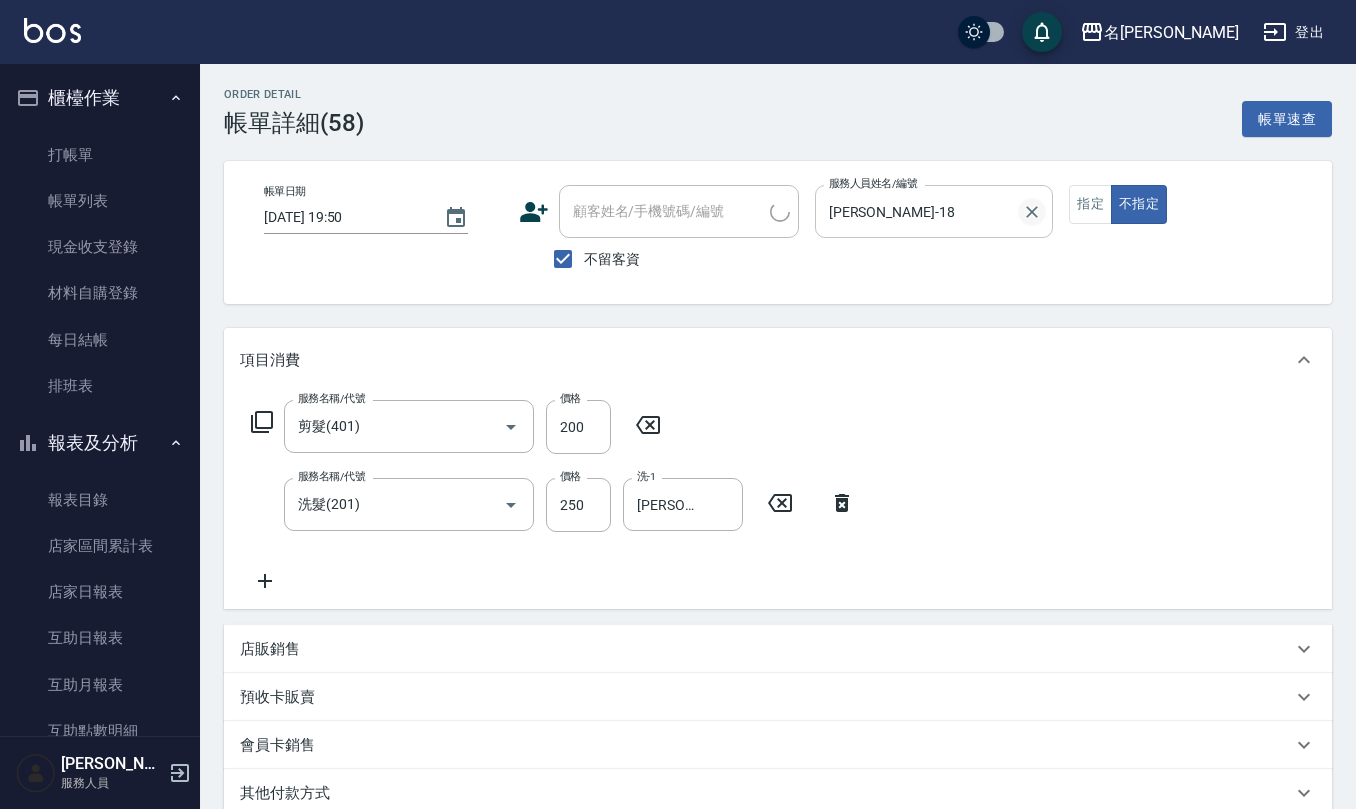 click 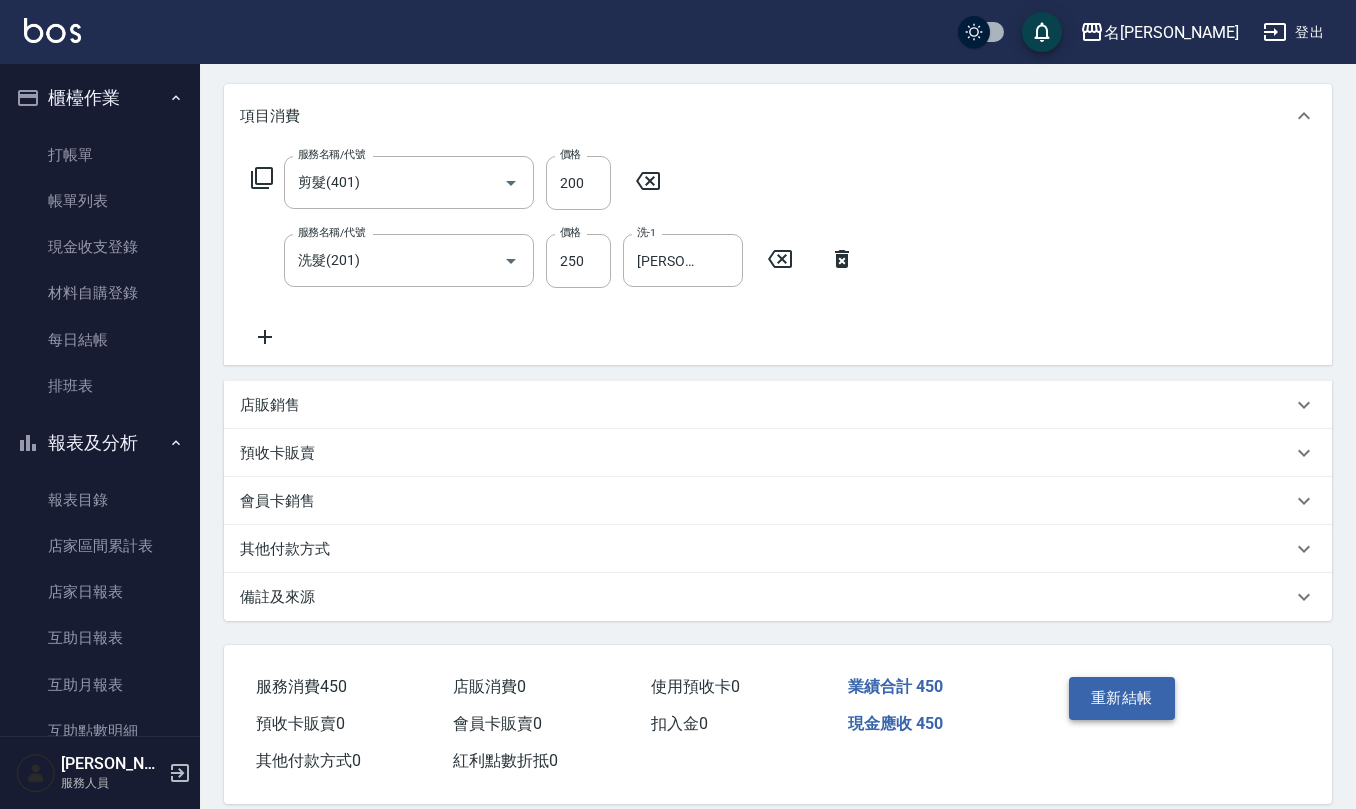 scroll, scrollTop: 268, scrollLeft: 0, axis: vertical 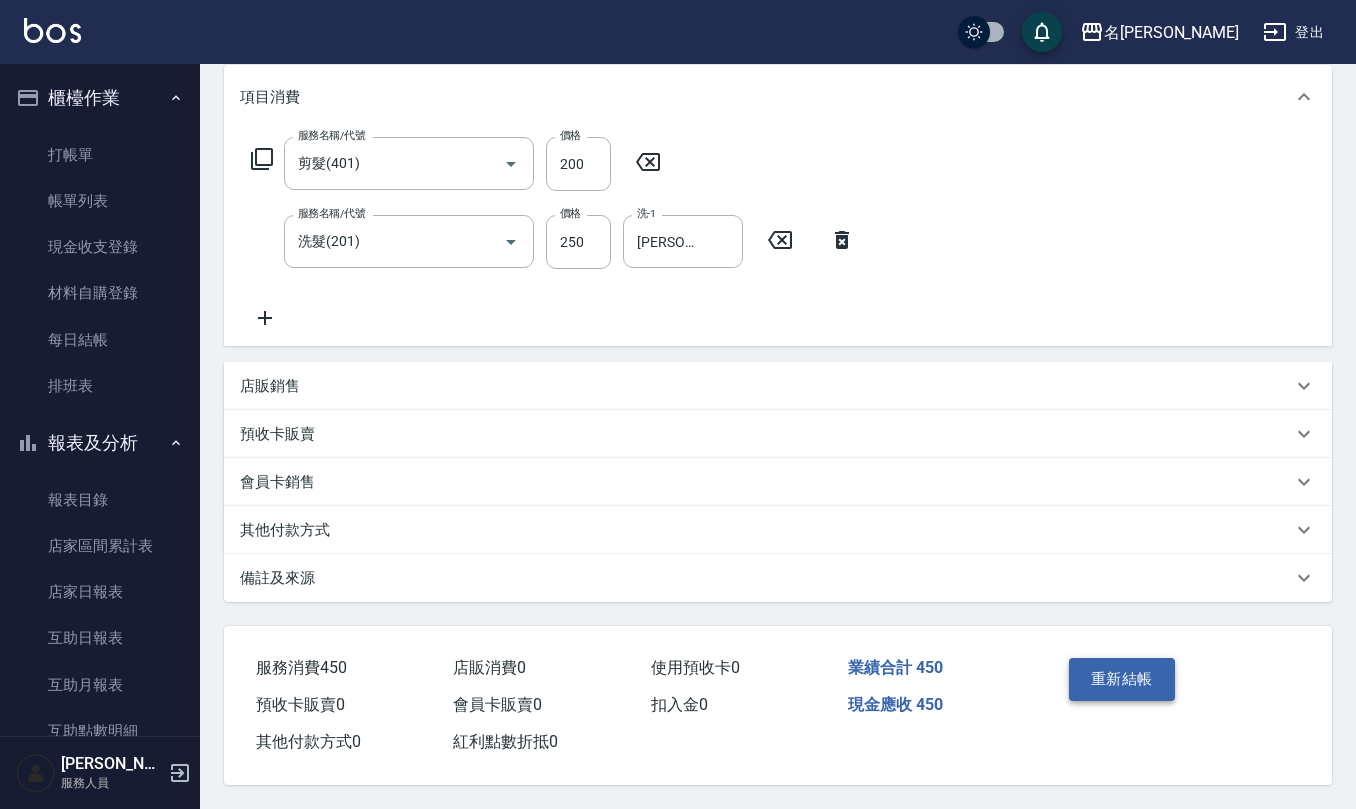 click on "重新結帳" at bounding box center [1122, 679] 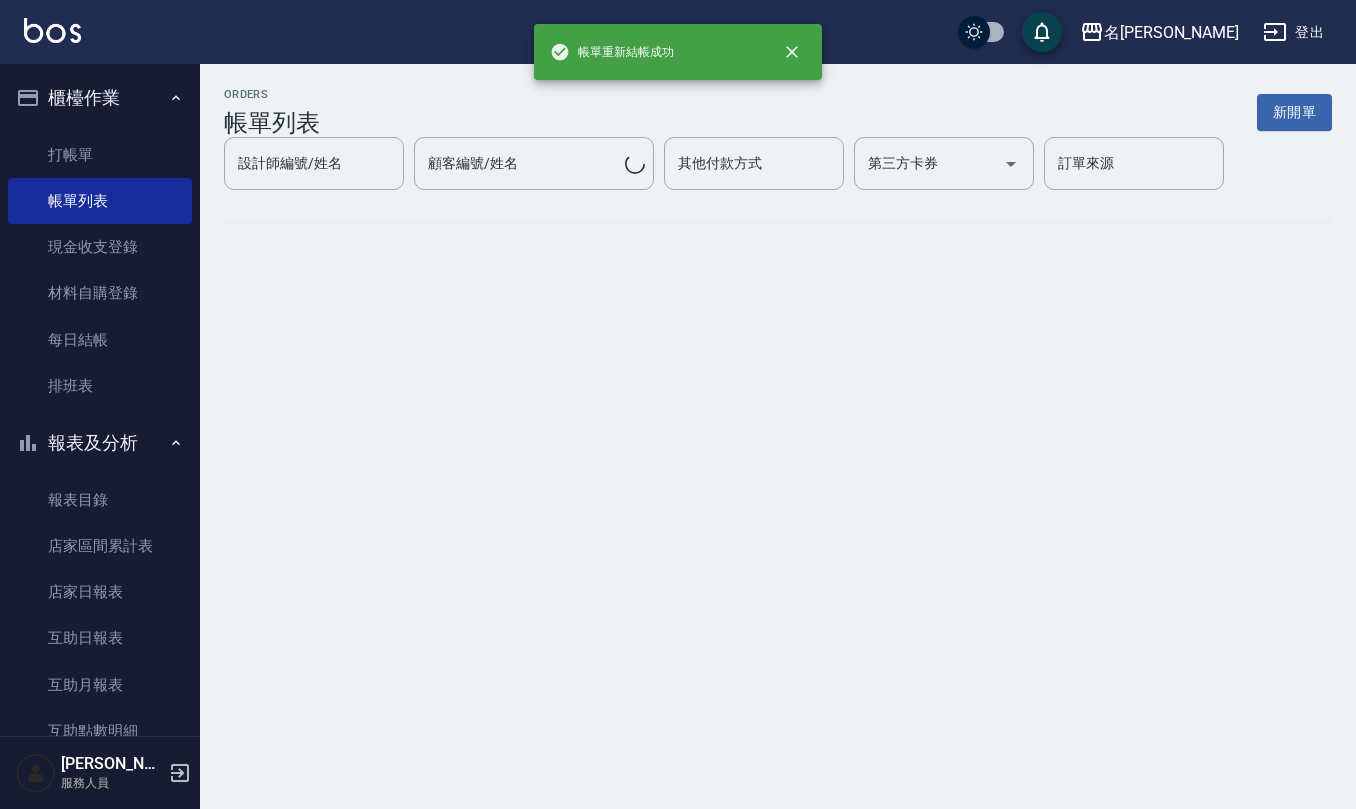 scroll, scrollTop: 0, scrollLeft: 0, axis: both 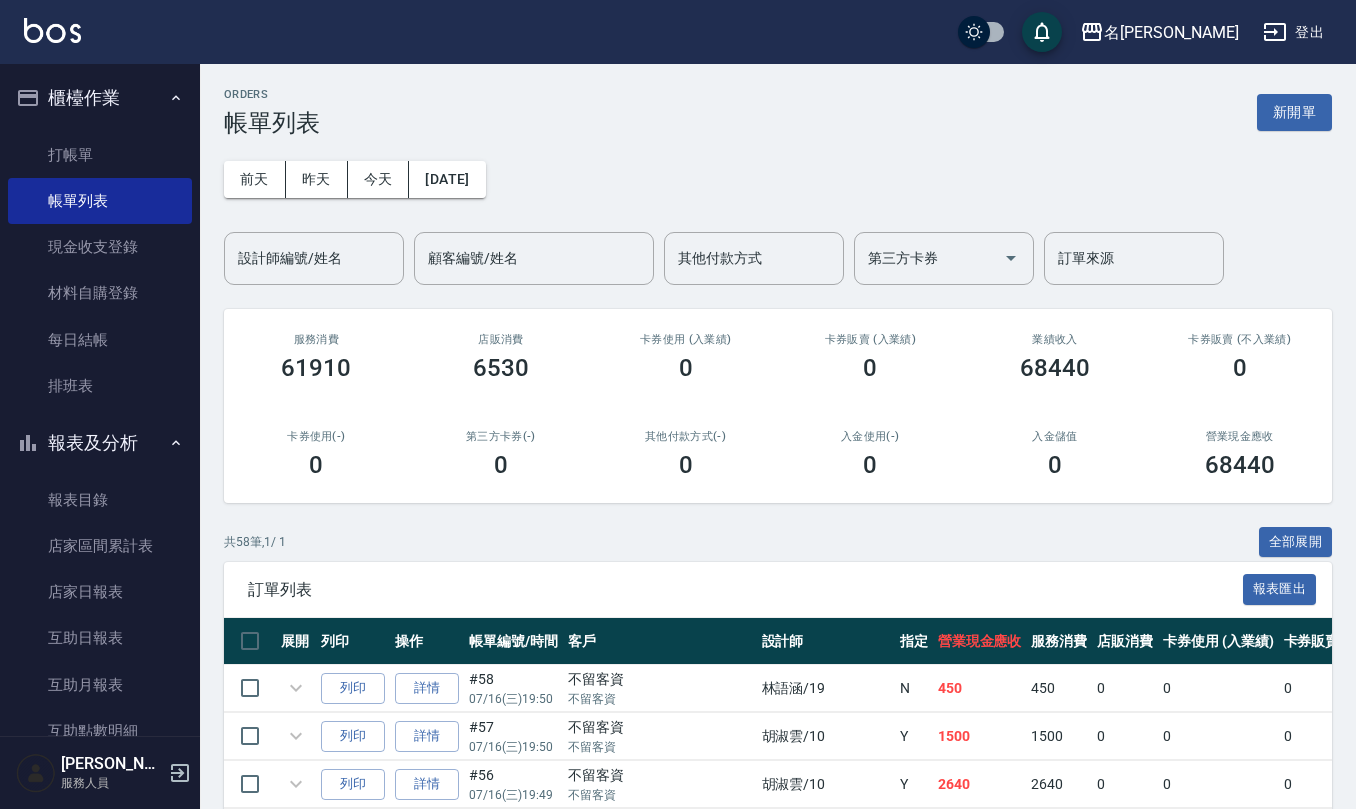 click on "打帳單" at bounding box center [100, 155] 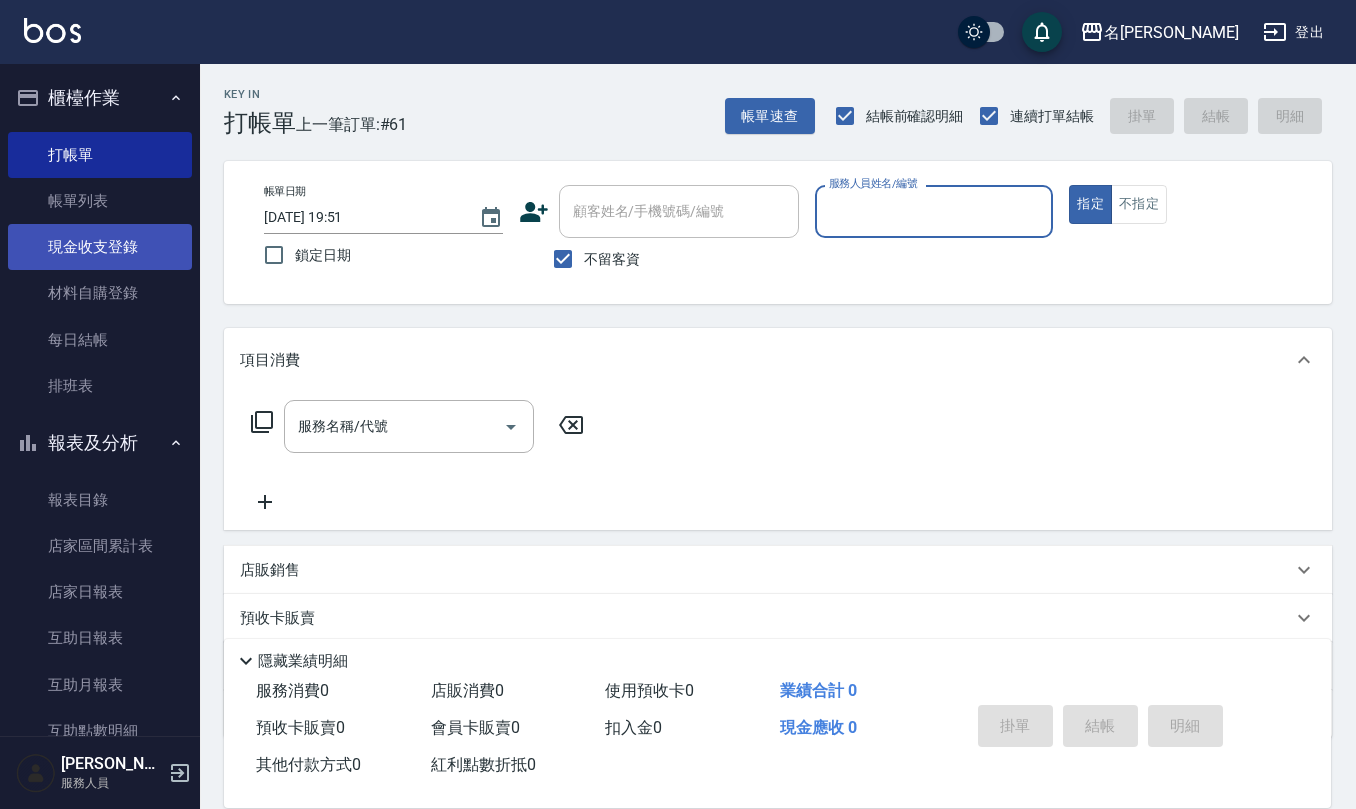 click on "現金收支登錄" at bounding box center (100, 247) 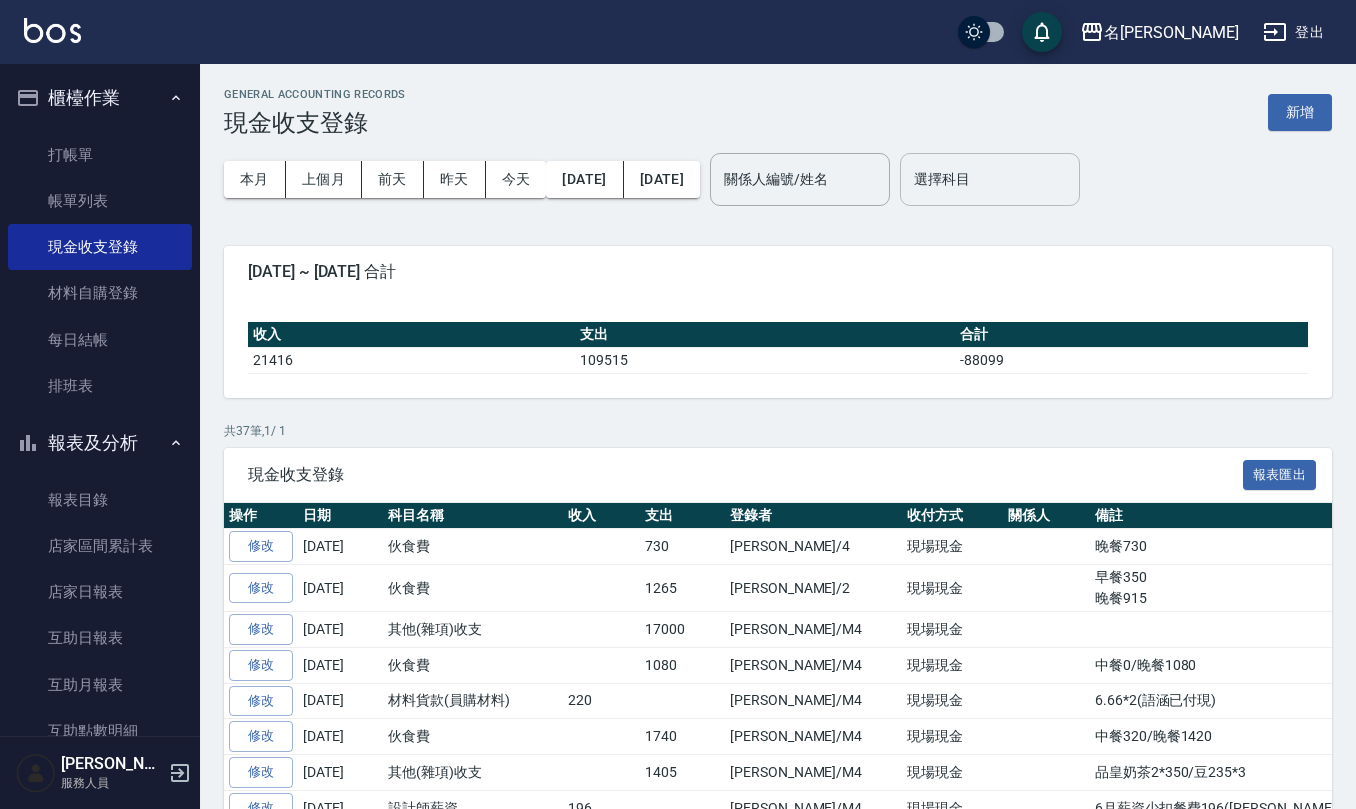 click on "選擇科目" at bounding box center [990, 179] 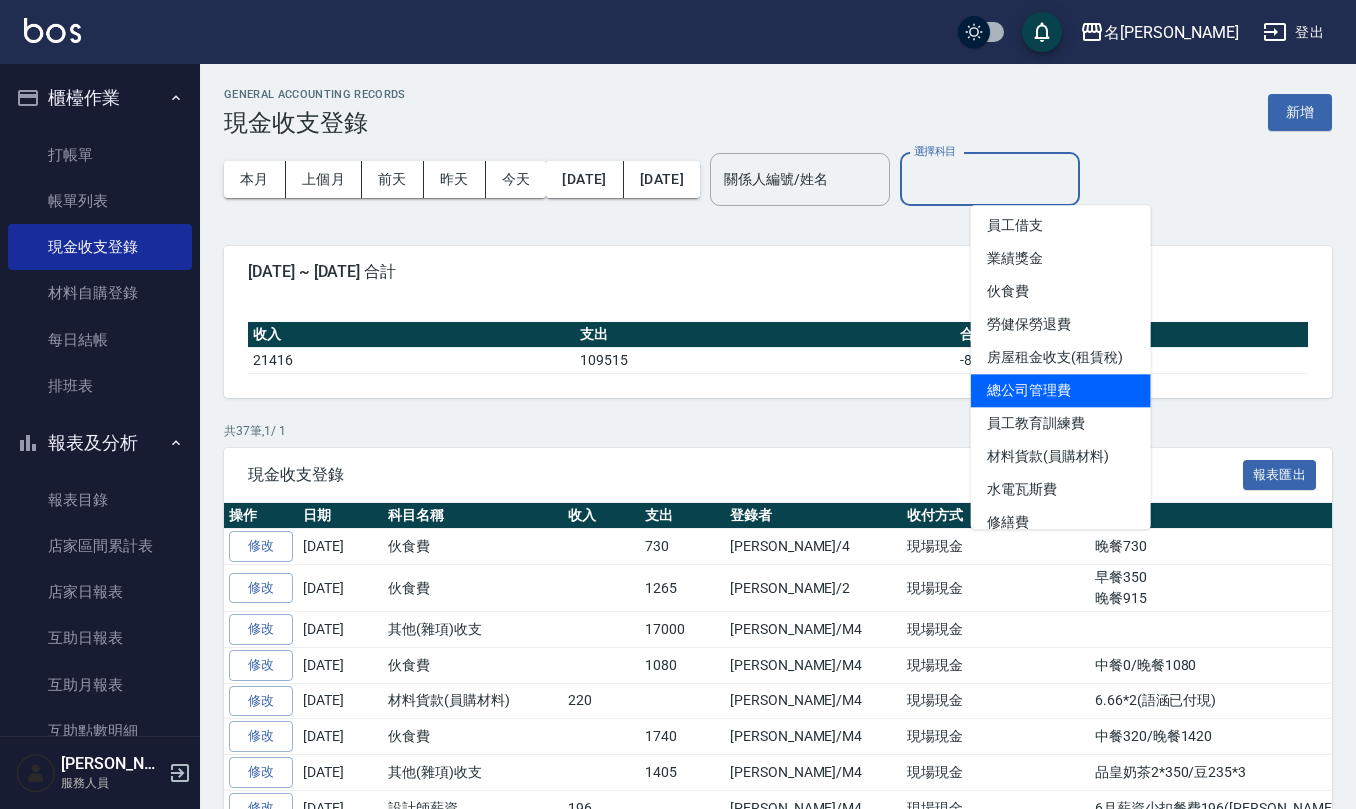 scroll, scrollTop: 266, scrollLeft: 0, axis: vertical 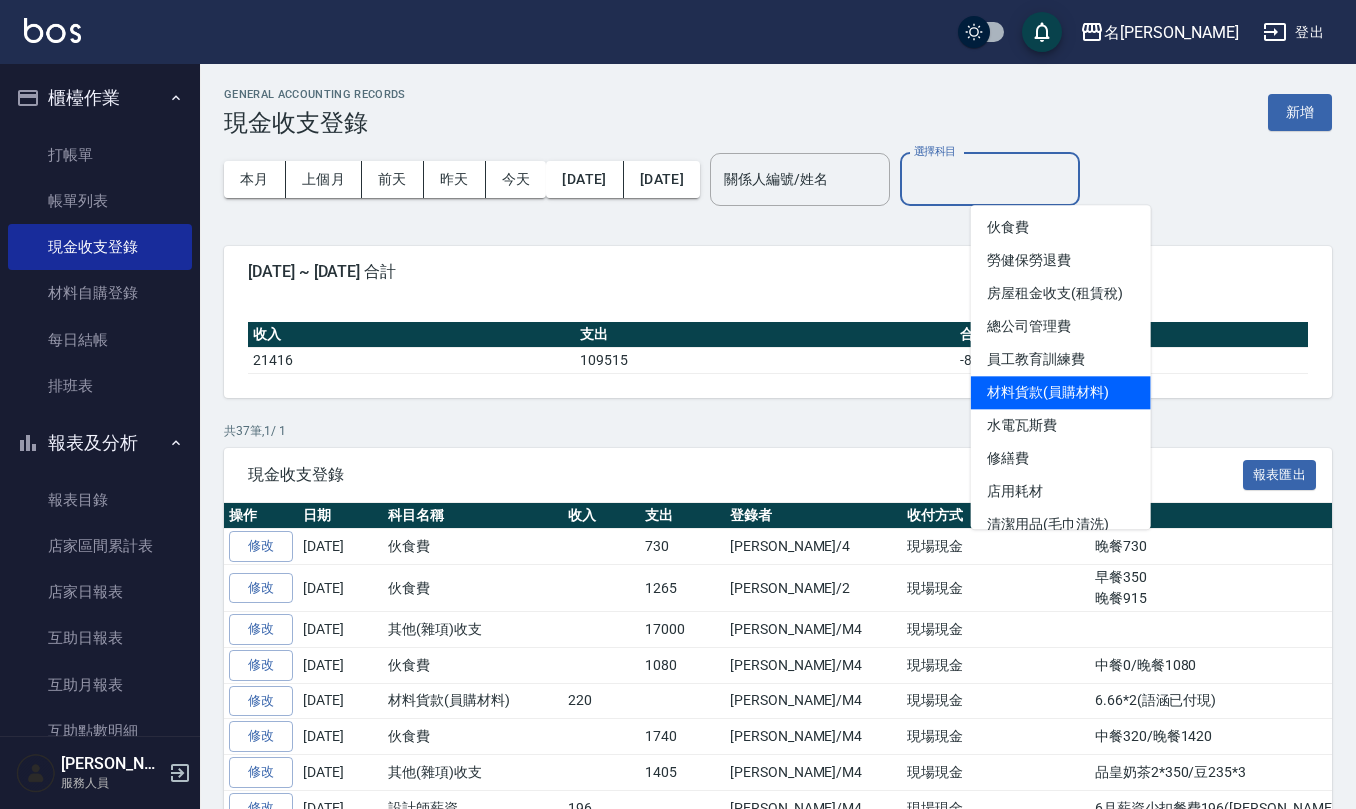 click on "材料貨款(員購材料)" at bounding box center (1061, 392) 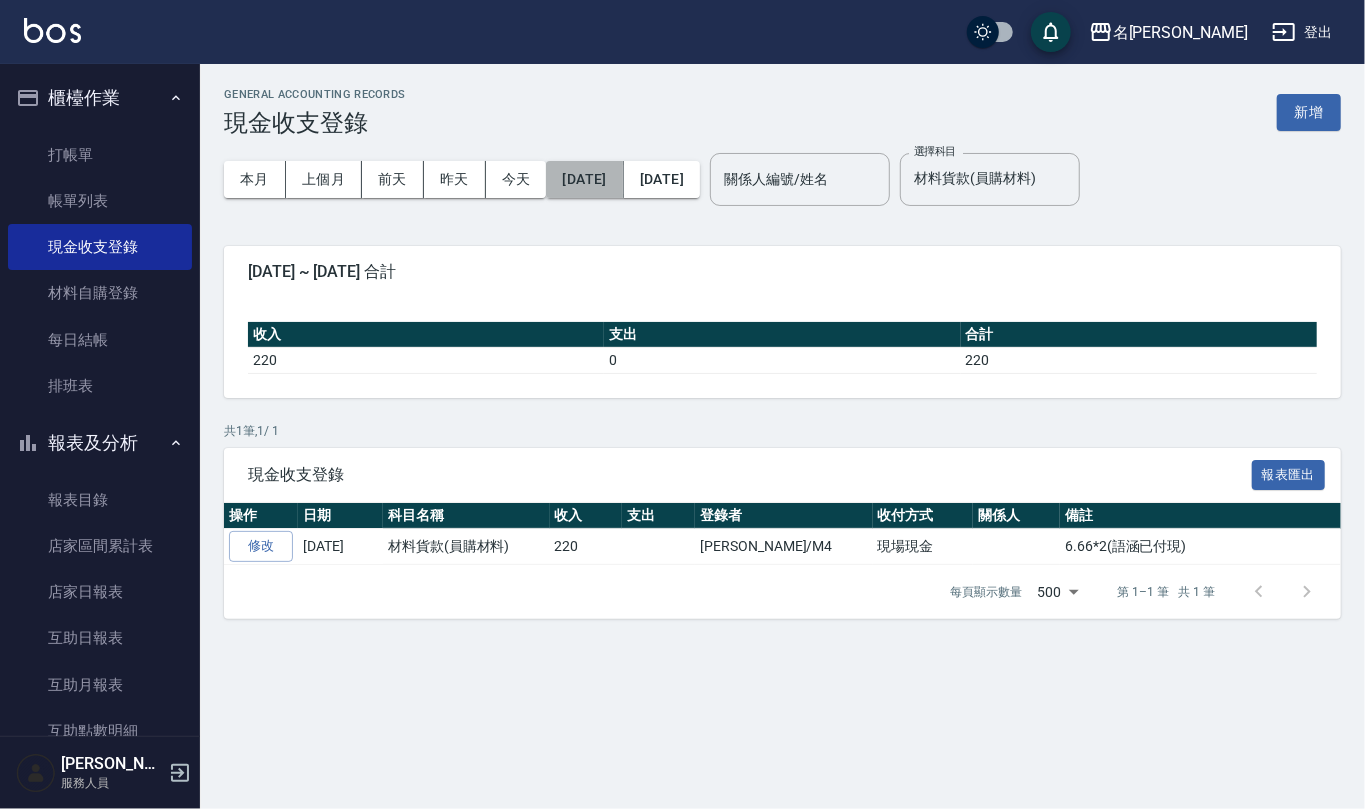 click on "[DATE]" at bounding box center (584, 179) 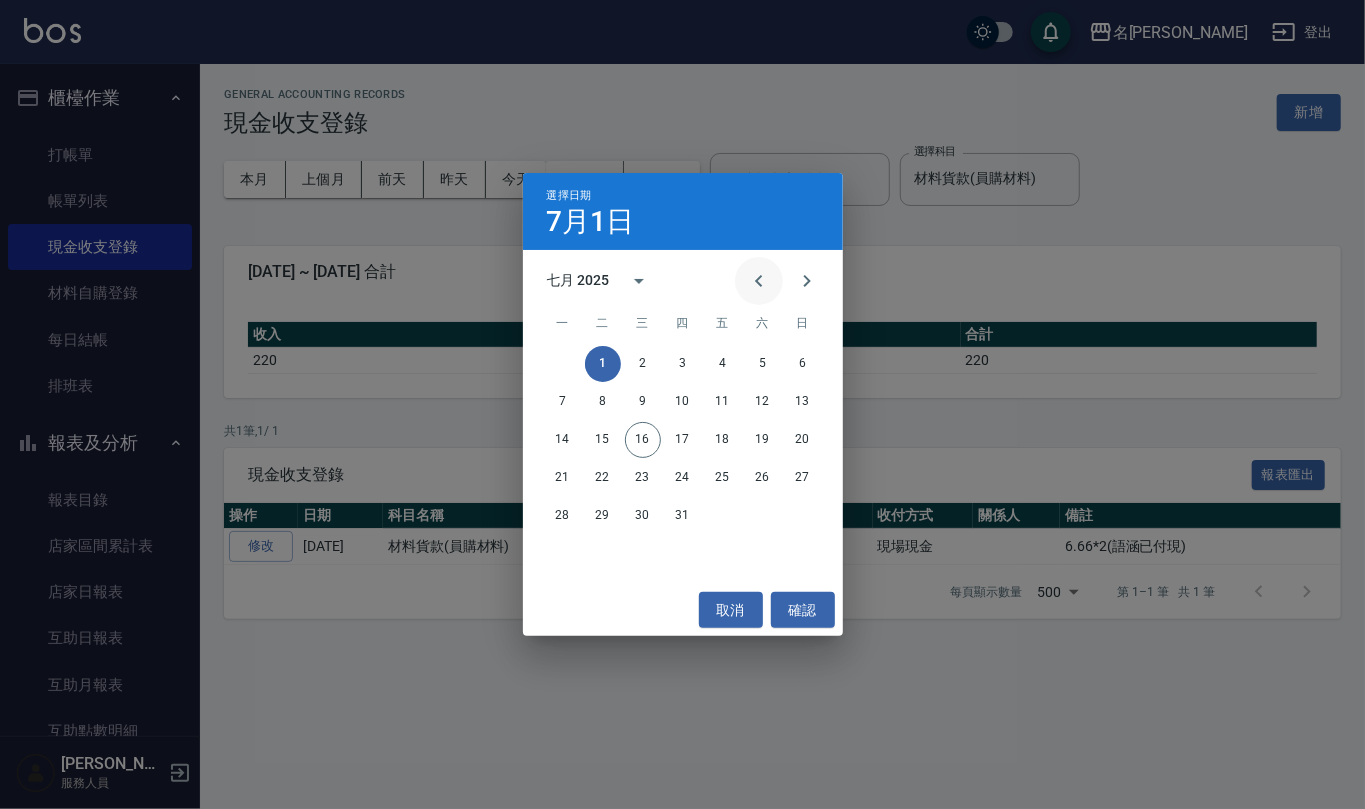click 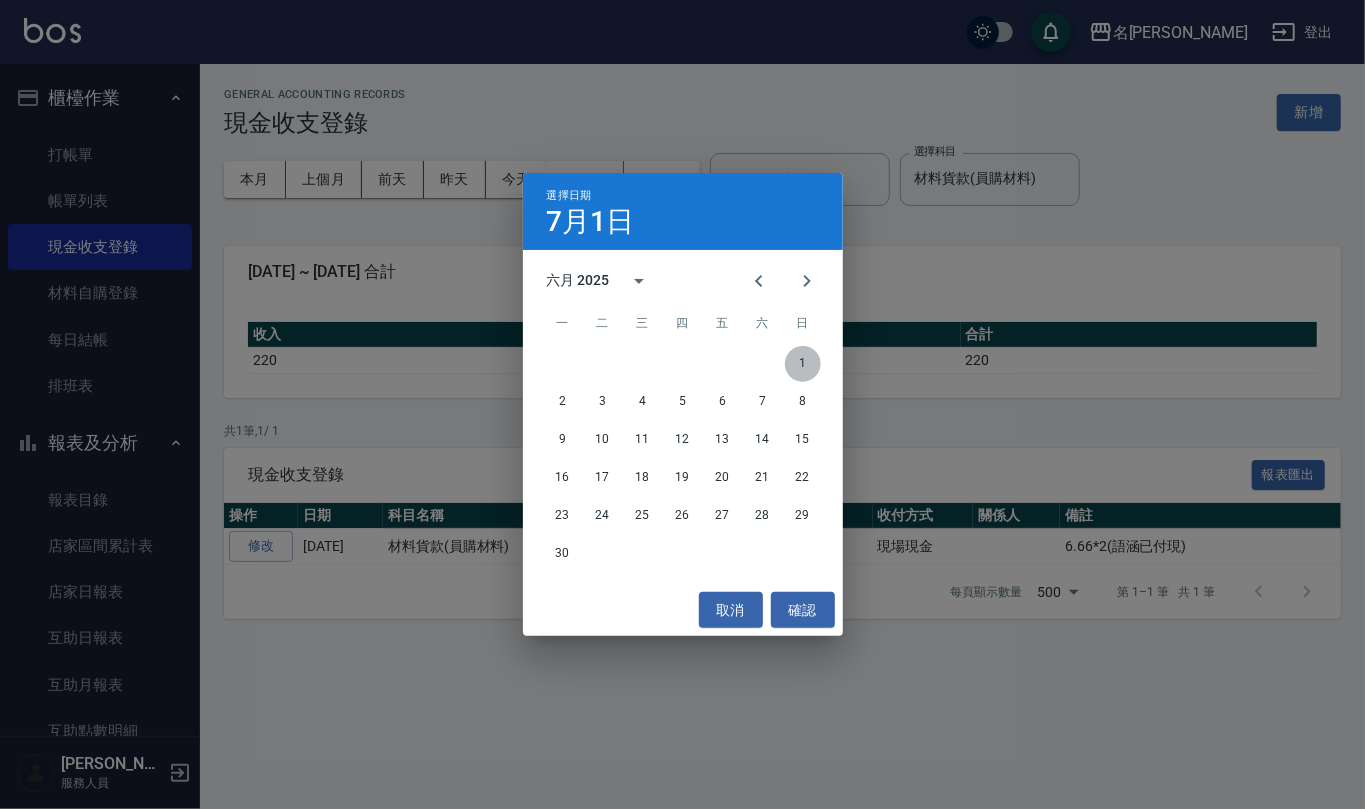 click on "1" at bounding box center (803, 364) 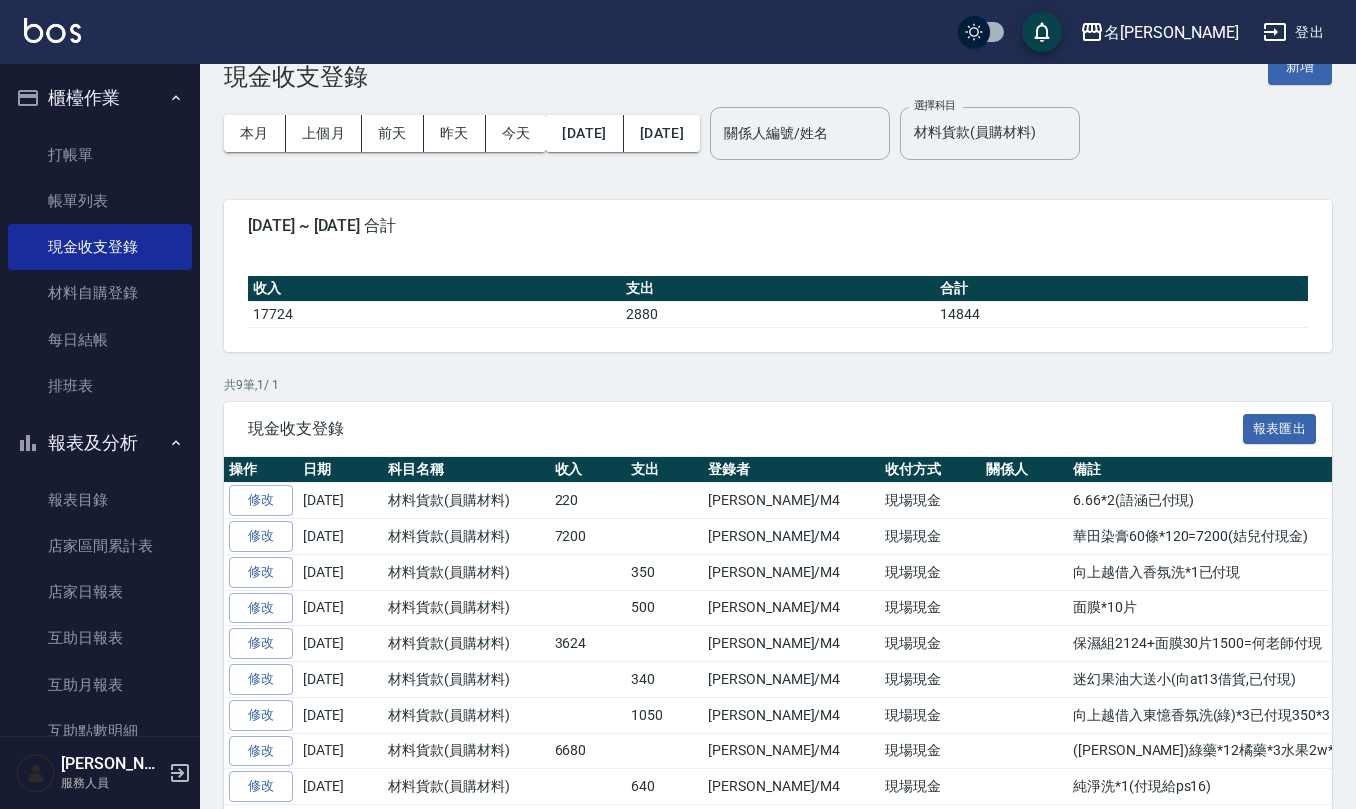 scroll, scrollTop: 0, scrollLeft: 0, axis: both 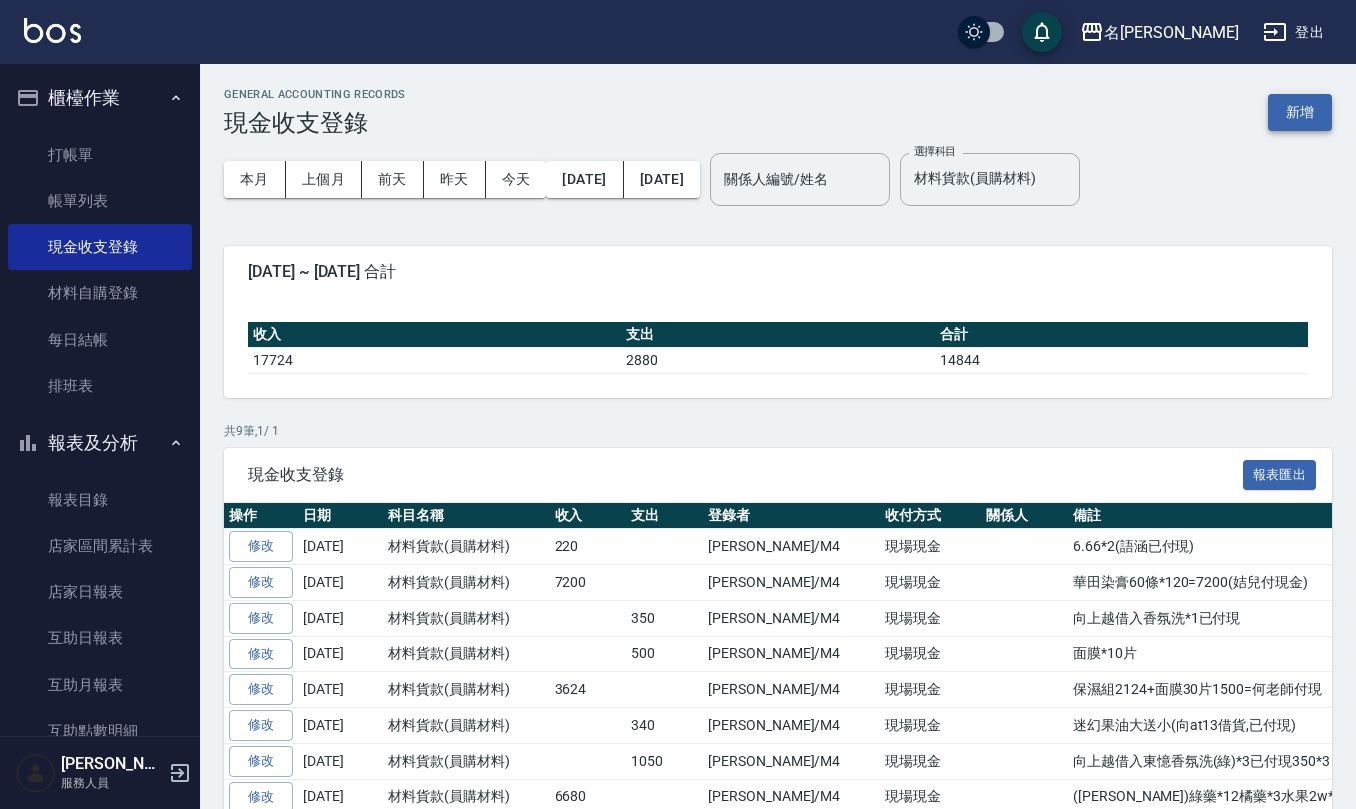 click on "新增" at bounding box center (1300, 112) 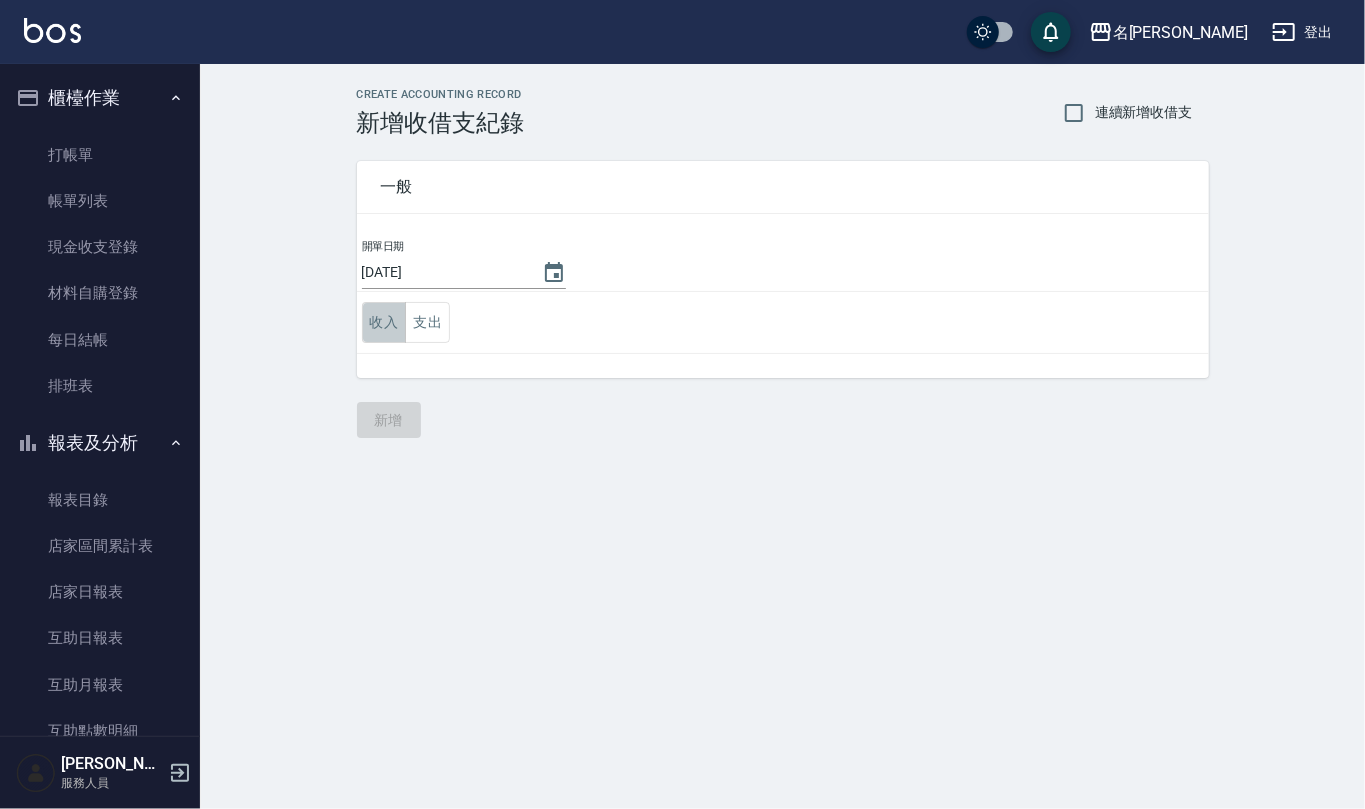 click on "收入" at bounding box center [384, 322] 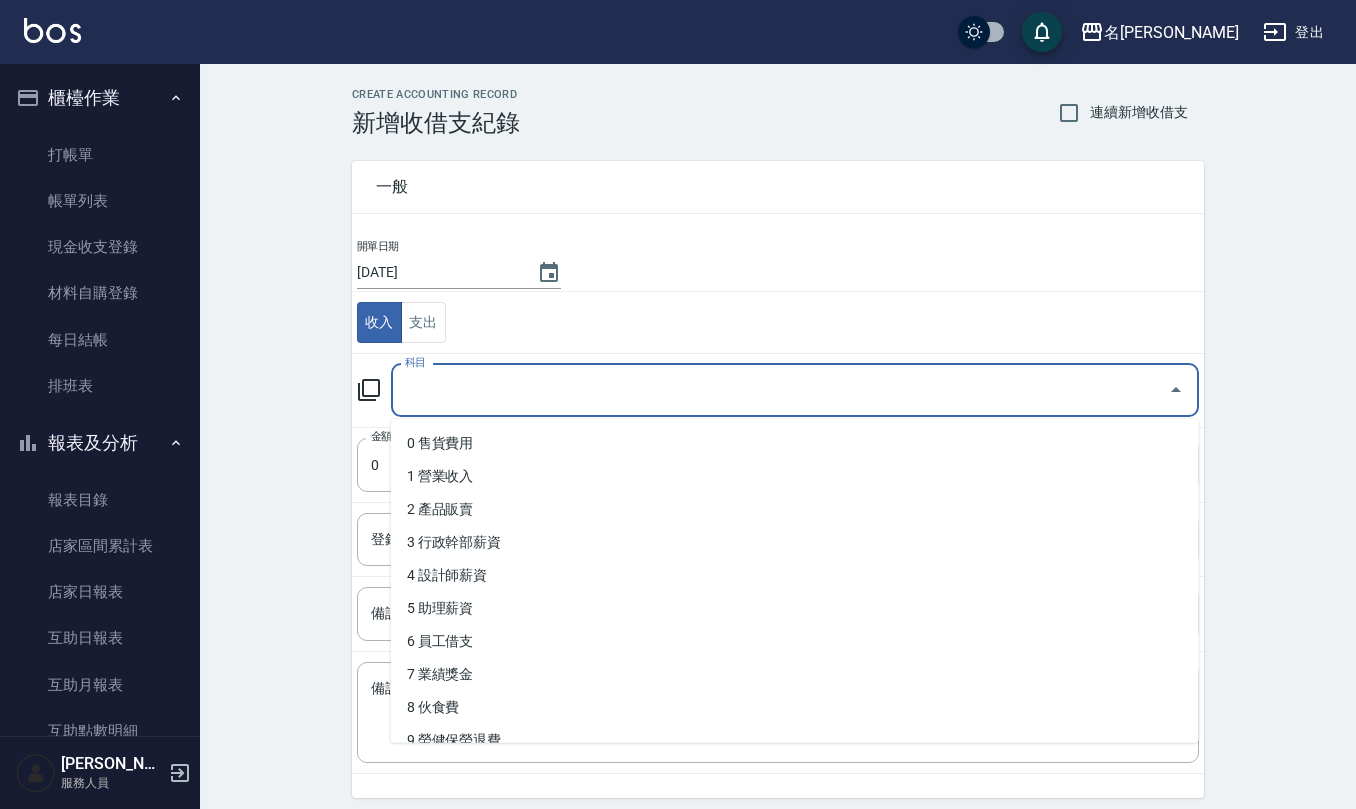 click on "科目" at bounding box center [780, 390] 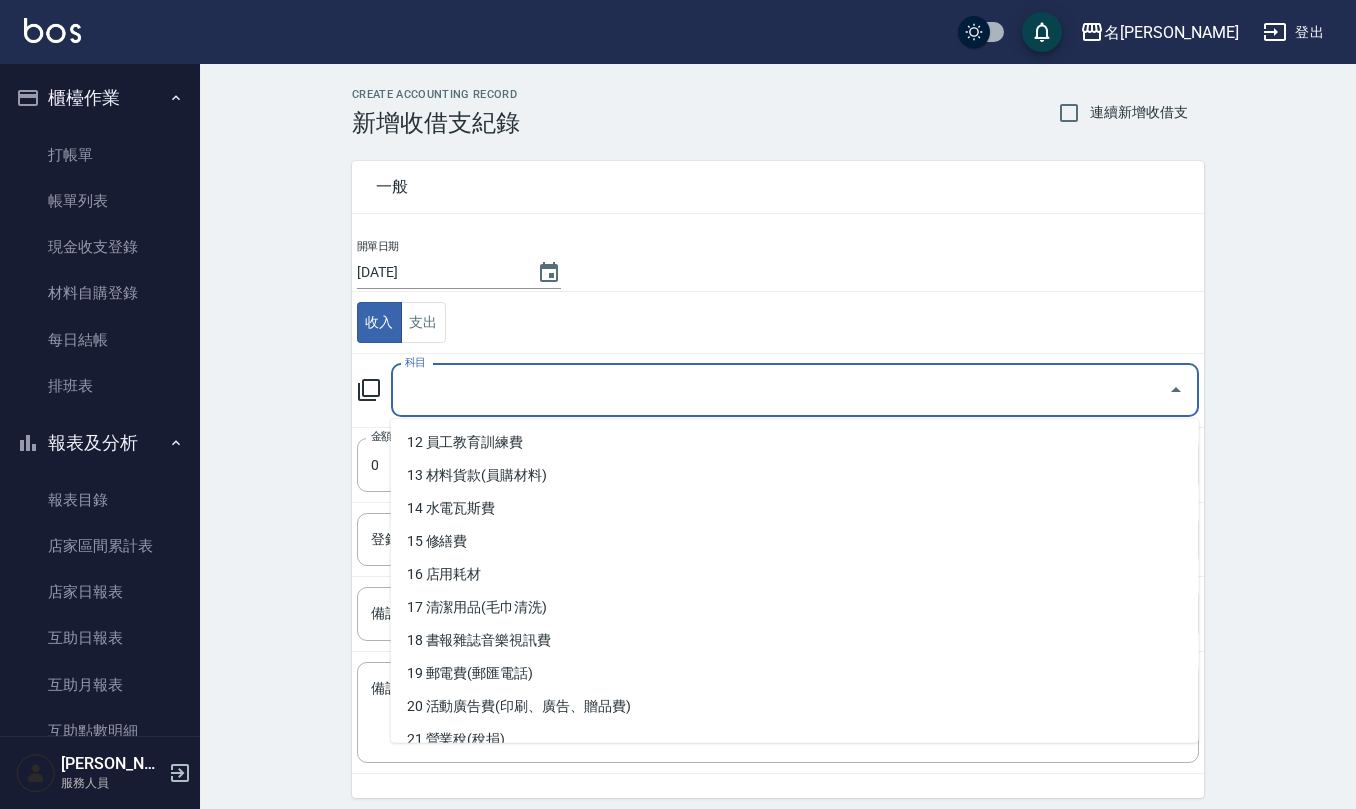 scroll, scrollTop: 400, scrollLeft: 0, axis: vertical 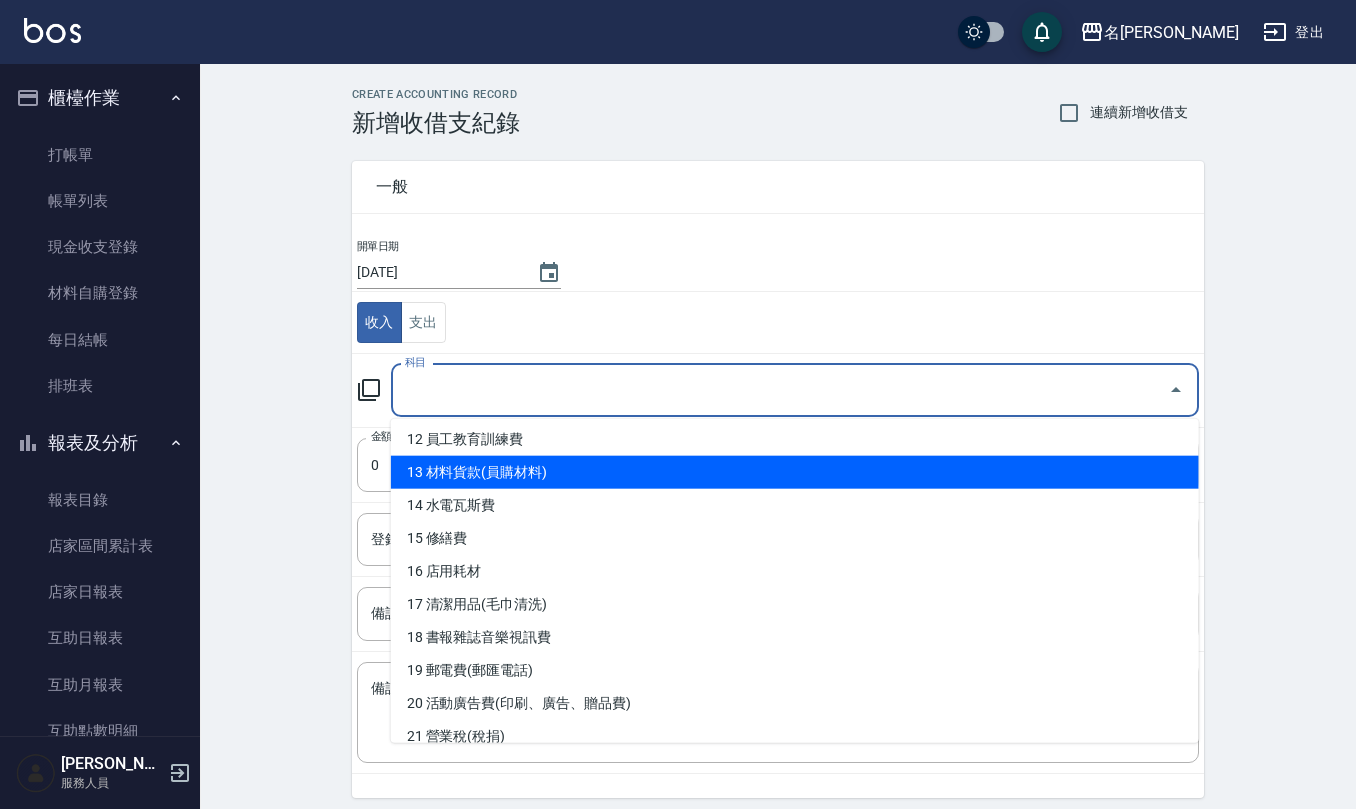 click on "13 材料貨款(員購材料)" at bounding box center (795, 472) 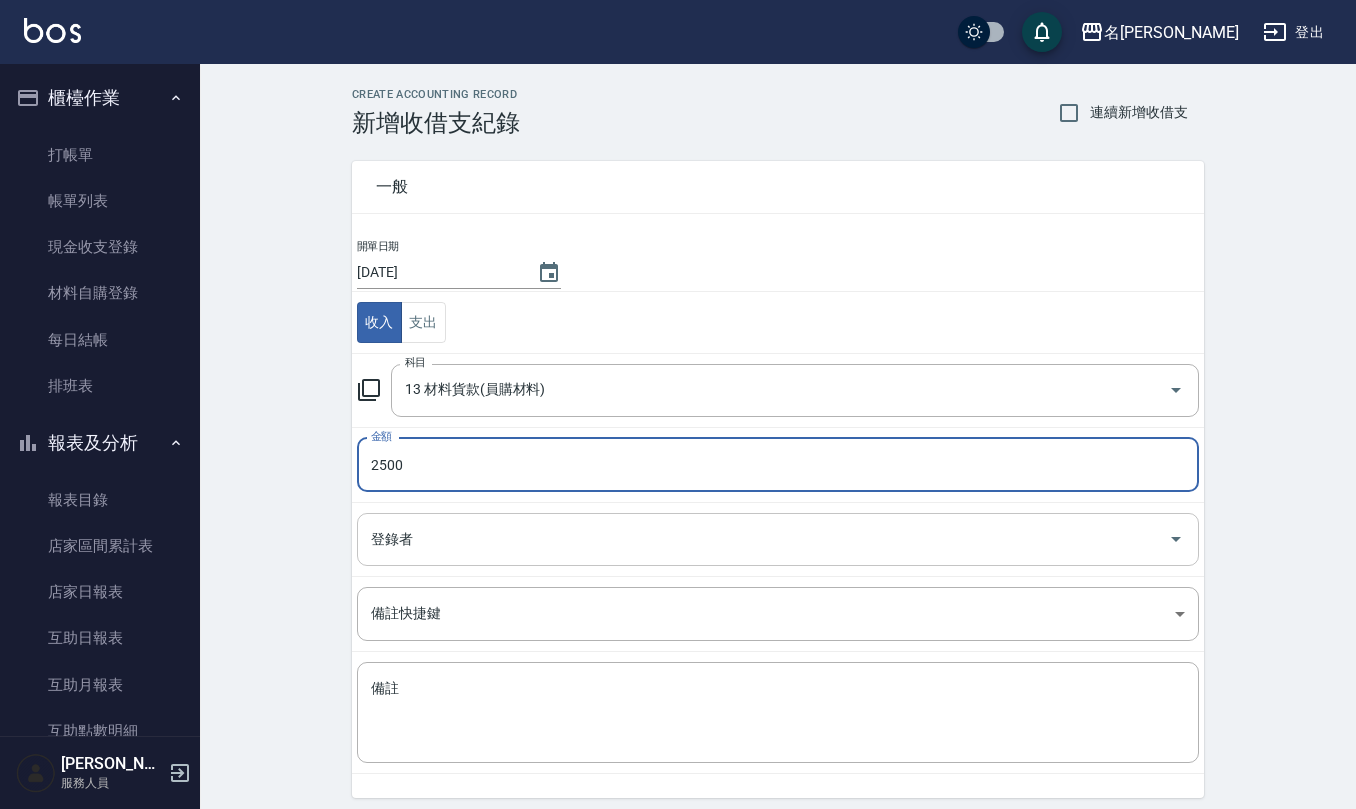 click on "登錄者" at bounding box center [763, 539] 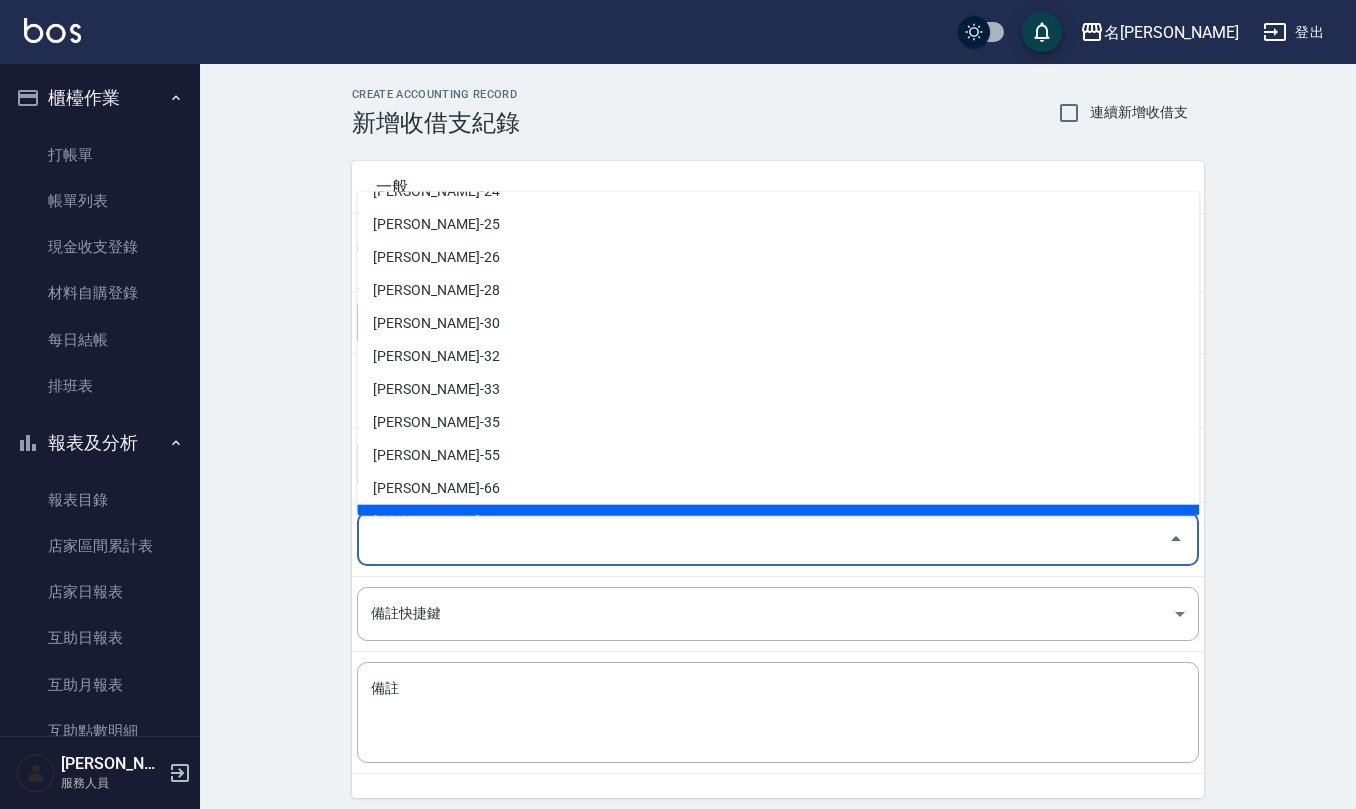 scroll, scrollTop: 846, scrollLeft: 0, axis: vertical 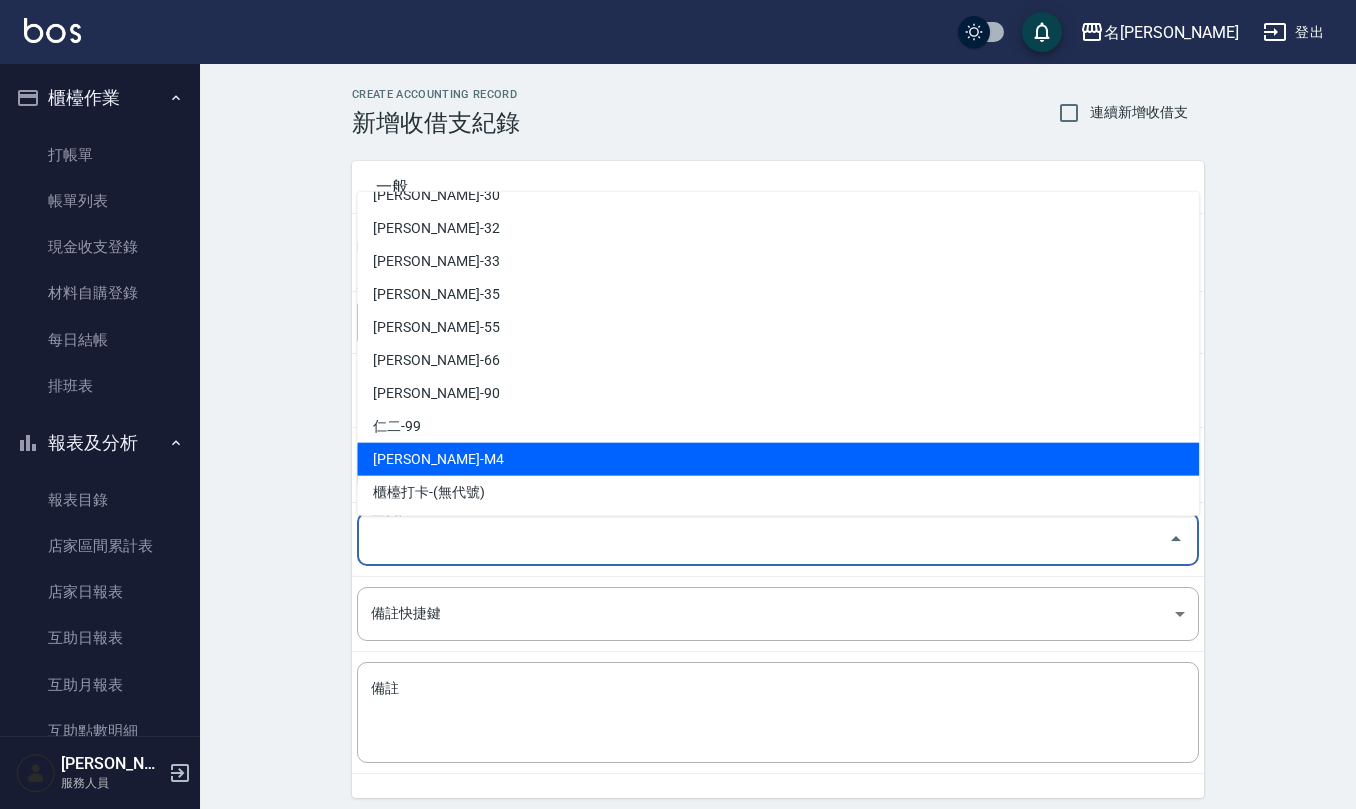 drag, startPoint x: 501, startPoint y: 448, endPoint x: 492, endPoint y: 492, distance: 44.911022 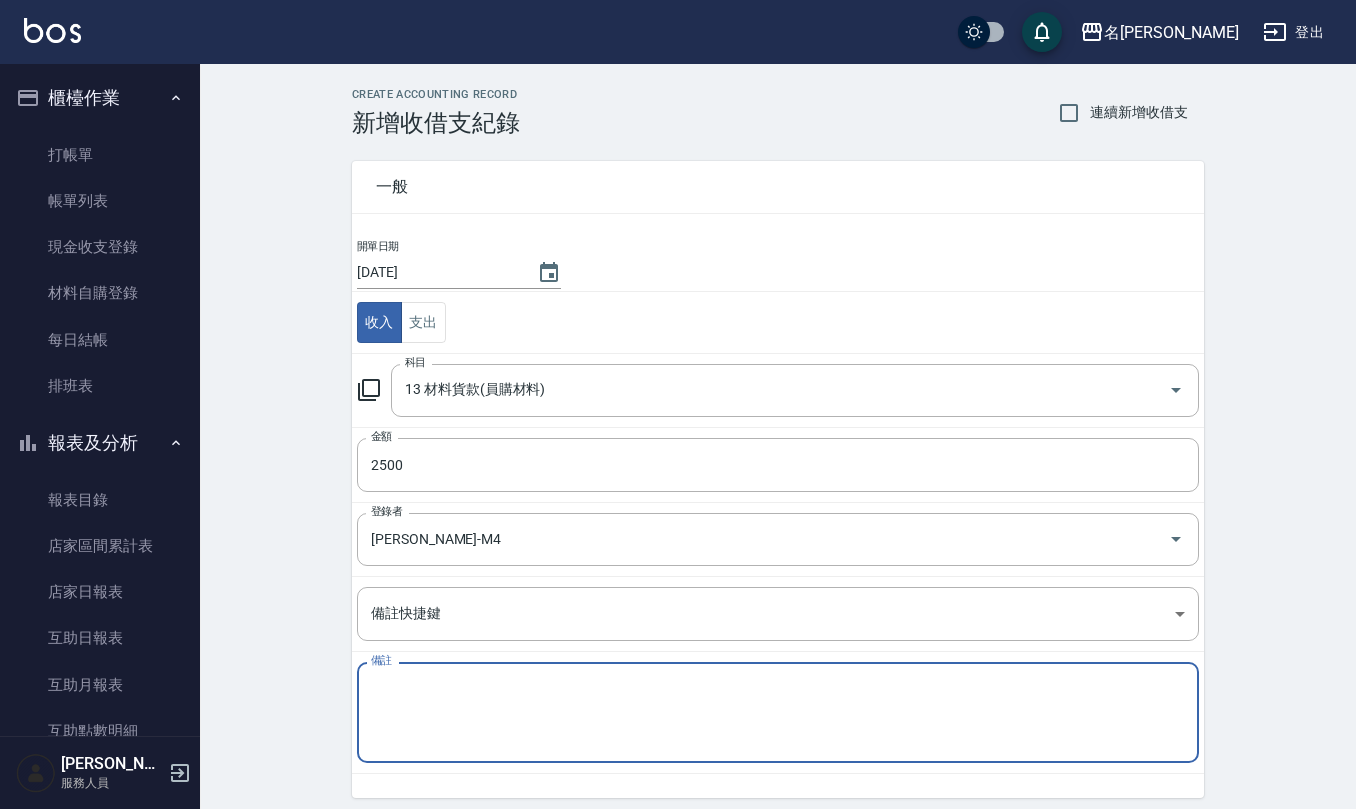 click on "備註" at bounding box center [778, 713] 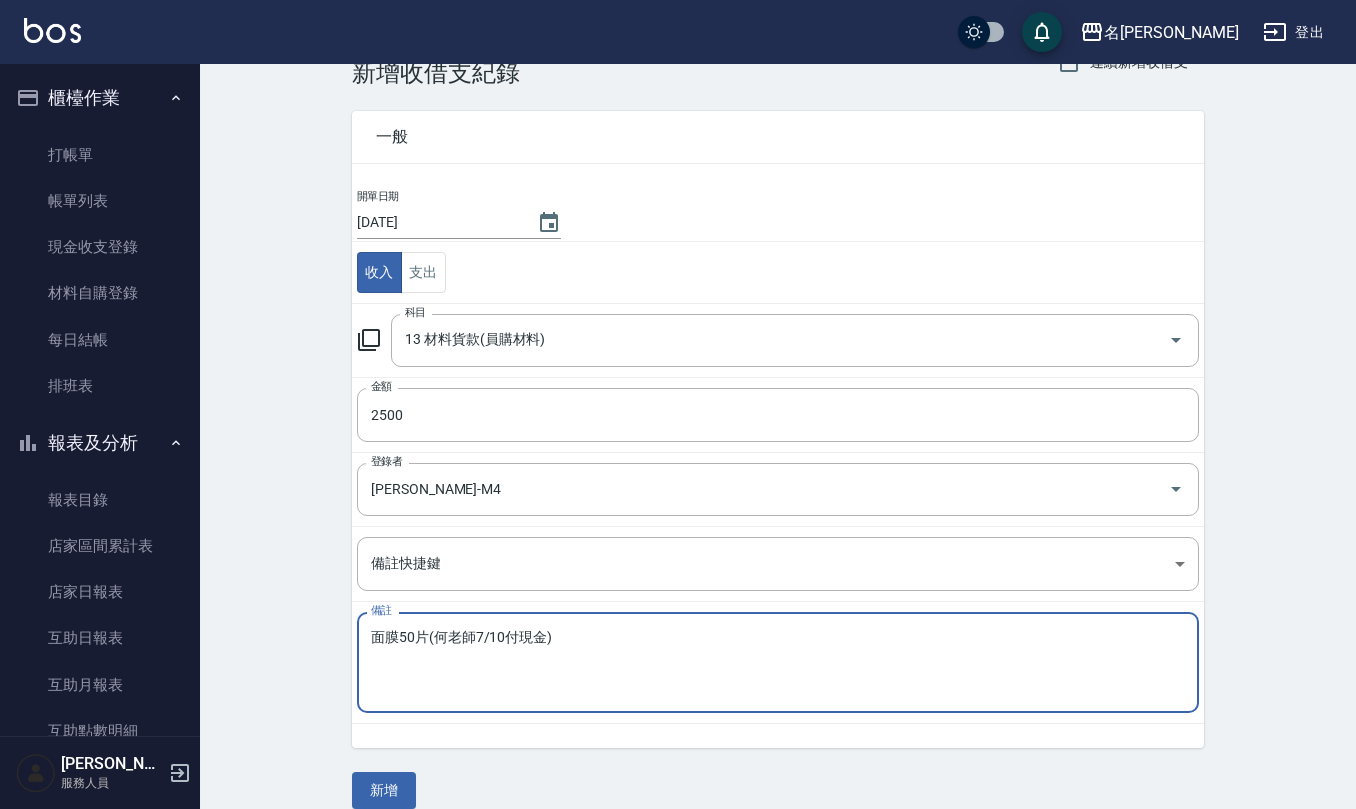 scroll, scrollTop: 76, scrollLeft: 0, axis: vertical 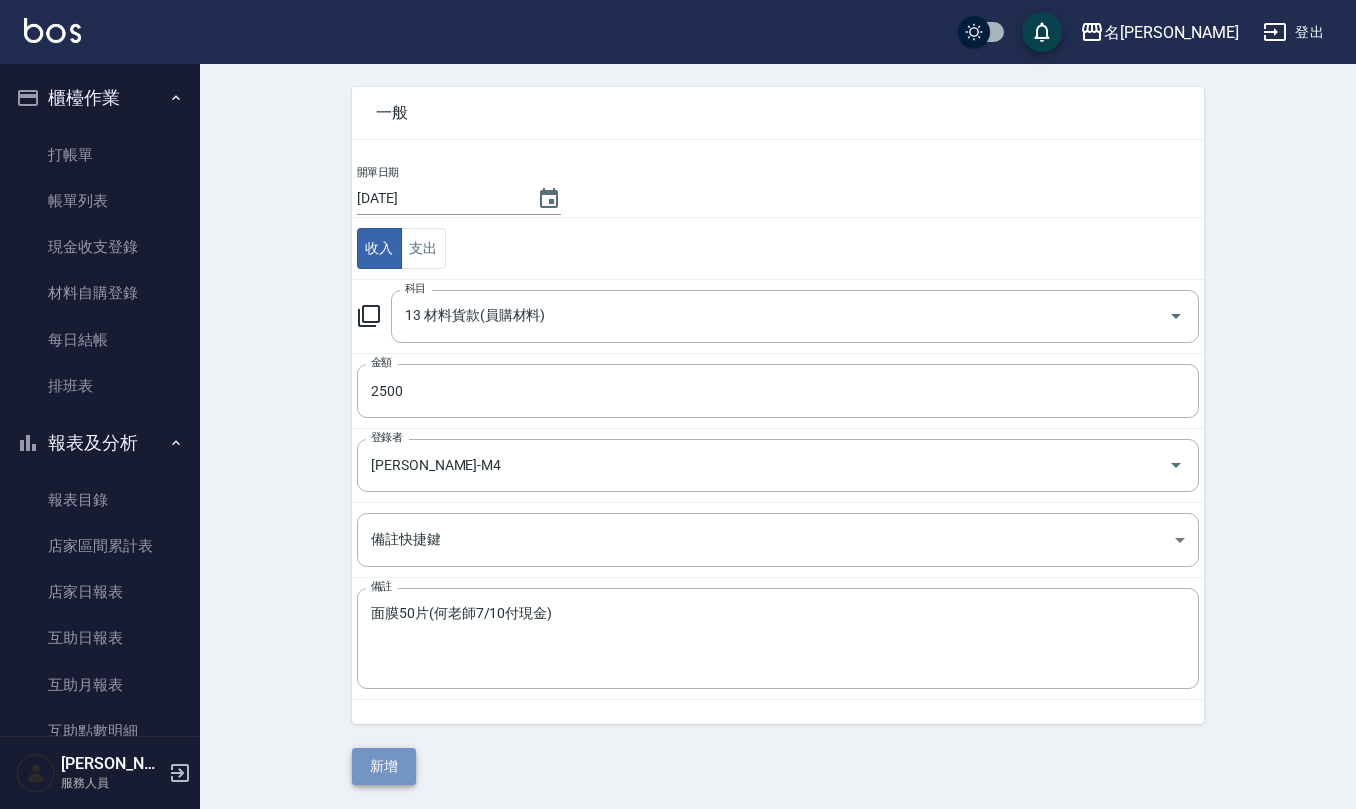 click on "新增" at bounding box center (384, 766) 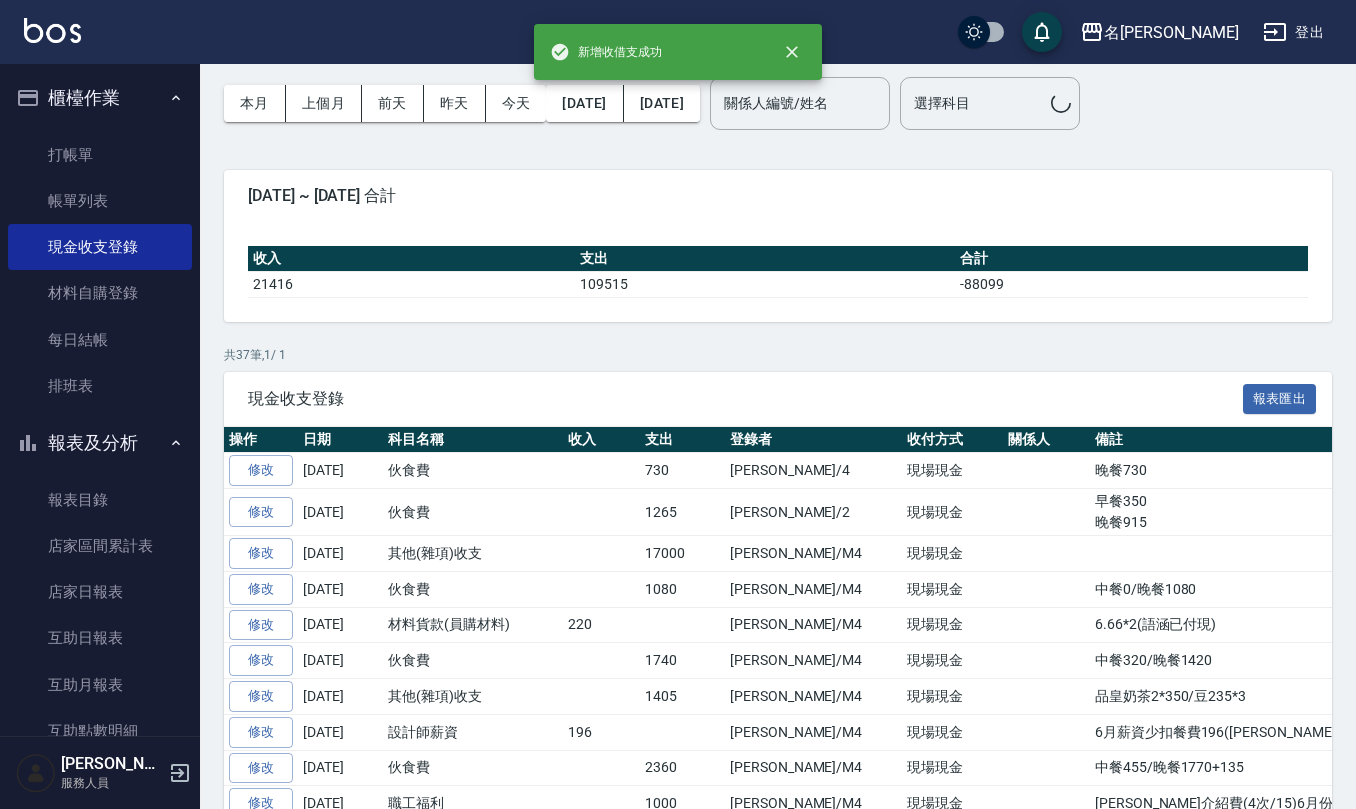 scroll, scrollTop: 0, scrollLeft: 0, axis: both 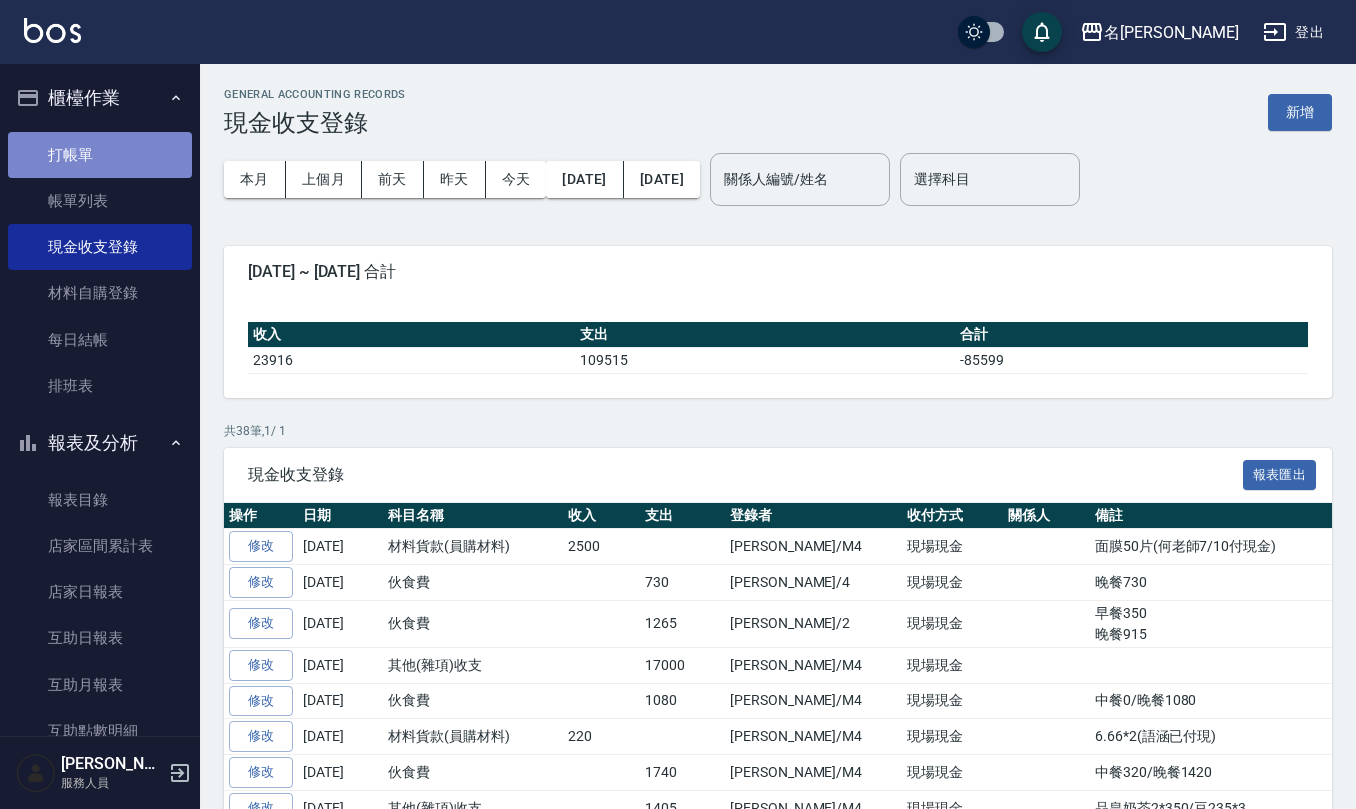click on "打帳單" at bounding box center [100, 155] 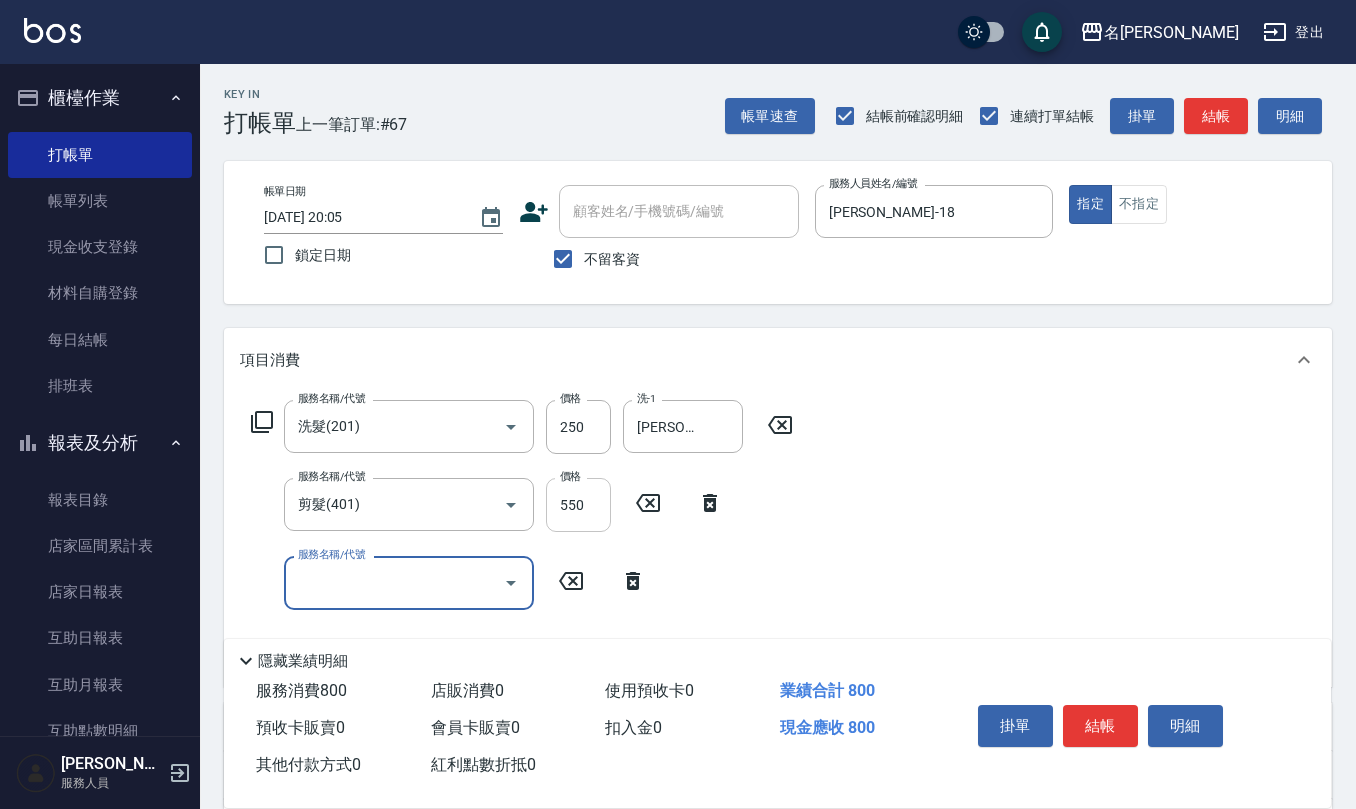 click on "550" at bounding box center (578, 505) 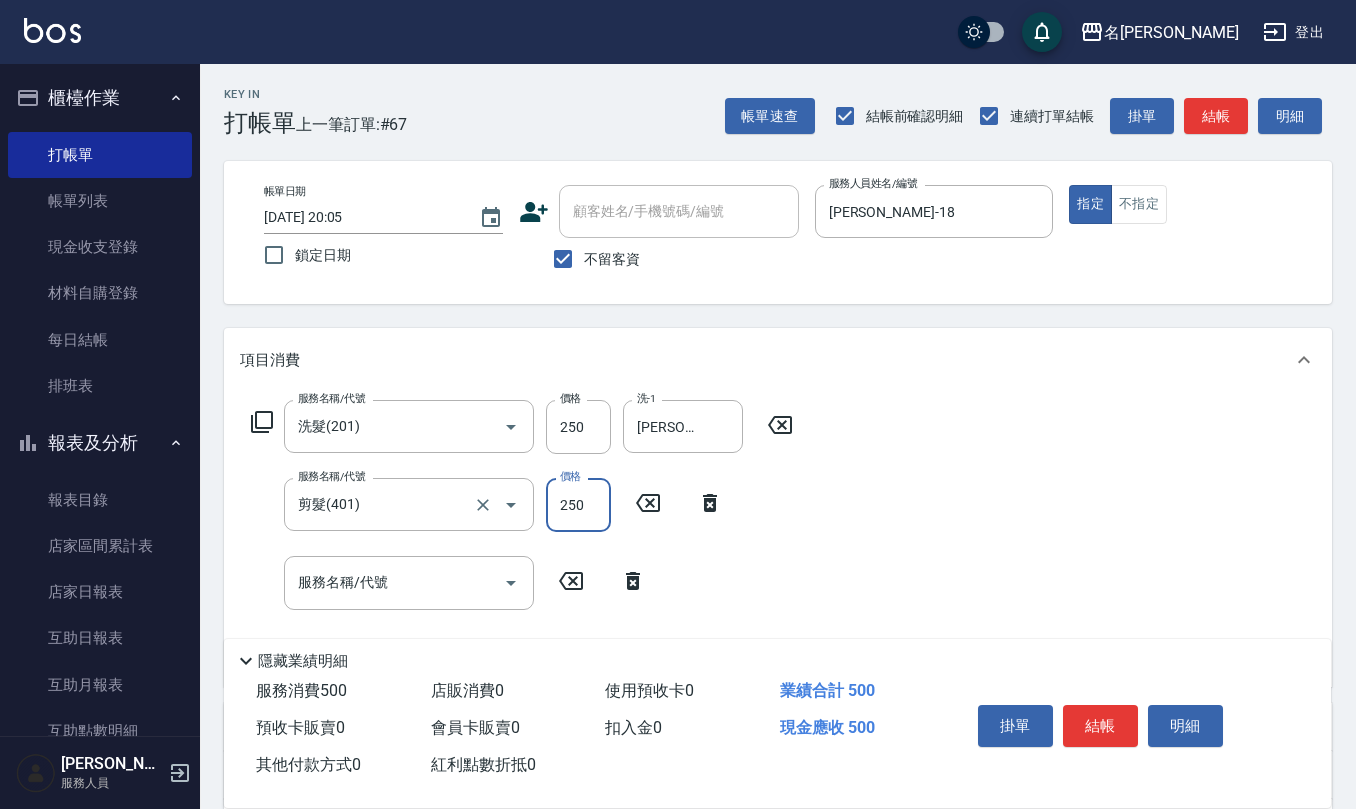 drag, startPoint x: 598, startPoint y: 510, endPoint x: 516, endPoint y: 532, distance: 84.89994 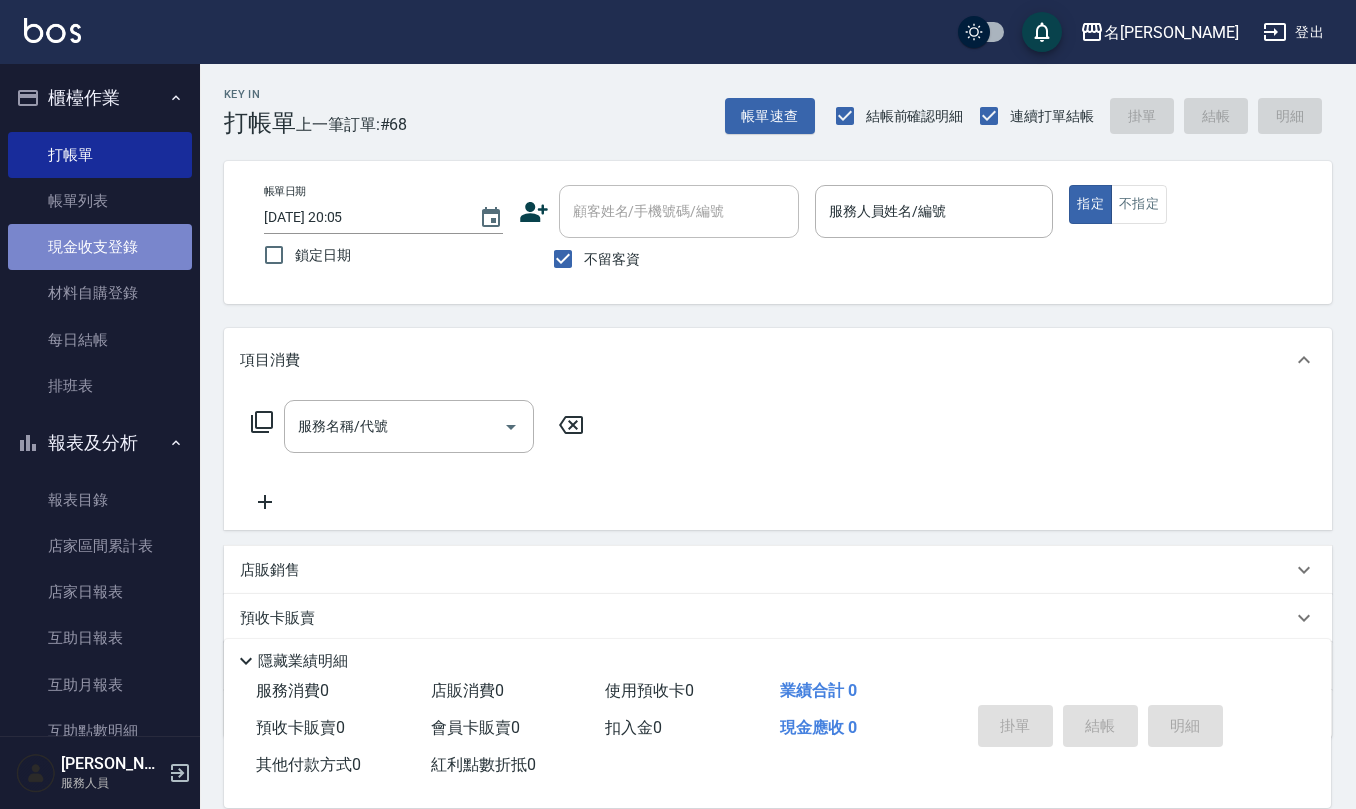 click on "現金收支登錄" at bounding box center (100, 247) 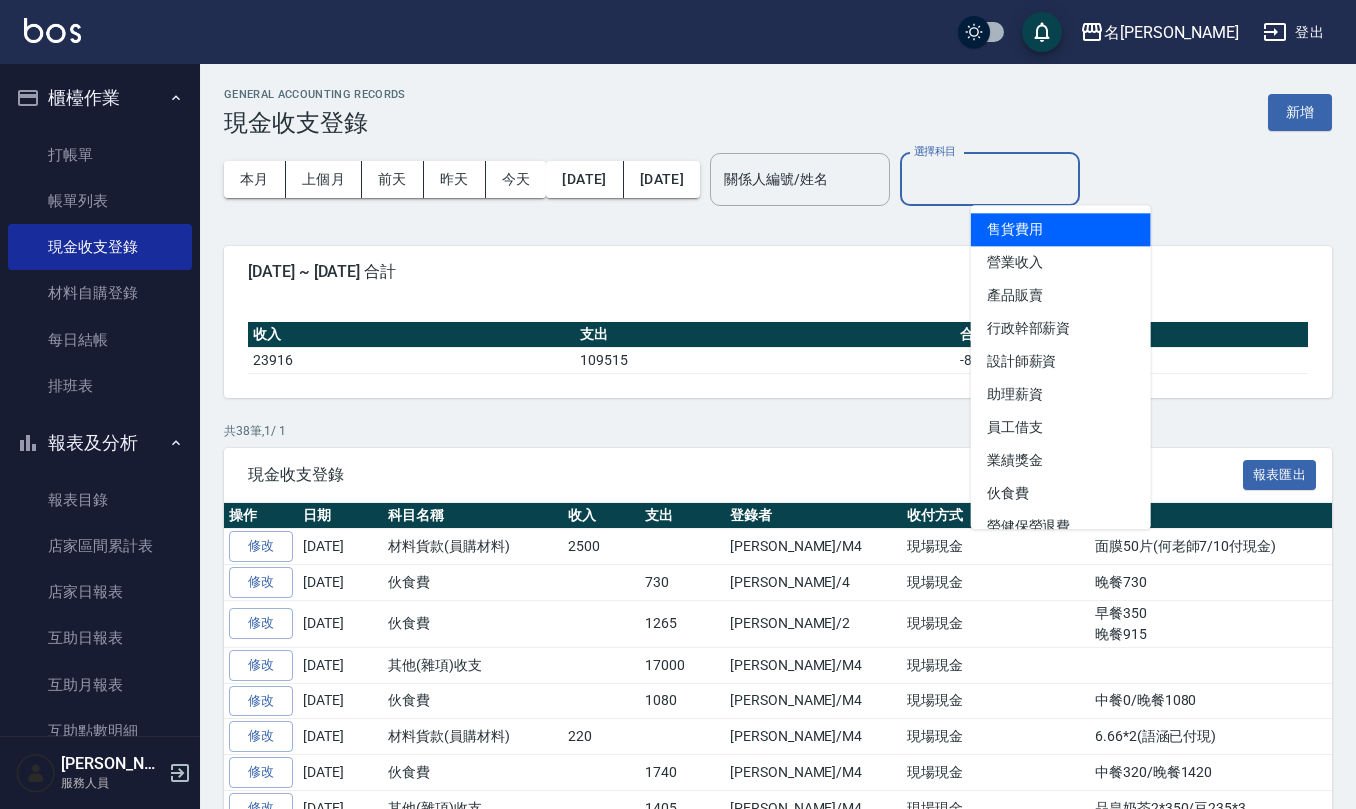 click on "選擇科目" at bounding box center [990, 179] 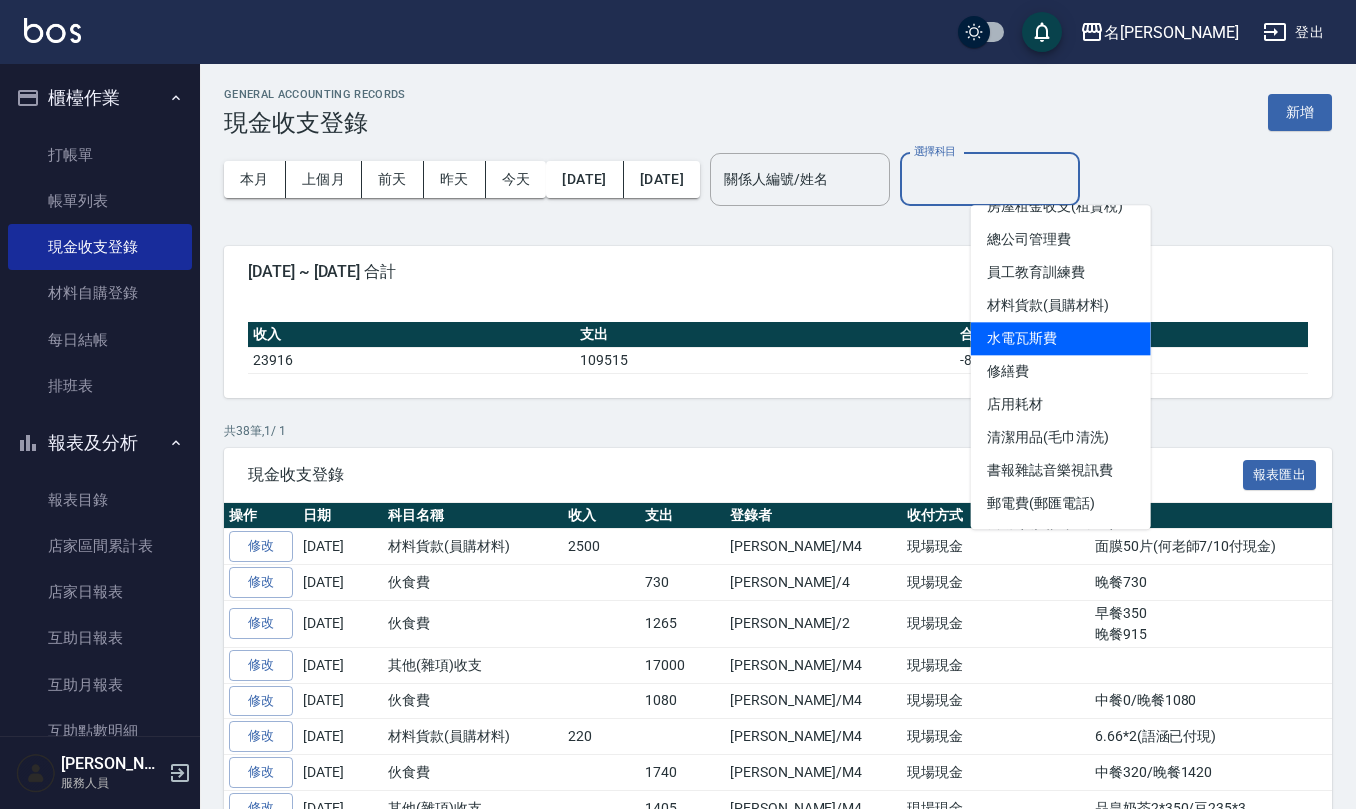 scroll, scrollTop: 400, scrollLeft: 0, axis: vertical 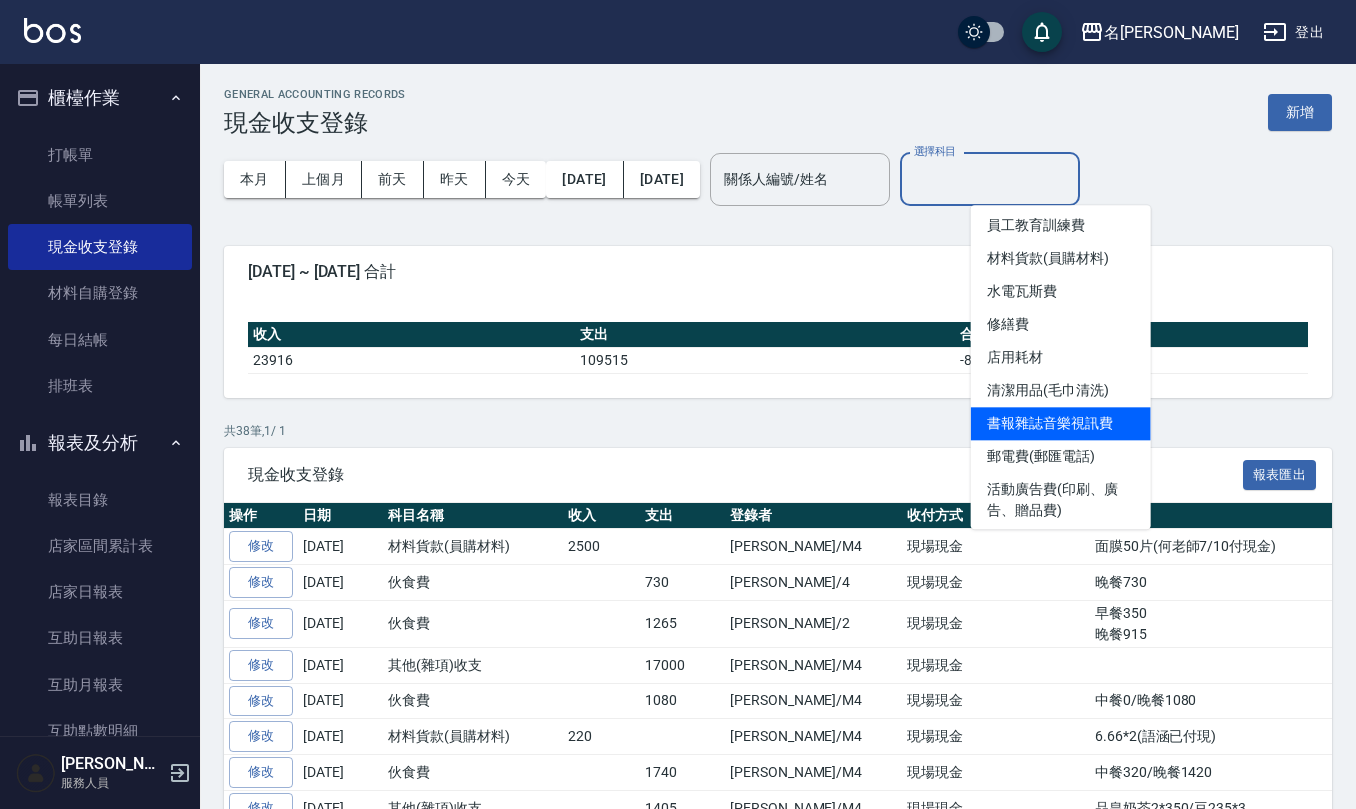 click on "書報雜誌音樂視訊費" at bounding box center [1061, 423] 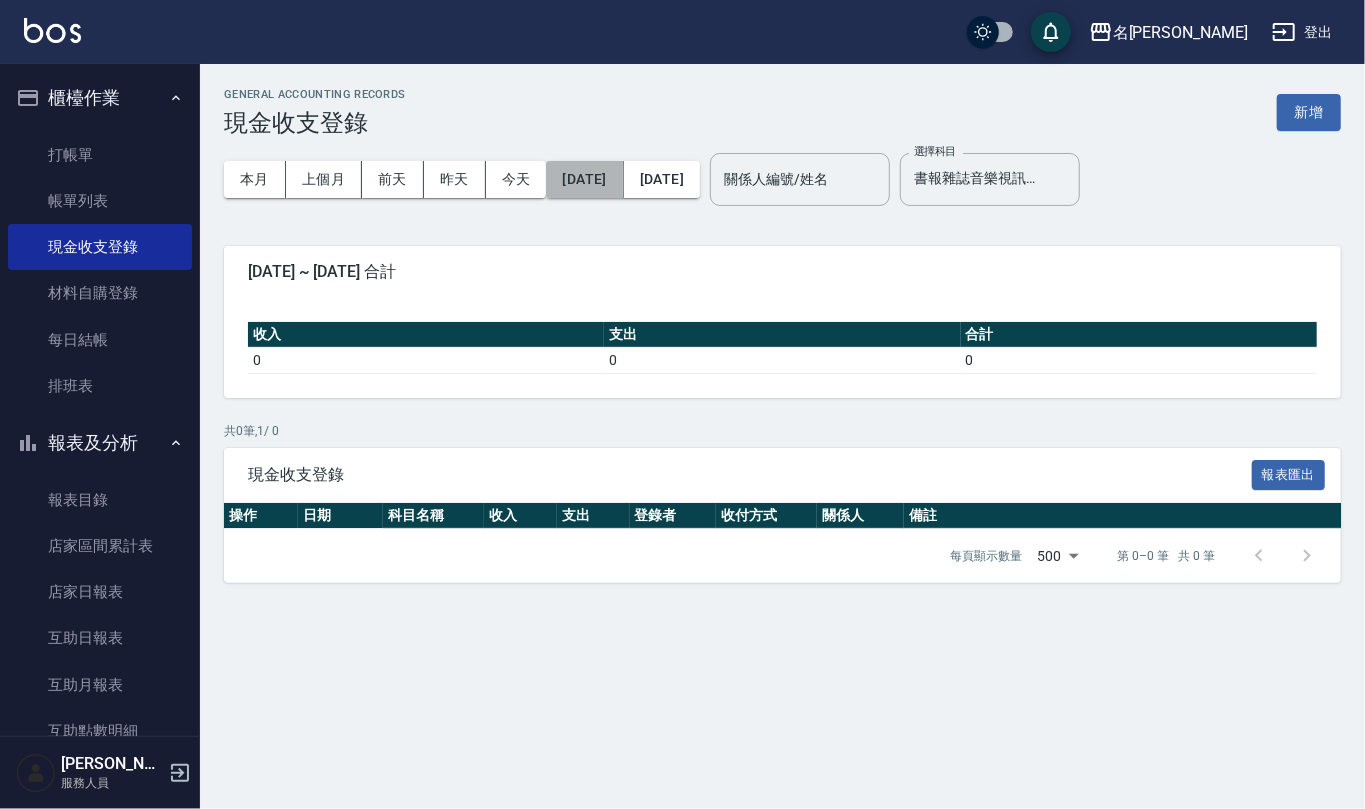 click on "[DATE]" at bounding box center (584, 179) 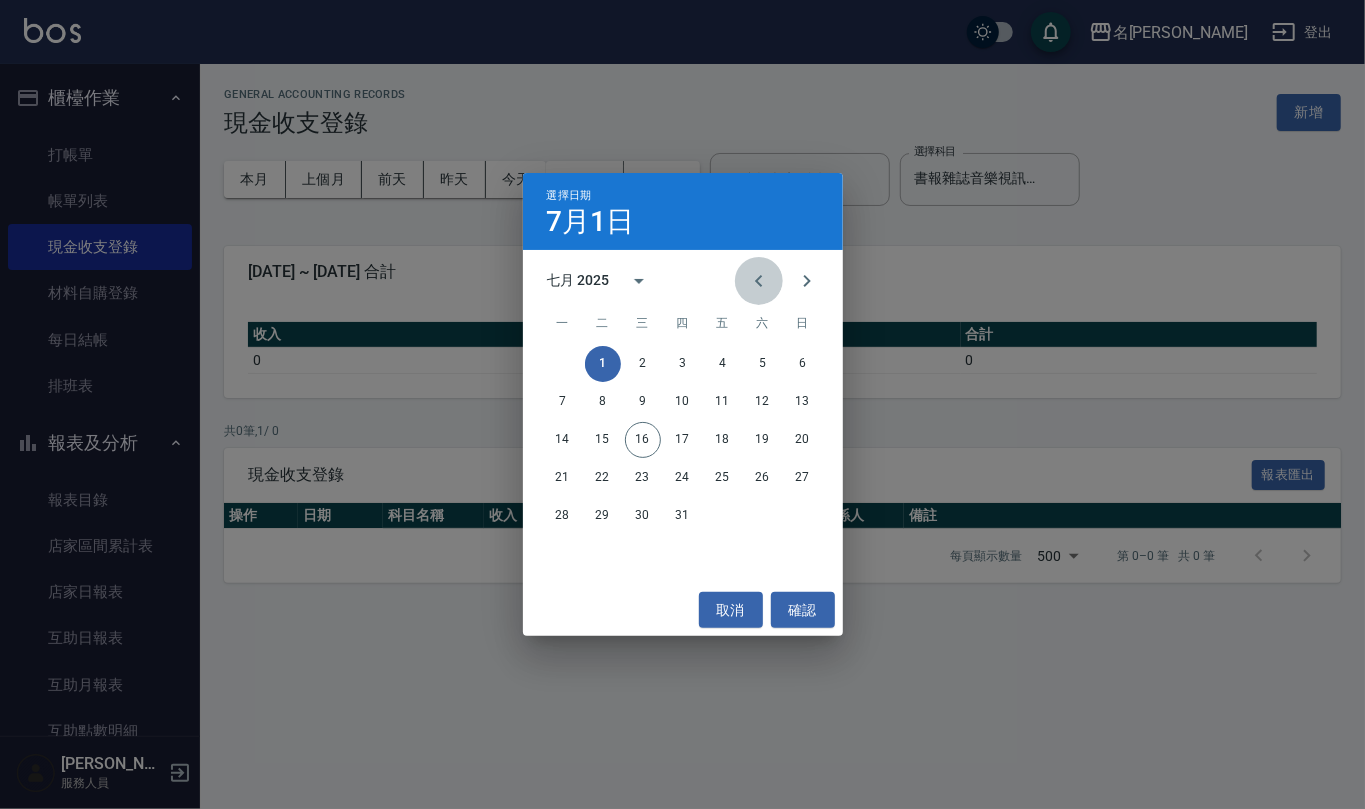 click 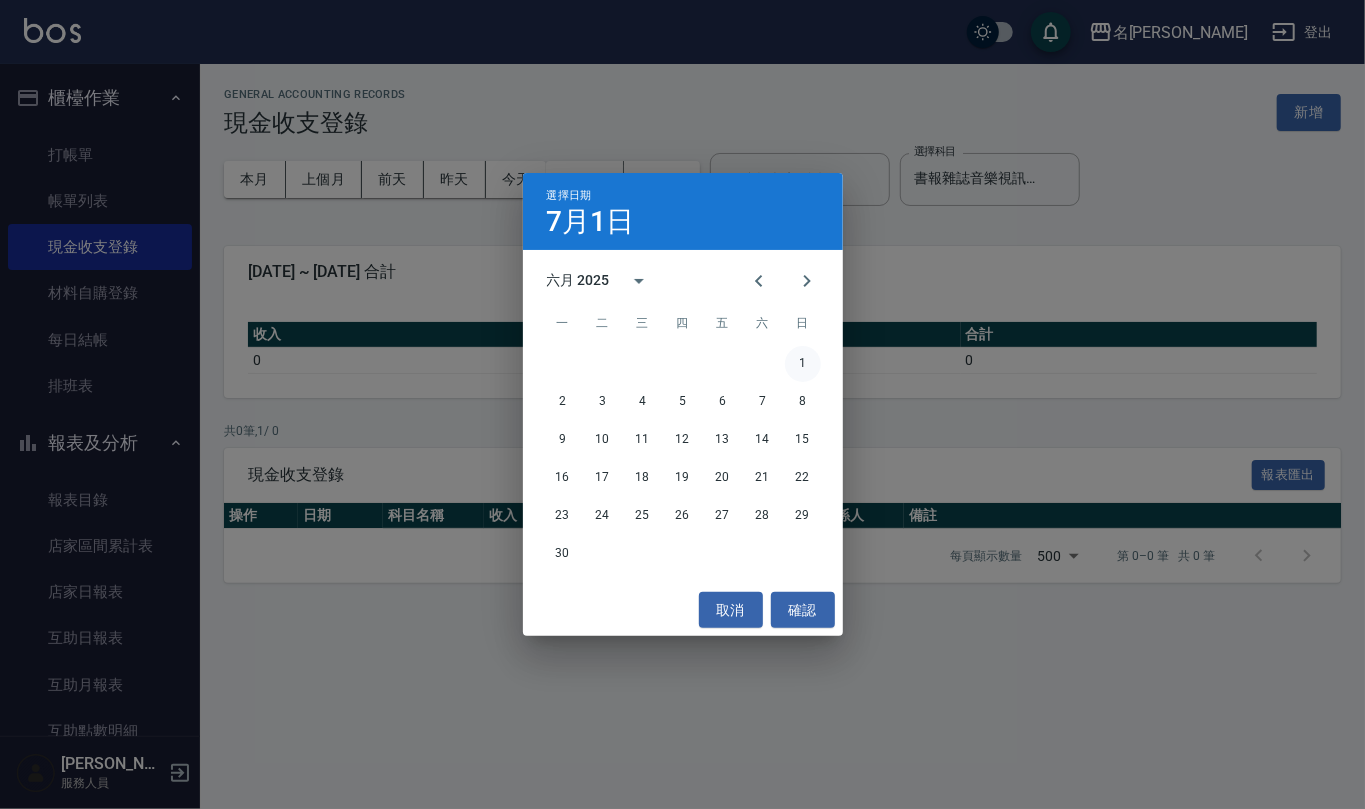 click on "1" at bounding box center (803, 364) 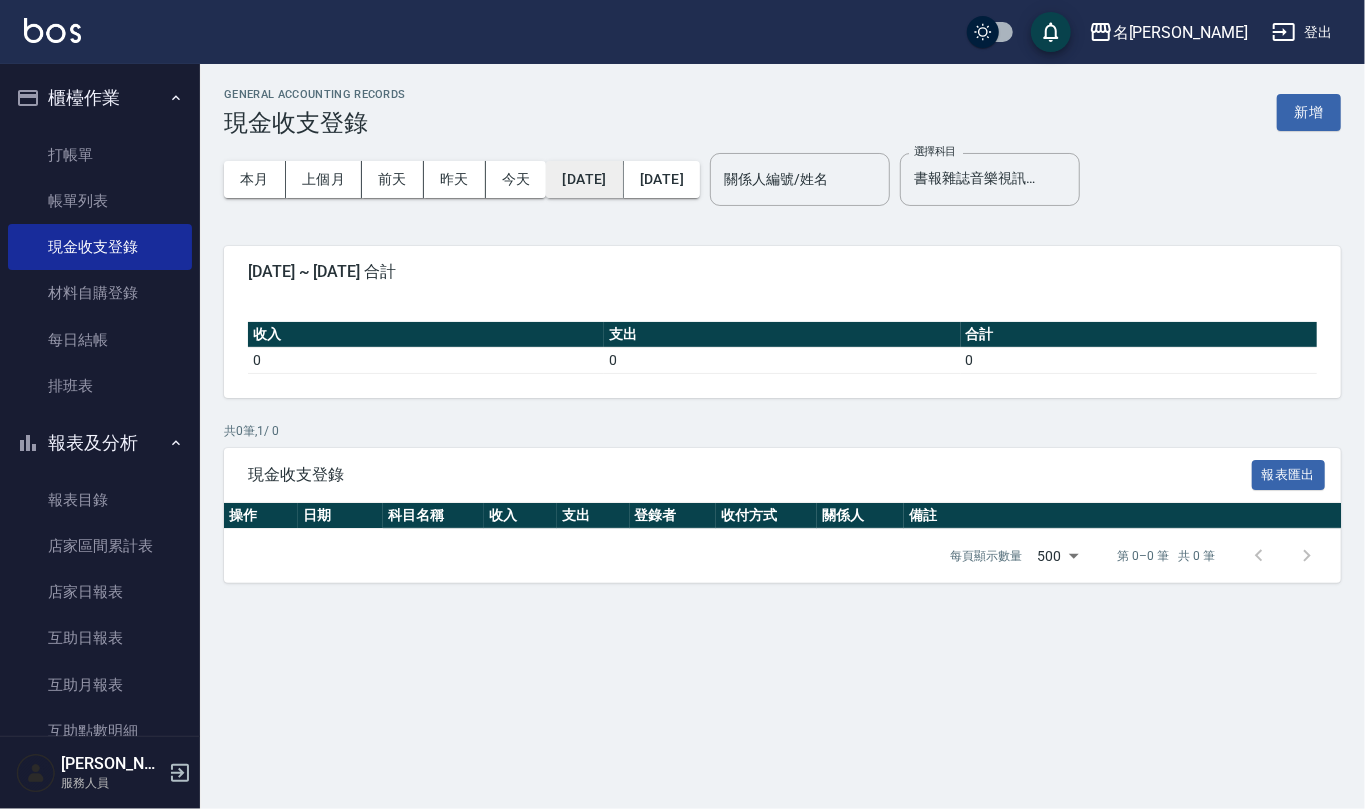 click on "[DATE]" at bounding box center [584, 179] 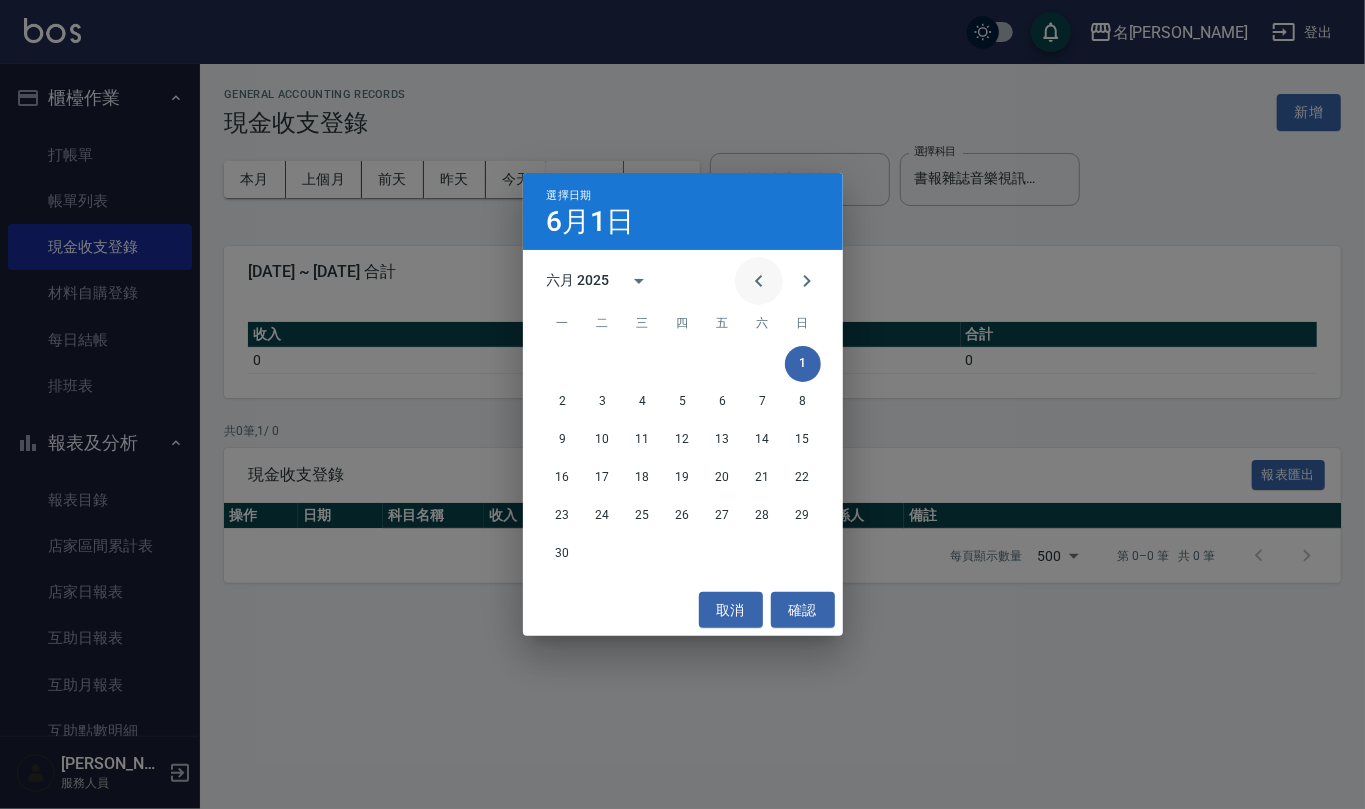 click 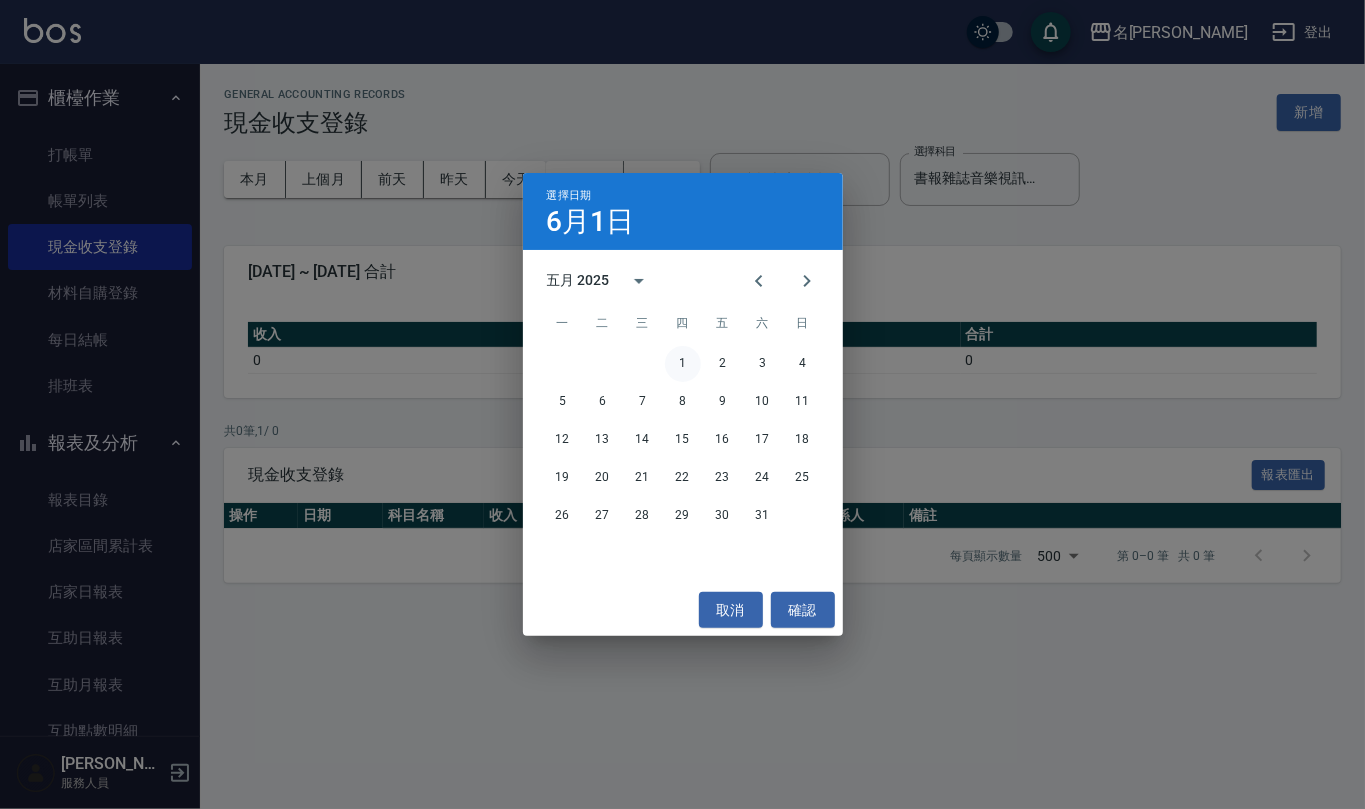 click on "1" at bounding box center [683, 364] 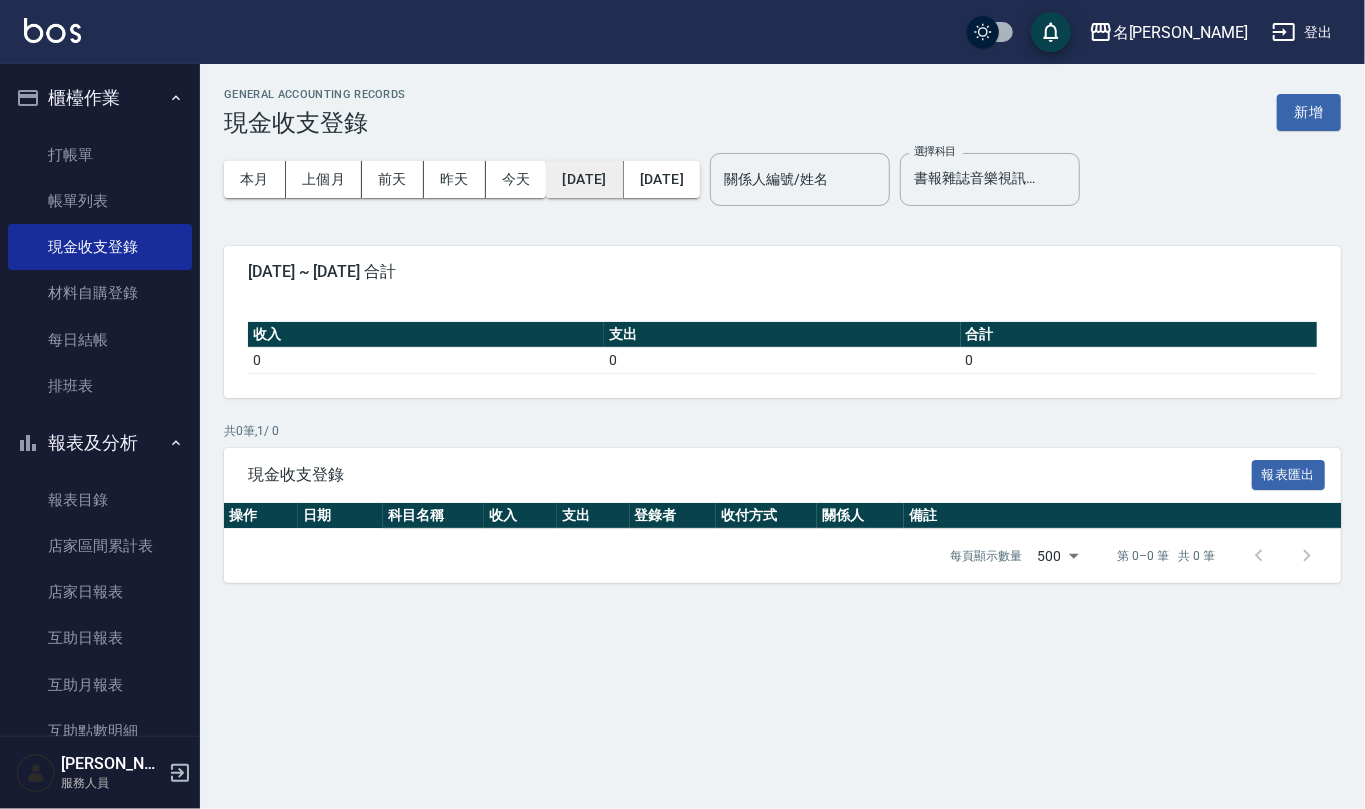 click on "[DATE]" at bounding box center [584, 179] 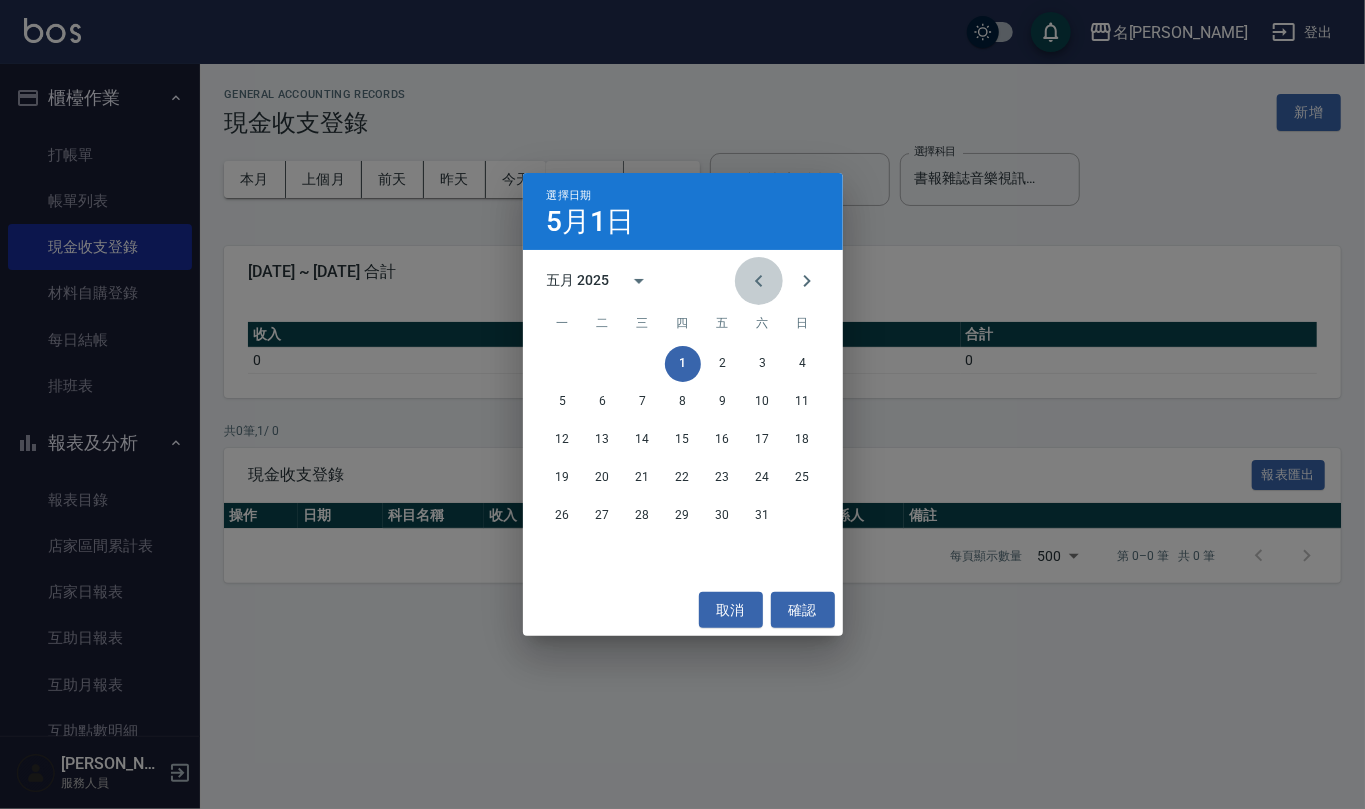 click at bounding box center (759, 281) 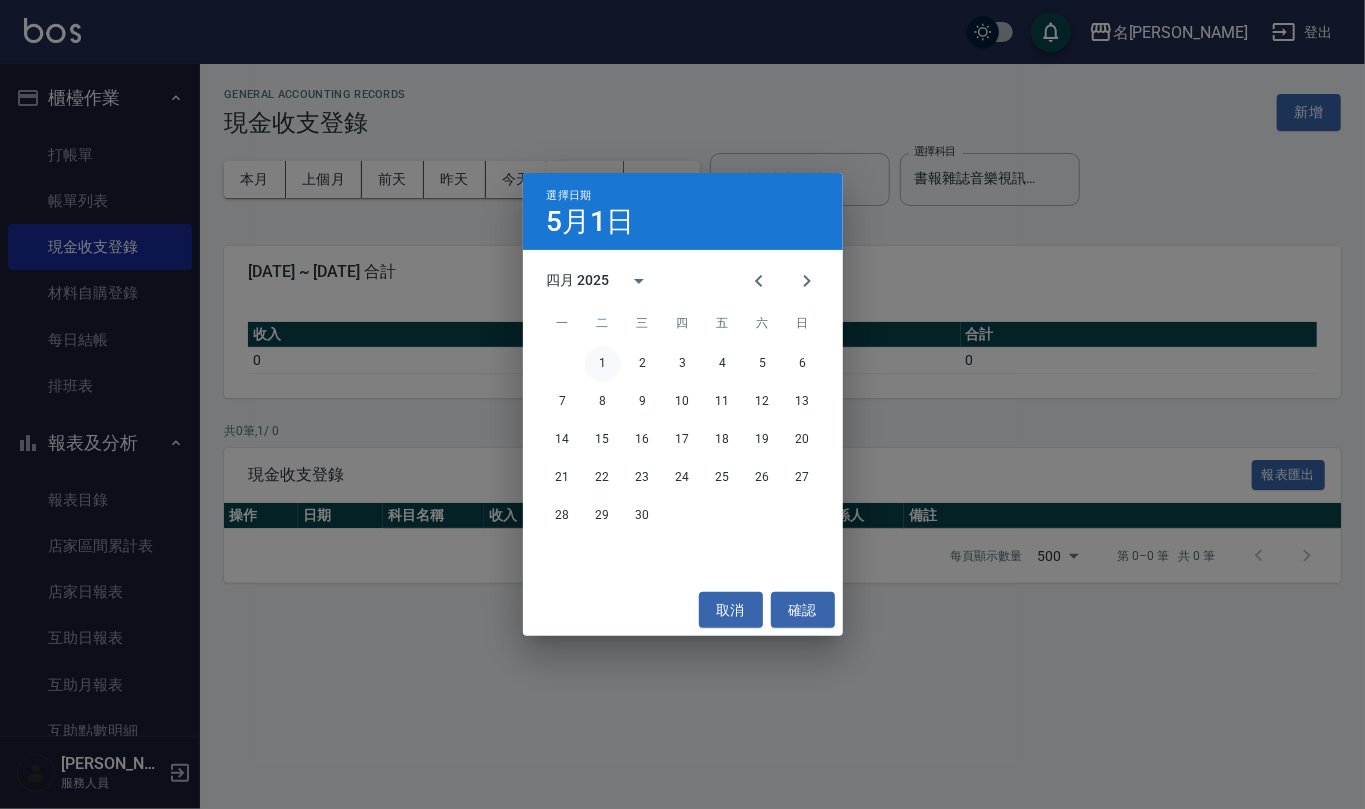 click on "1" at bounding box center [603, 364] 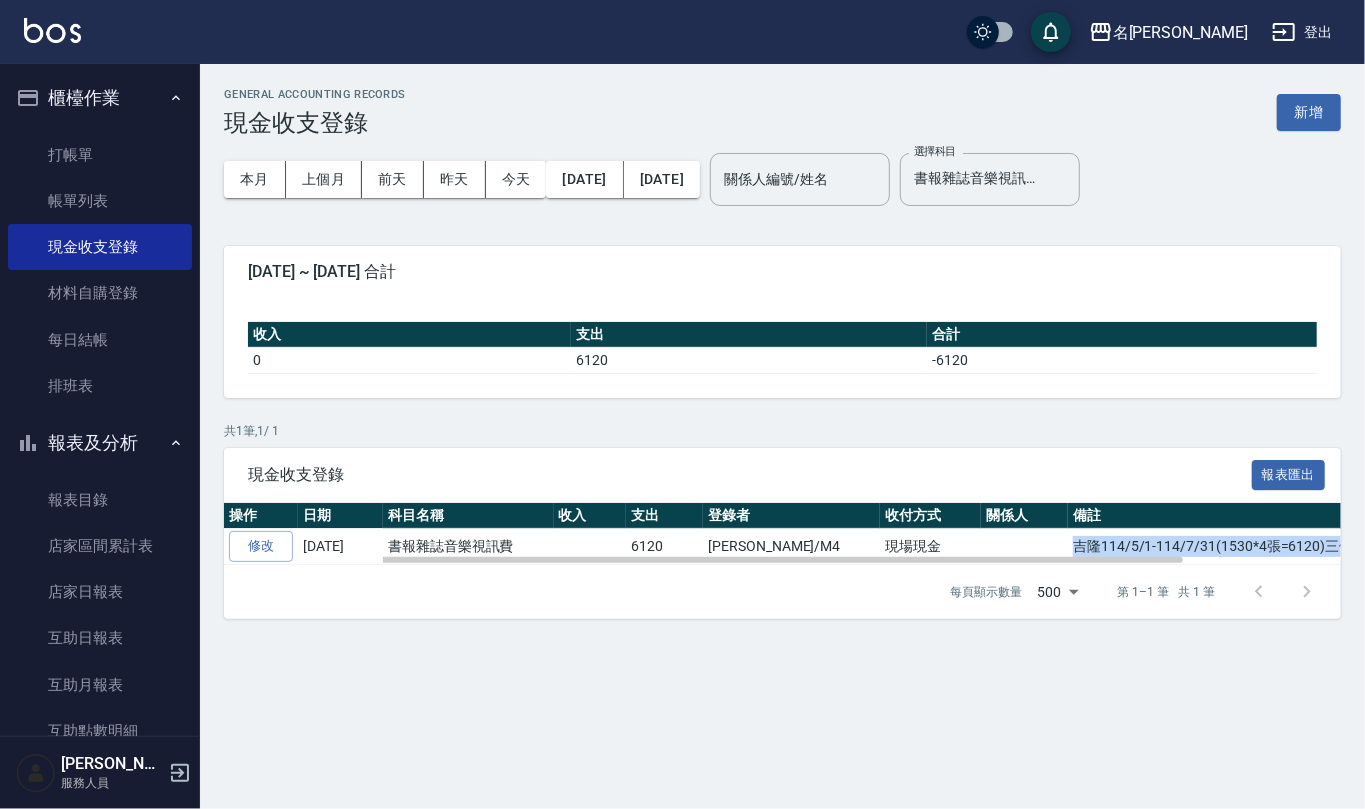 drag, startPoint x: 1008, startPoint y: 548, endPoint x: 1285, endPoint y: 545, distance: 277.01624 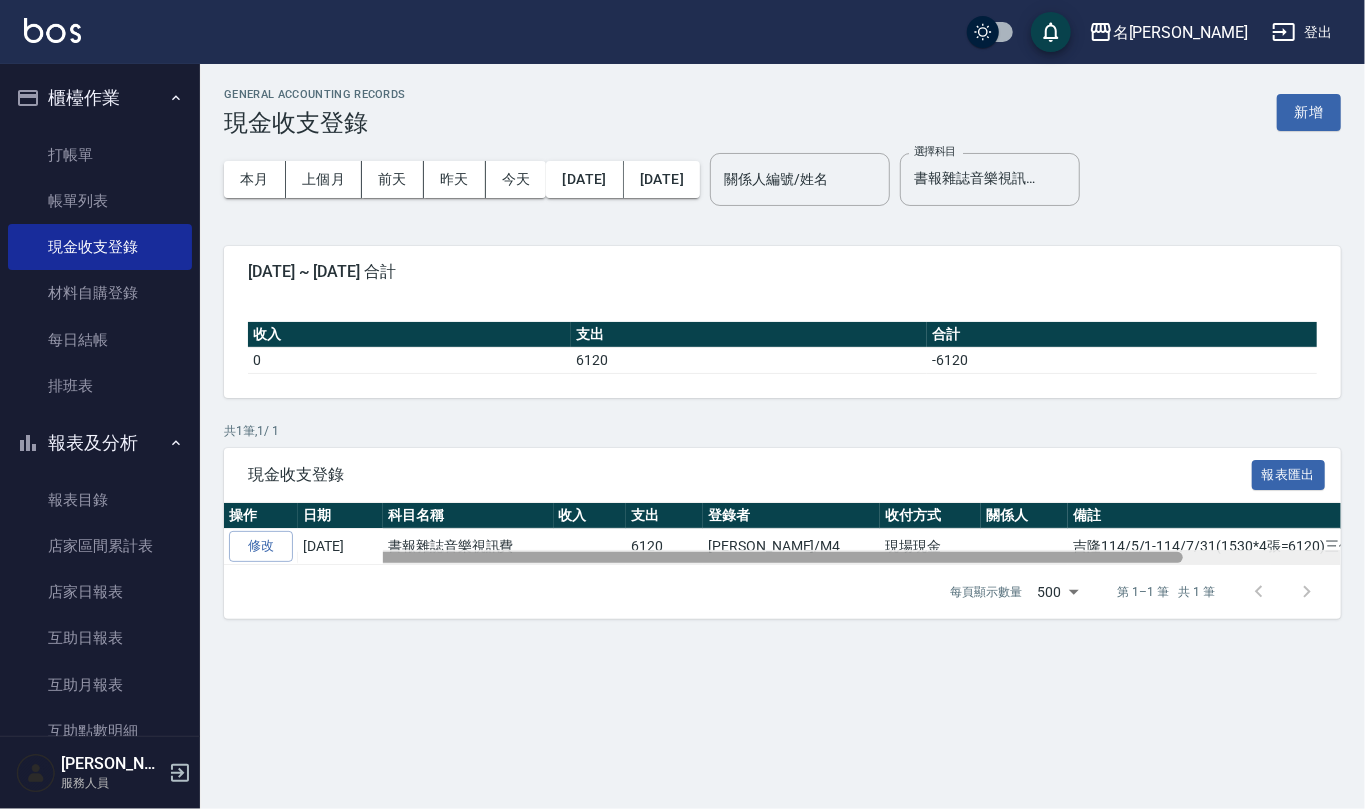 click on "吉隆114/5/1-114/7/31(1530*4張=6120)三個月" at bounding box center (1296, 547) 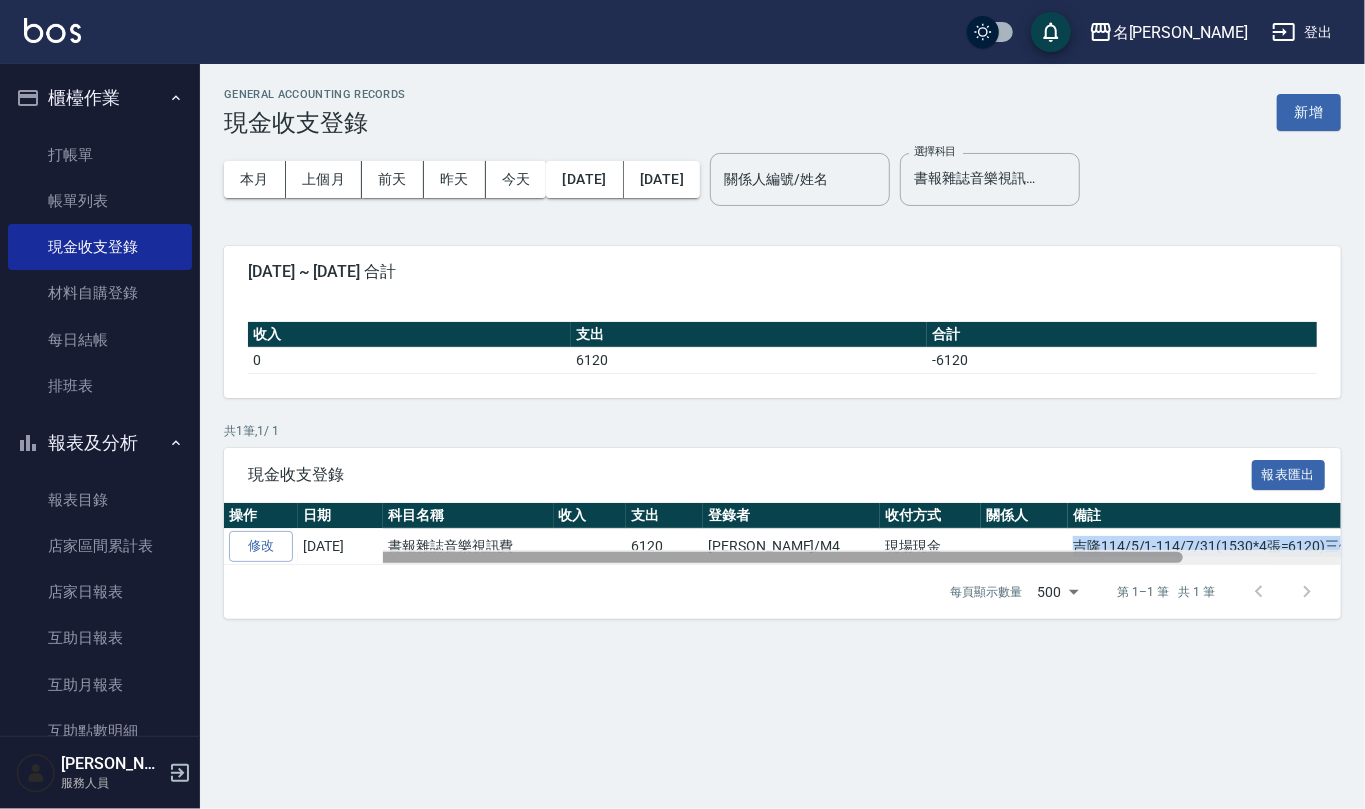 drag, startPoint x: 1012, startPoint y: 541, endPoint x: 1220, endPoint y: 552, distance: 208.29066 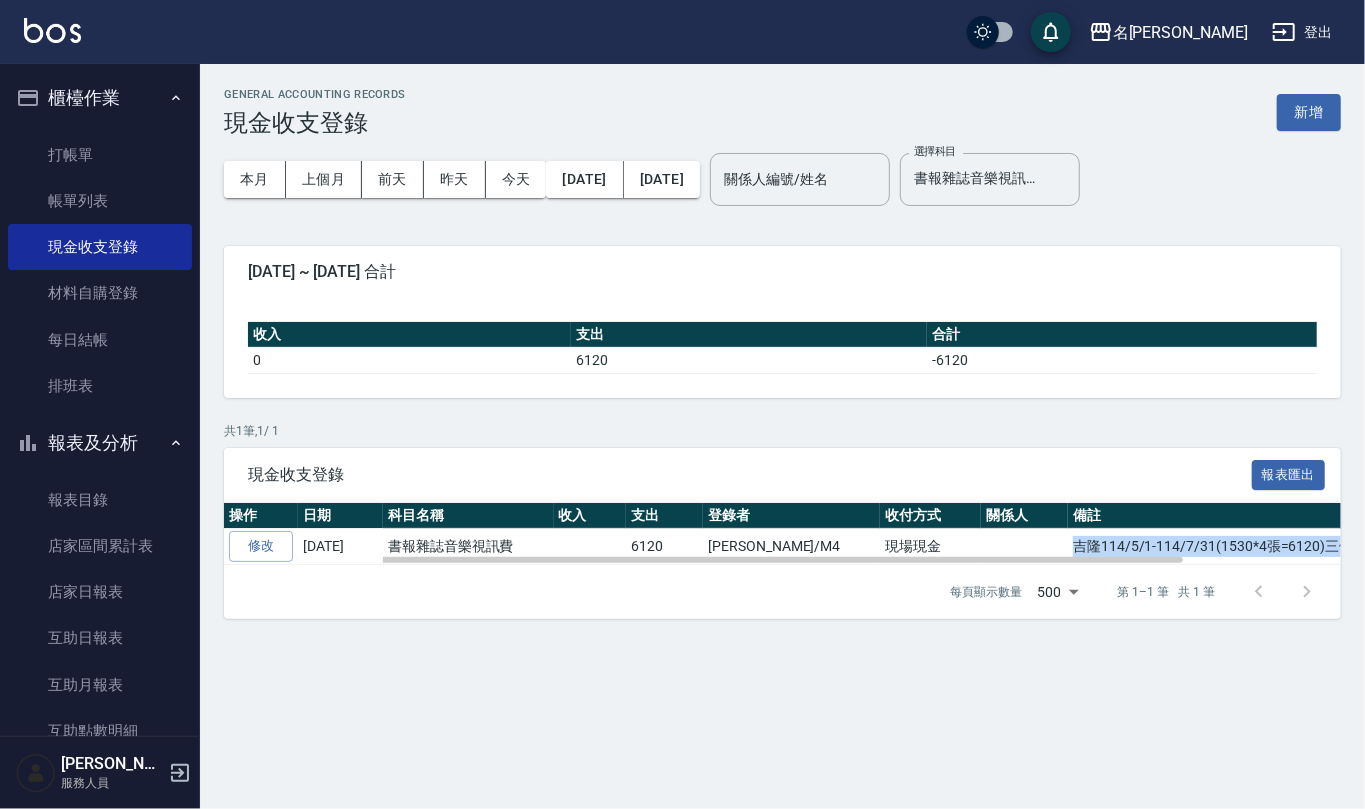 copy on "吉隆114/5/1-114/7/31(1530*4張=6120)三個月" 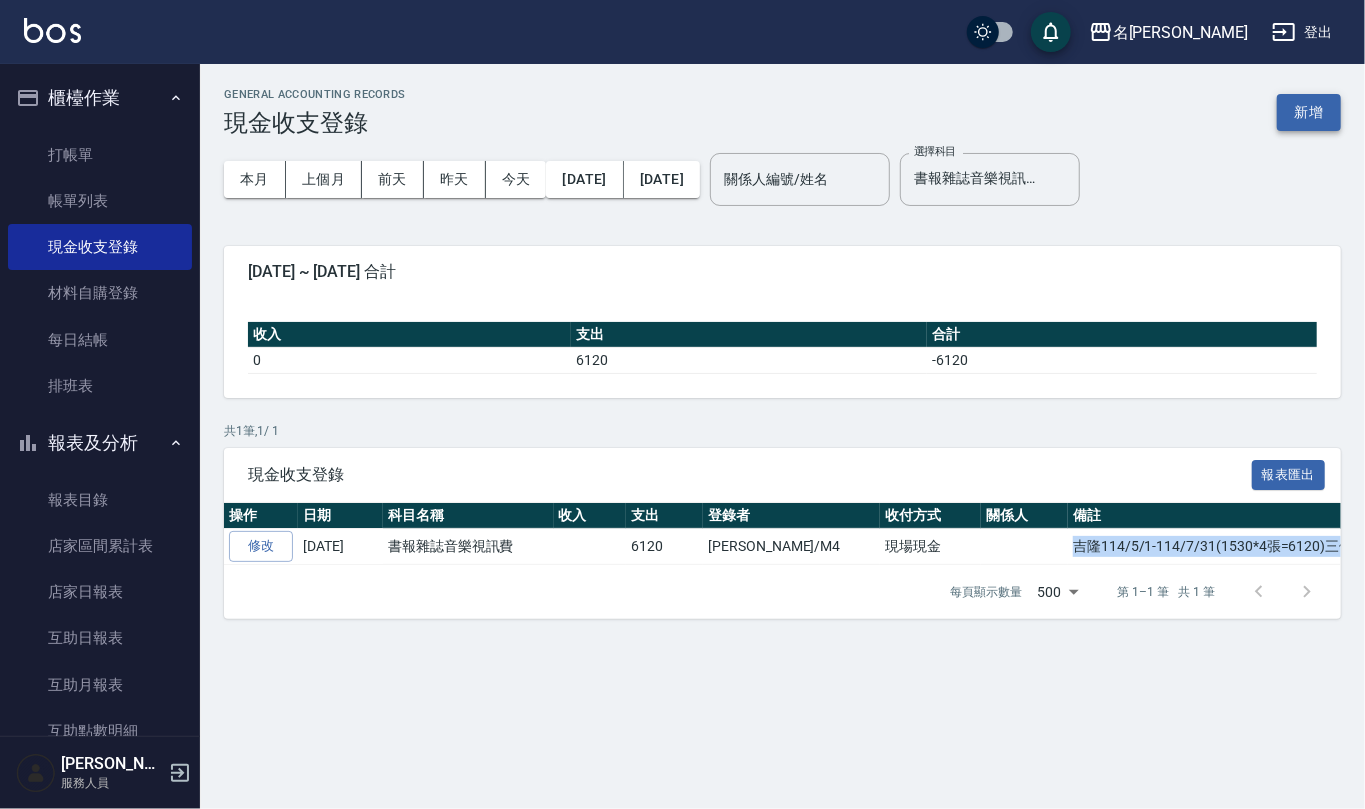 click on "新增" at bounding box center [1309, 112] 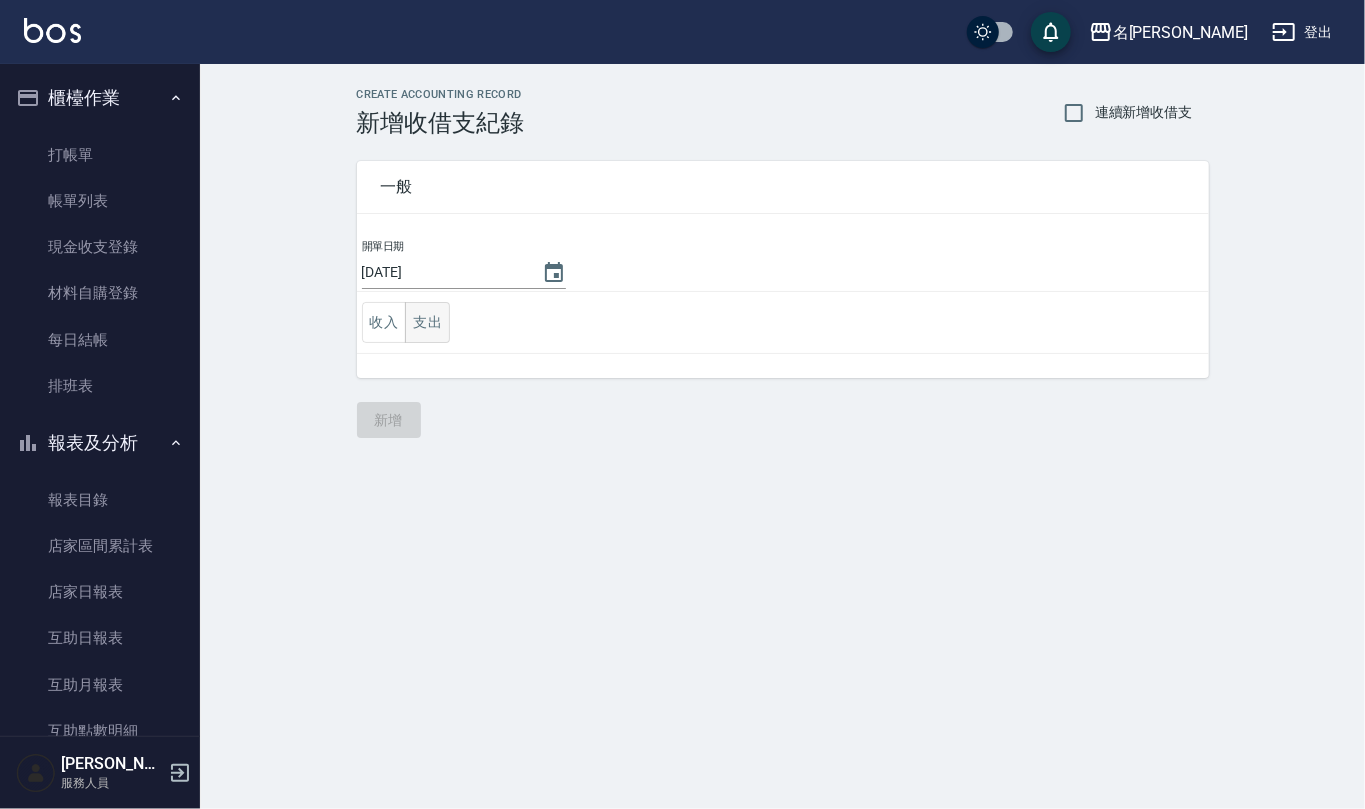 click on "支出" at bounding box center (427, 322) 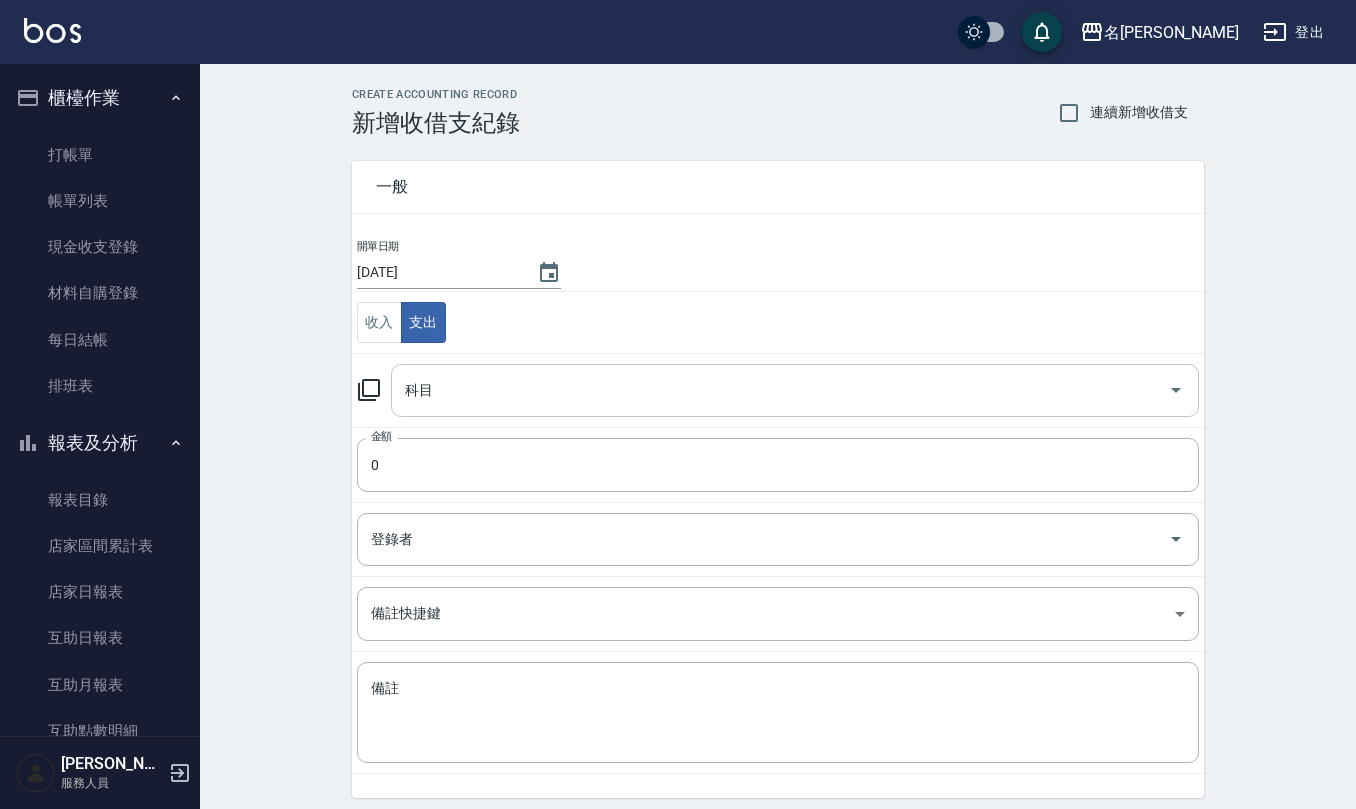 click on "科目" at bounding box center (780, 390) 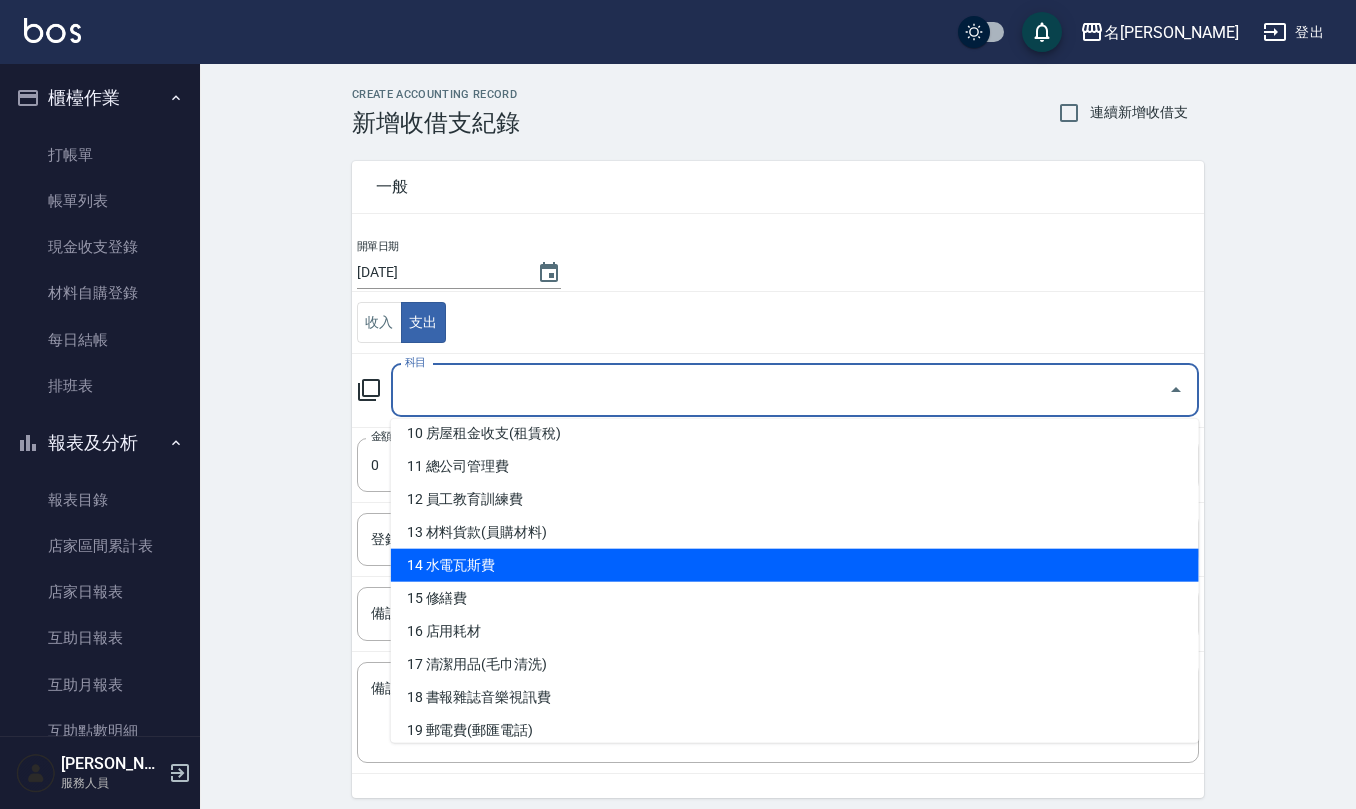 scroll, scrollTop: 400, scrollLeft: 0, axis: vertical 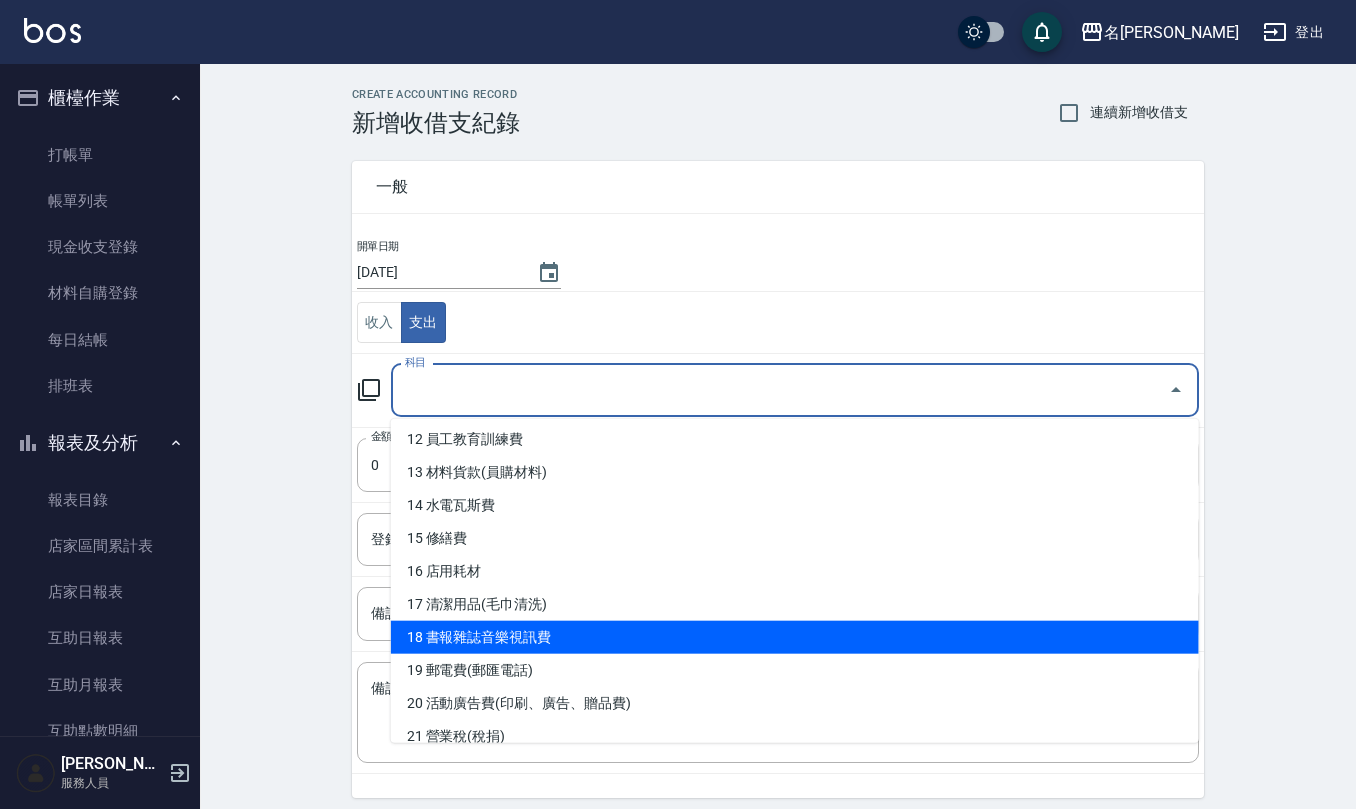 click on "18 書報雜誌音樂視訊費" at bounding box center (795, 637) 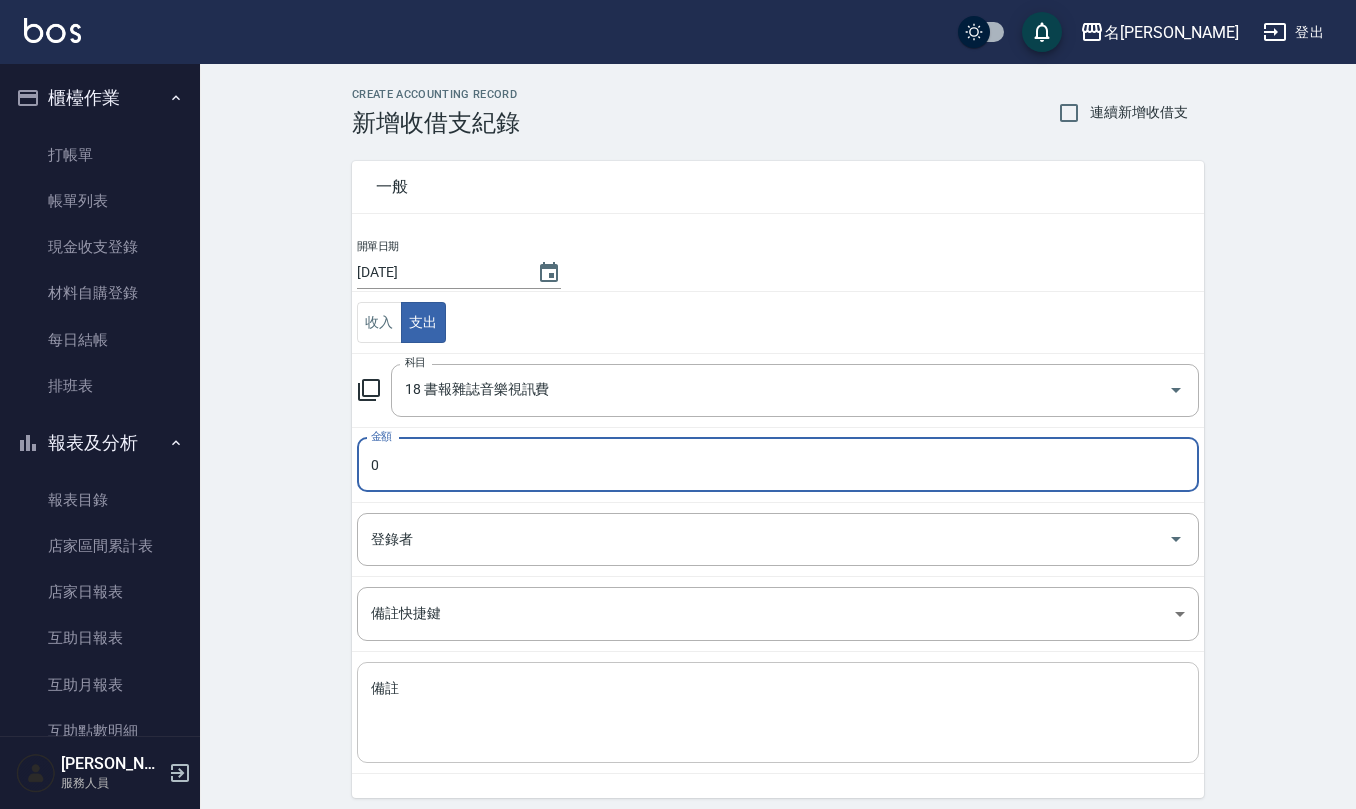 click on "備註" at bounding box center [778, 713] 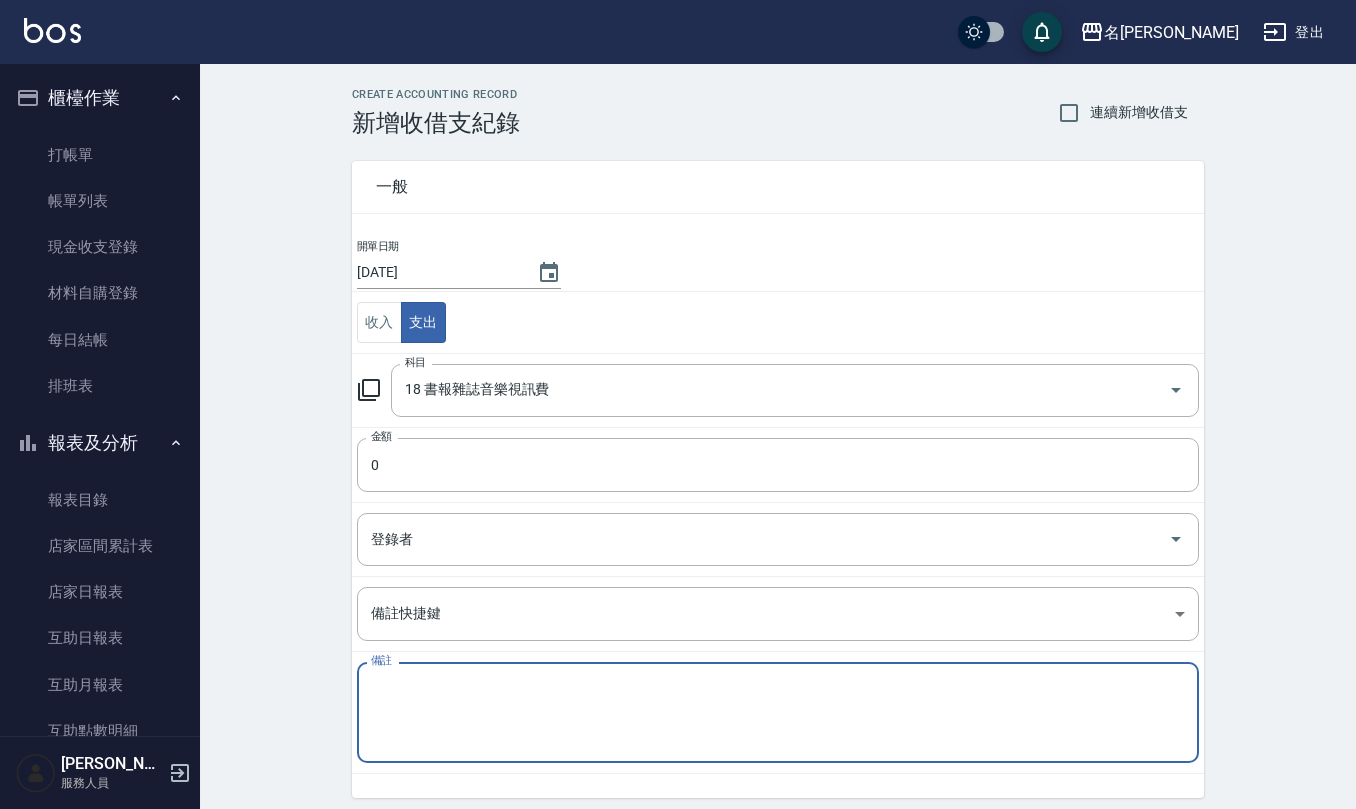 paste on "吉隆114/5/1-114/7/31(1530*4張=6120)三個月" 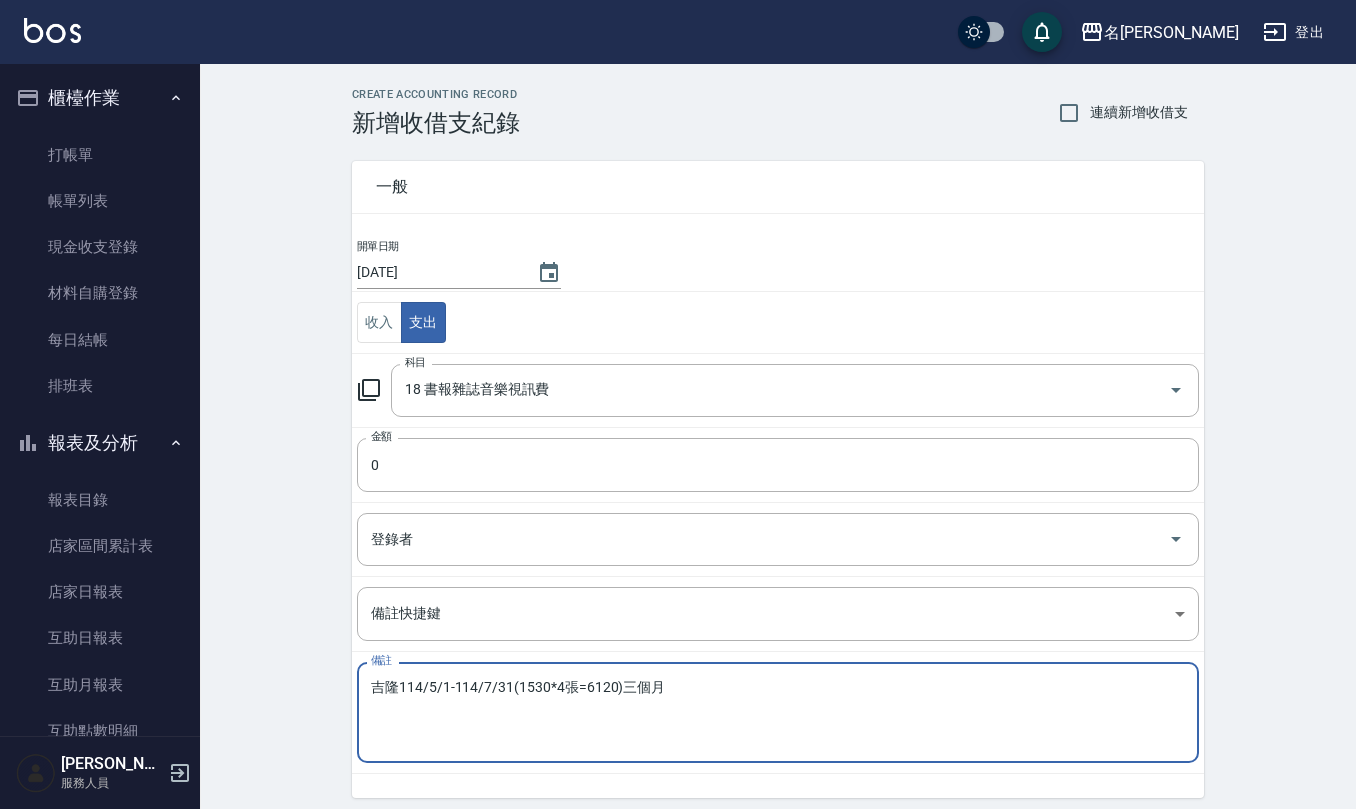 click on "吉隆114/5/1-114/7/31(1530*4張=6120)三個月" at bounding box center [778, 713] 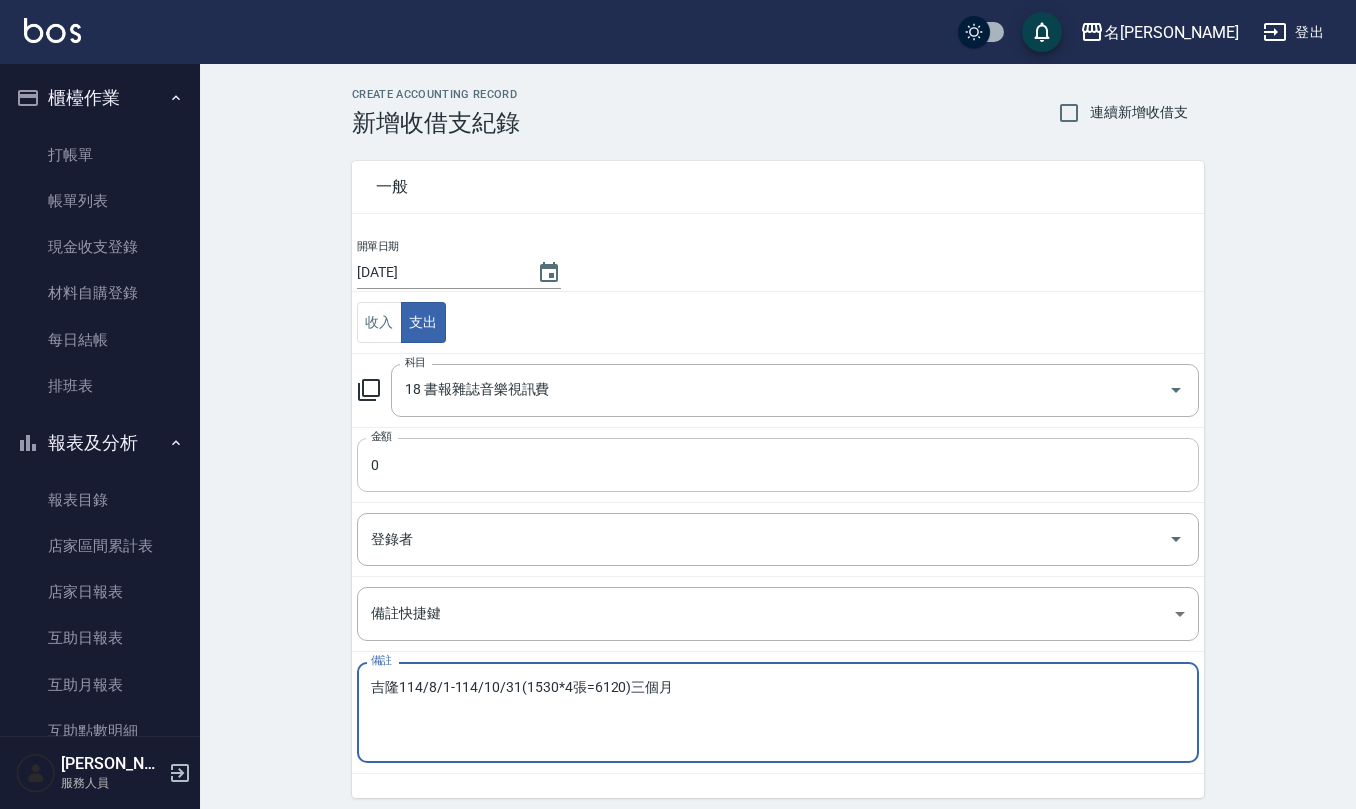 click on "0" at bounding box center (778, 465) 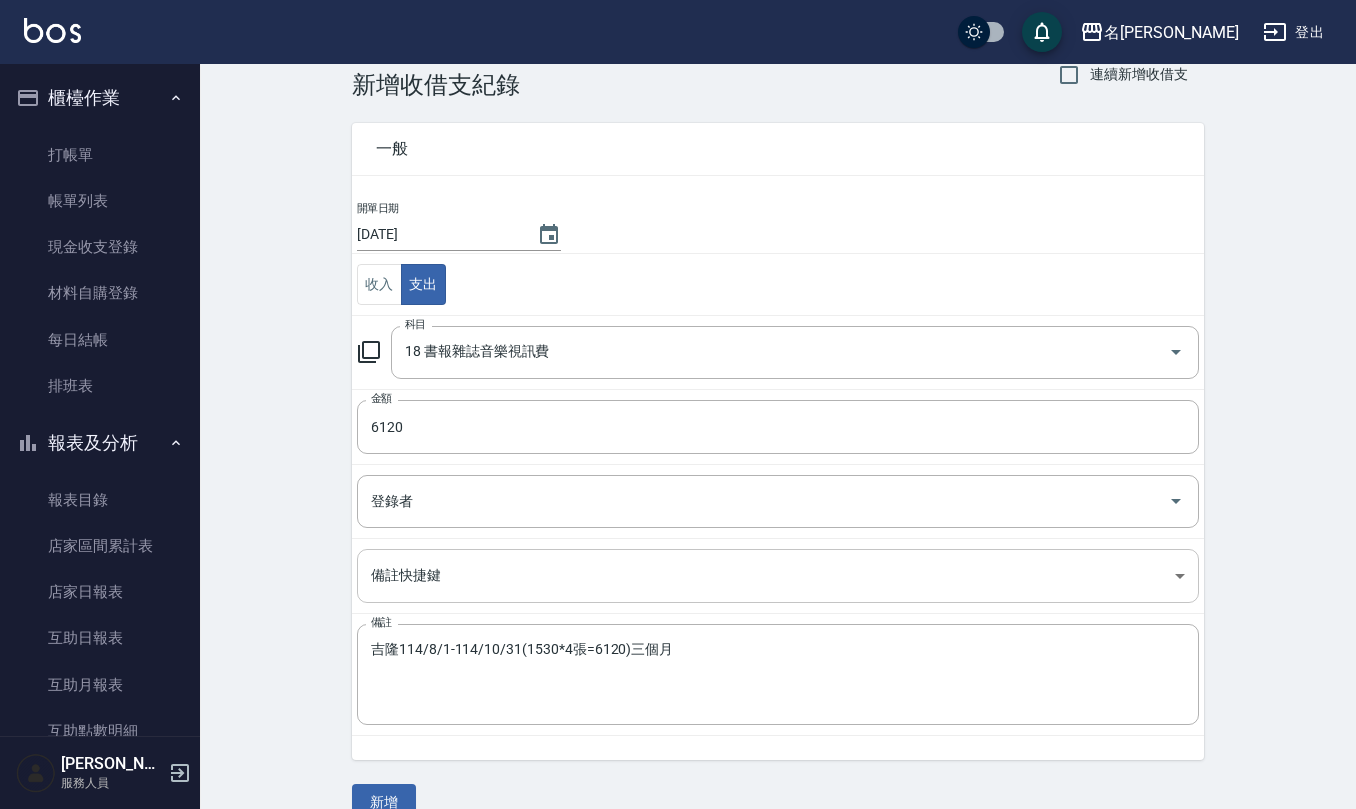 scroll, scrollTop: 76, scrollLeft: 0, axis: vertical 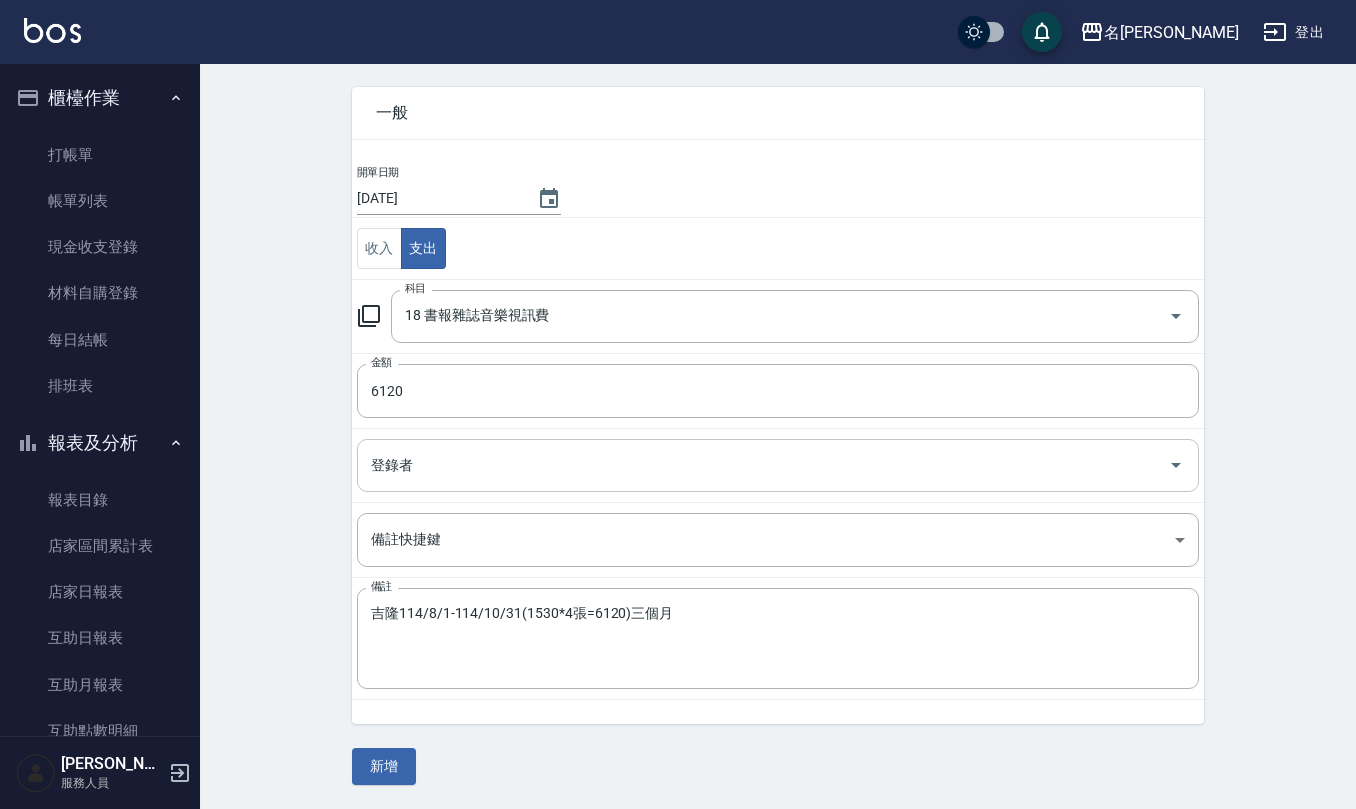 click on "登錄者" at bounding box center [763, 465] 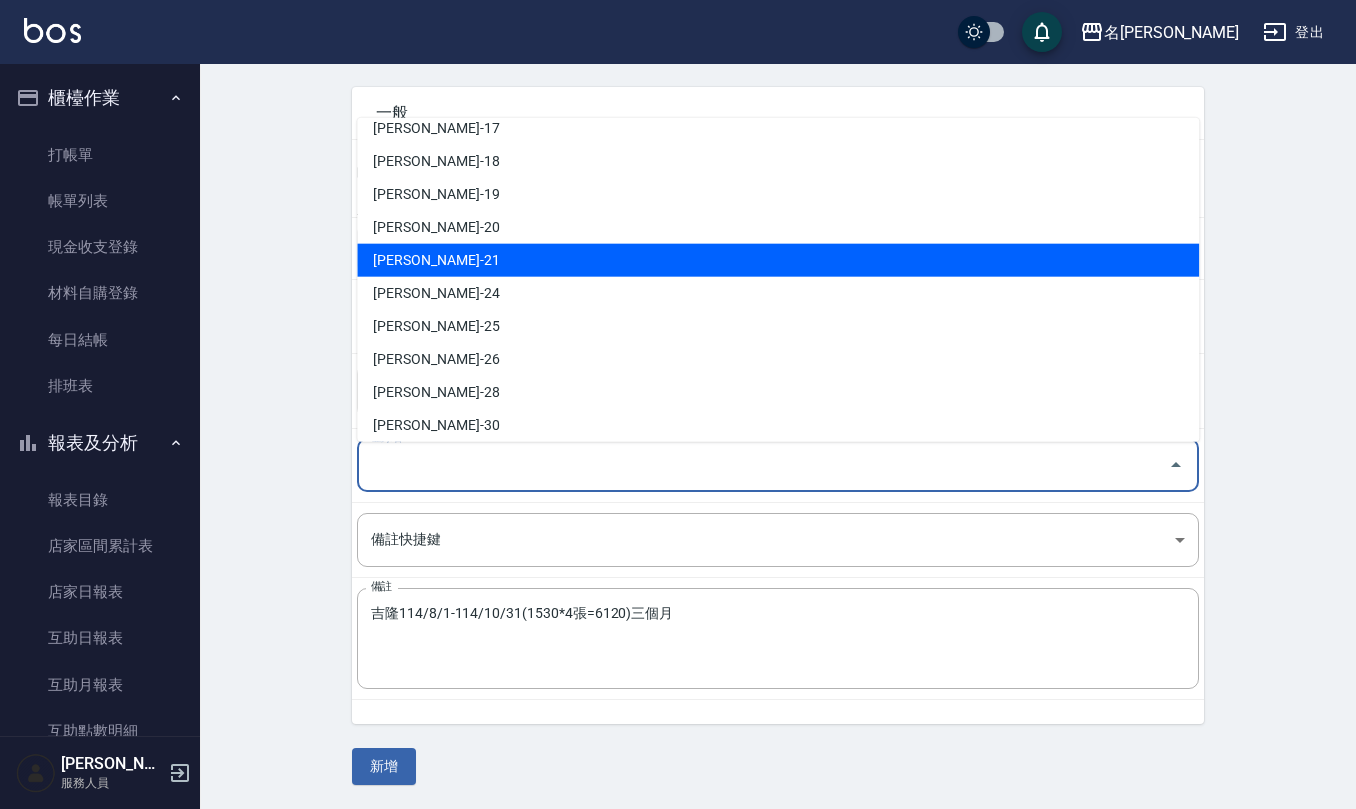 scroll, scrollTop: 846, scrollLeft: 0, axis: vertical 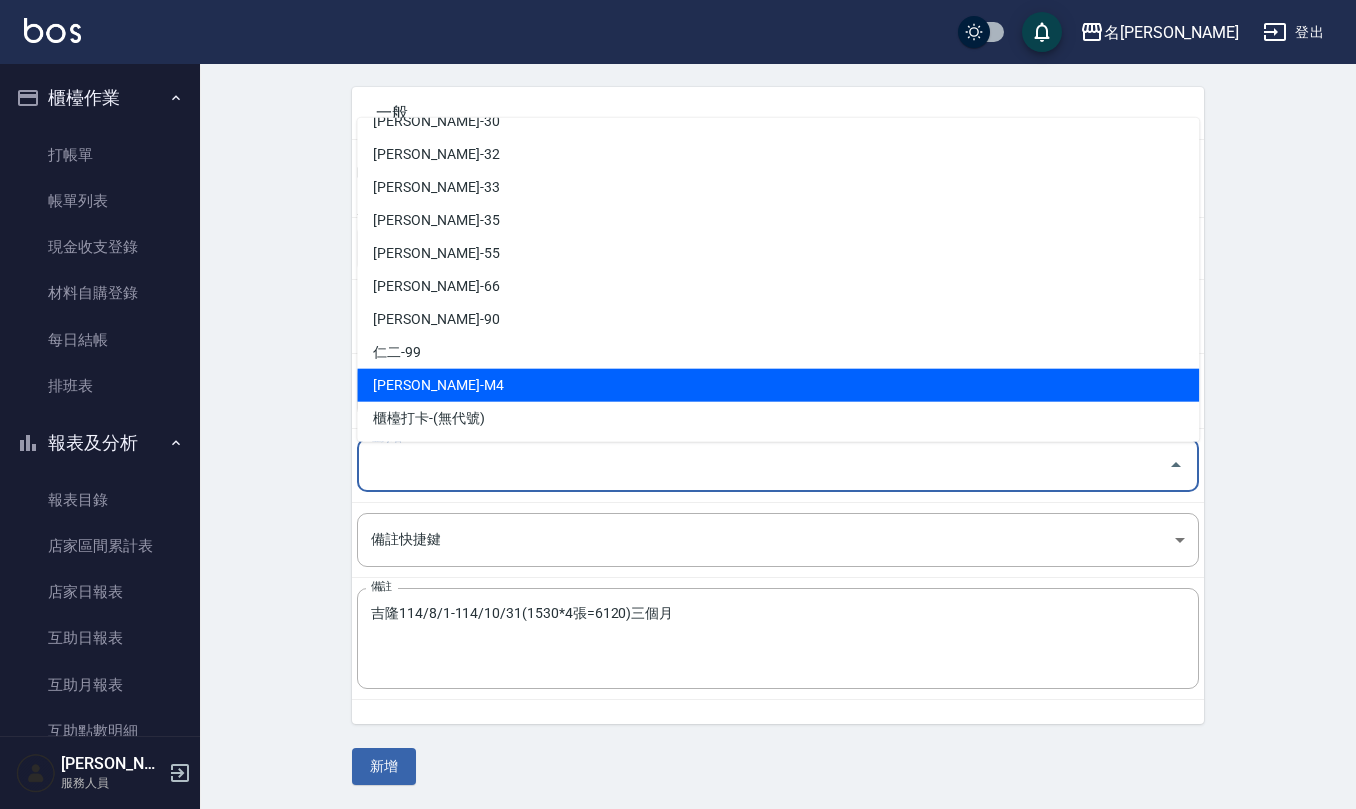 click on "[PERSON_NAME]-M4" at bounding box center [778, 385] 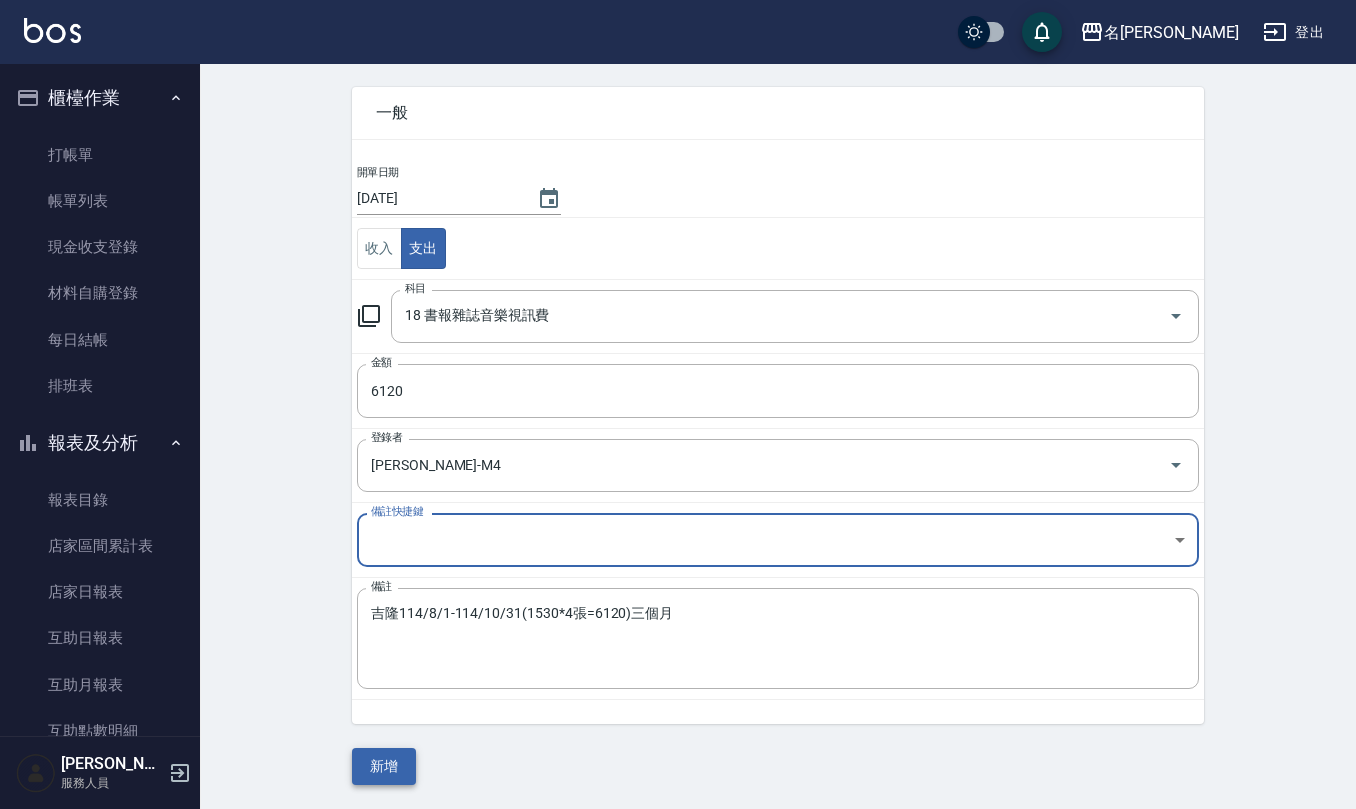 click on "新增" at bounding box center (384, 766) 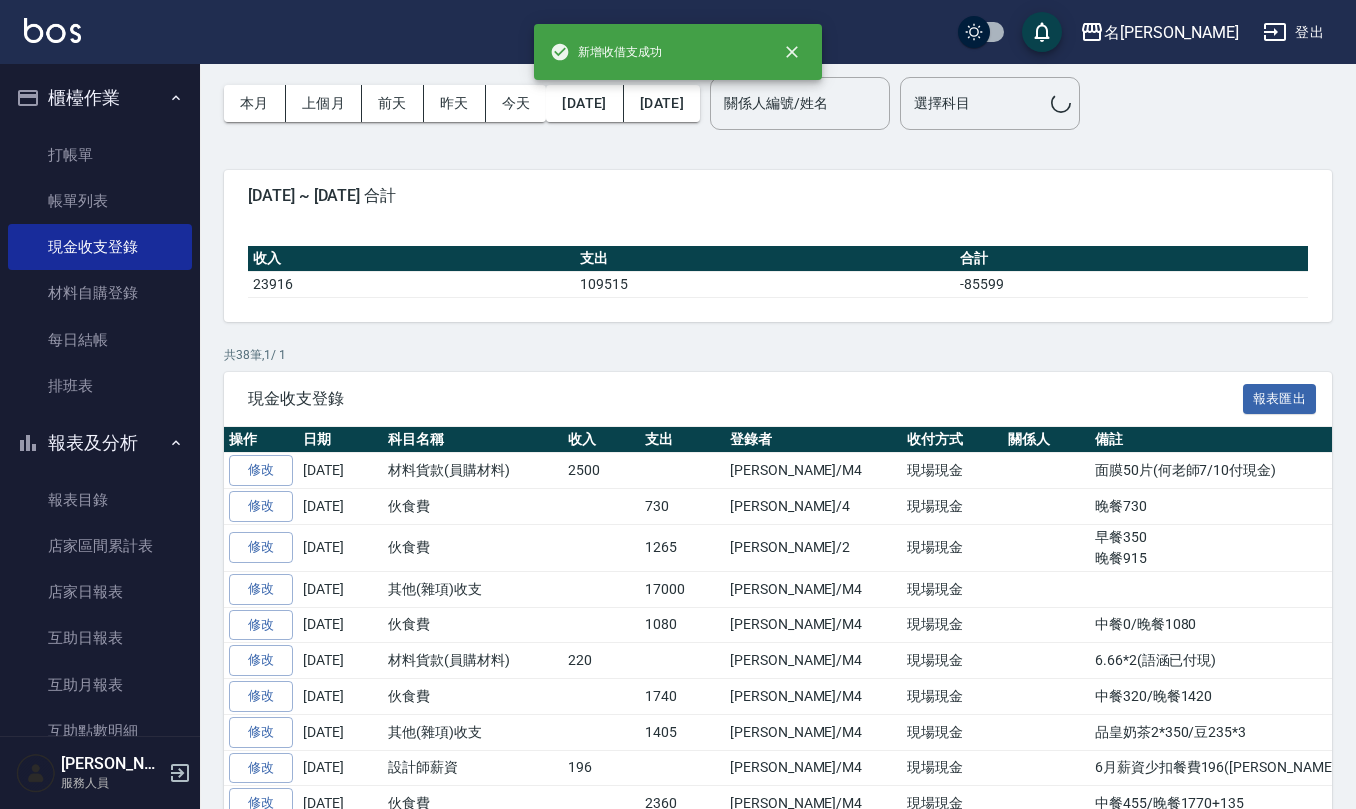 scroll, scrollTop: 0, scrollLeft: 0, axis: both 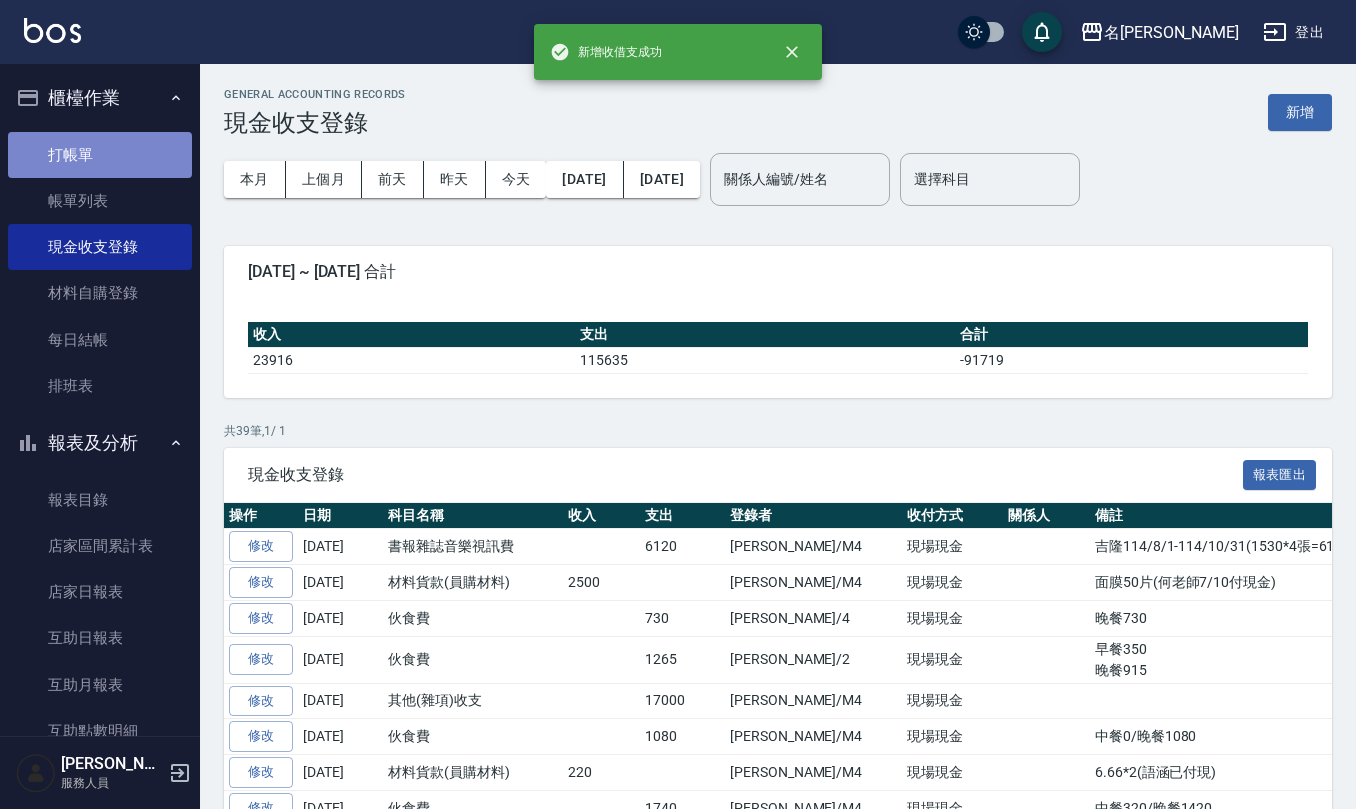 click on "打帳單" at bounding box center (100, 155) 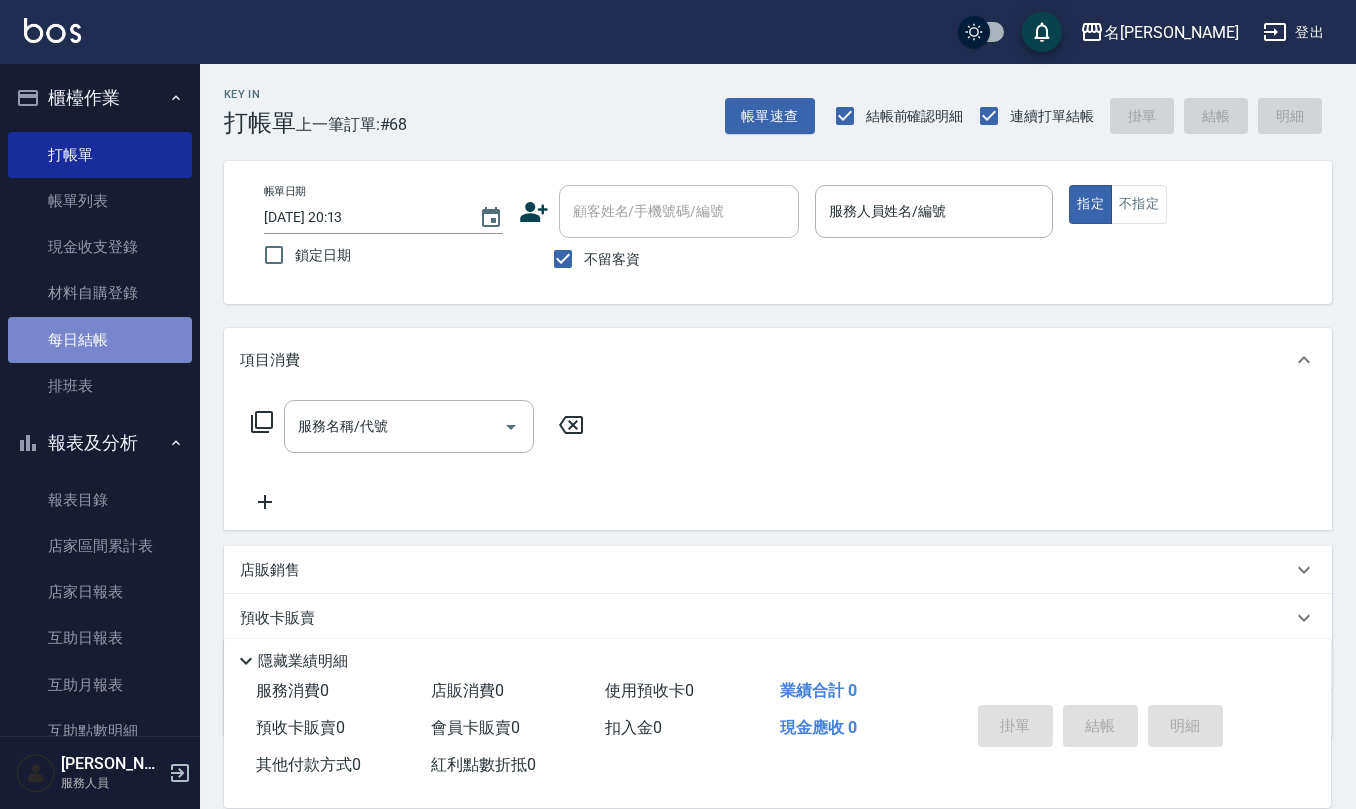 click on "每日結帳" at bounding box center (100, 340) 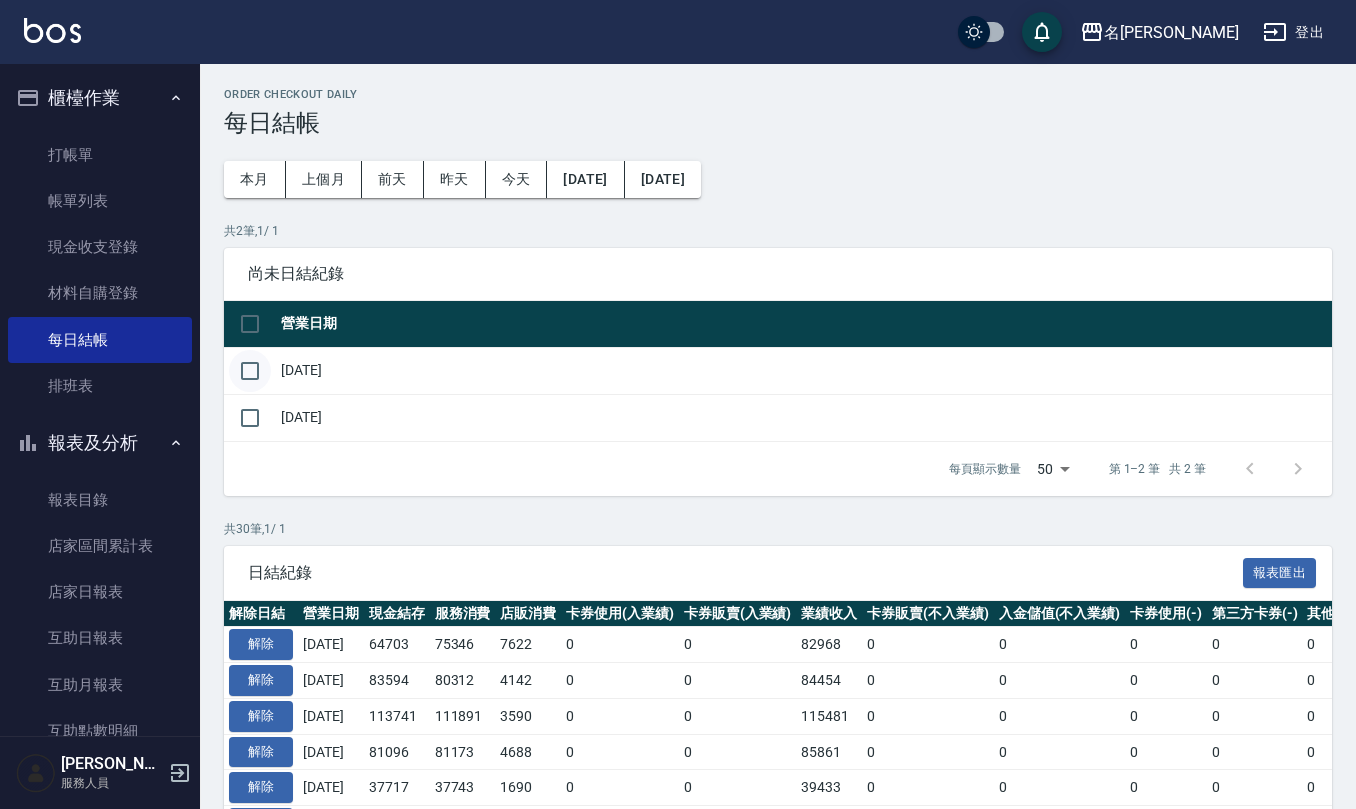 click at bounding box center [250, 371] 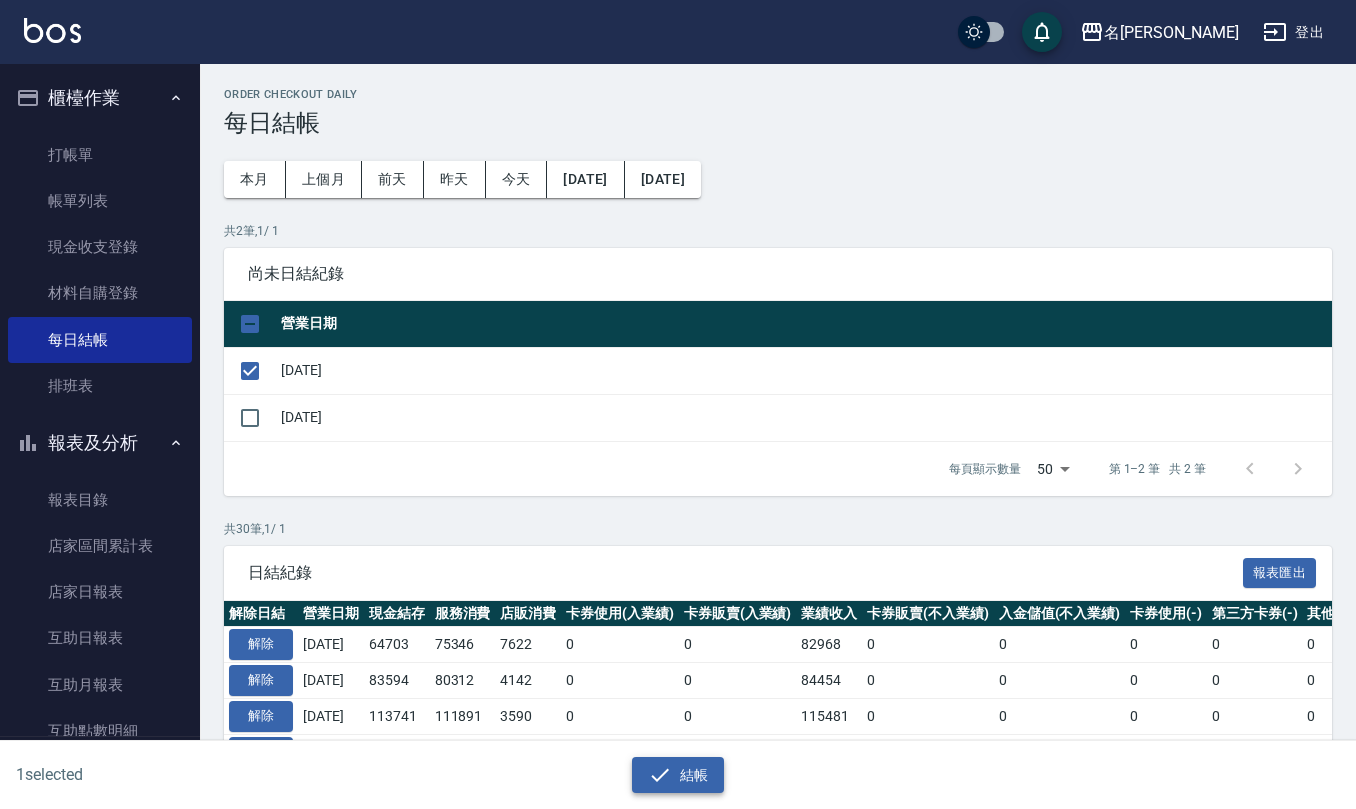 click on "結帳" at bounding box center [678, 775] 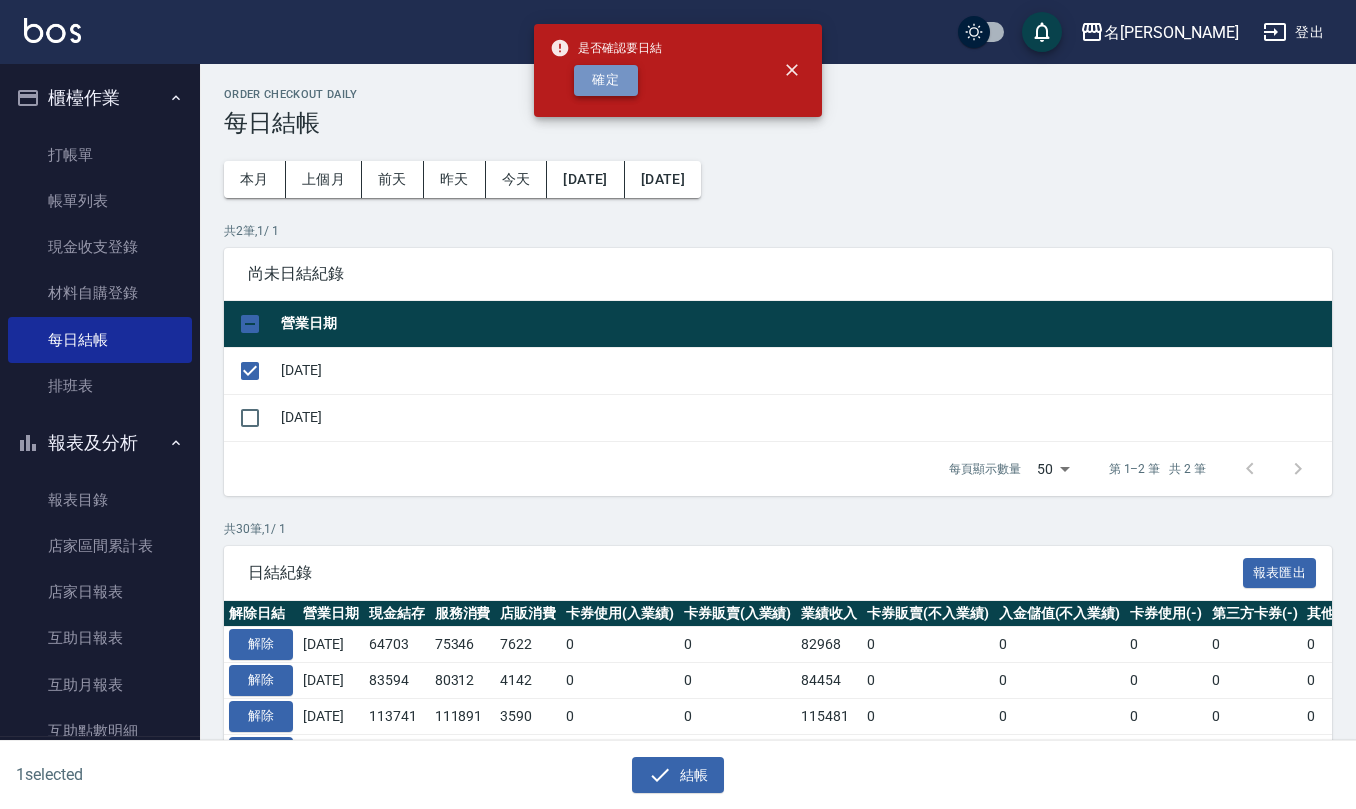 click on "確定" at bounding box center [606, 80] 